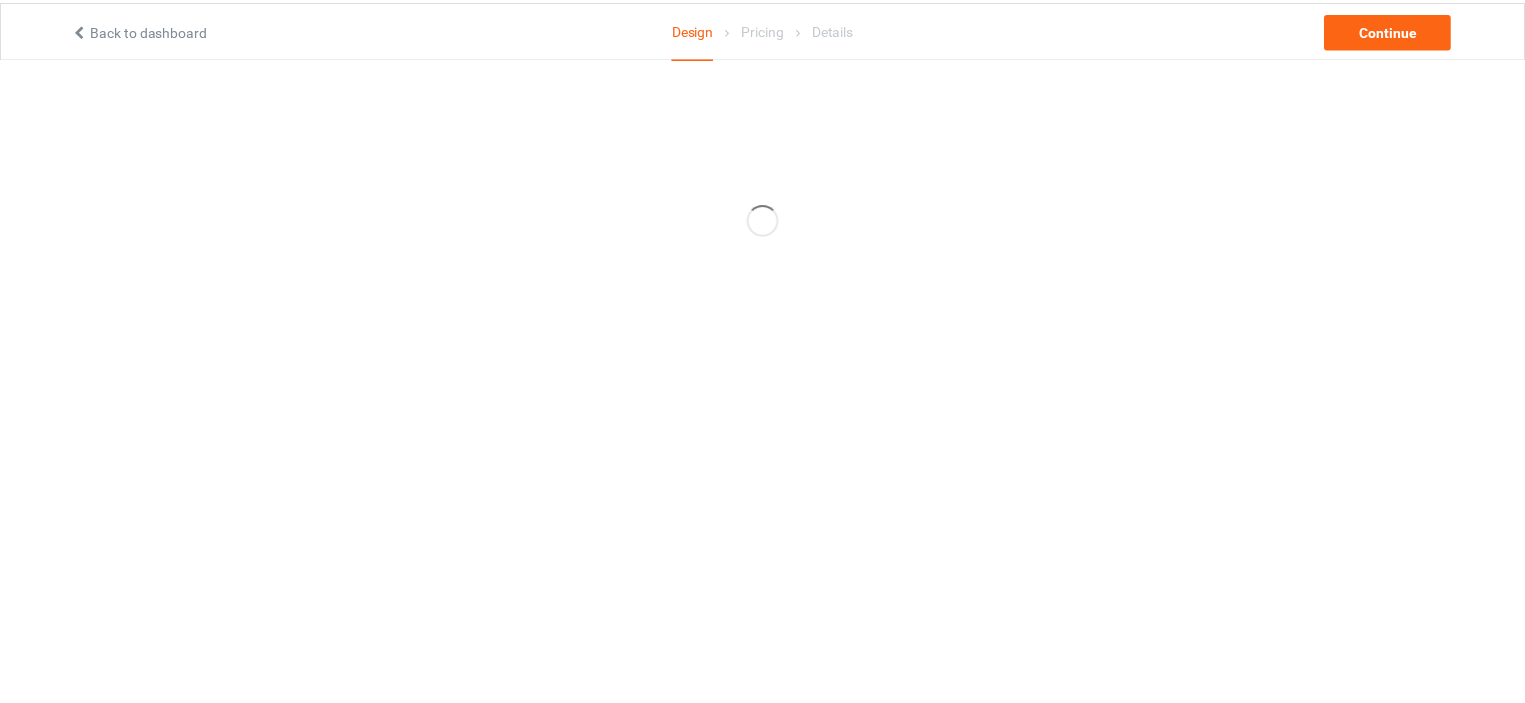 scroll, scrollTop: 0, scrollLeft: 0, axis: both 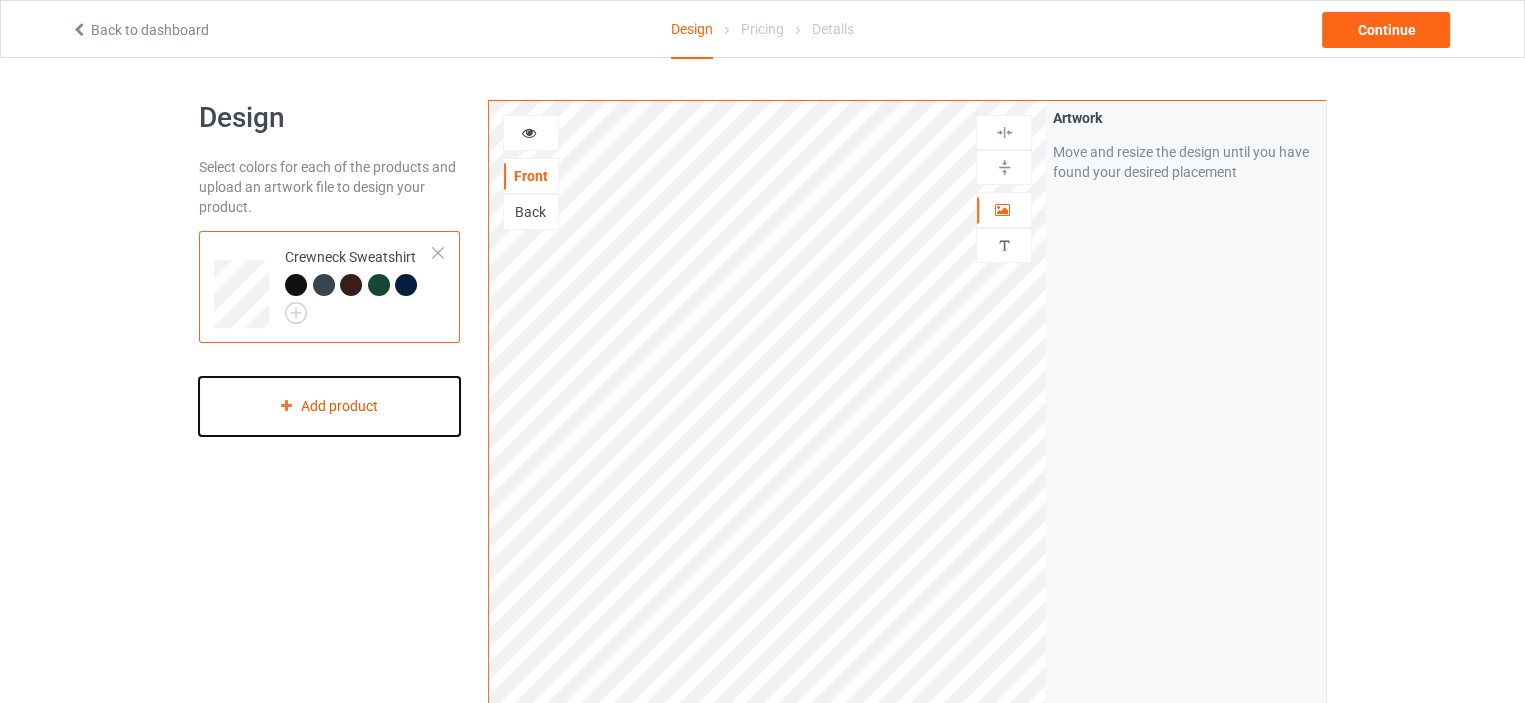 click at bounding box center (286, 405) 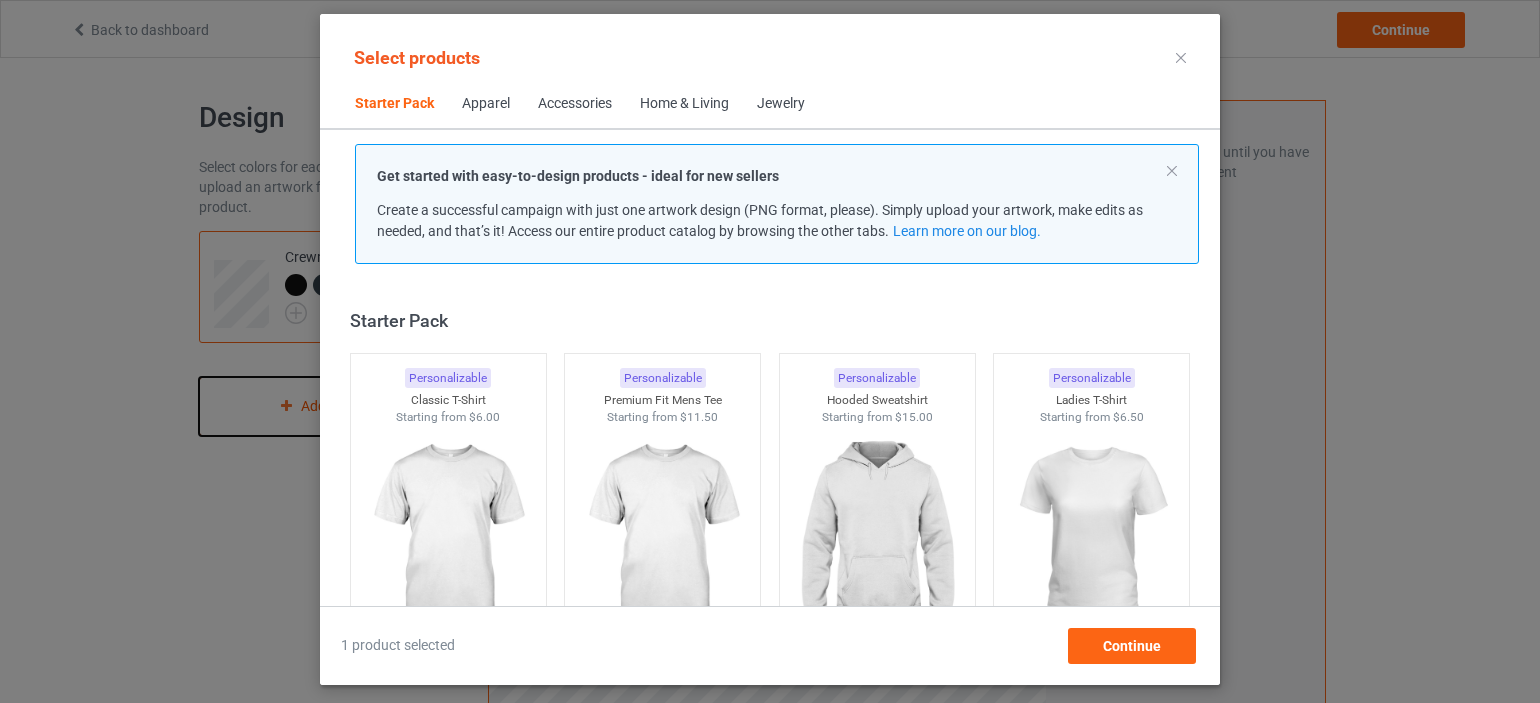 scroll, scrollTop: 26, scrollLeft: 0, axis: vertical 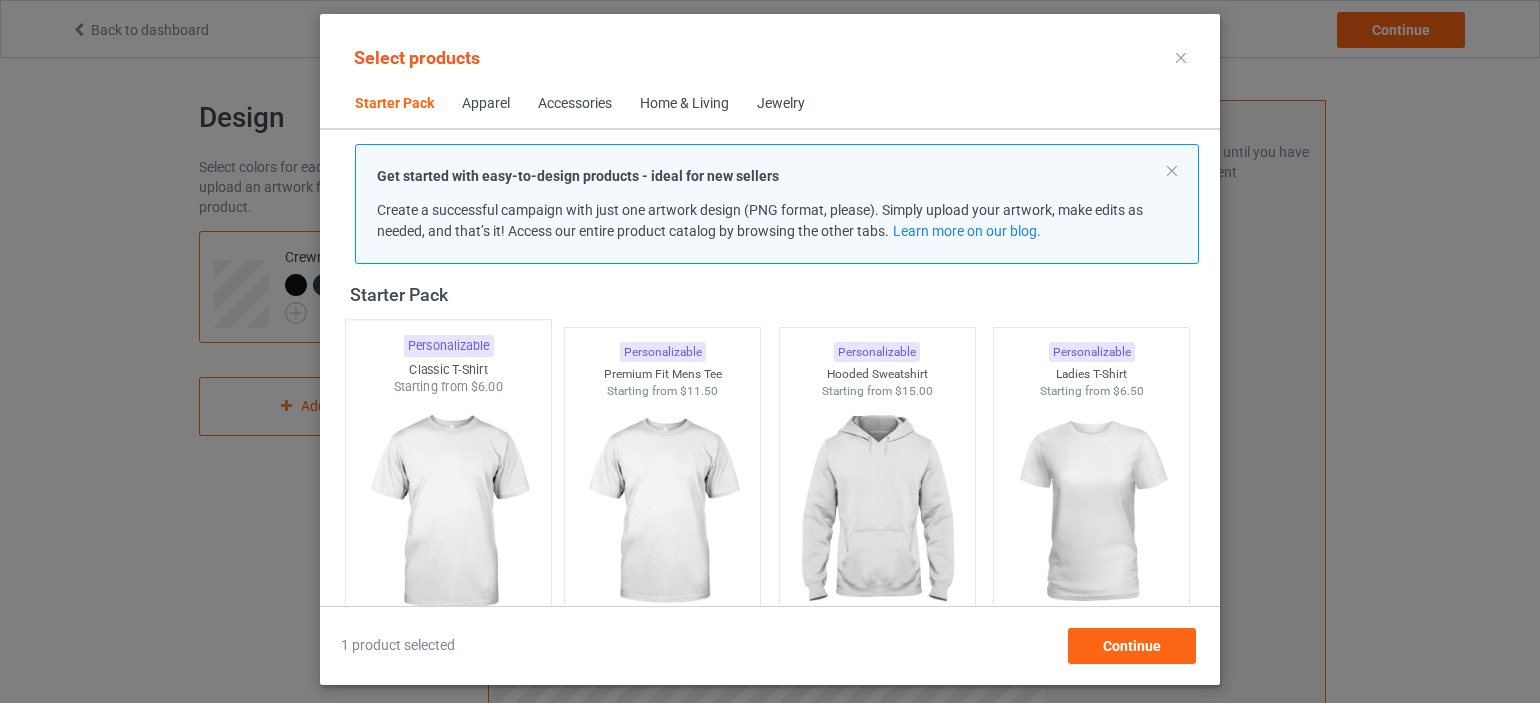 click at bounding box center (448, 513) 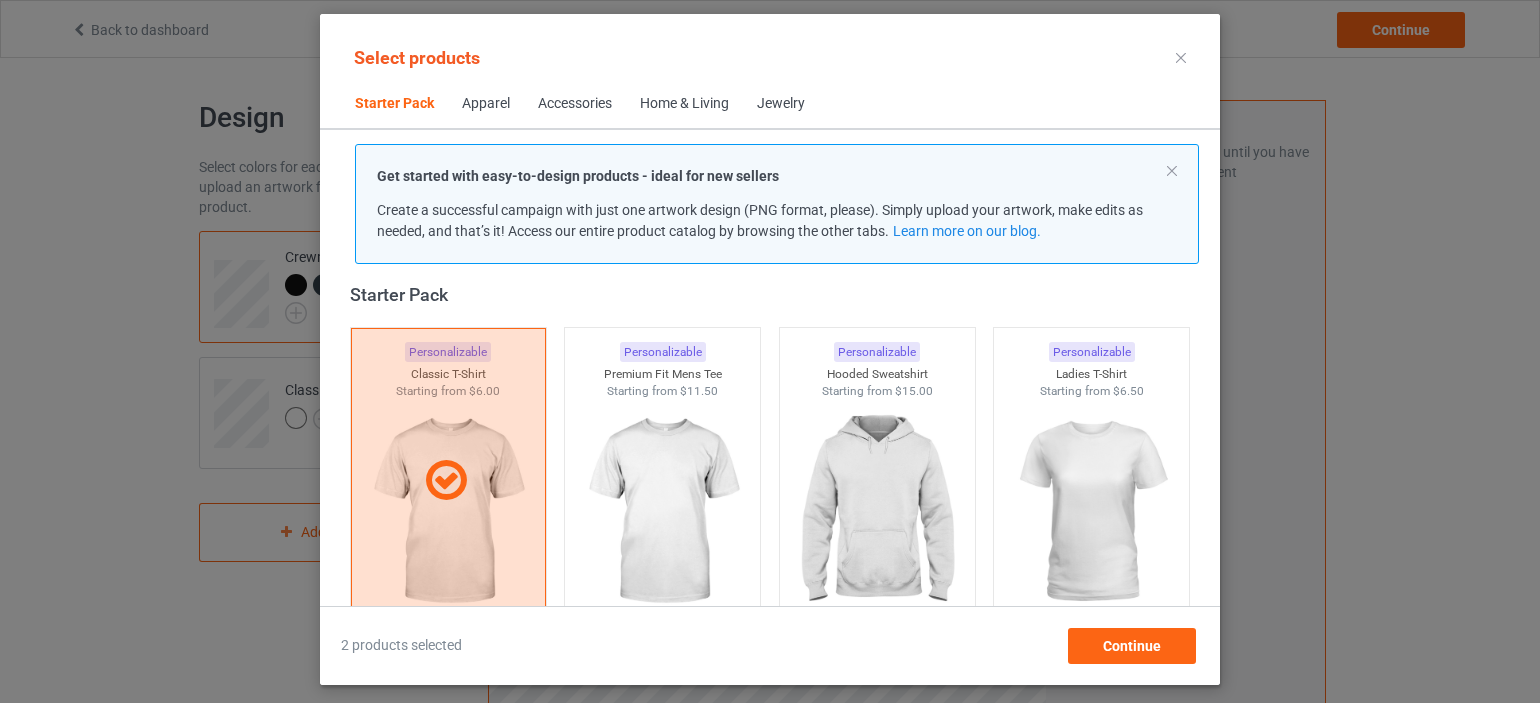 scroll, scrollTop: 46, scrollLeft: 0, axis: vertical 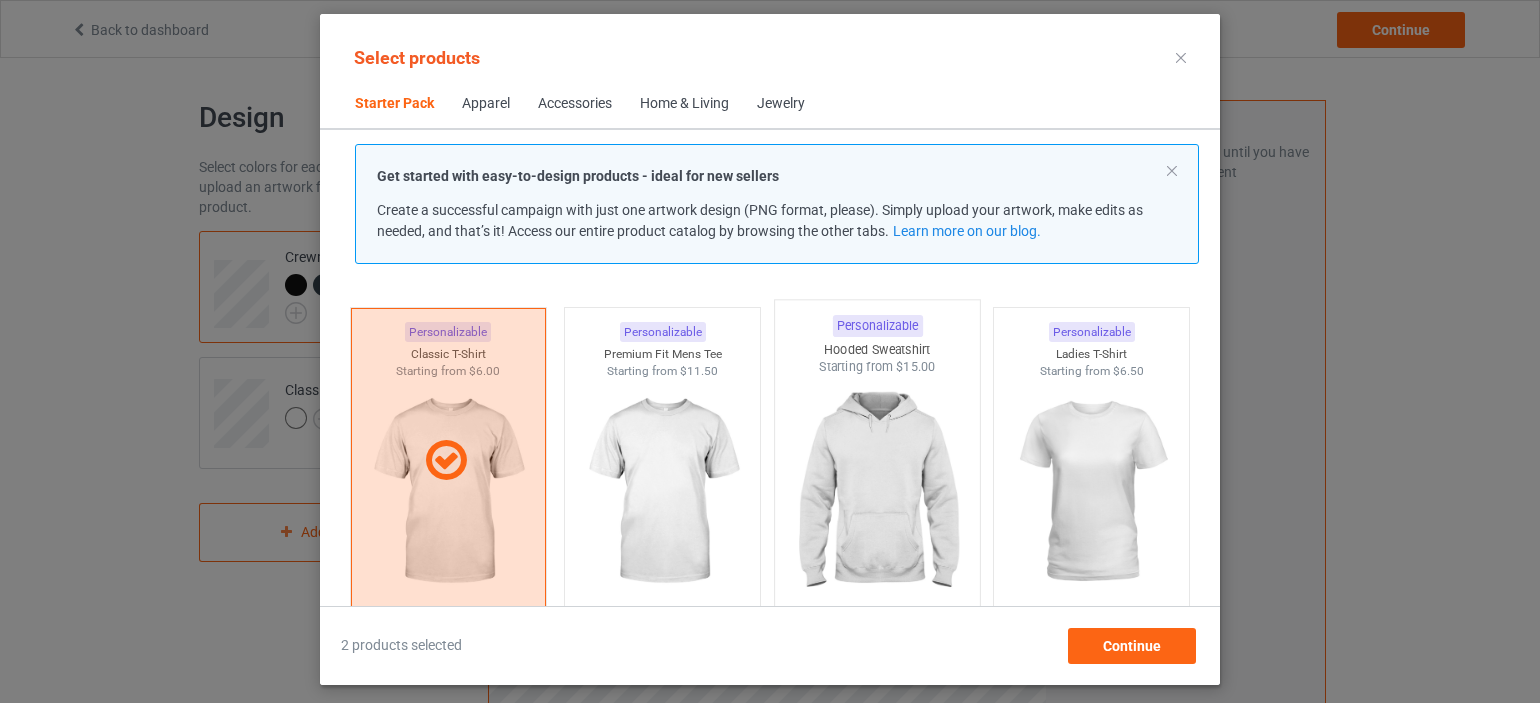 click at bounding box center [877, 493] 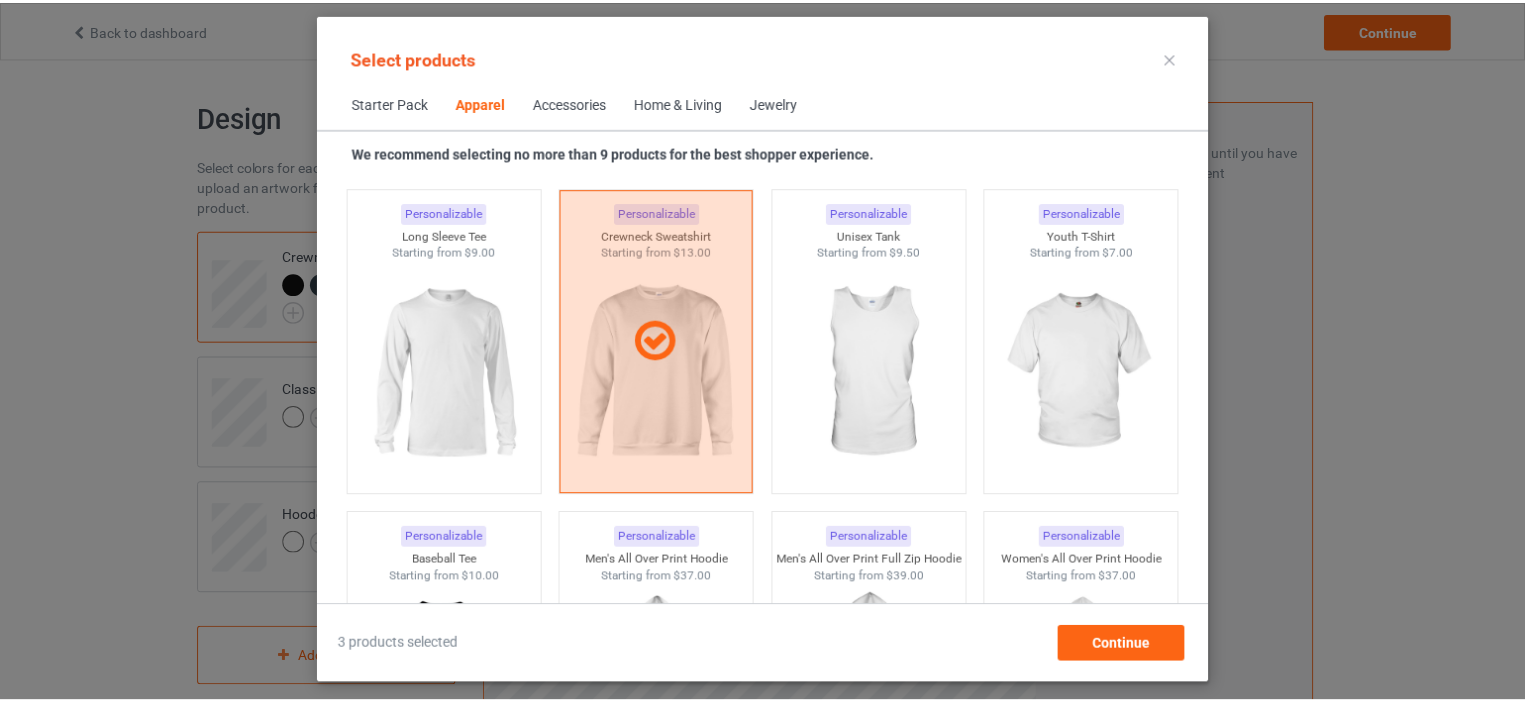 scroll, scrollTop: 1436, scrollLeft: 0, axis: vertical 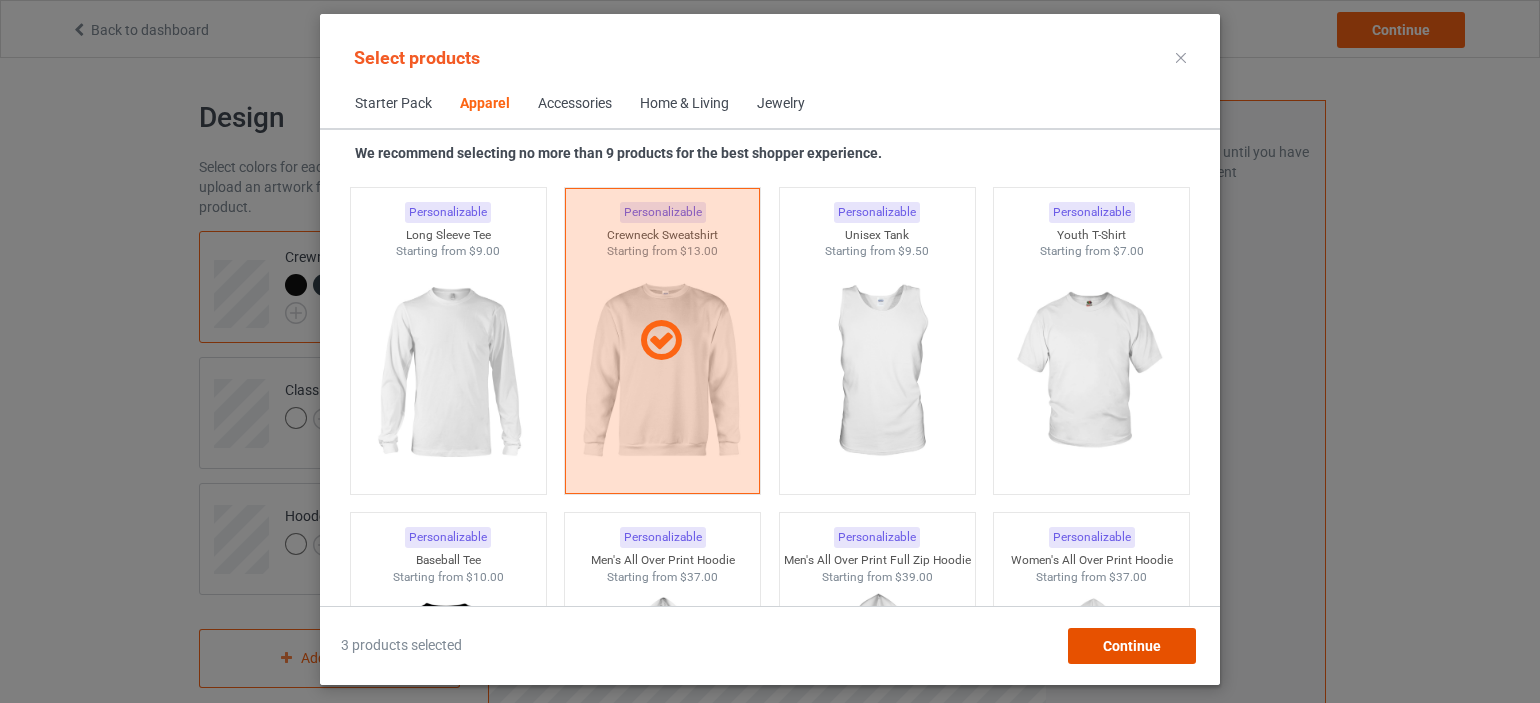 click on "Continue" at bounding box center [1132, 646] 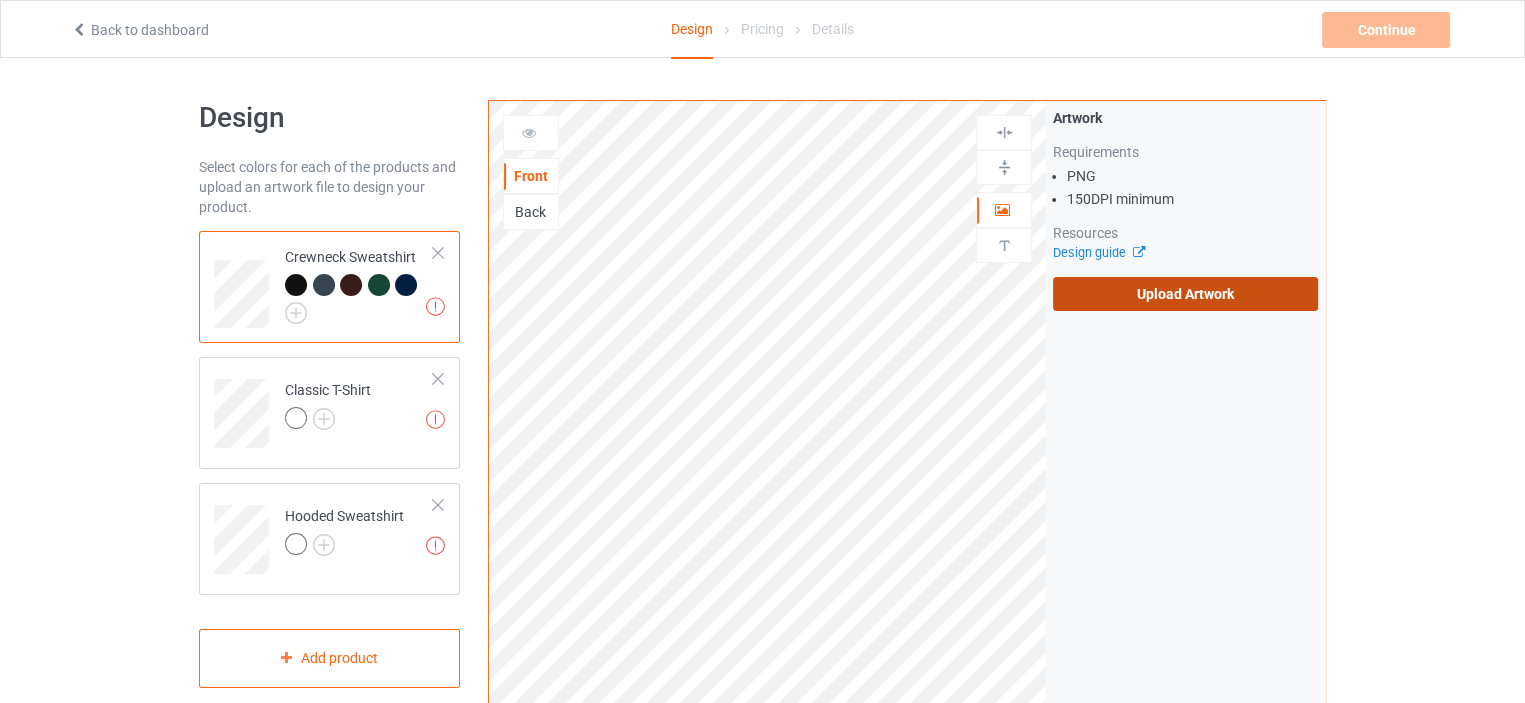 click on "Upload Artwork" at bounding box center (1185, 294) 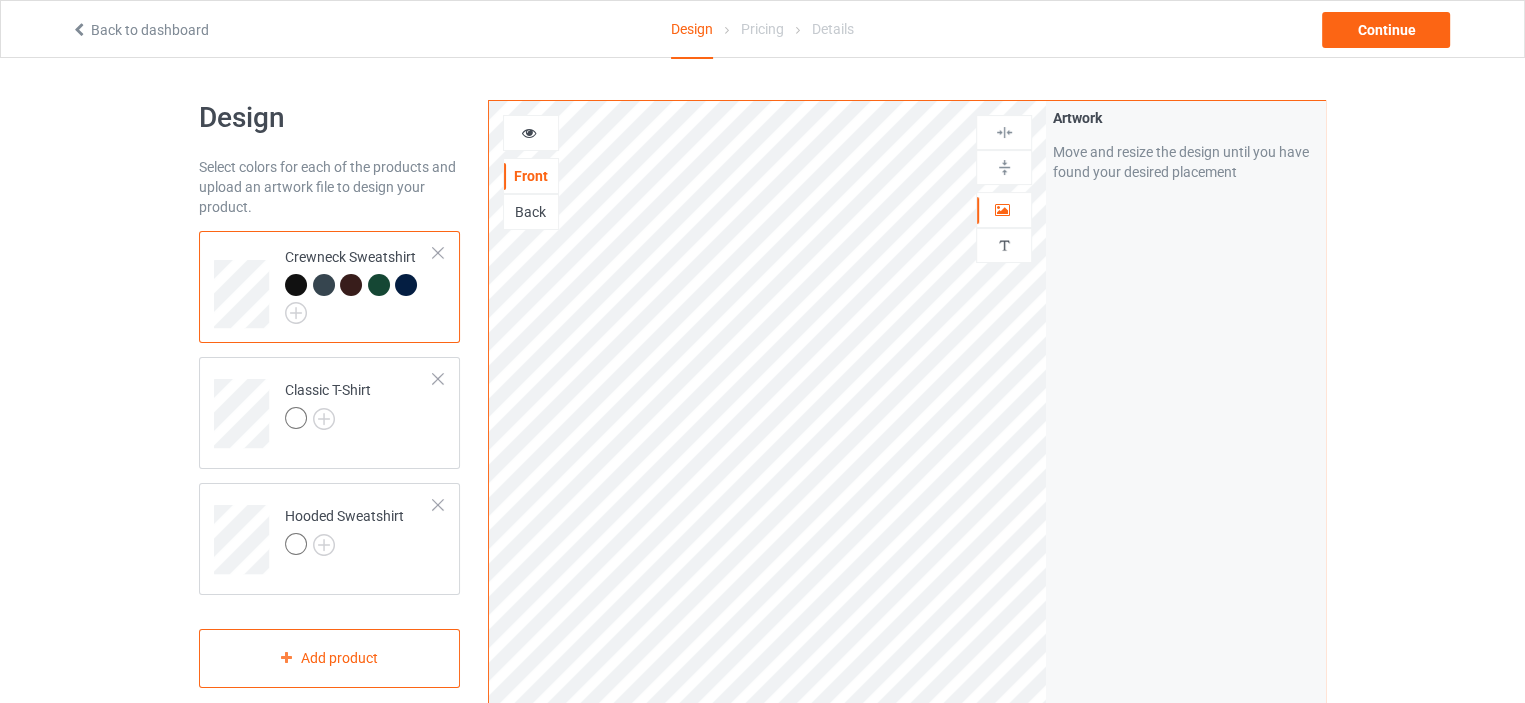 click at bounding box center [529, 130] 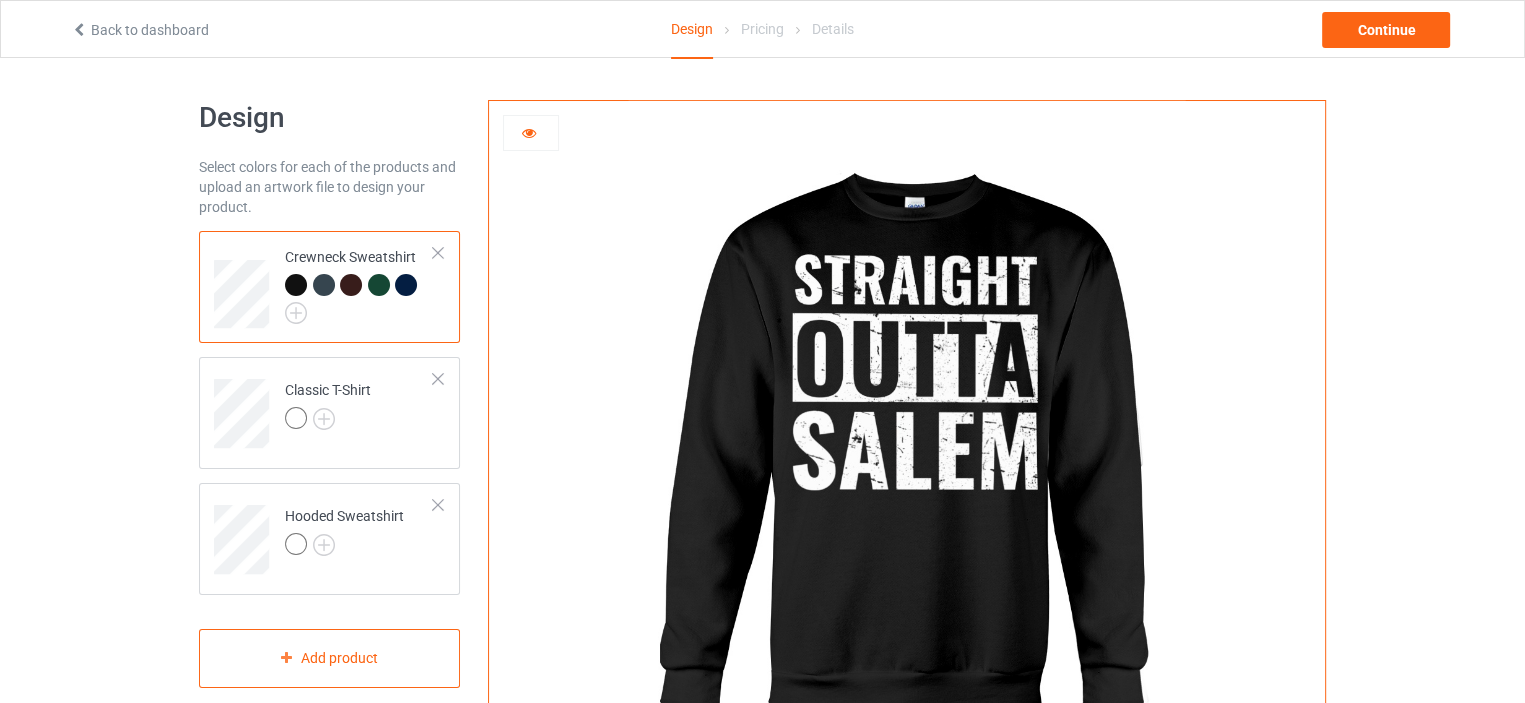 click at bounding box center [529, 130] 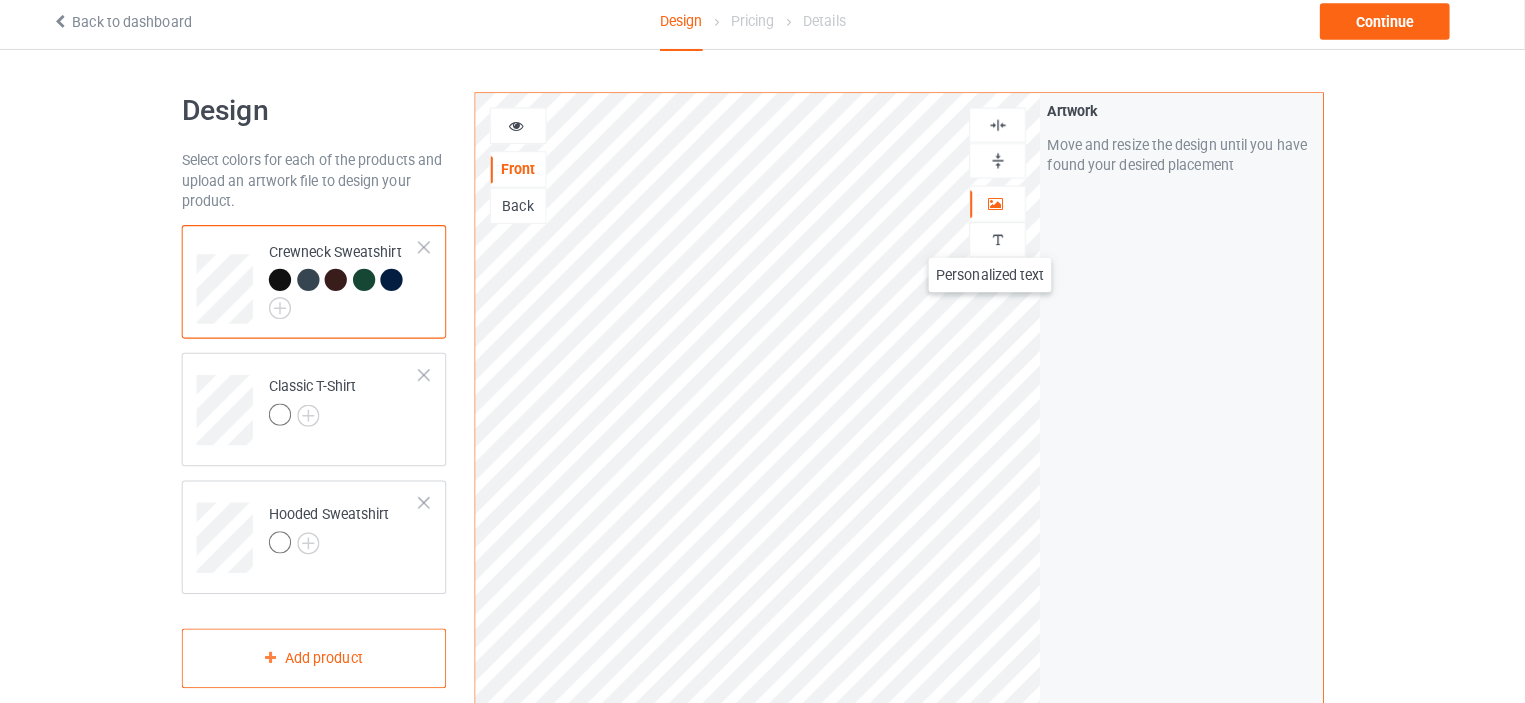 scroll, scrollTop: 0, scrollLeft: 0, axis: both 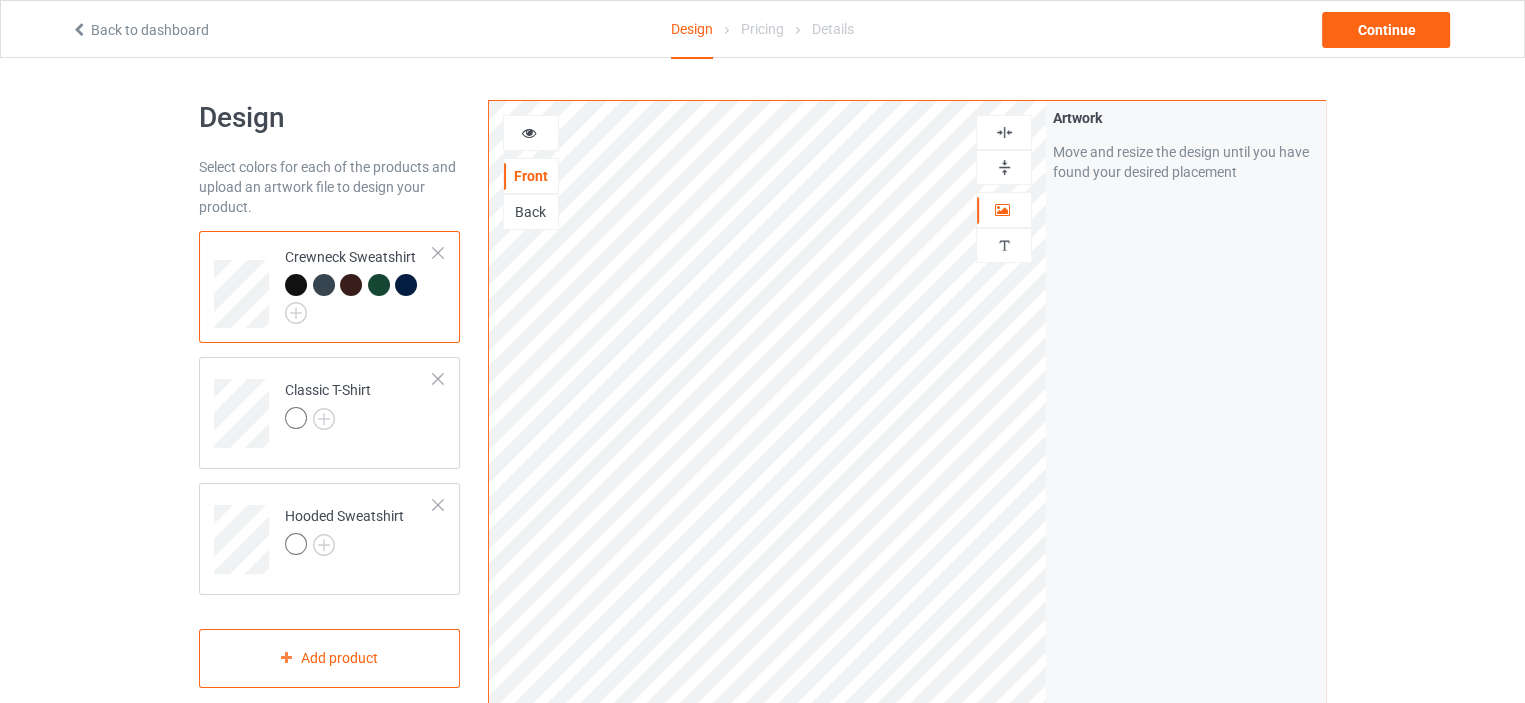 click at bounding box center (1004, 132) 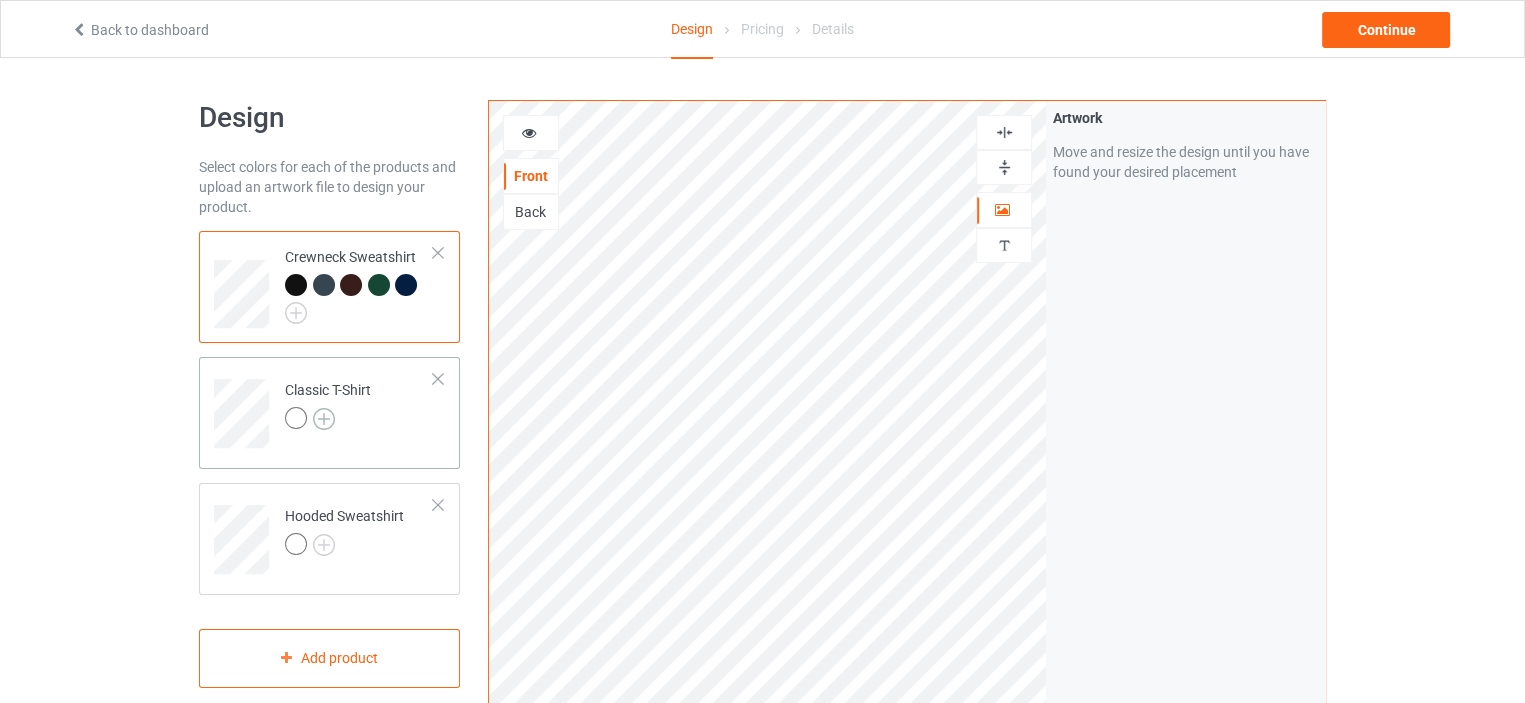 click at bounding box center (324, 419) 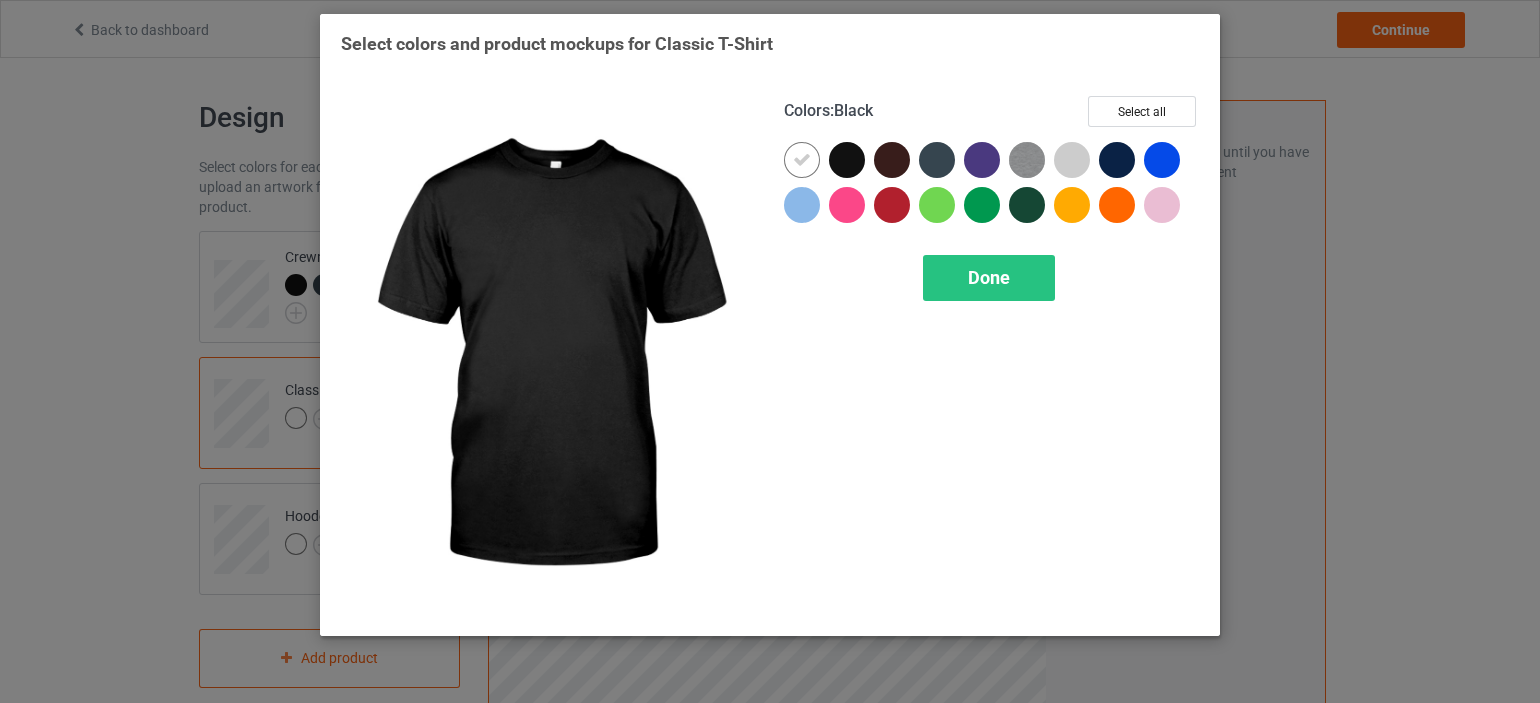 click at bounding box center (851, 164) 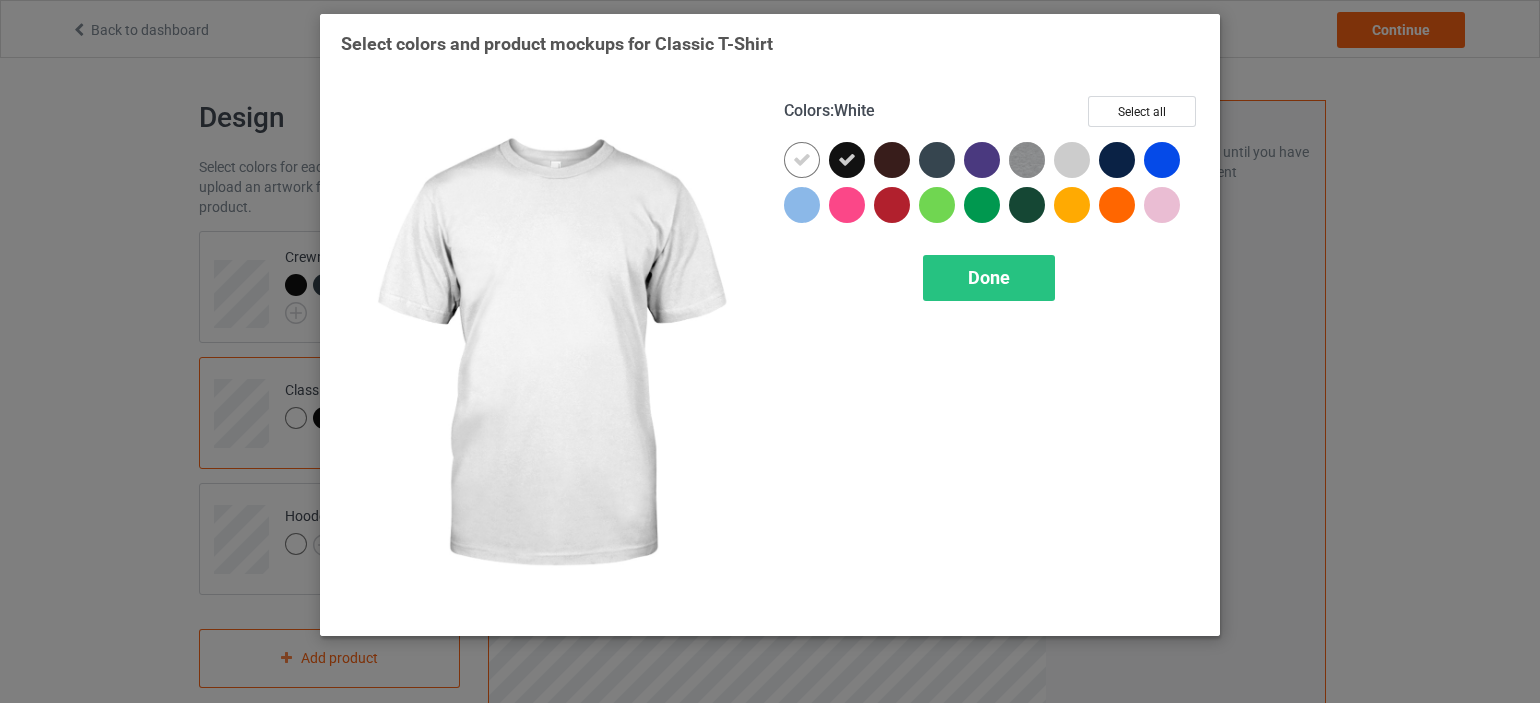 click at bounding box center [802, 160] 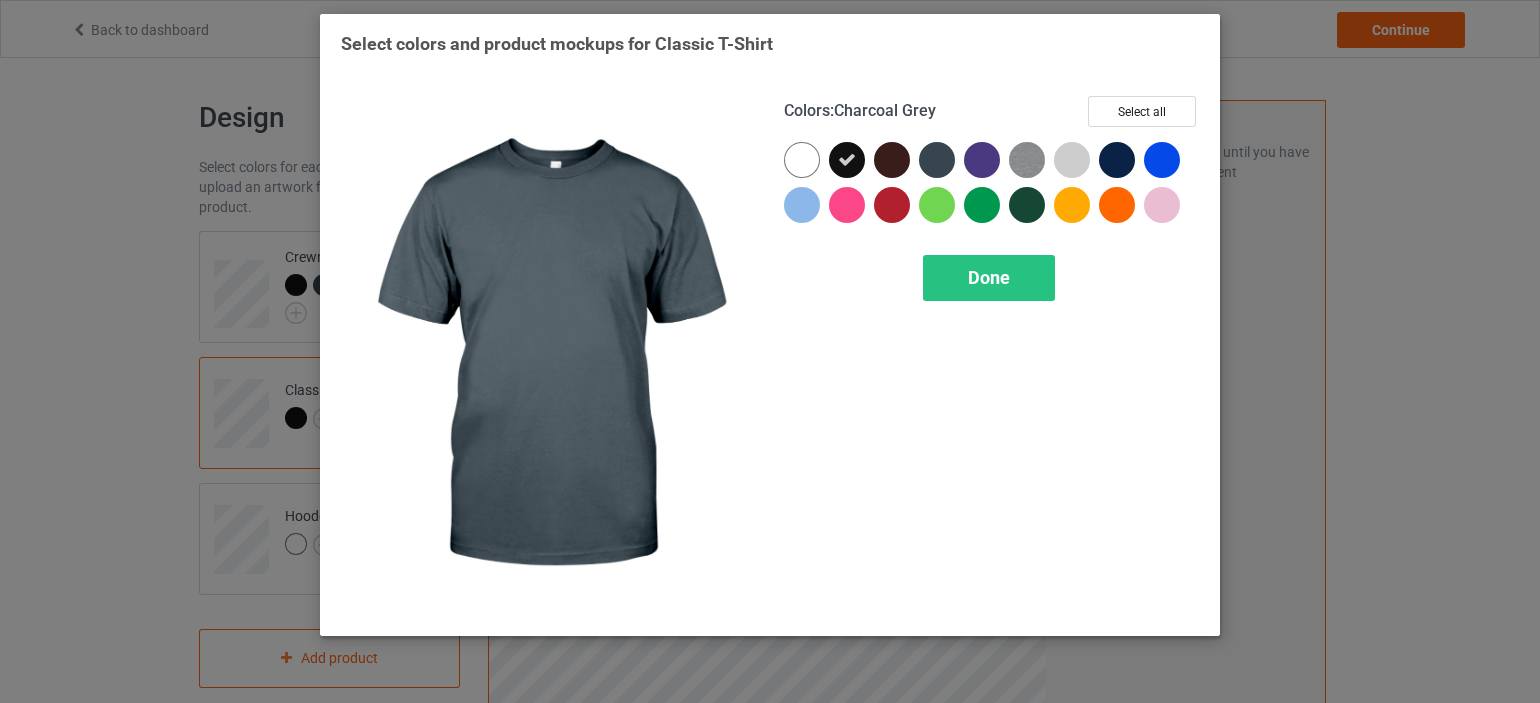 click at bounding box center (937, 160) 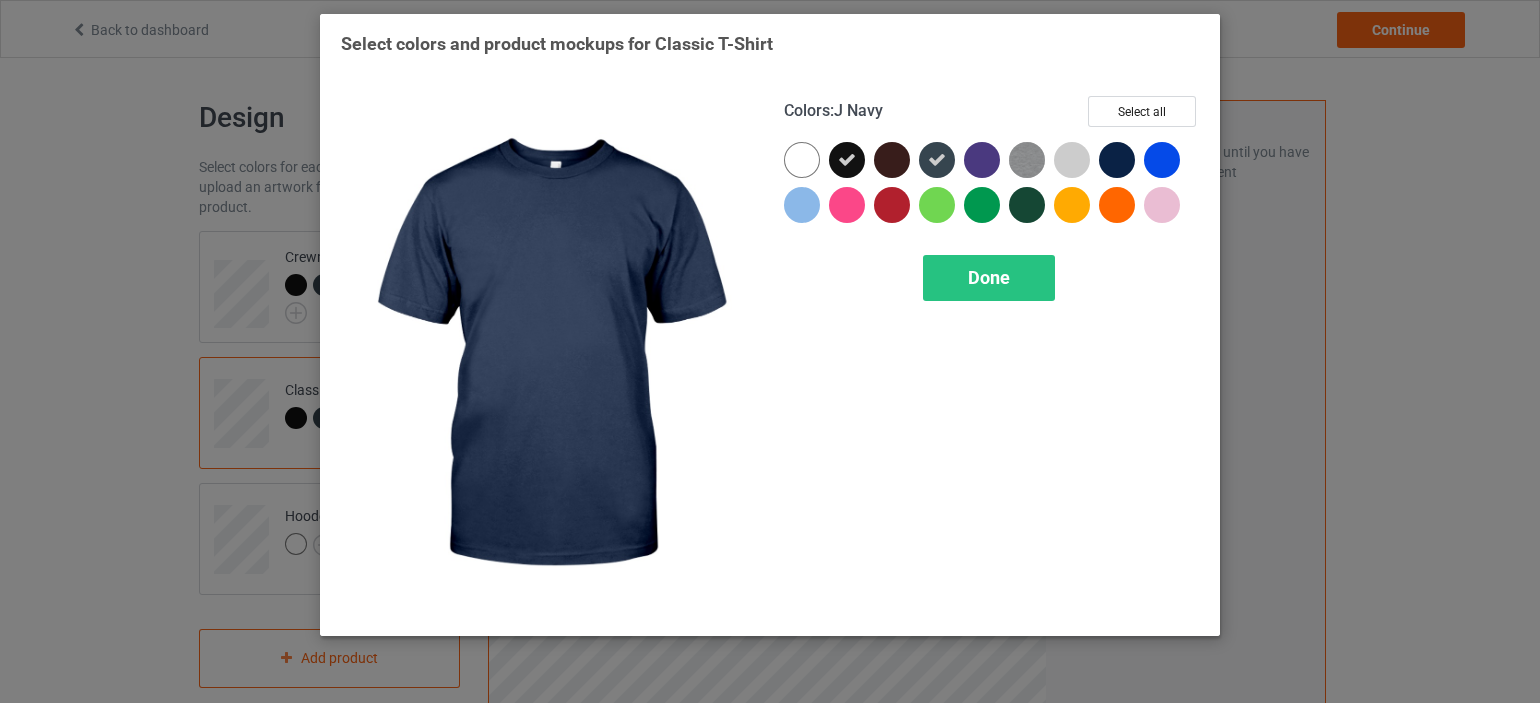 click at bounding box center (1117, 160) 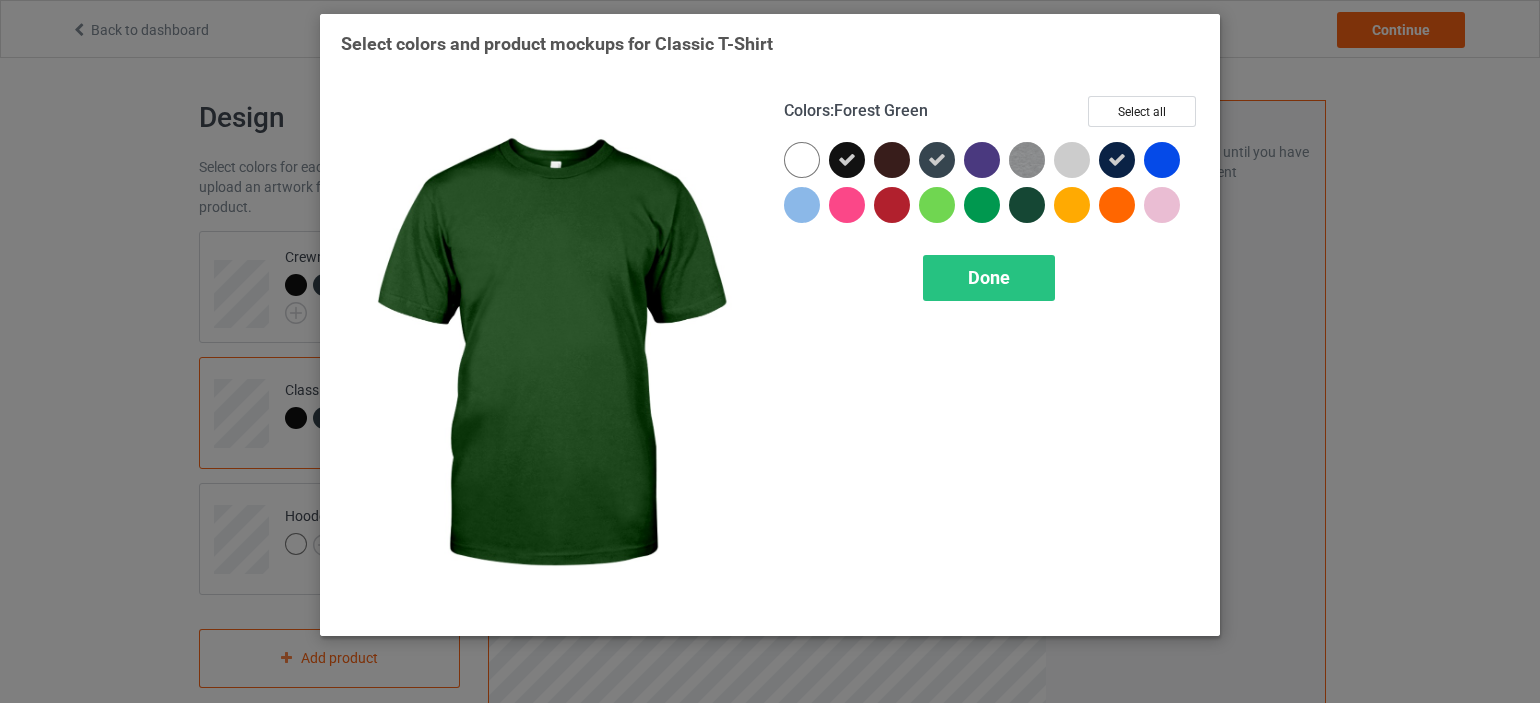 click at bounding box center (1027, 205) 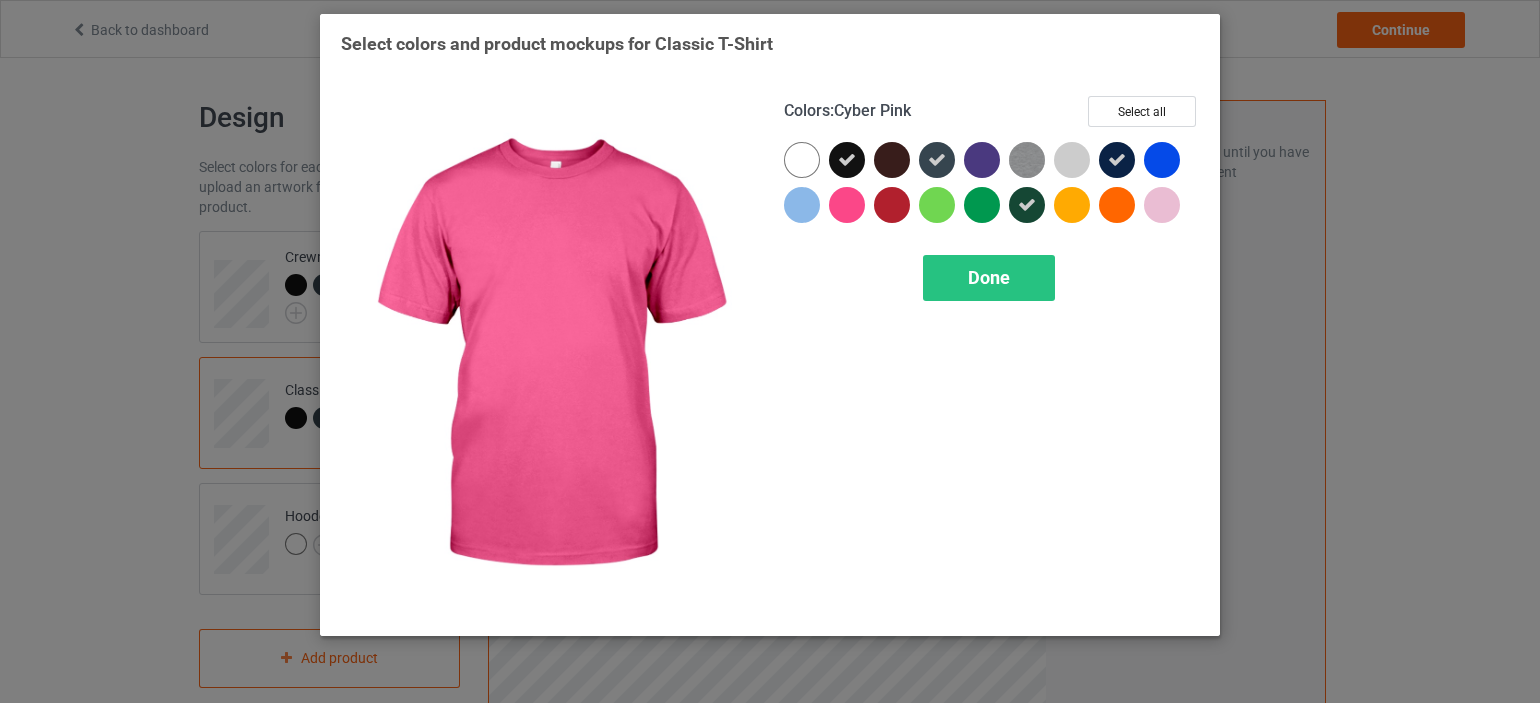 click at bounding box center [847, 205] 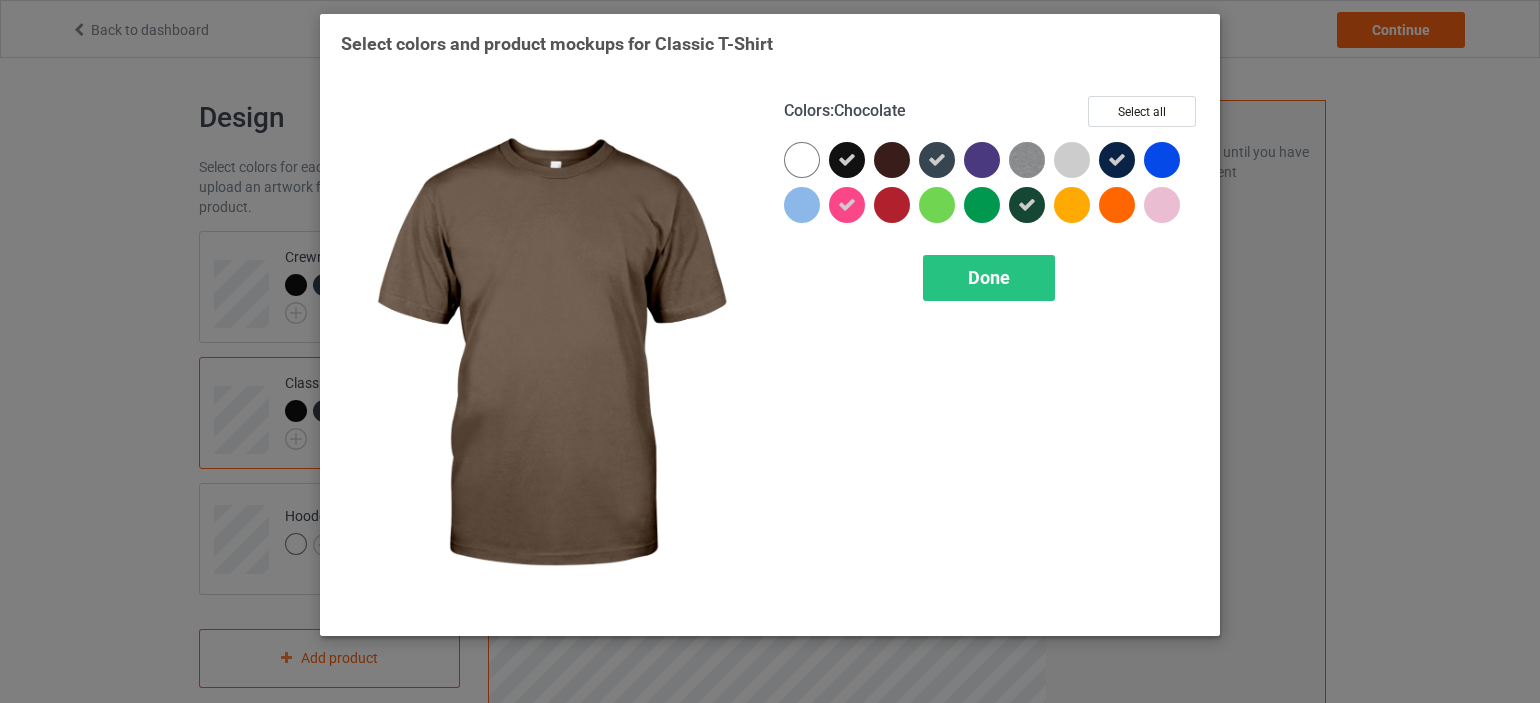 click at bounding box center (892, 160) 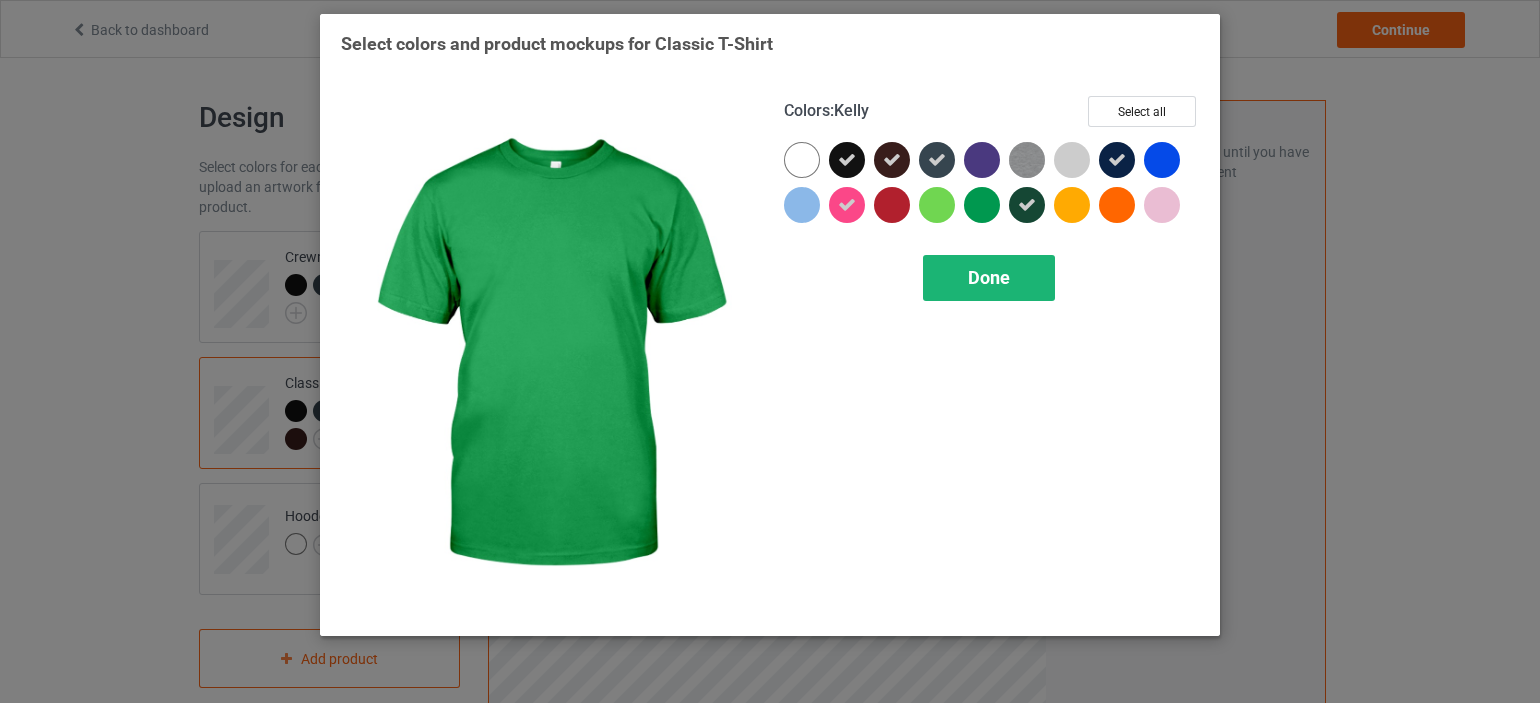 click on "Done" at bounding box center [989, 277] 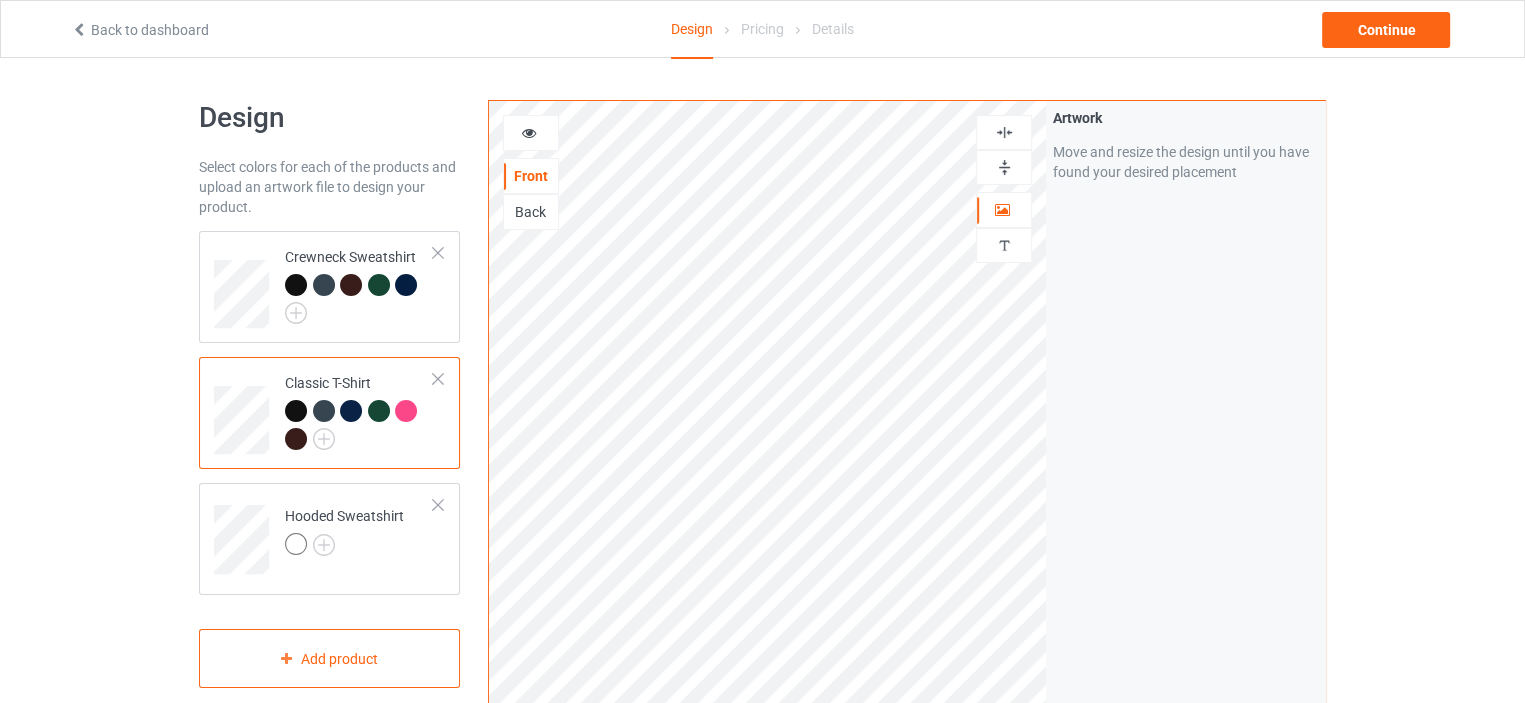 click at bounding box center [324, 411] 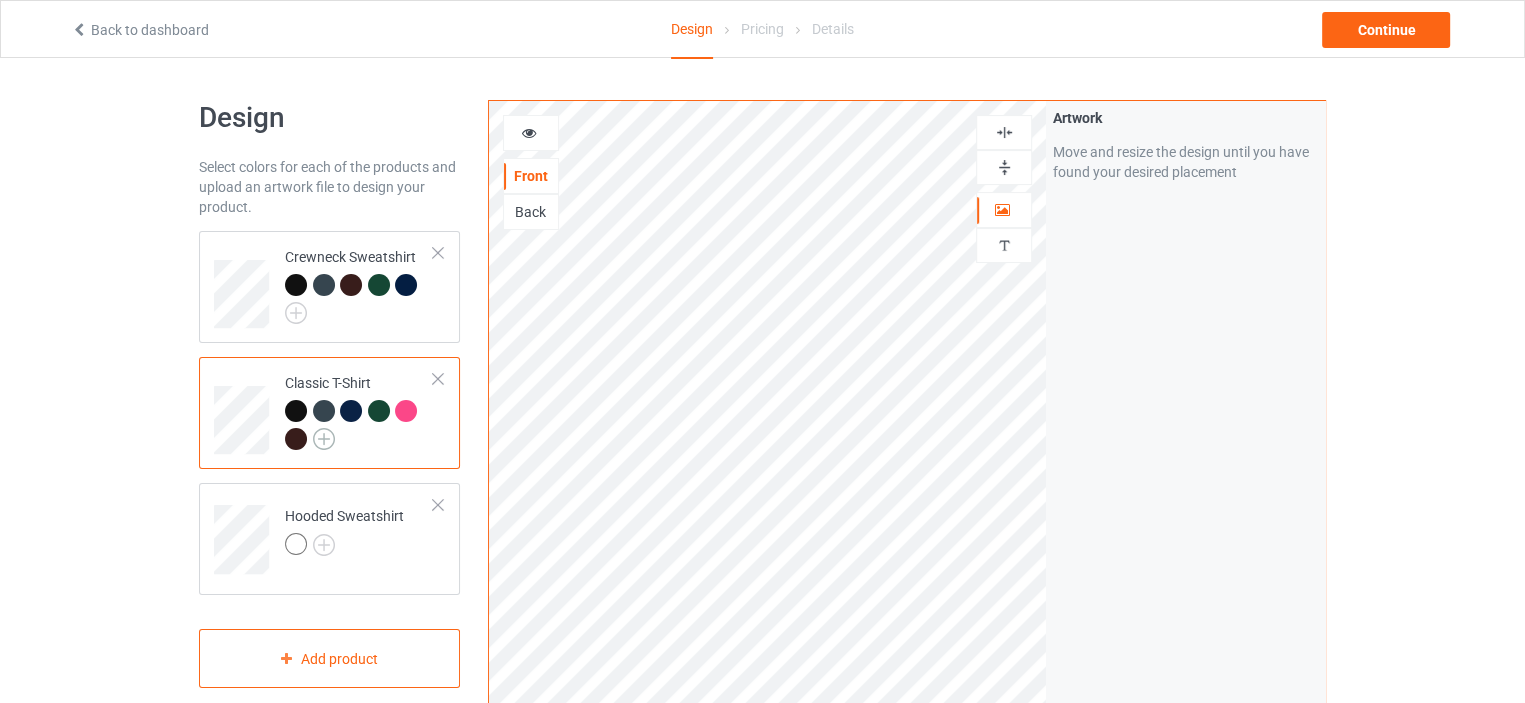 click at bounding box center [324, 439] 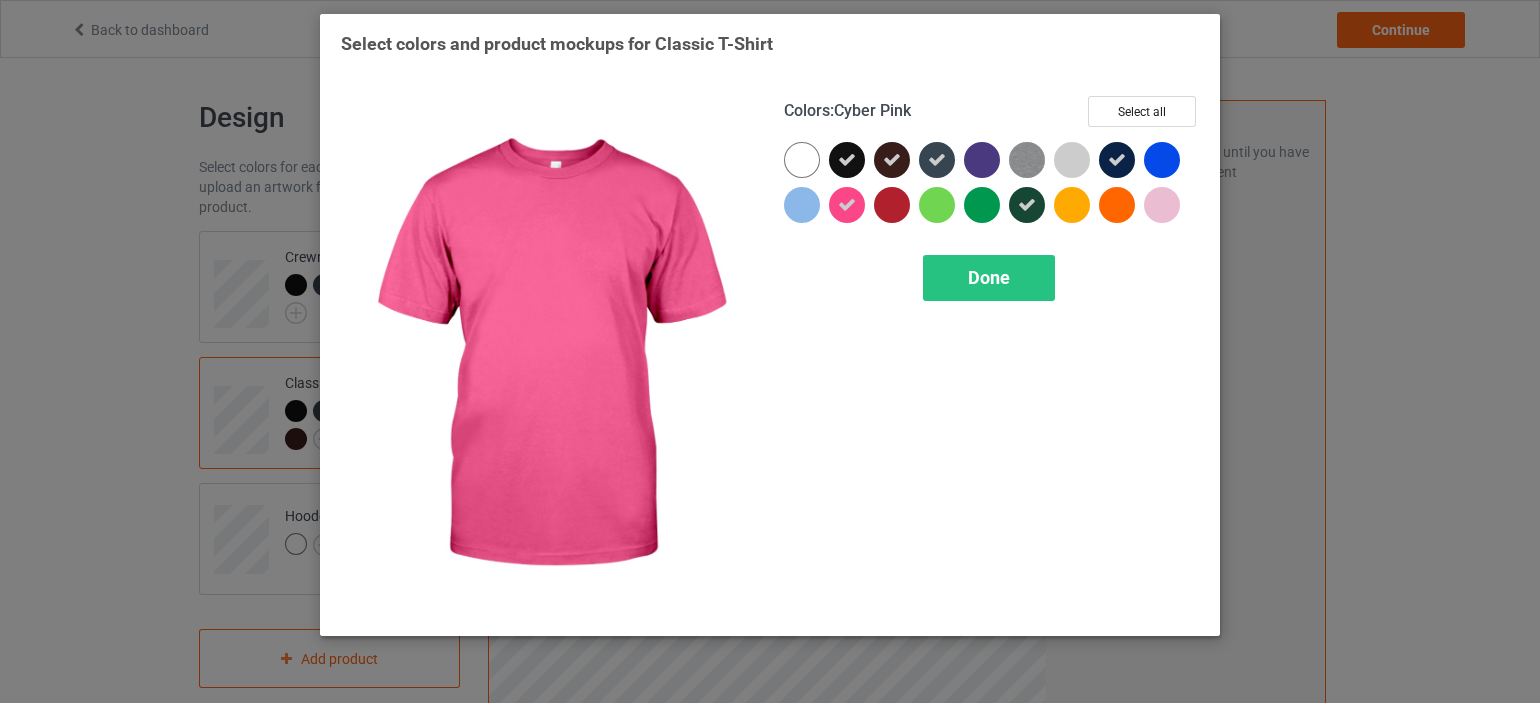 click at bounding box center [847, 205] 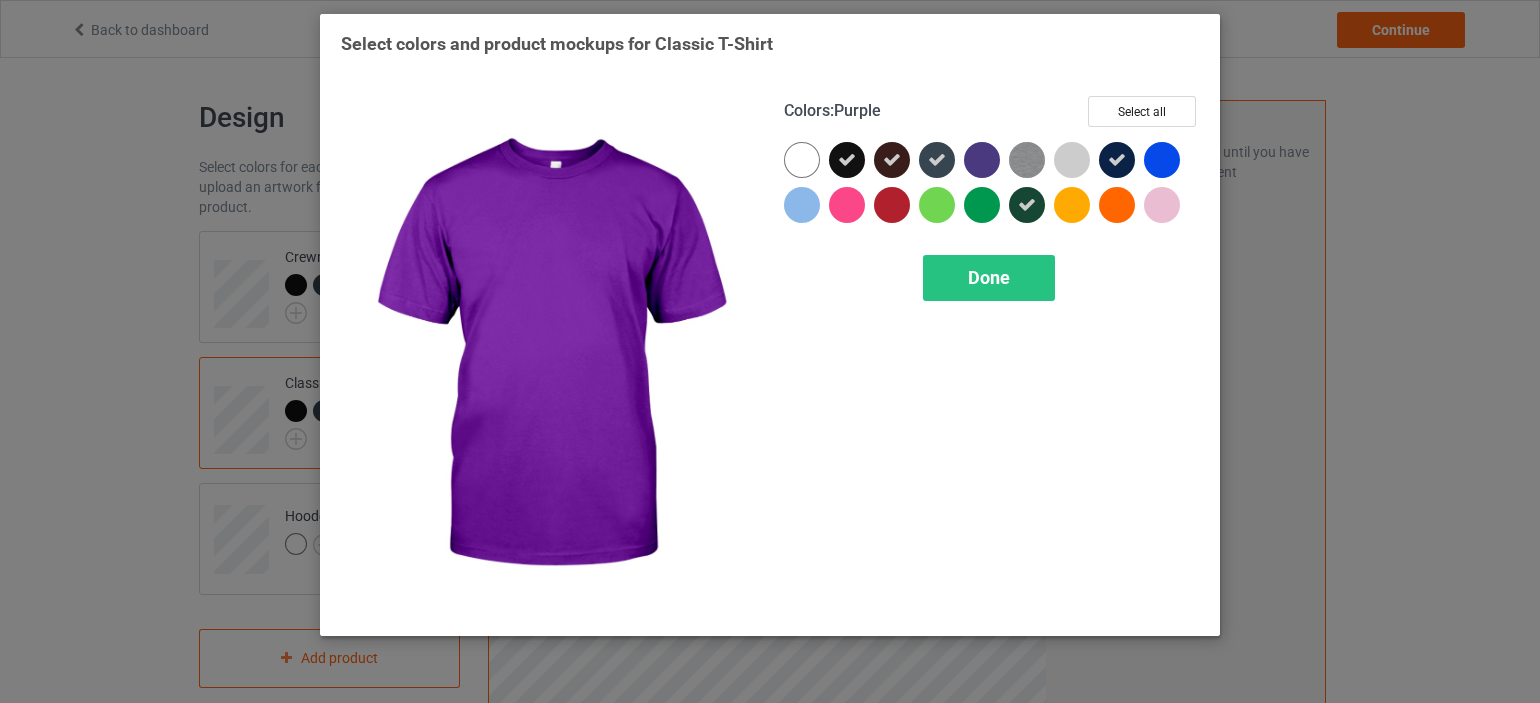 click at bounding box center [982, 160] 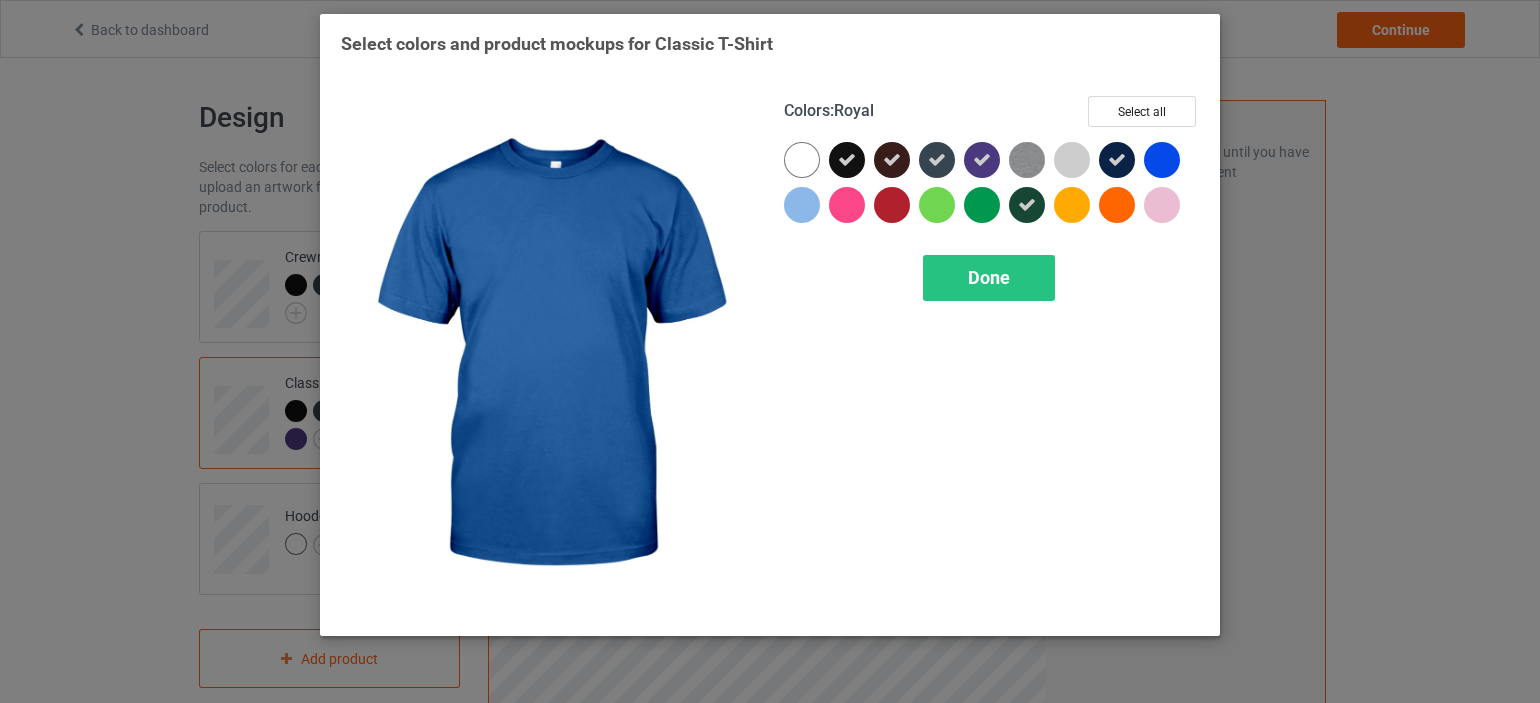 click at bounding box center [1162, 160] 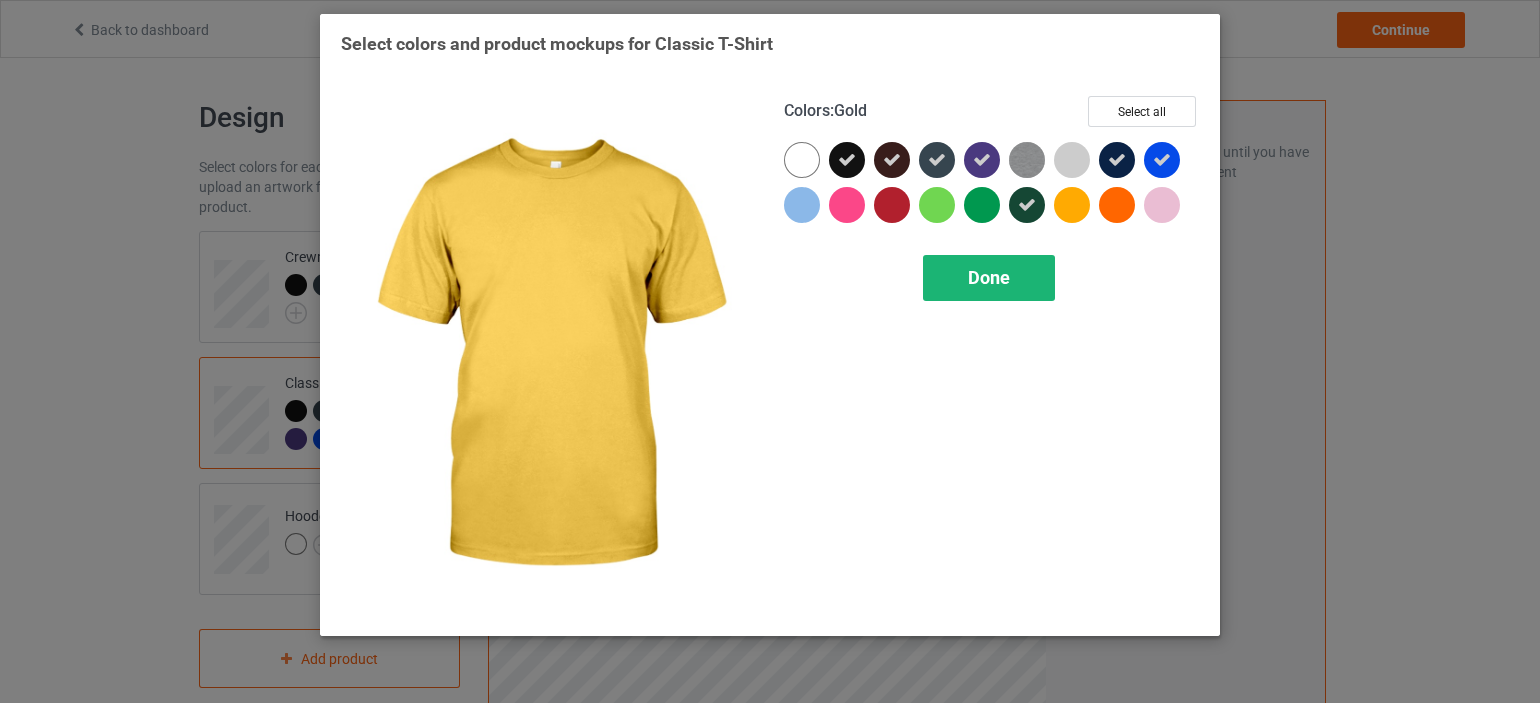 click on "Done" at bounding box center (989, 277) 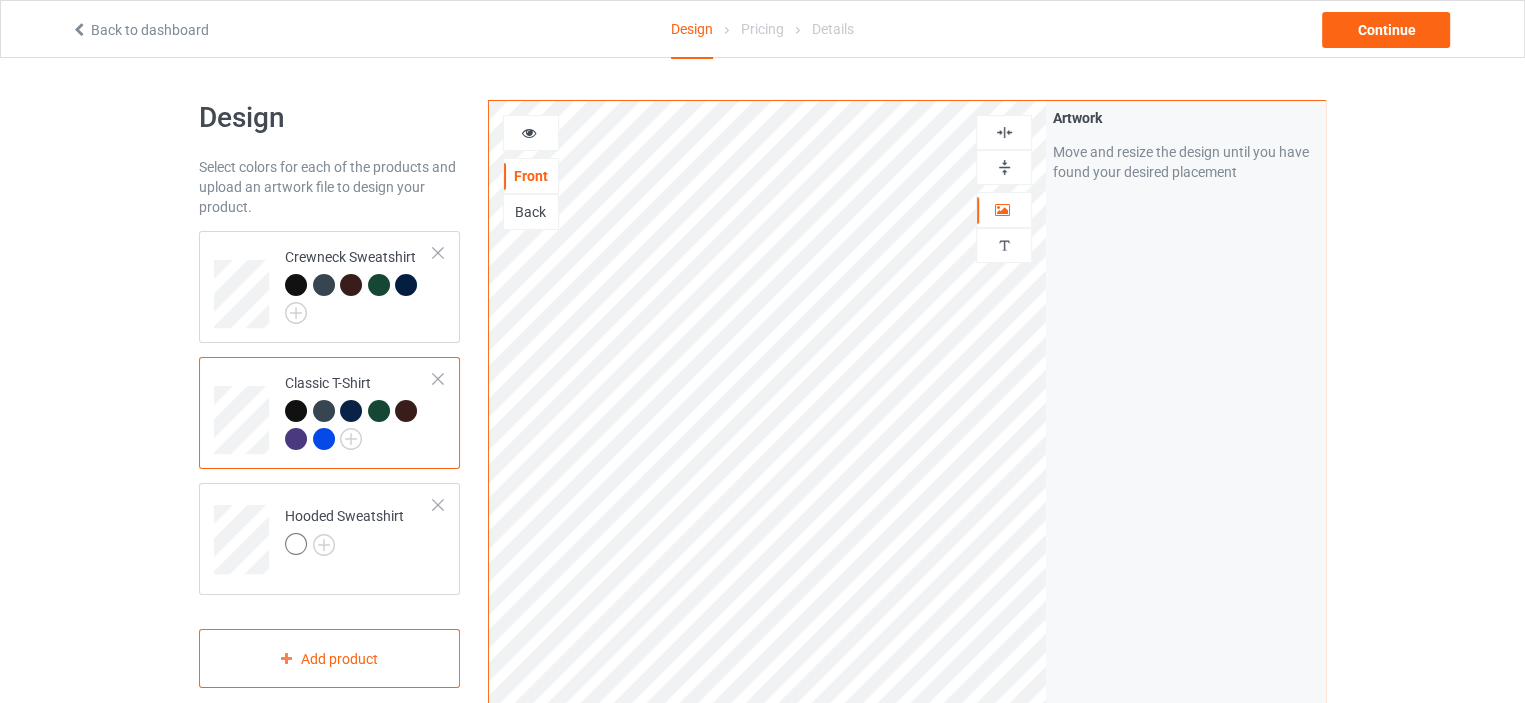 click at bounding box center (296, 439) 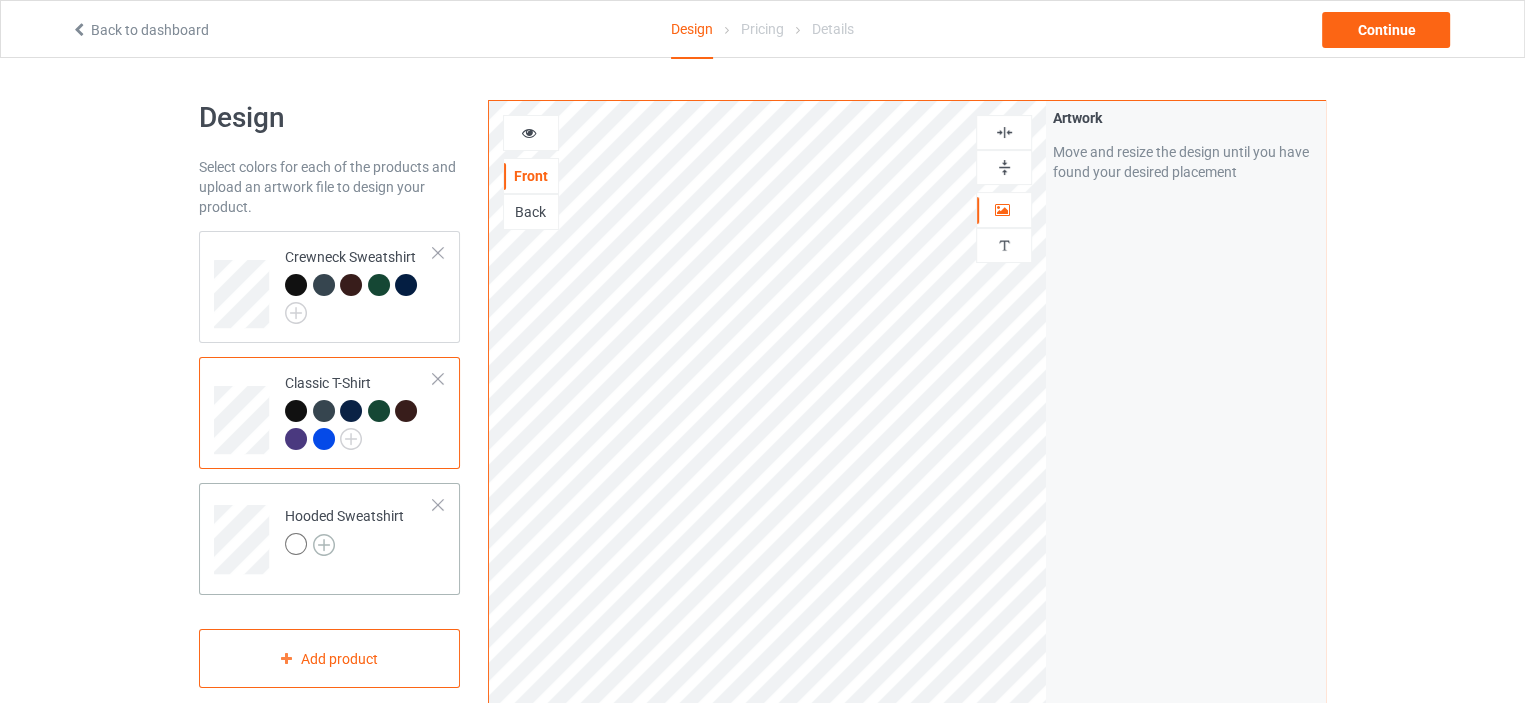 click at bounding box center (324, 545) 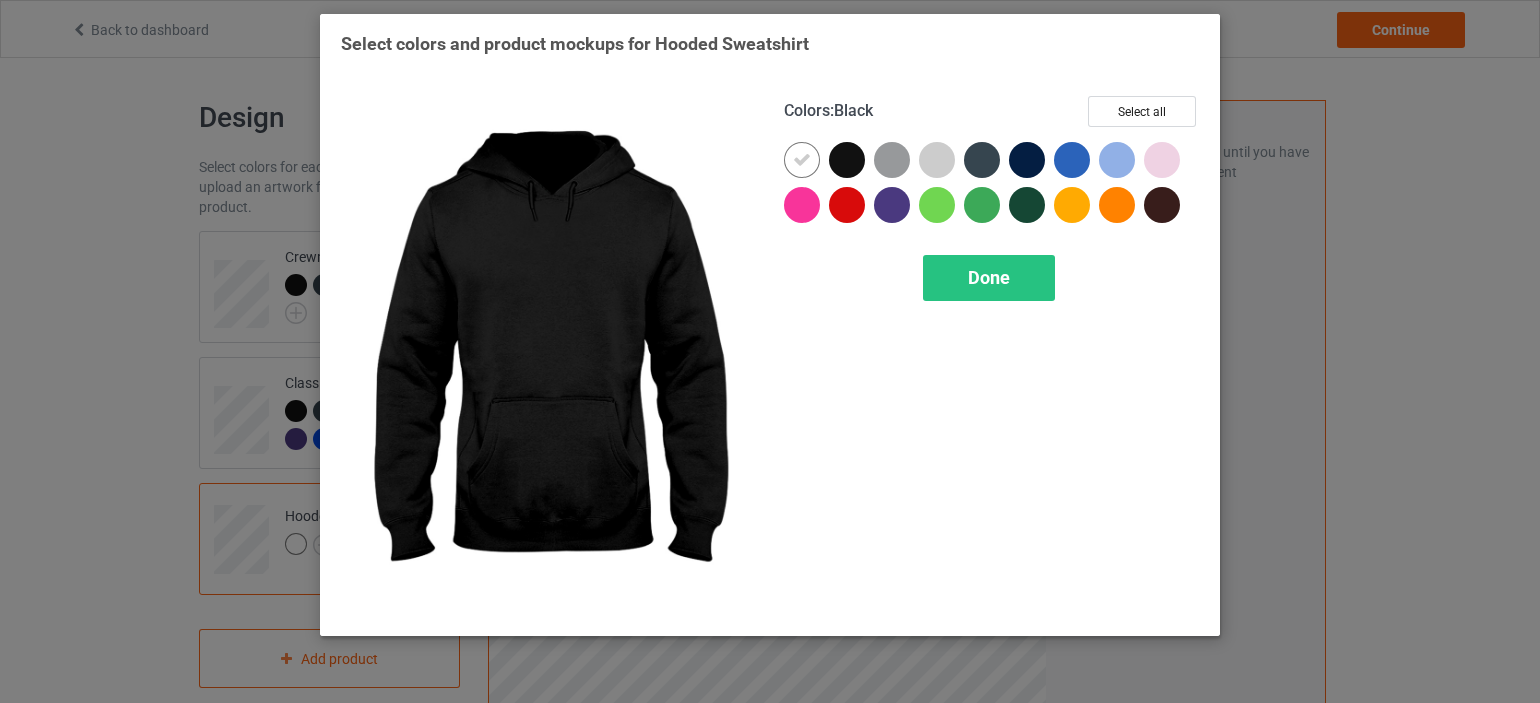 click at bounding box center (847, 160) 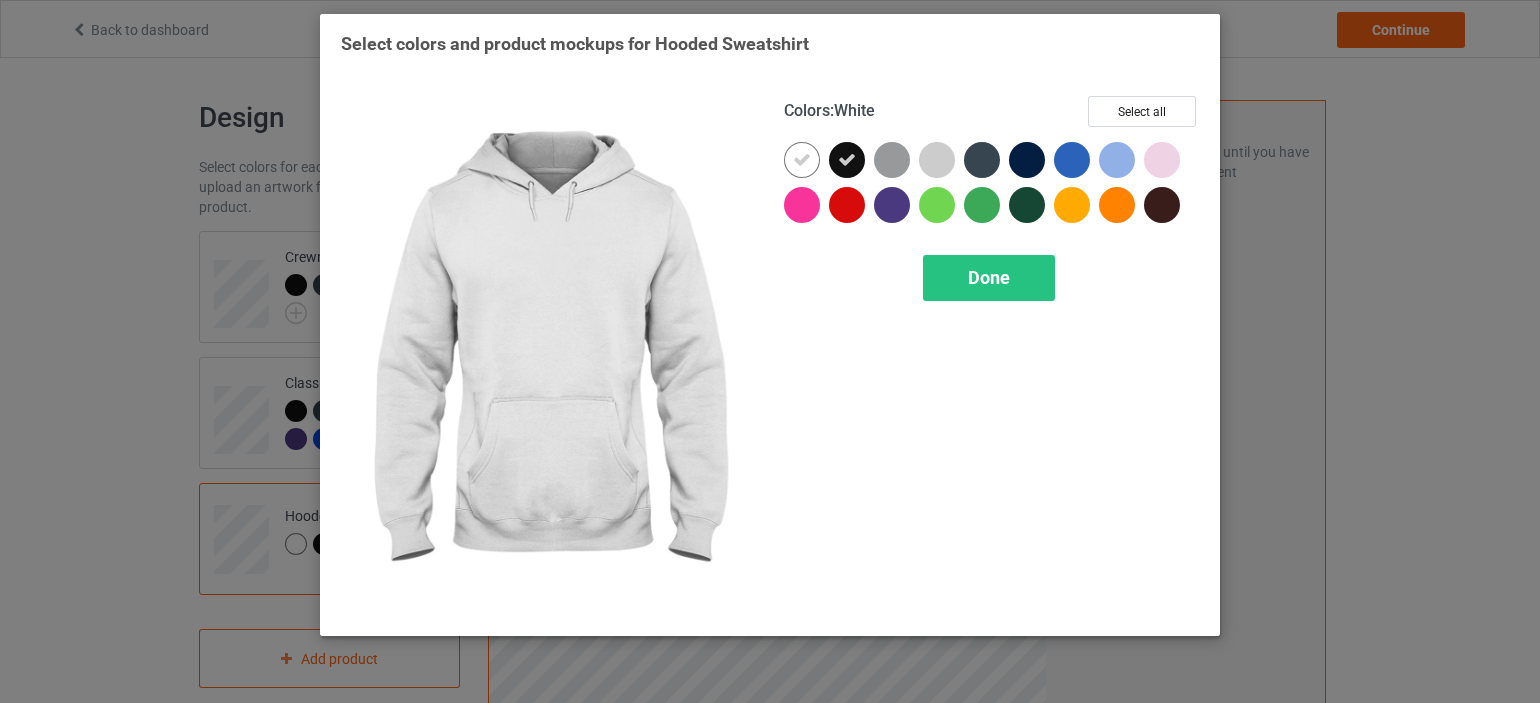 click at bounding box center [802, 160] 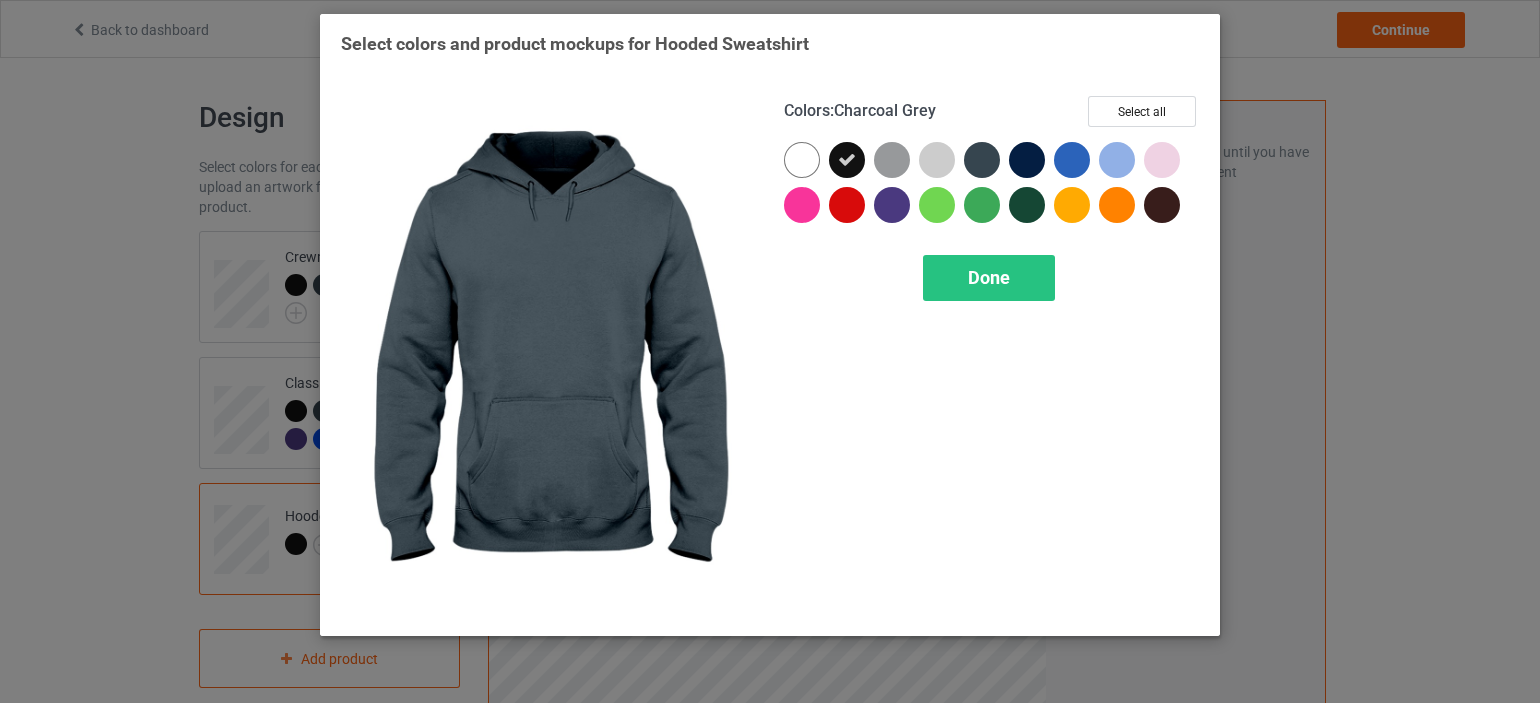 click at bounding box center (982, 160) 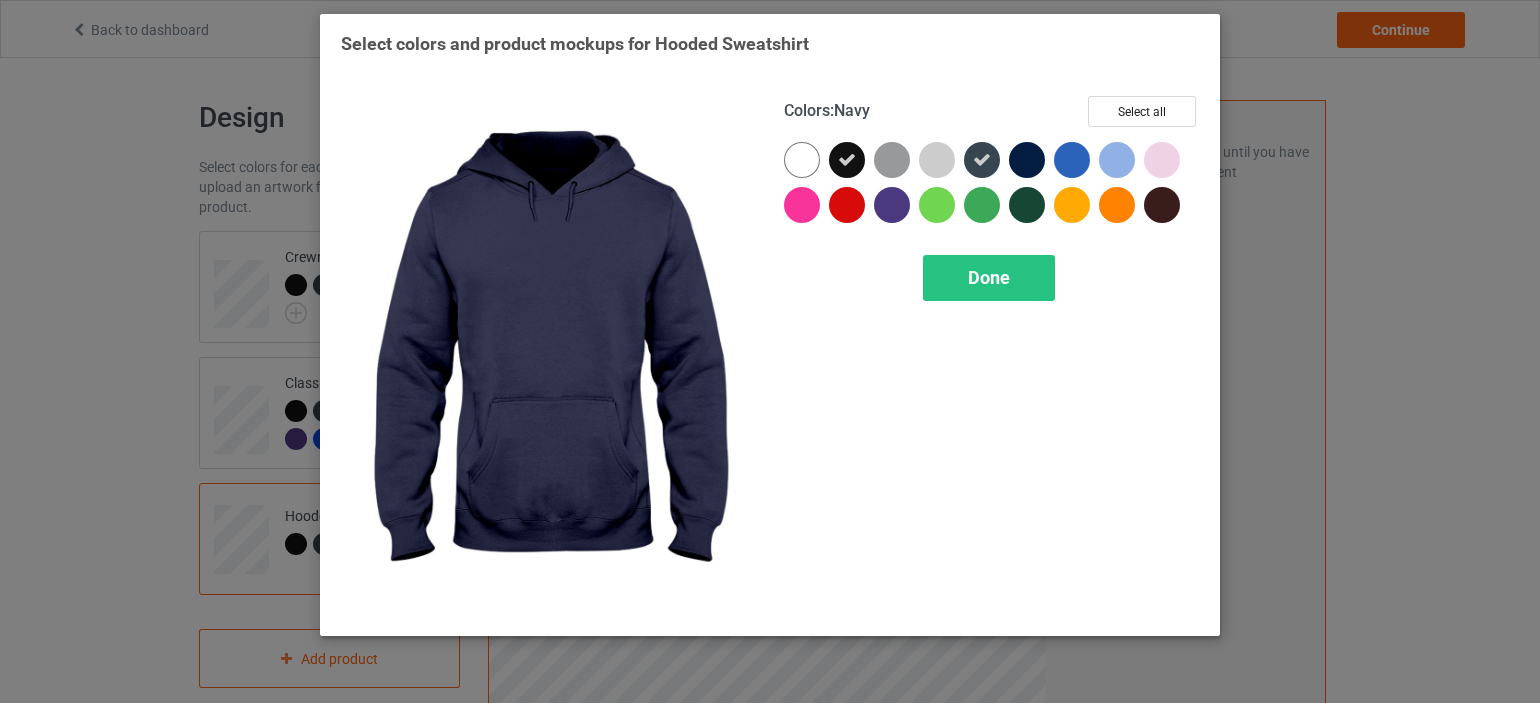 click at bounding box center (1027, 160) 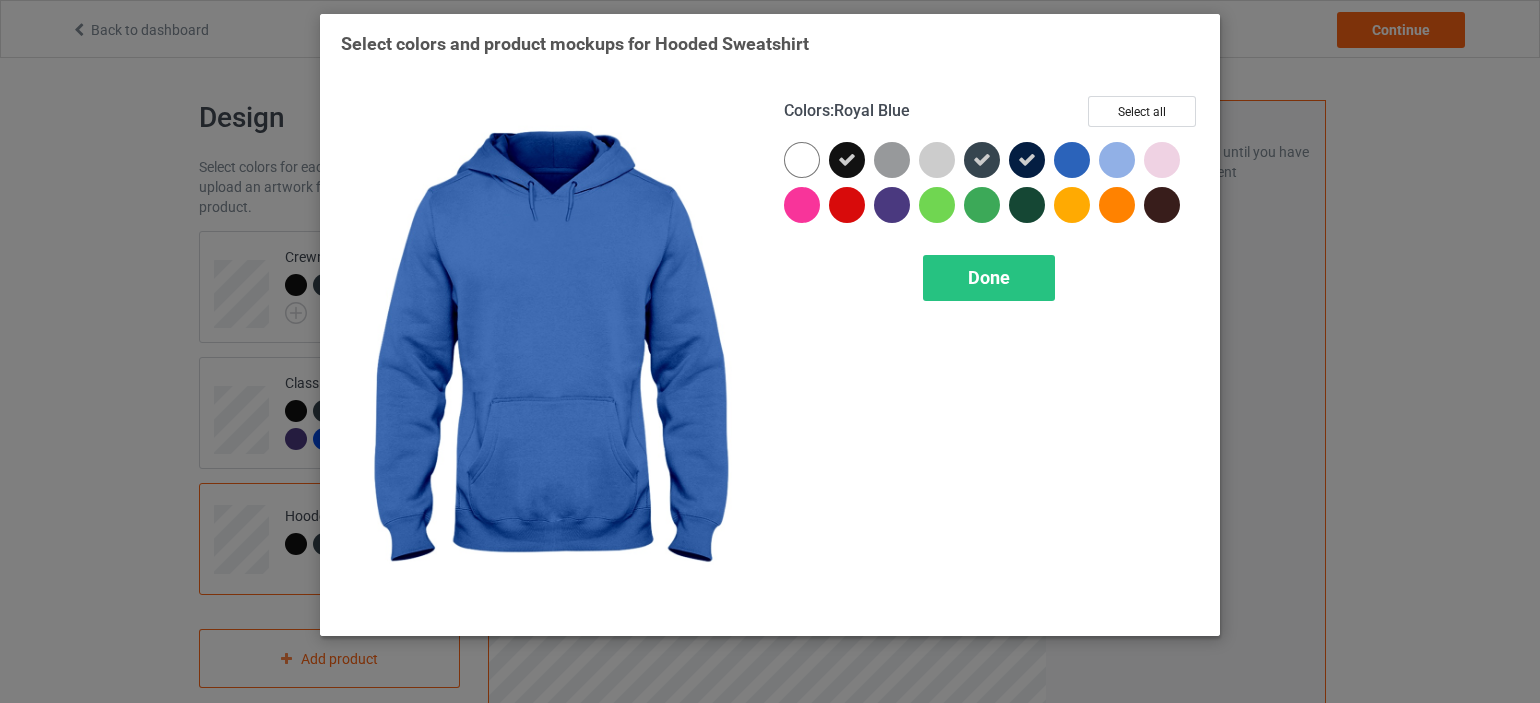 click at bounding box center (1072, 160) 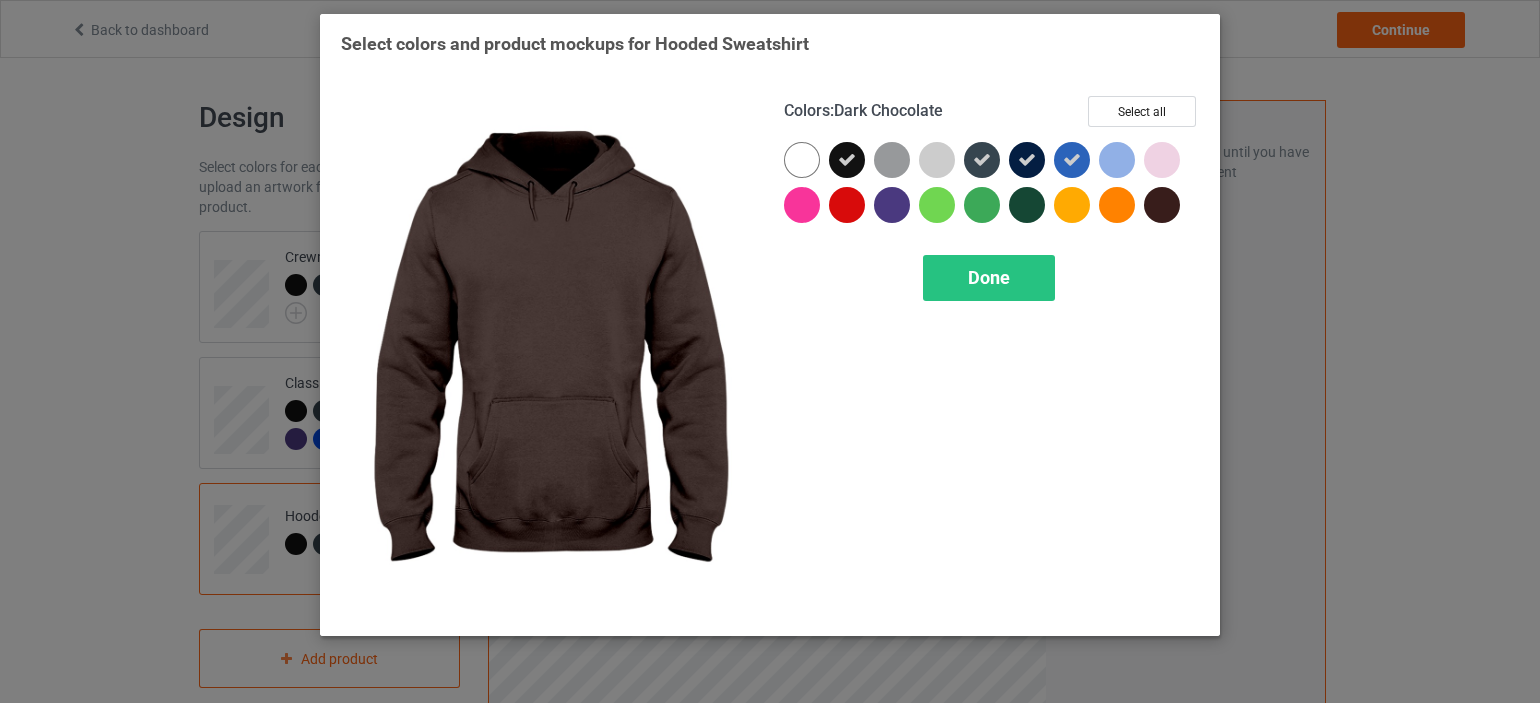 click at bounding box center (1162, 205) 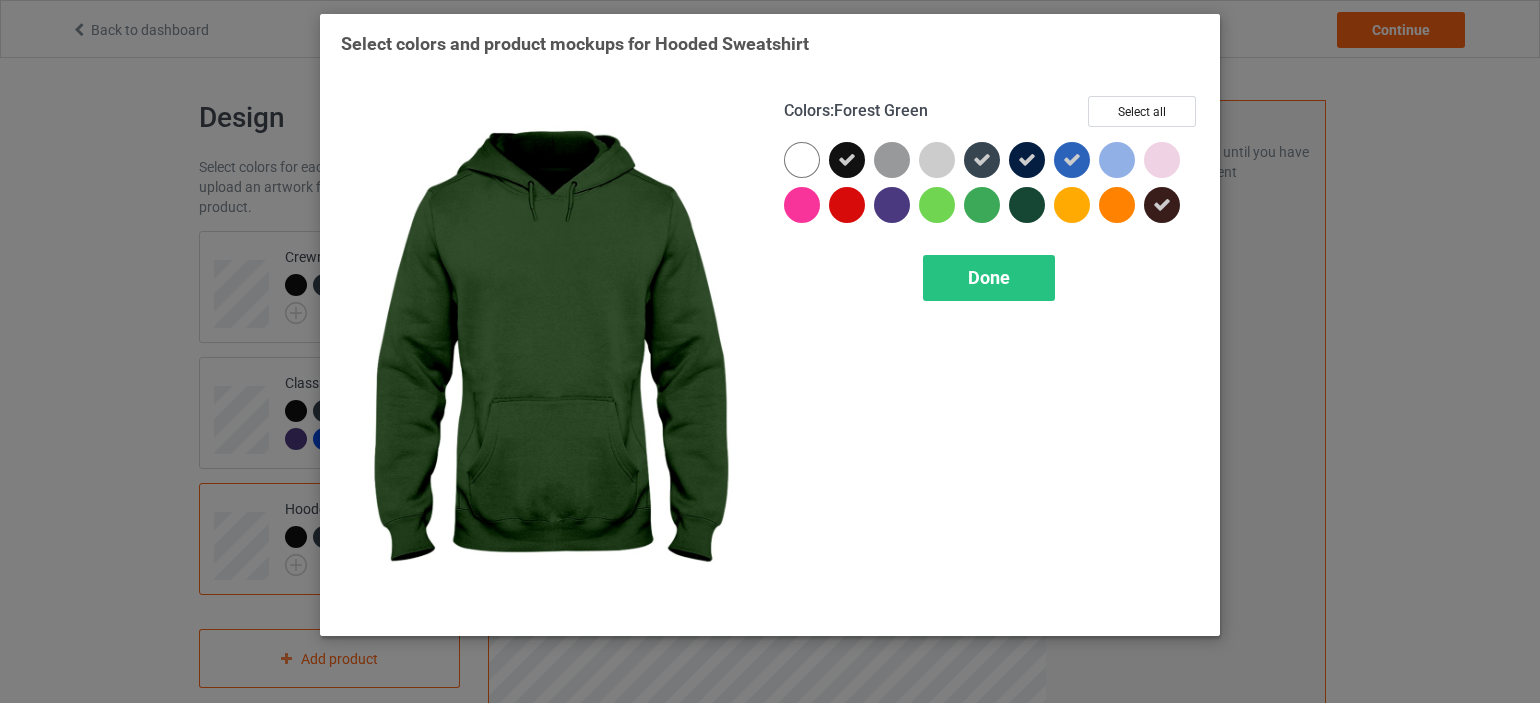 click at bounding box center (1027, 205) 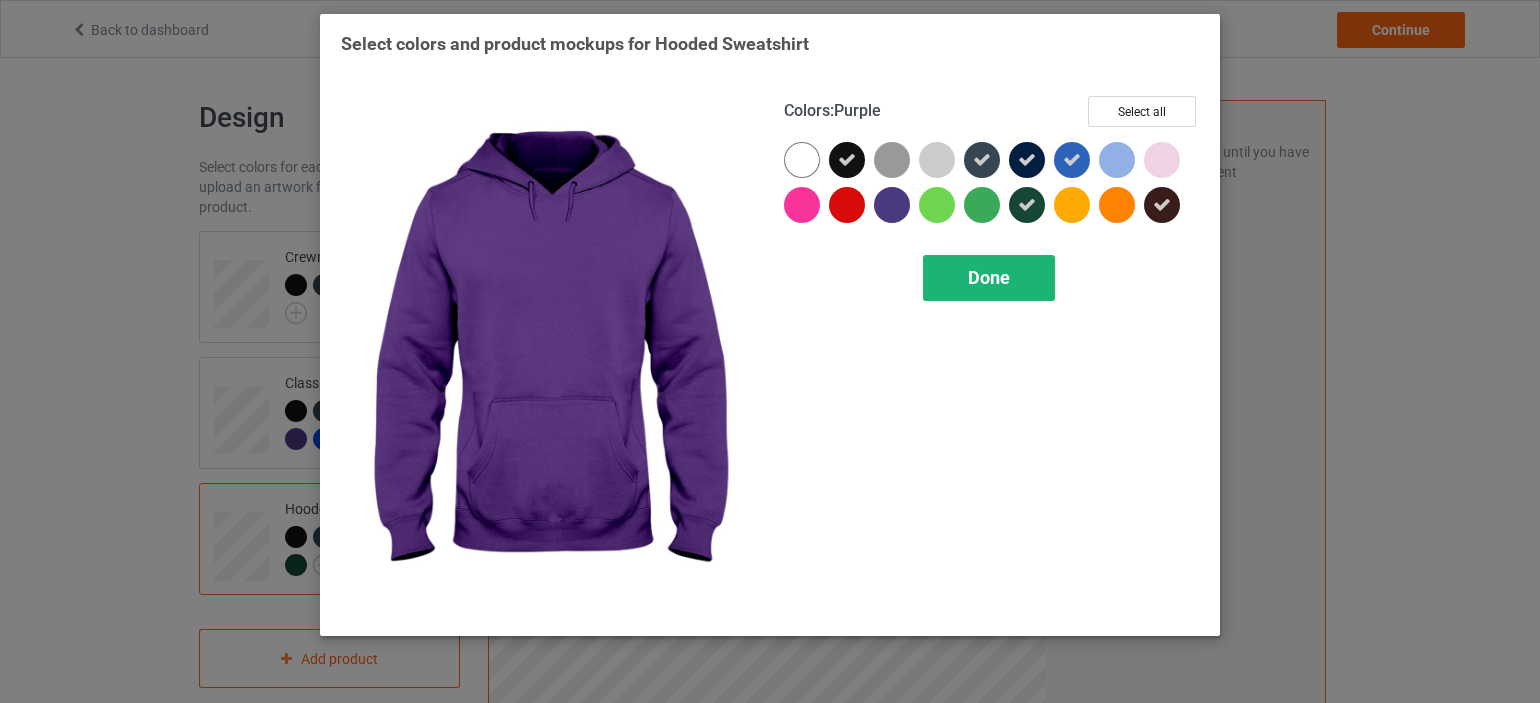 click on "Done" at bounding box center (989, 277) 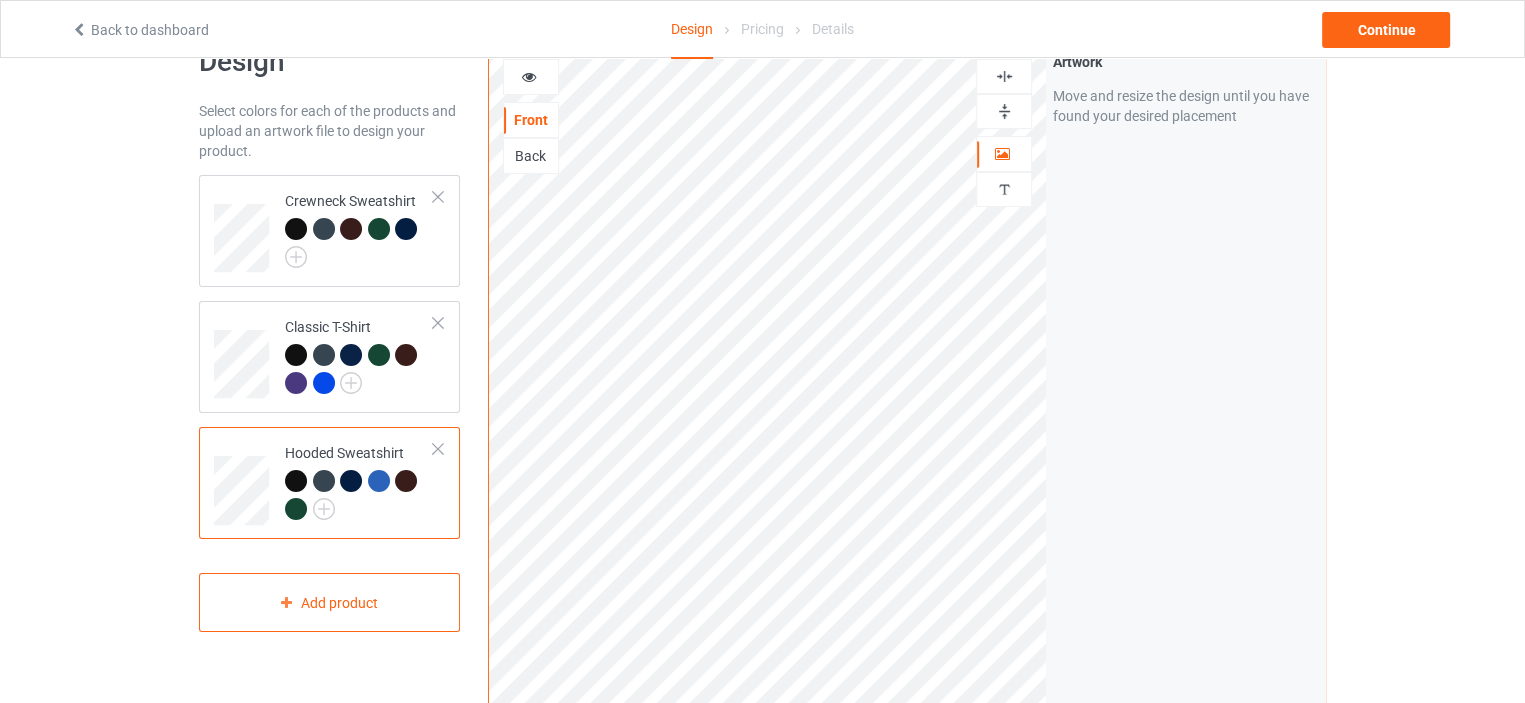 scroll, scrollTop: 80, scrollLeft: 0, axis: vertical 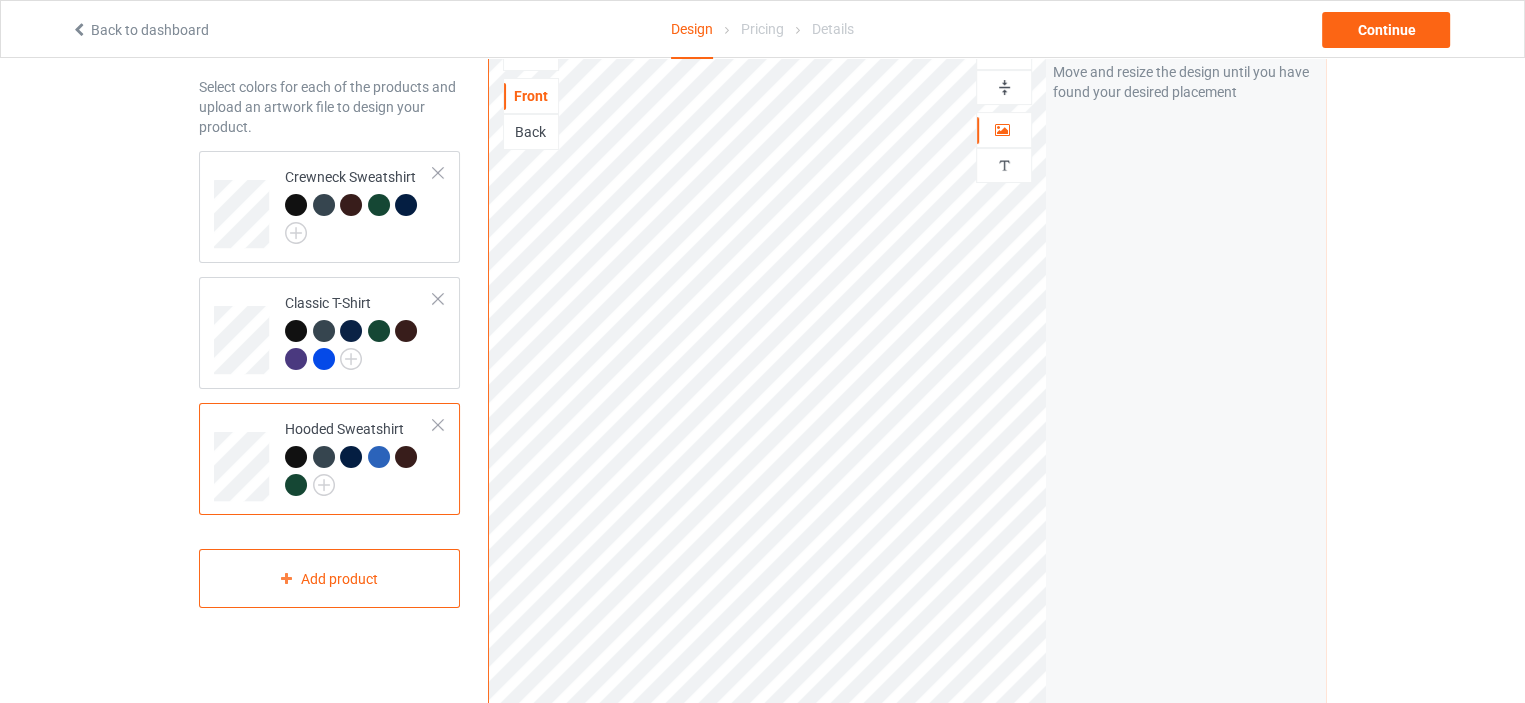 click on "Artwork Move and resize the design until you have found your desired placement" at bounding box center [1185, 401] 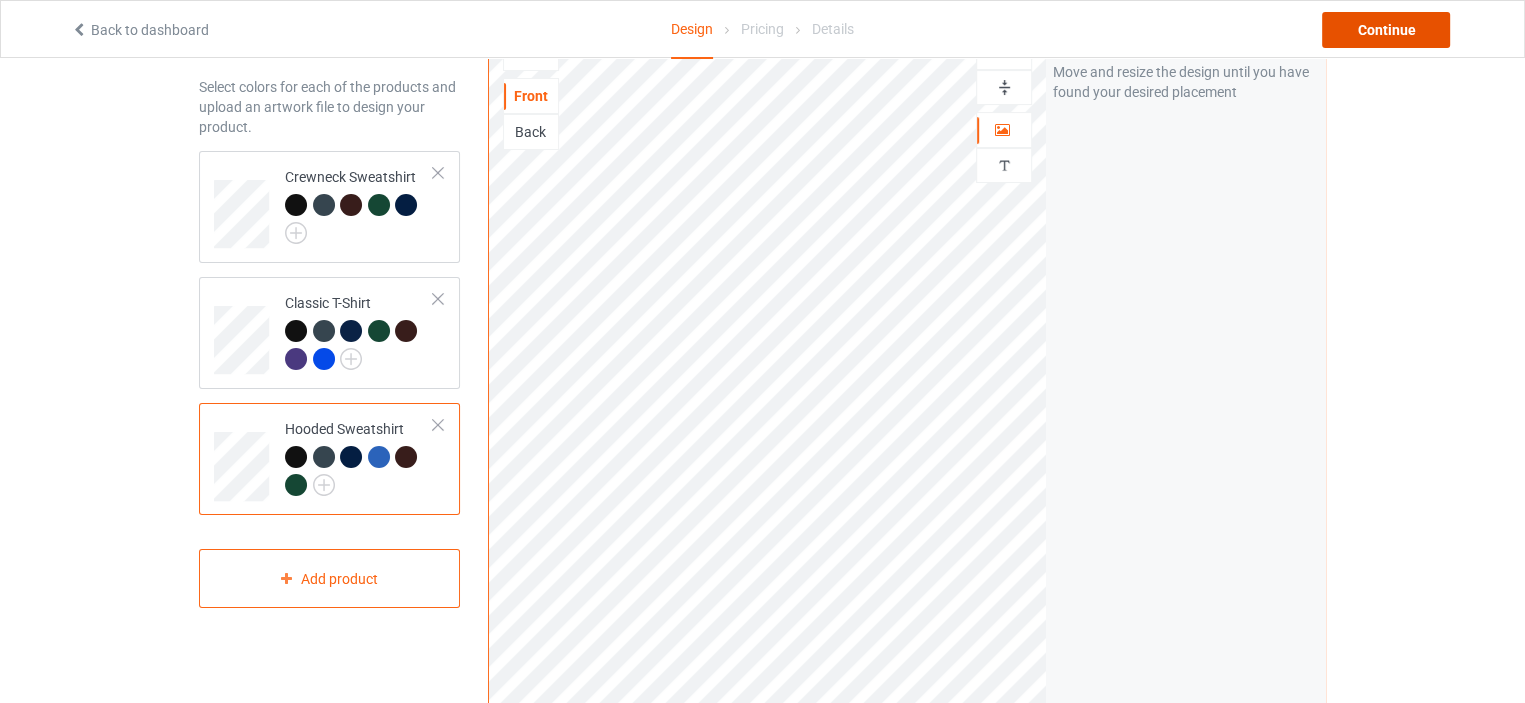 click on "Continue" at bounding box center [1386, 30] 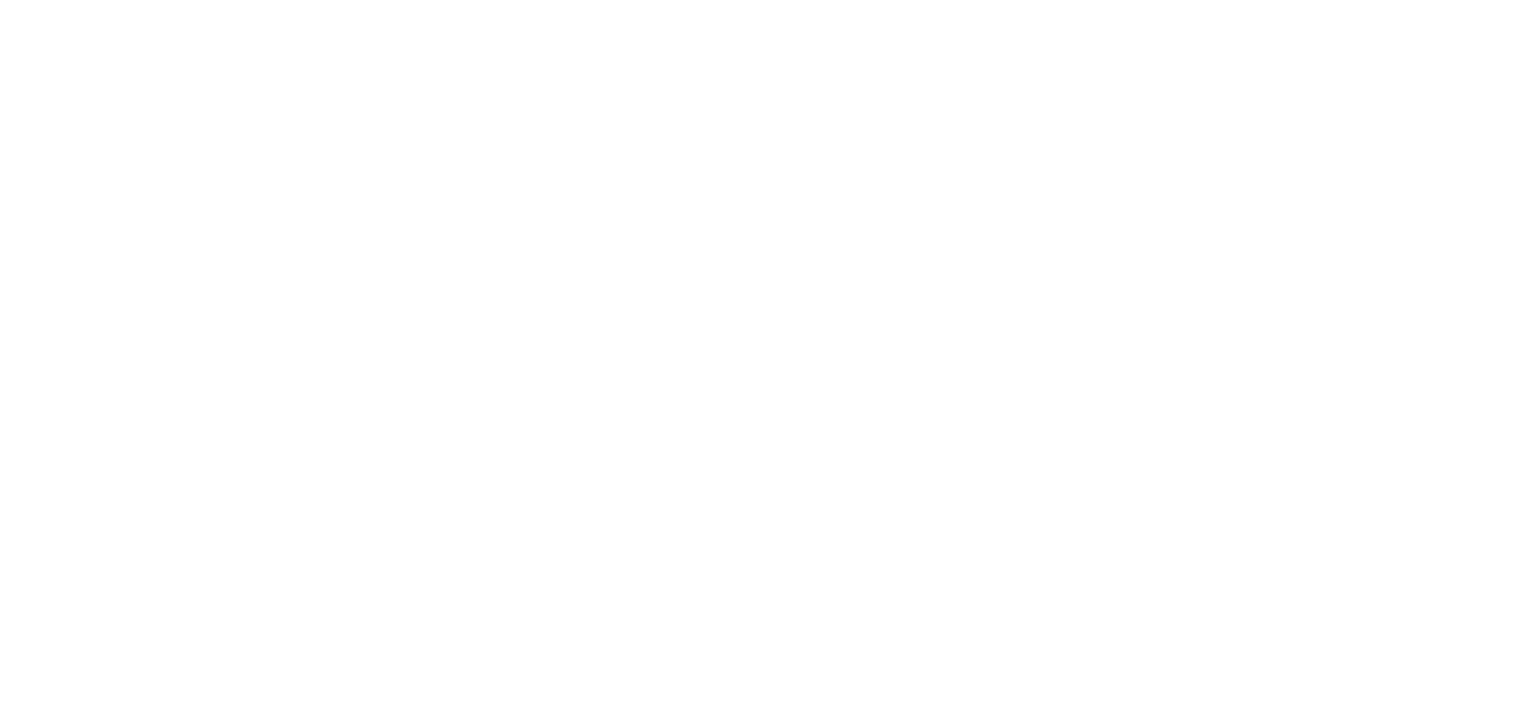 scroll, scrollTop: 0, scrollLeft: 0, axis: both 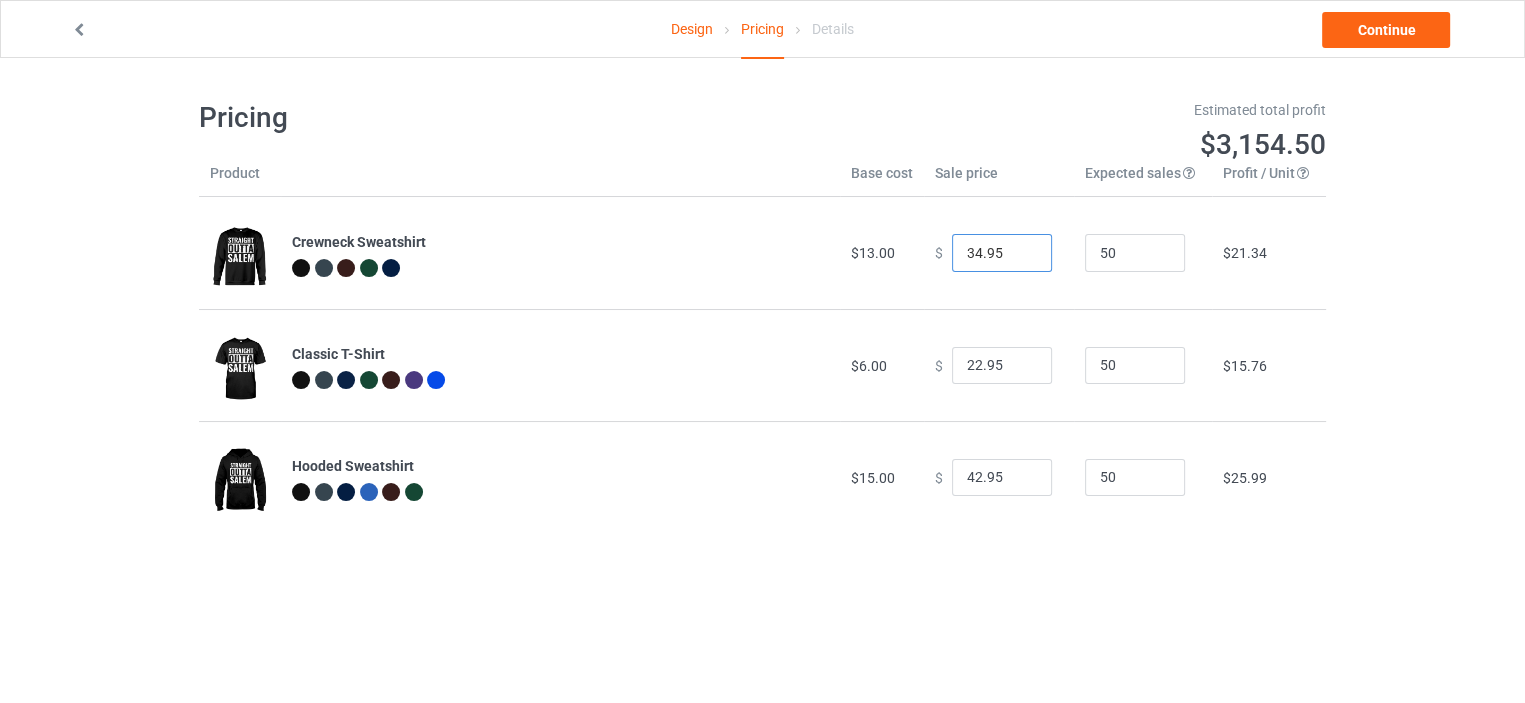 click on "34.95" at bounding box center [1002, 253] 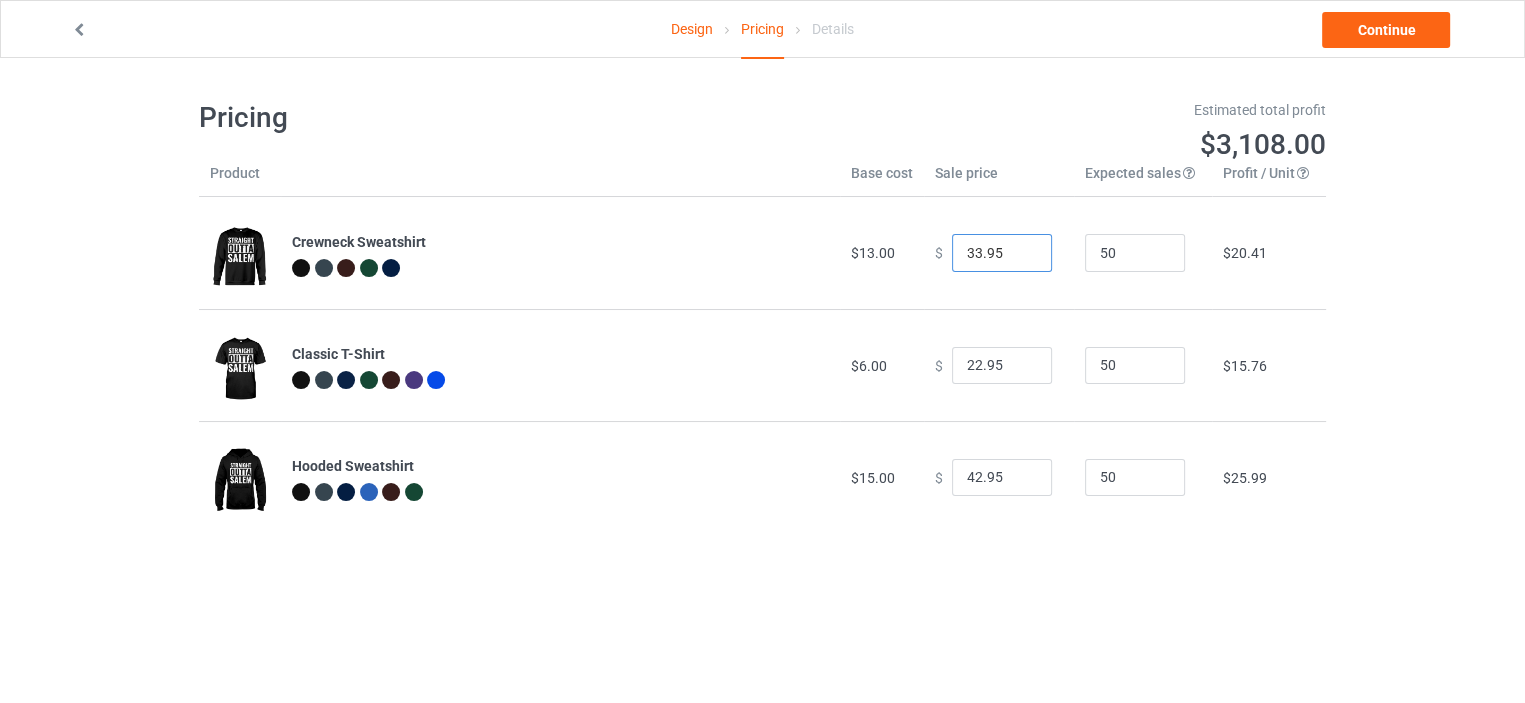 click on "33.95" at bounding box center (1002, 253) 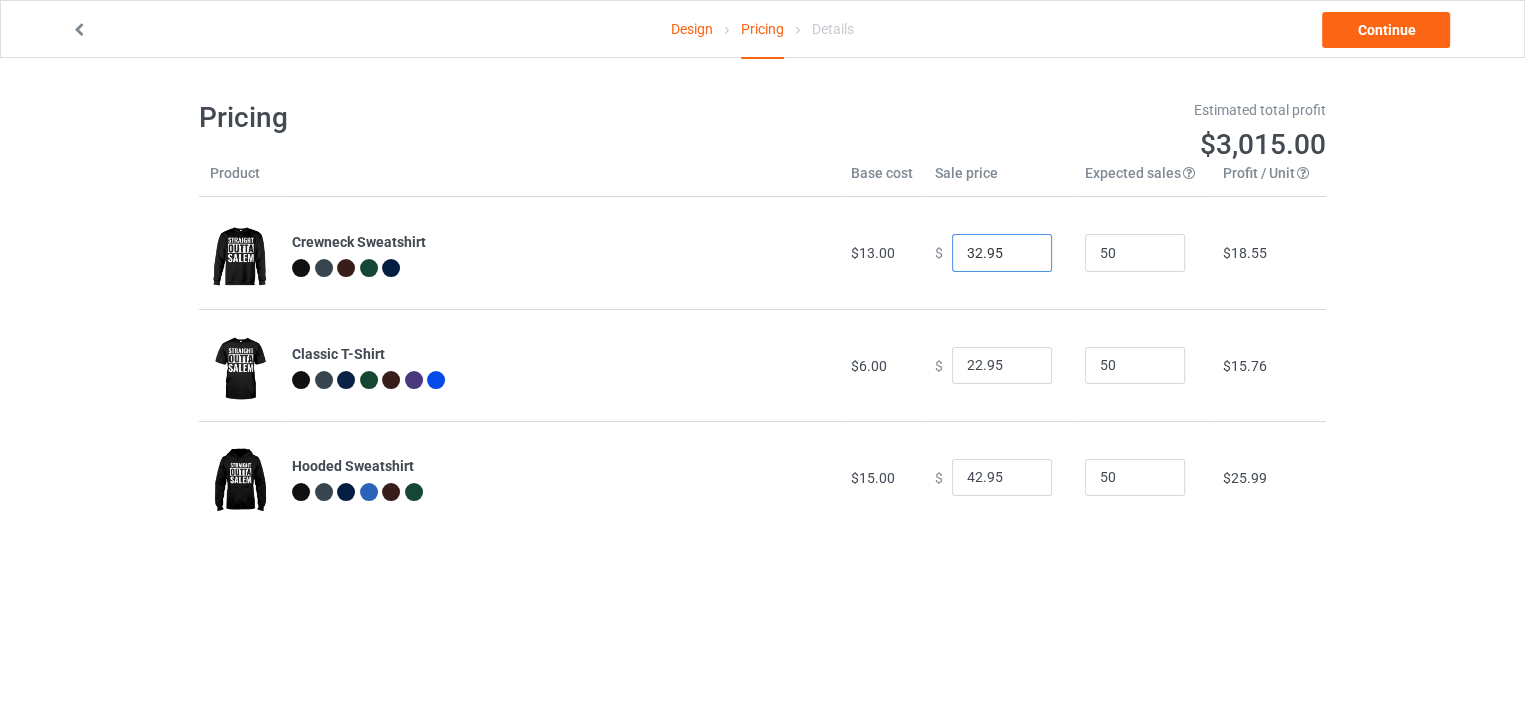 click on "32.95" at bounding box center (1002, 253) 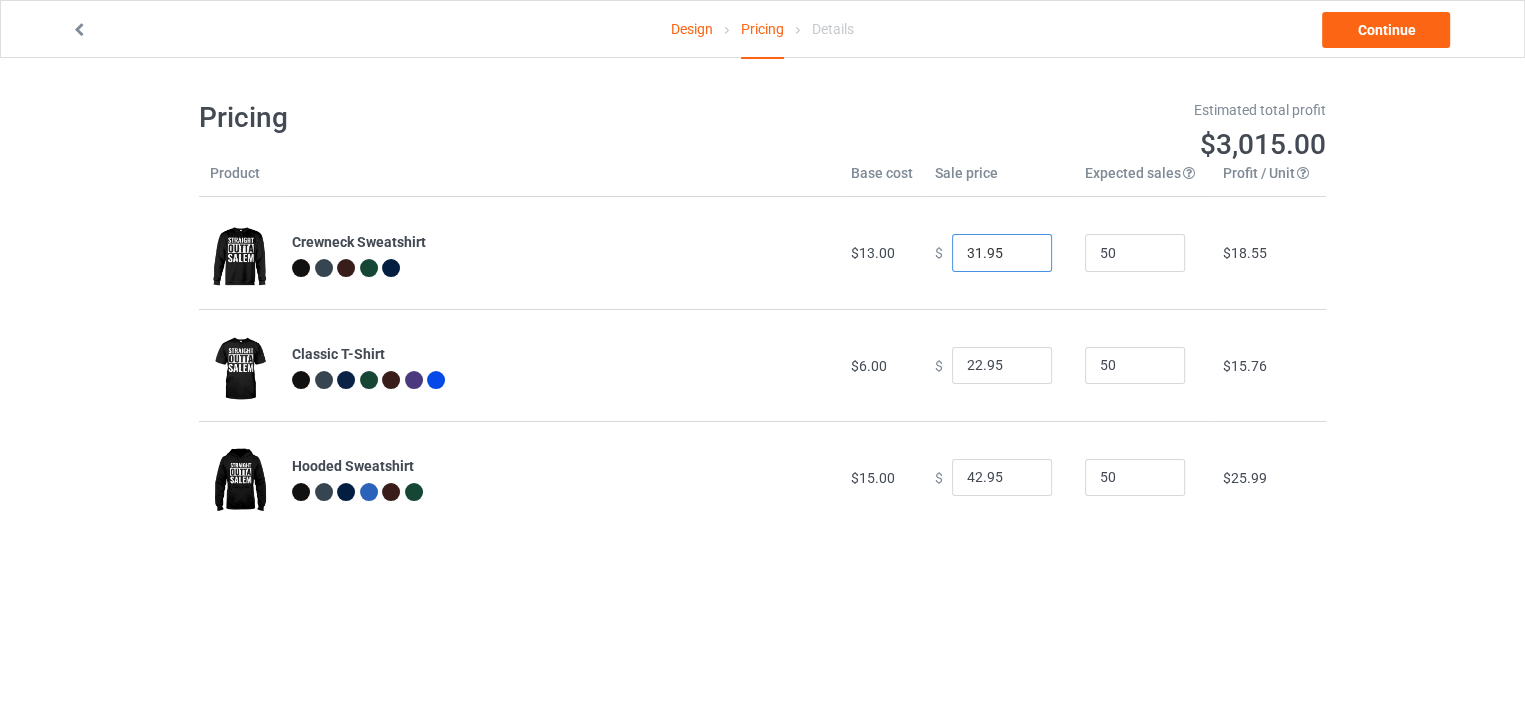 click on "31.95" at bounding box center [1002, 253] 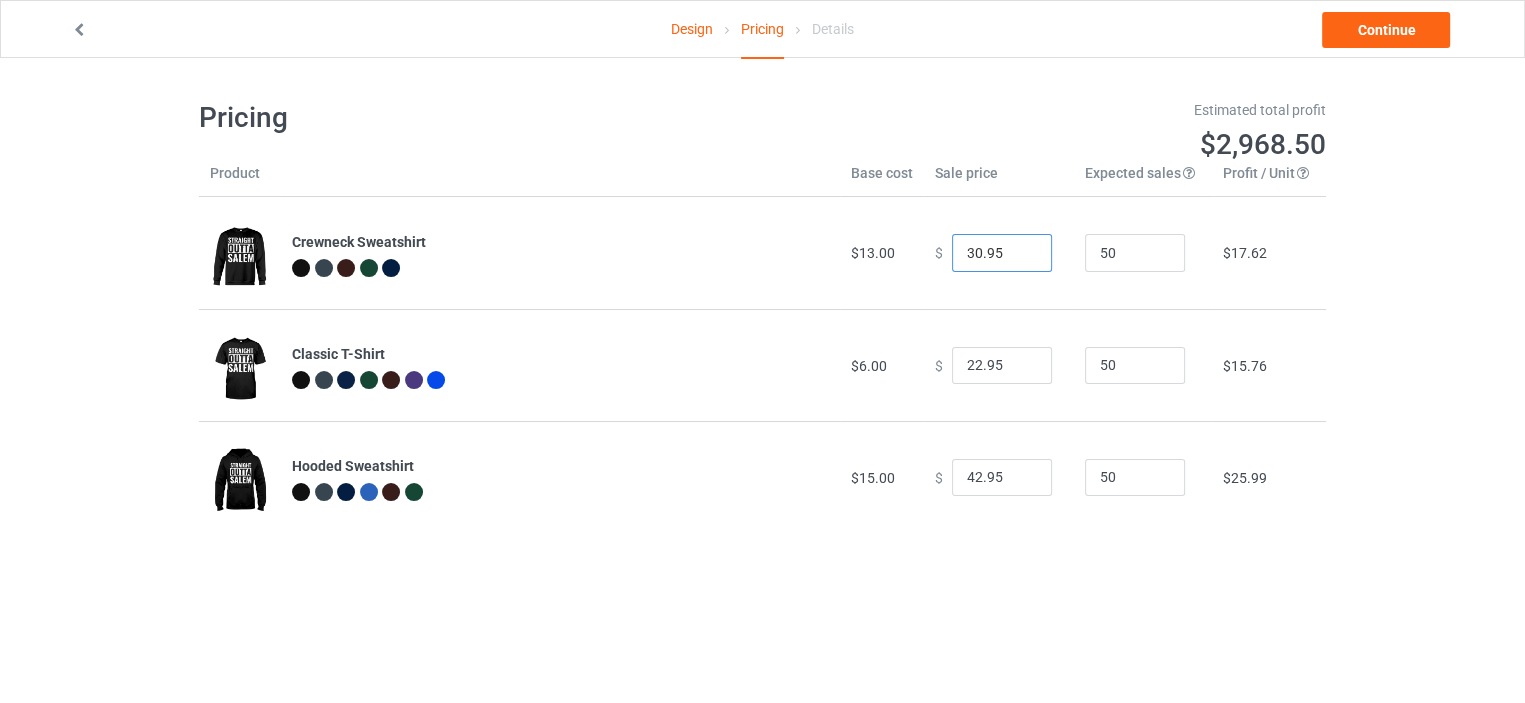 click on "30.95" at bounding box center [1002, 253] 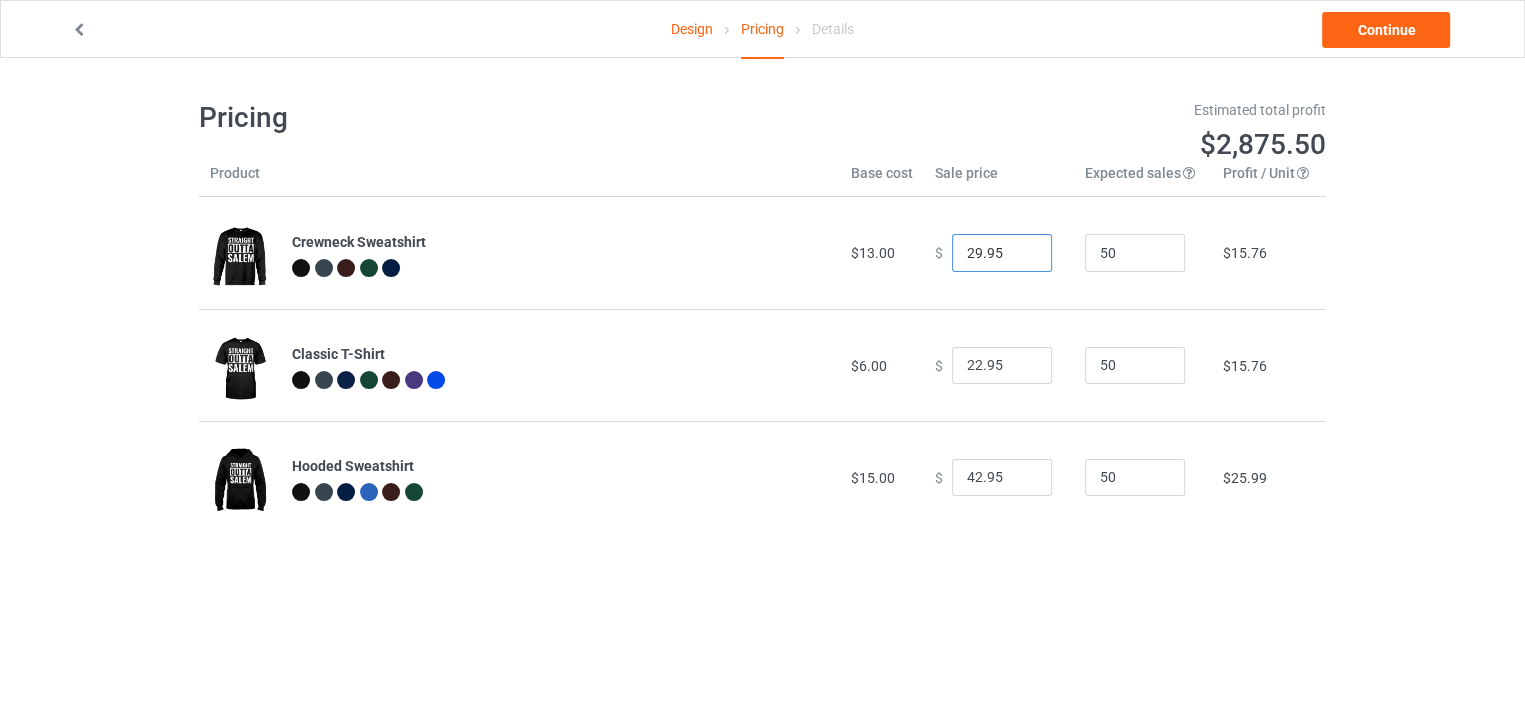 click on "29.95" at bounding box center (1002, 253) 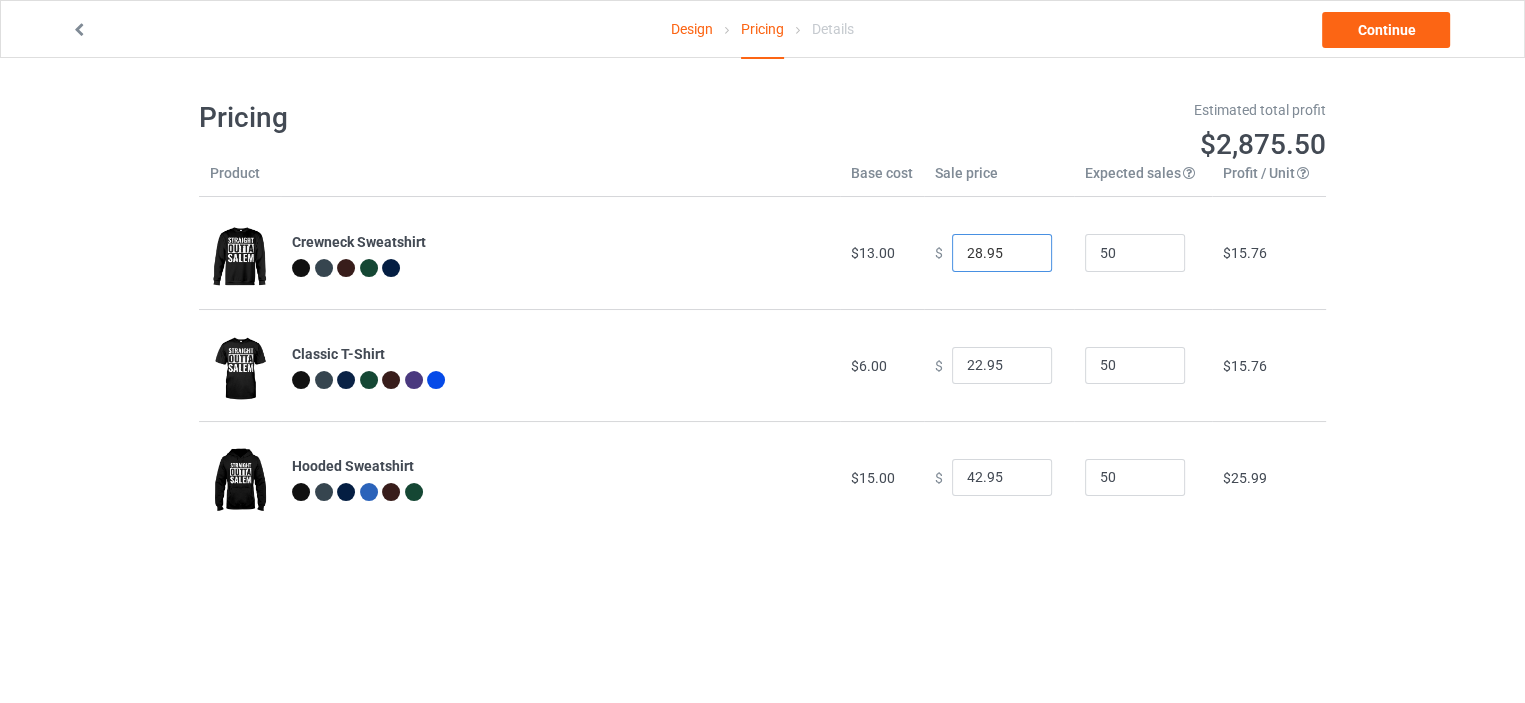 click on "28.95" at bounding box center (1002, 253) 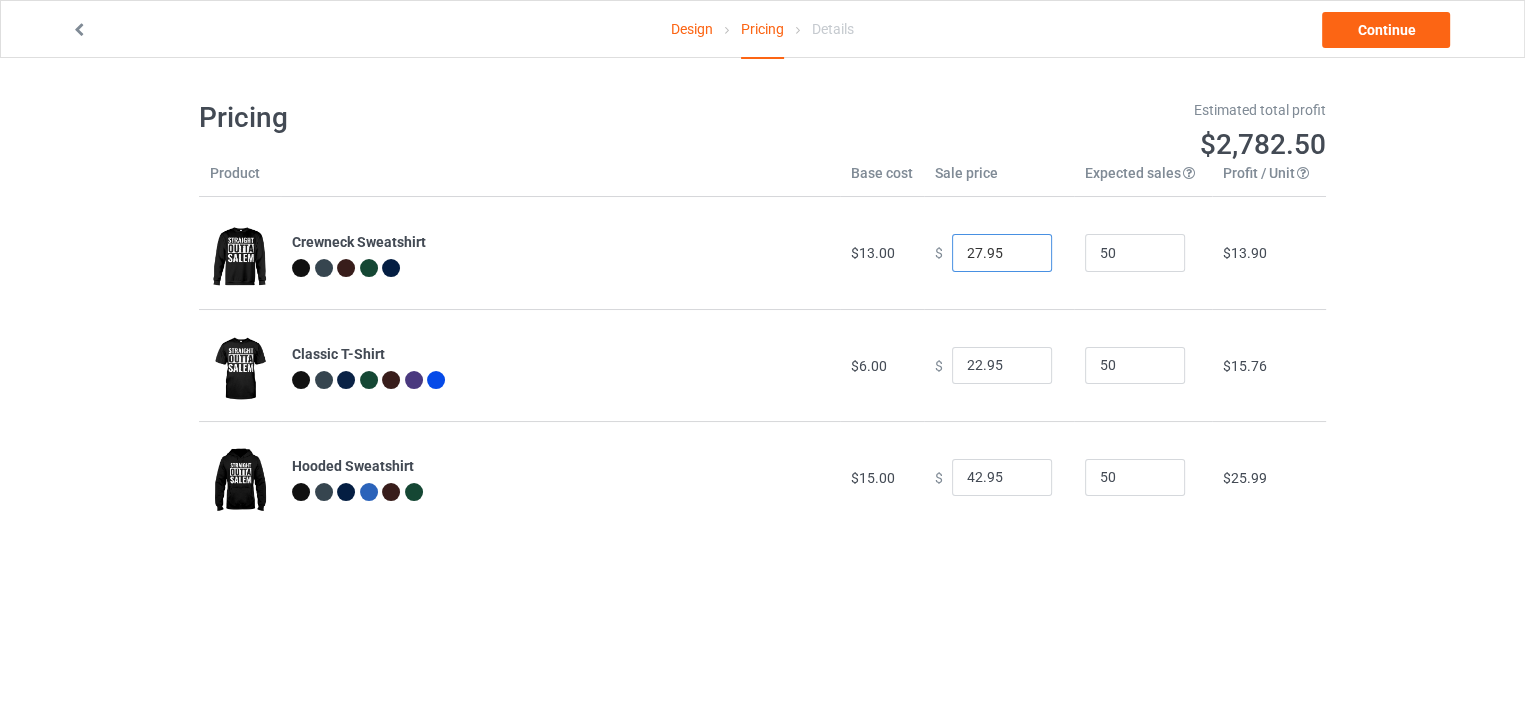 click on "27.95" at bounding box center (1002, 253) 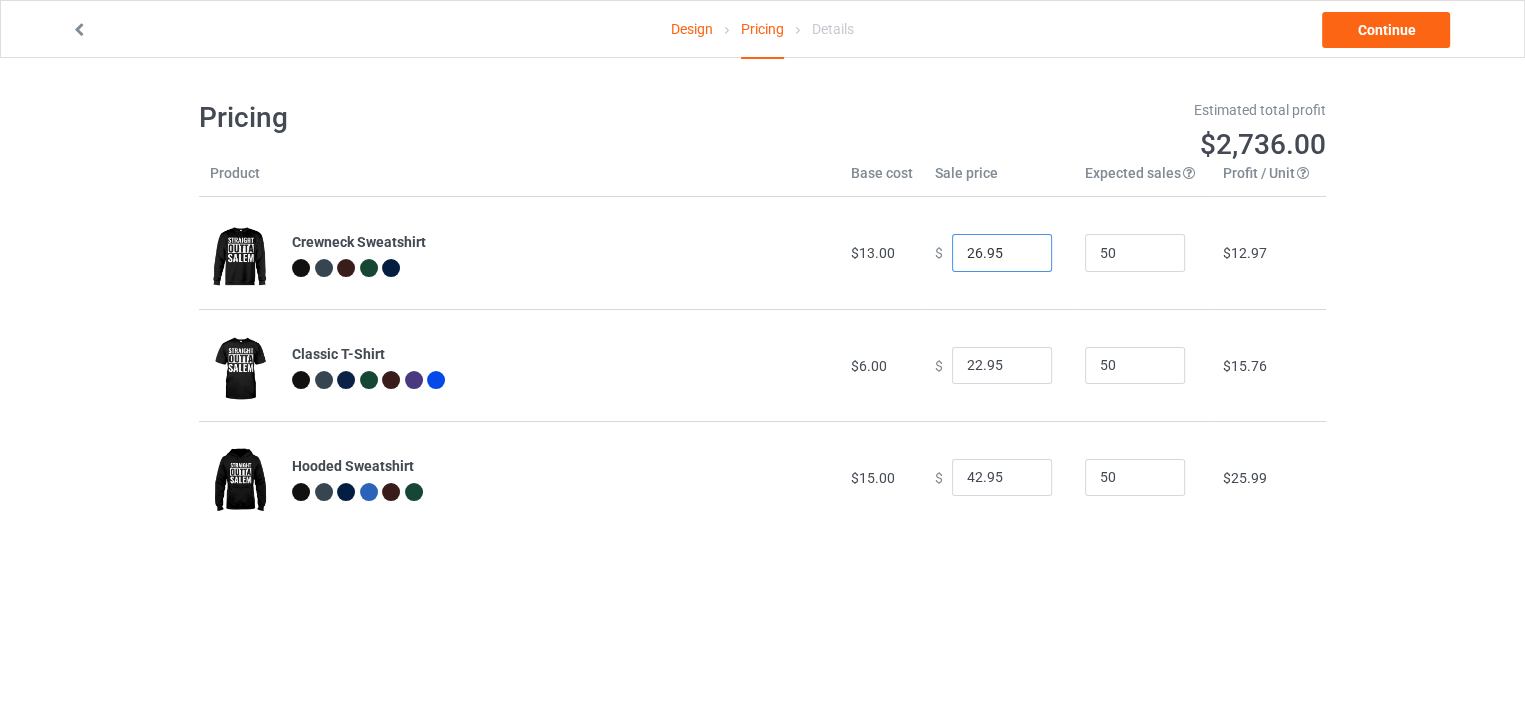 click on "26.95" at bounding box center [1002, 253] 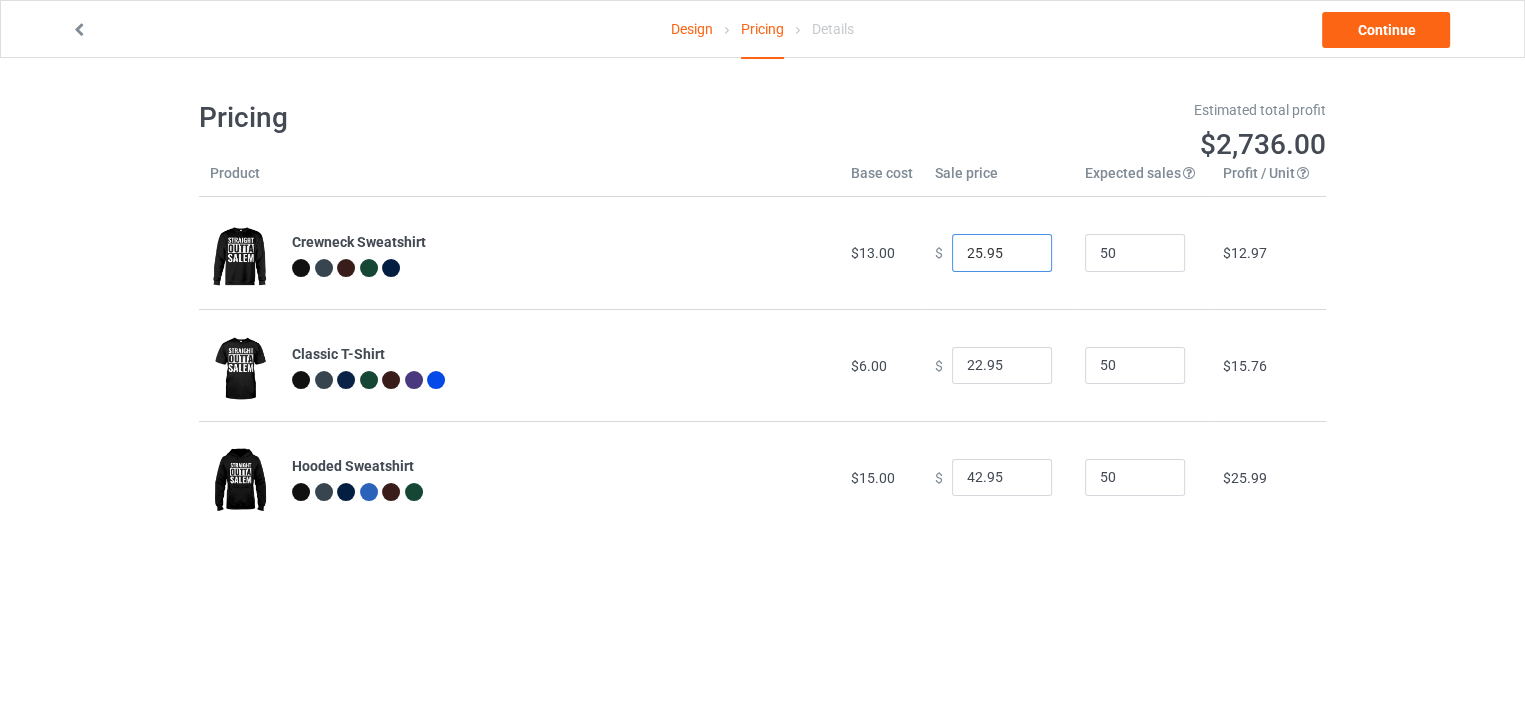 click on "25.95" at bounding box center (1002, 253) 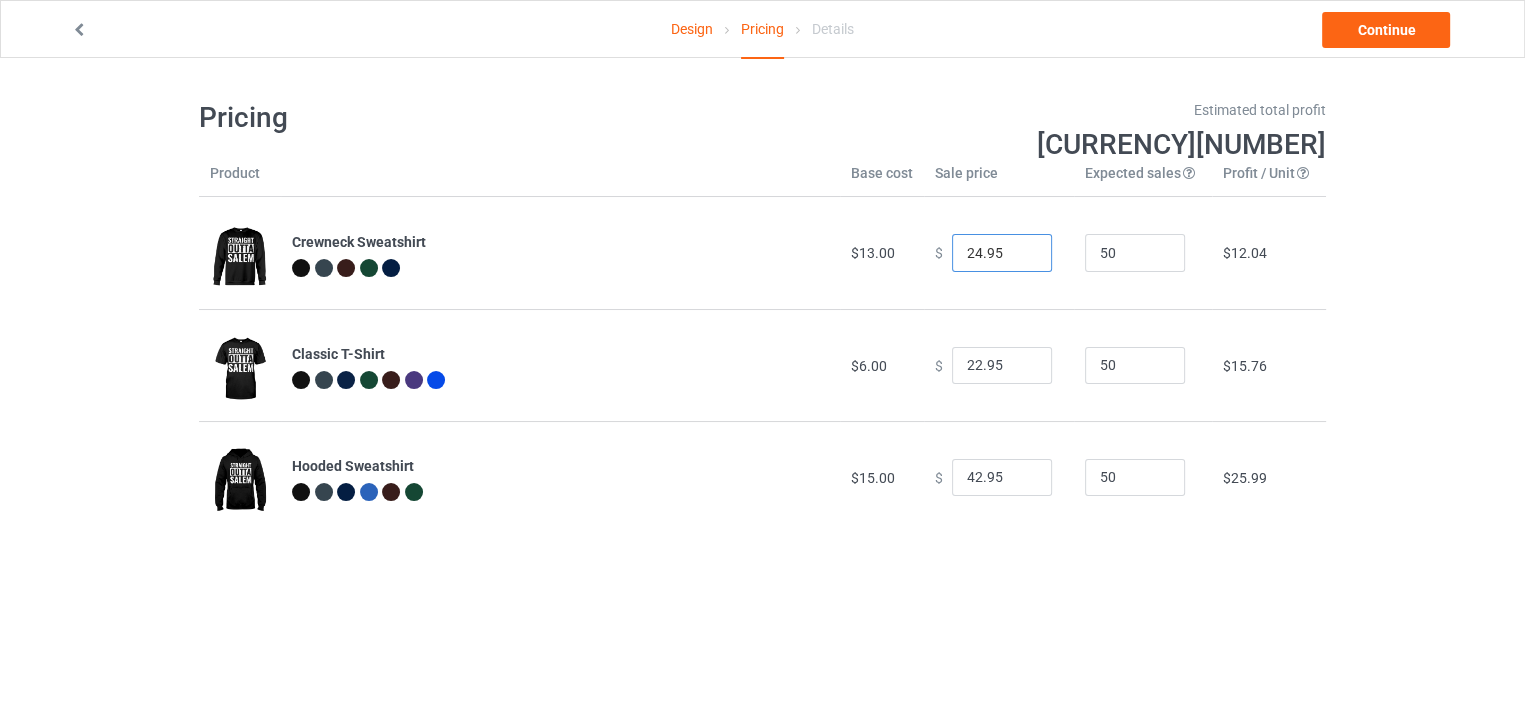 click on "24.95" at bounding box center (1002, 253) 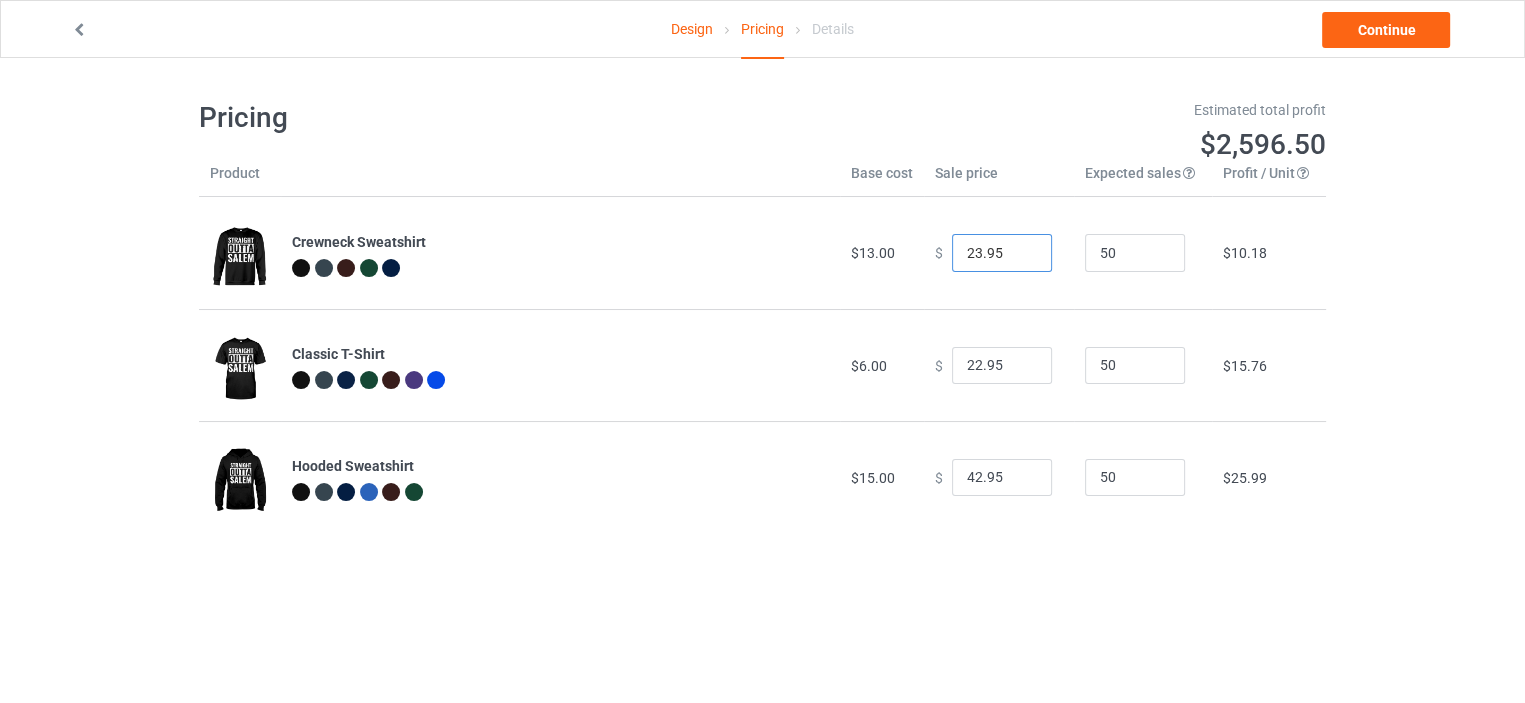 click on "23.95" at bounding box center [1002, 253] 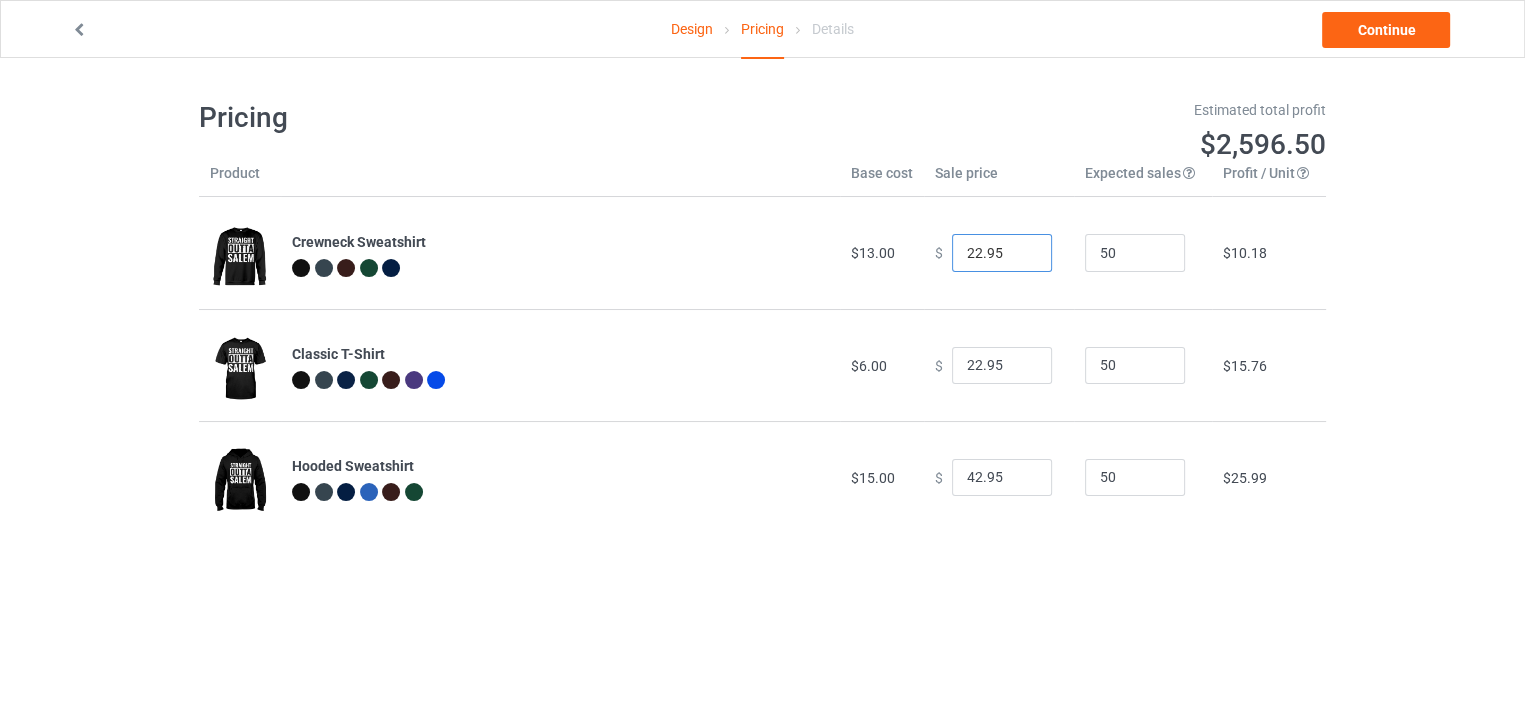click on "22.95" at bounding box center [1002, 253] 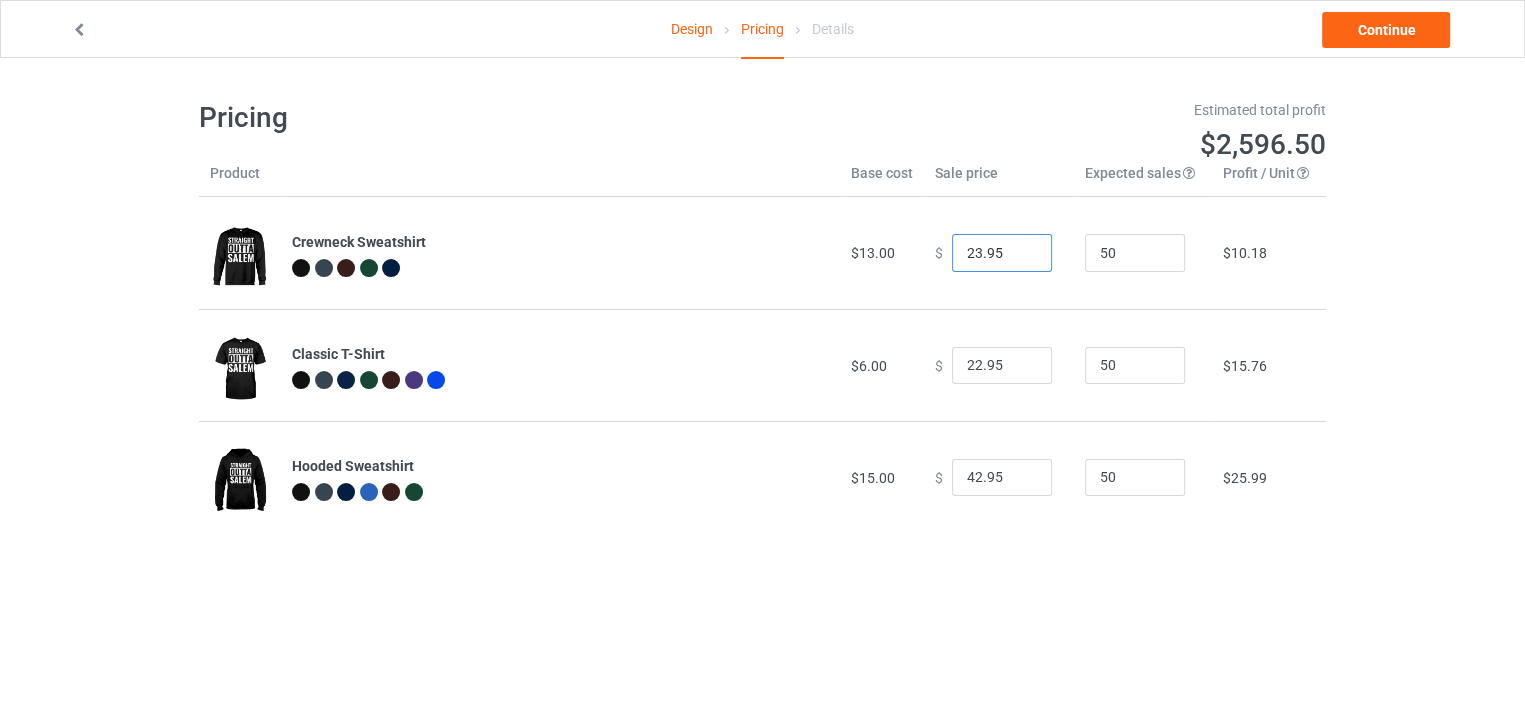 click on "23.95" at bounding box center (1002, 253) 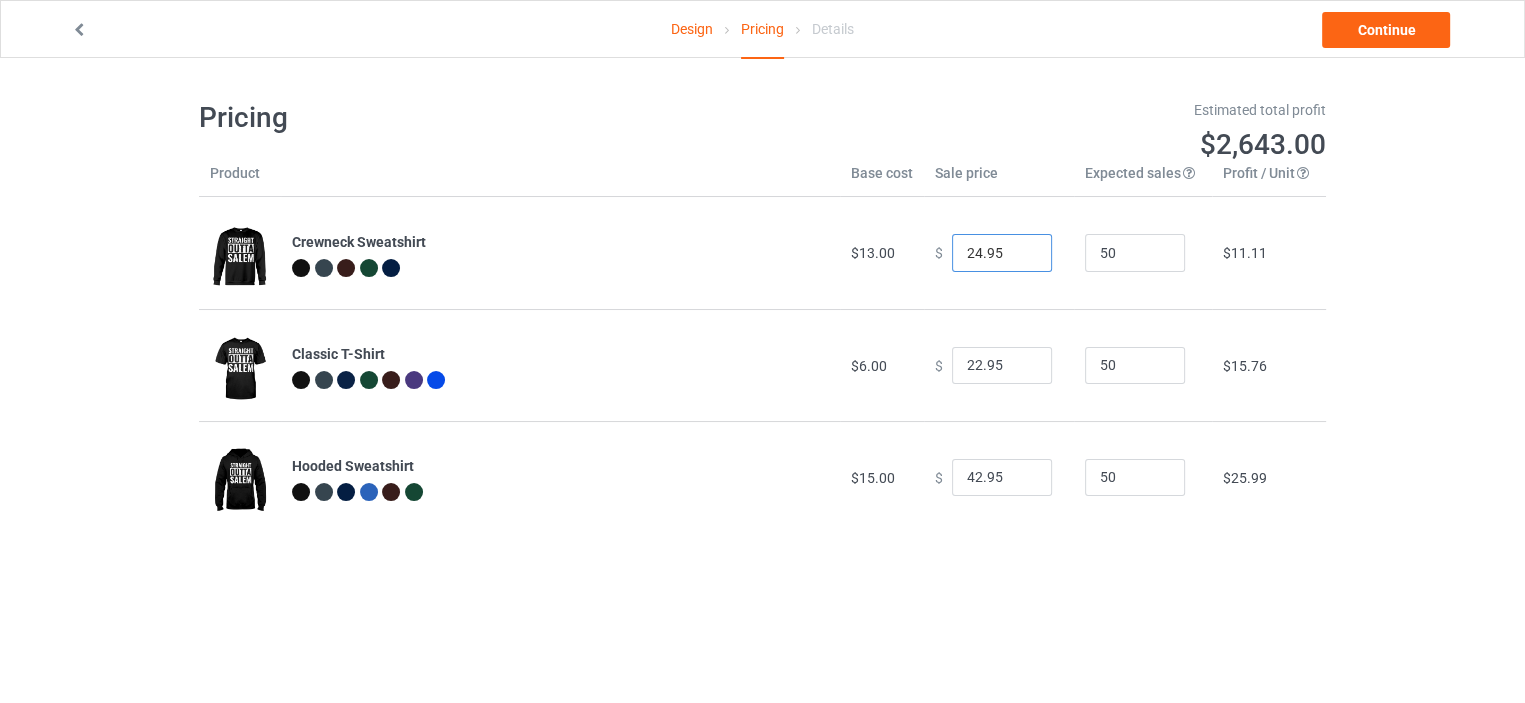 click on "24.95" at bounding box center [1002, 253] 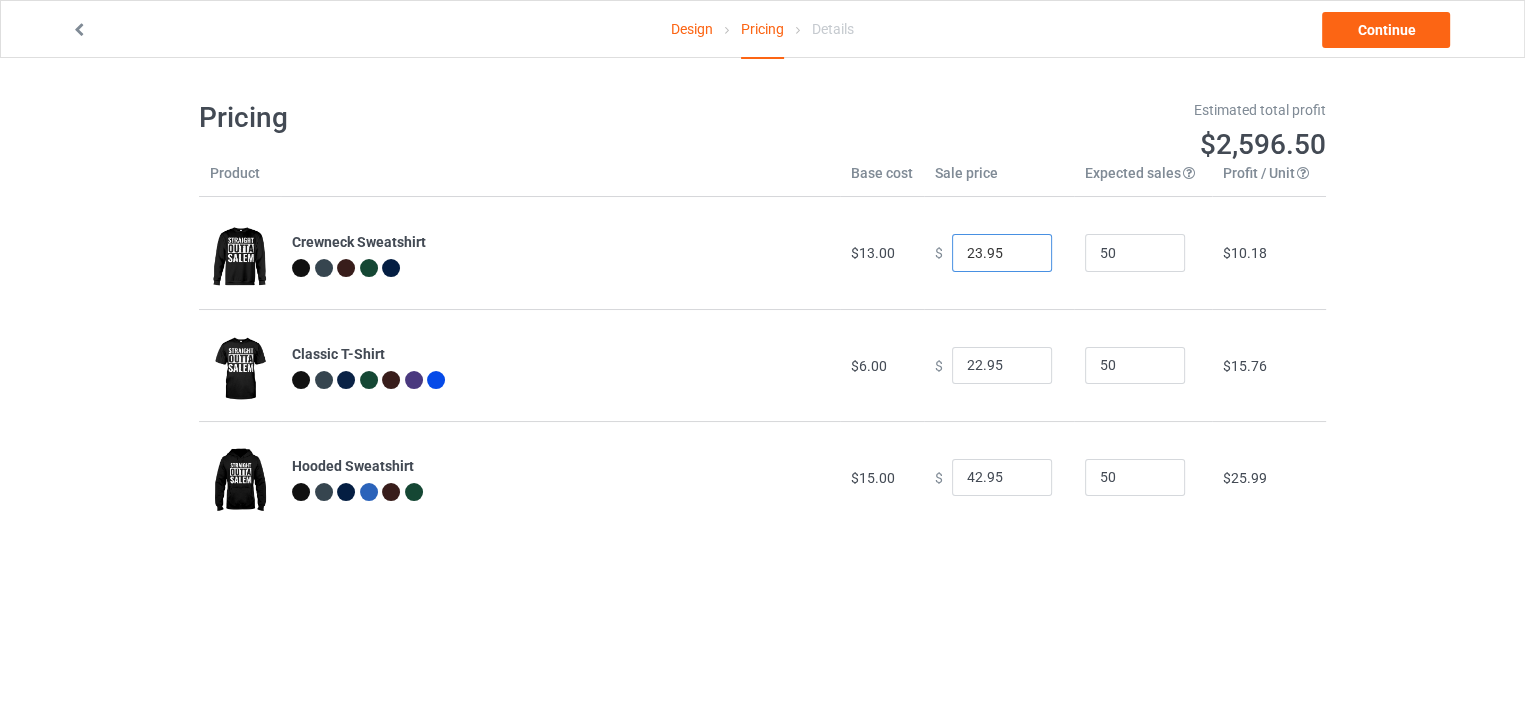 type on "23.95" 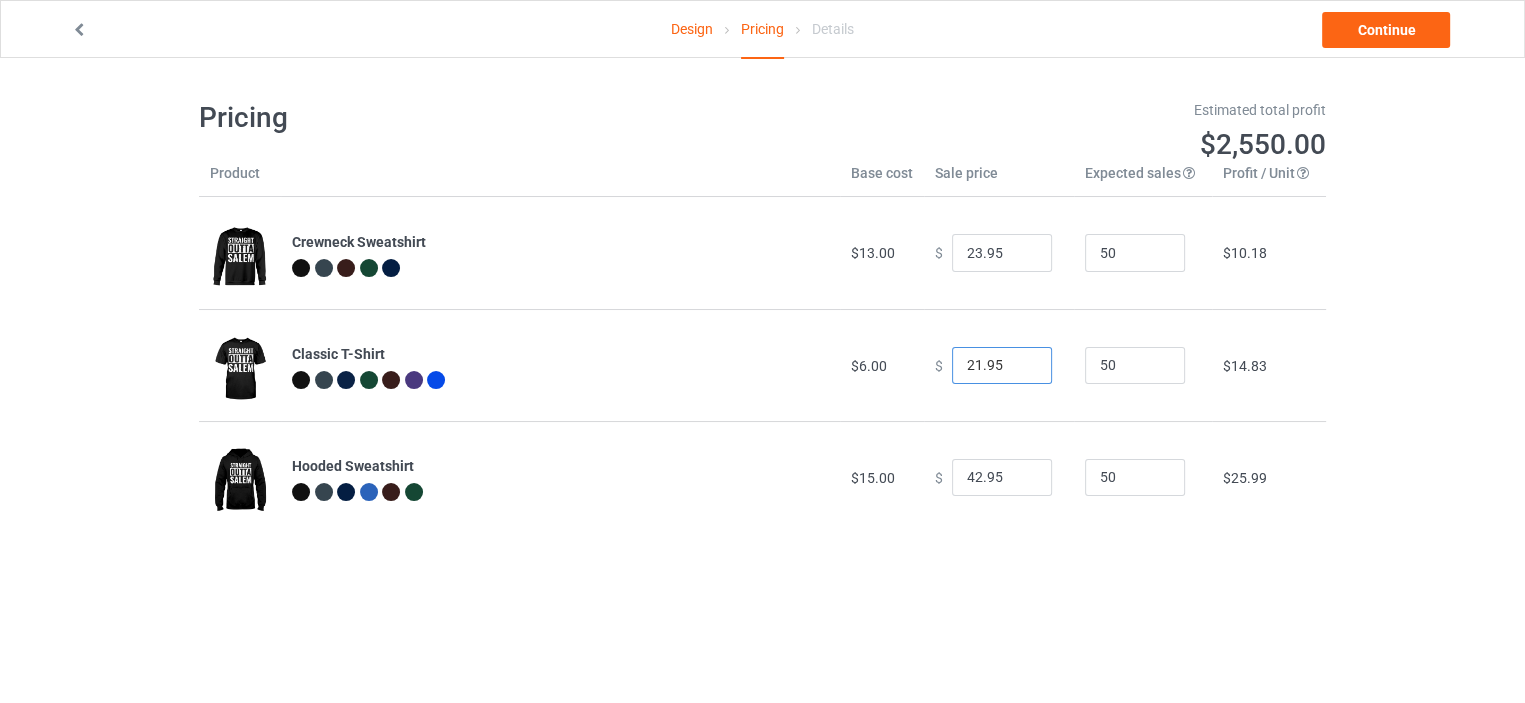 click on "21.95" at bounding box center [1002, 366] 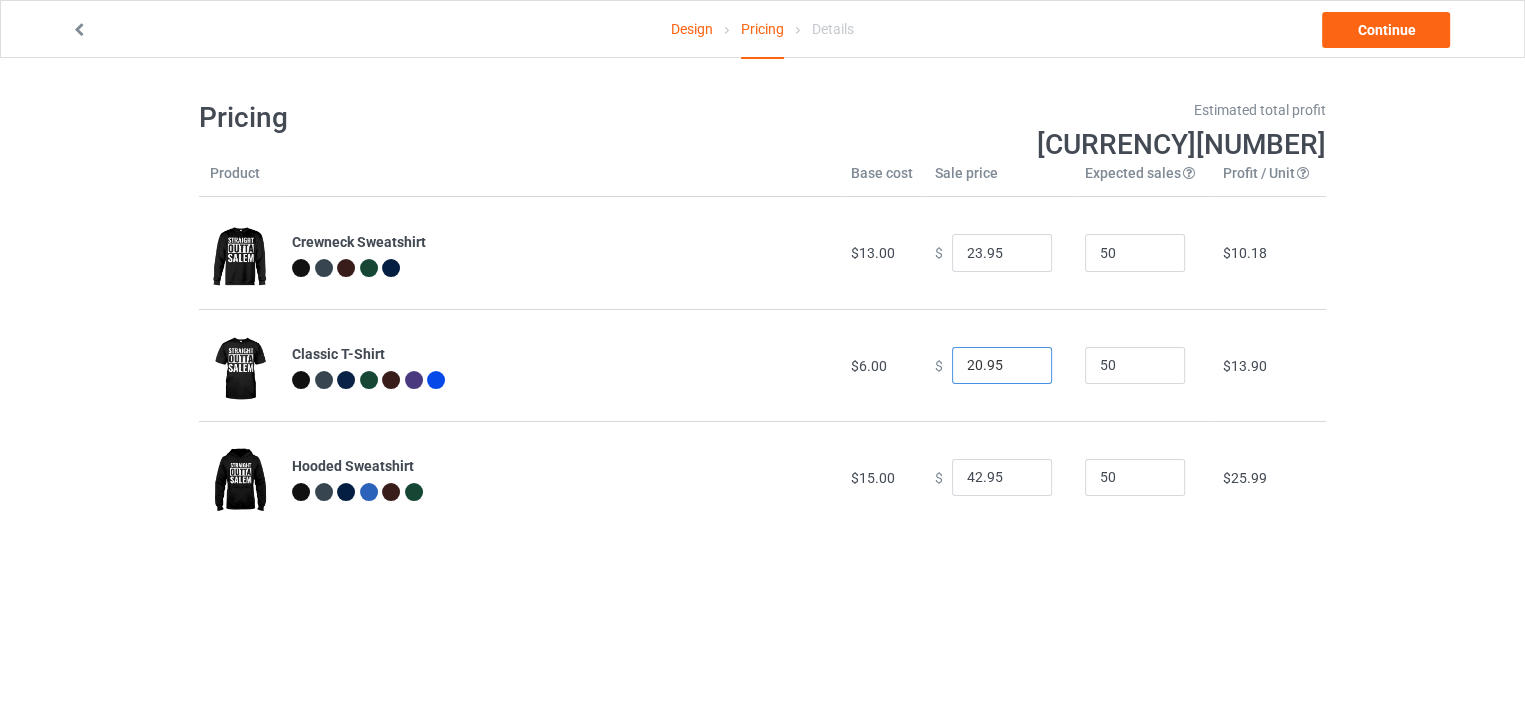 click on "20.95" at bounding box center (1002, 366) 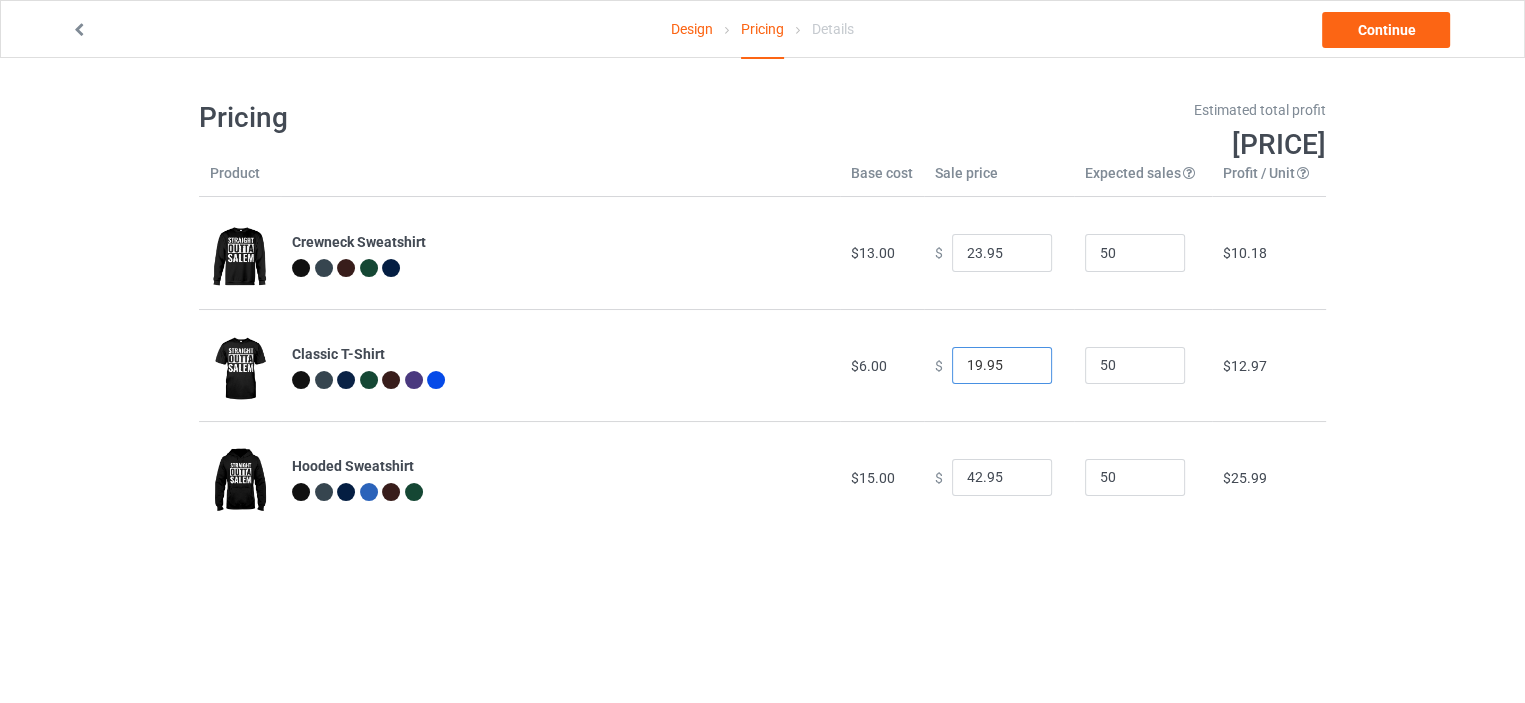 click on "19.95" at bounding box center (1002, 366) 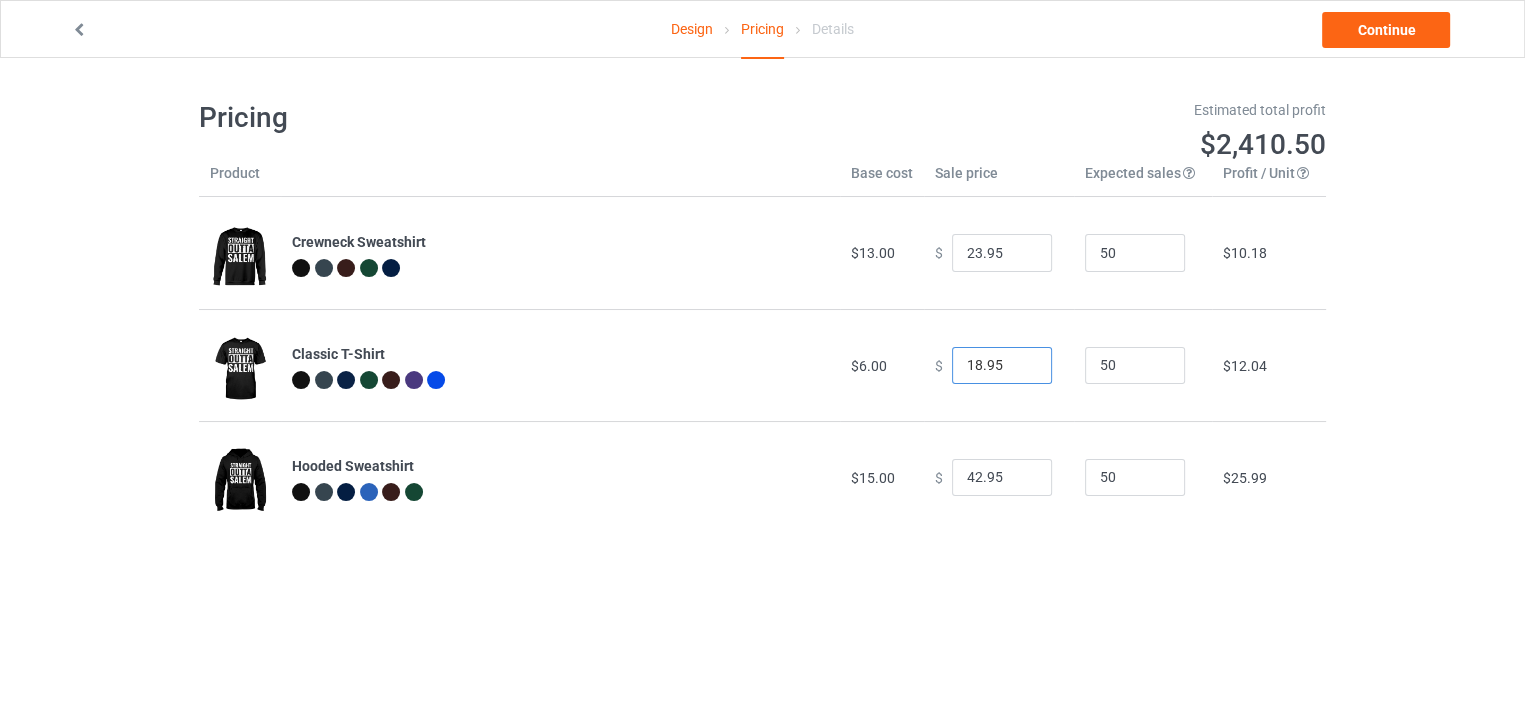 click on "18.95" at bounding box center (1002, 366) 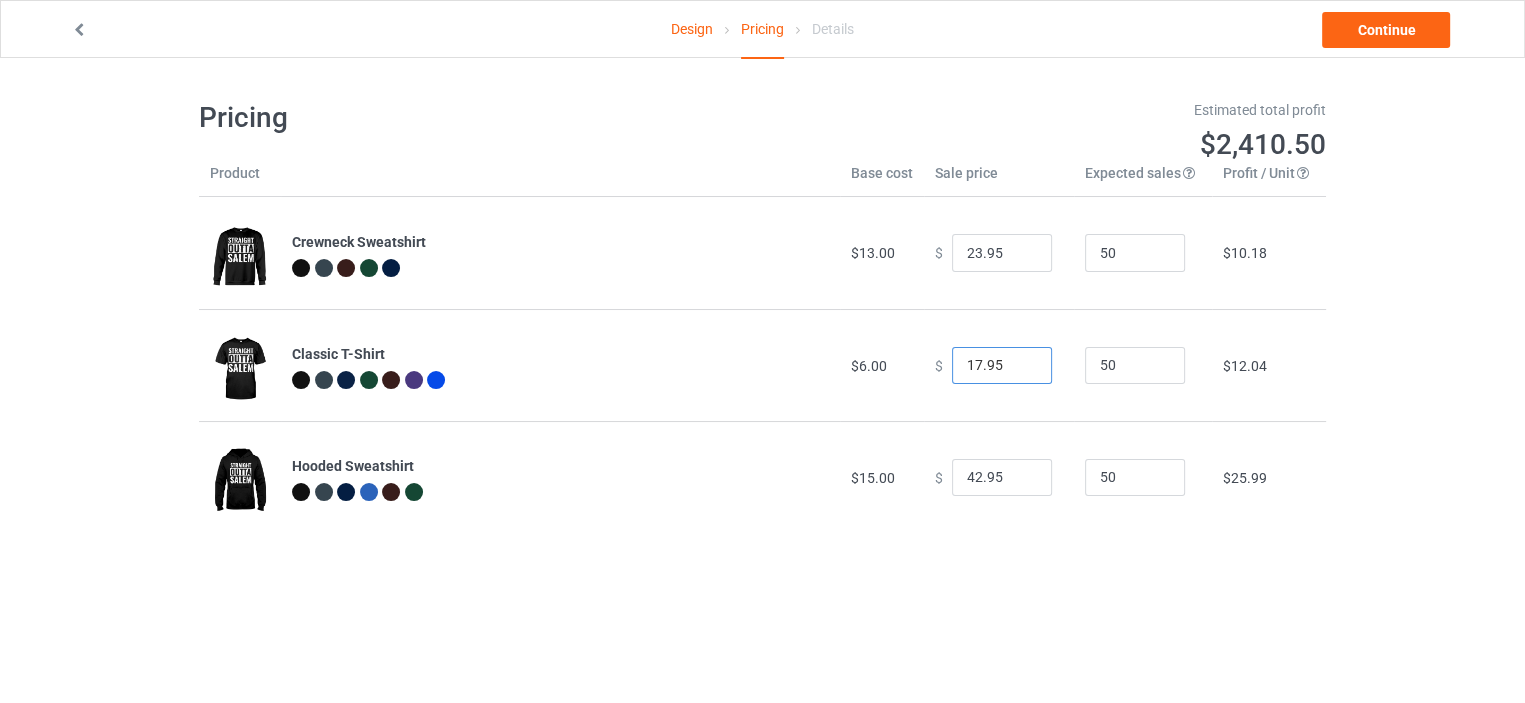 click on "17.95" at bounding box center [1002, 366] 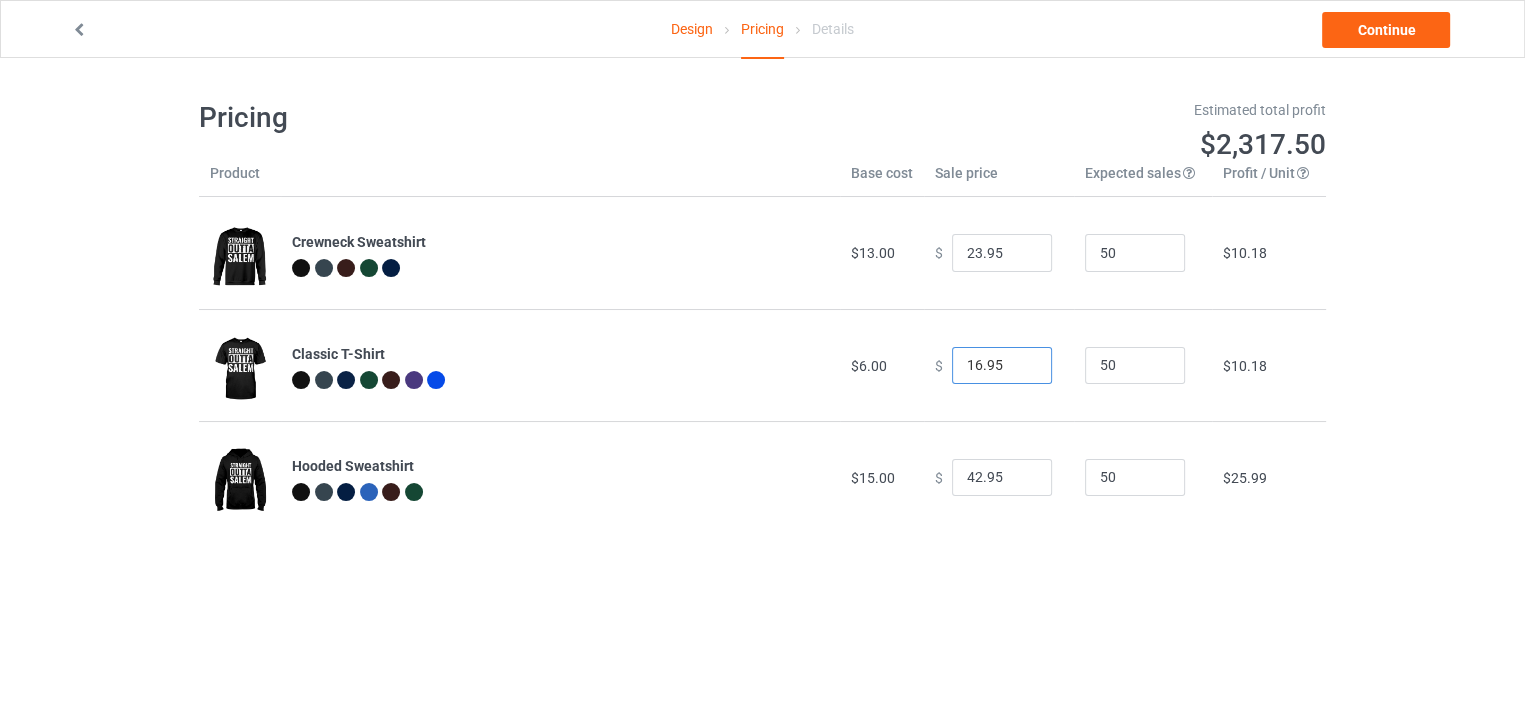 type on "16.95" 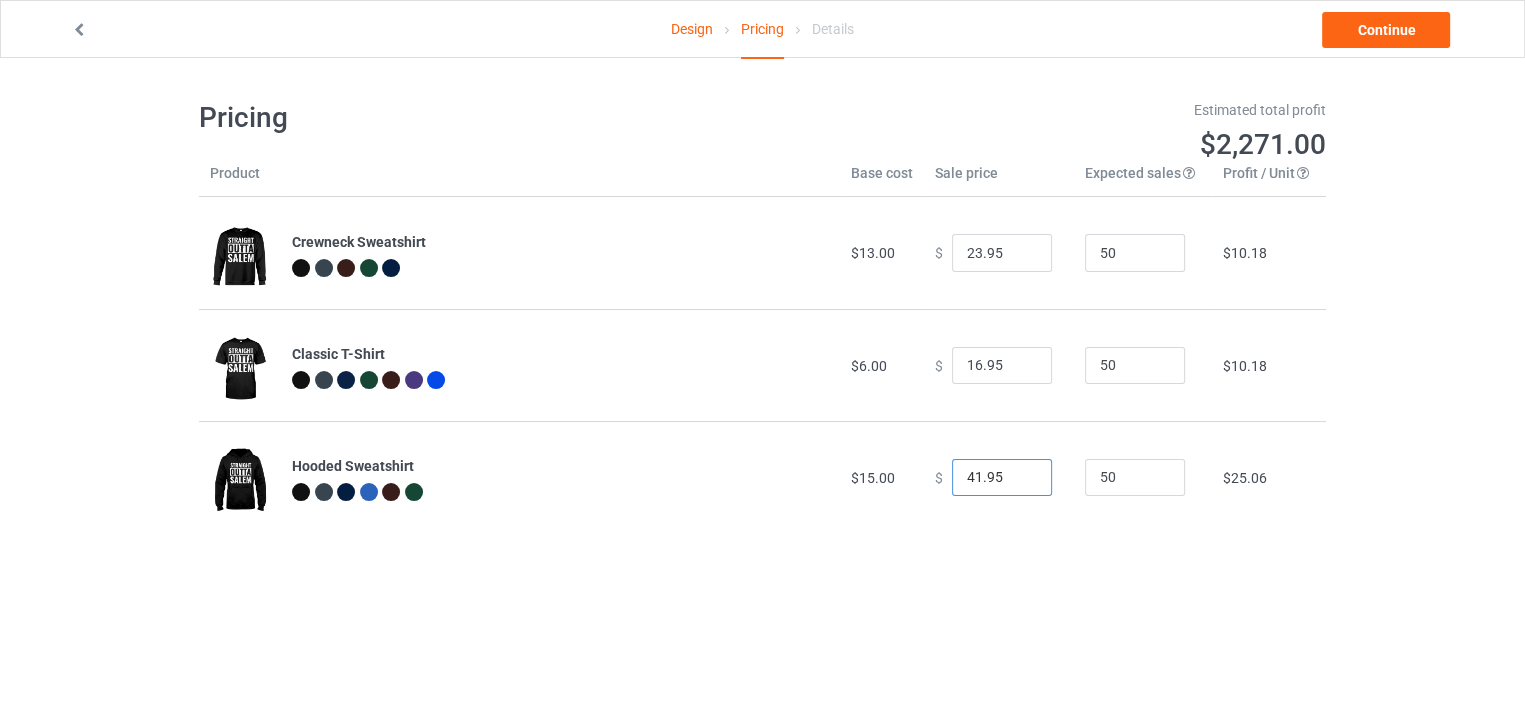 click on "41.95" at bounding box center [1002, 478] 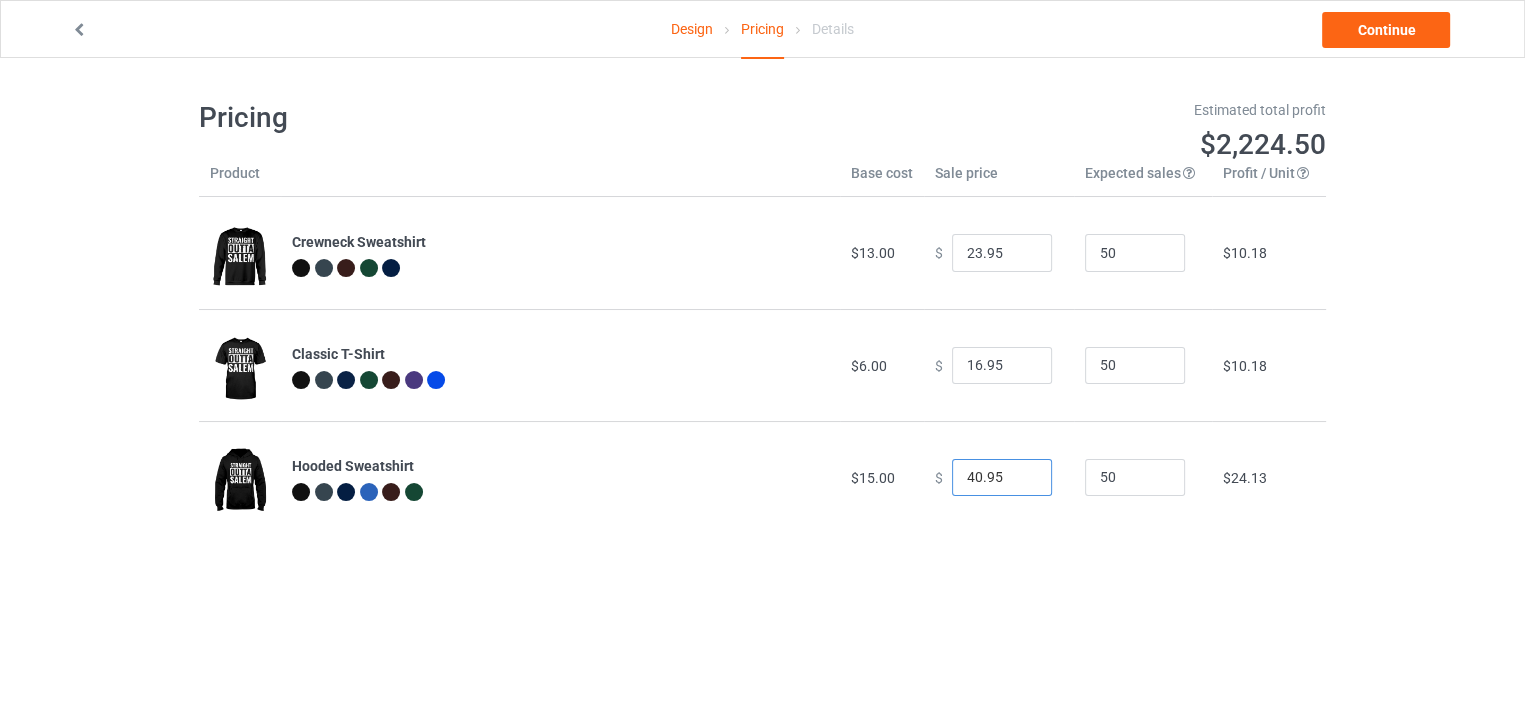 click on "40.95" at bounding box center [1002, 478] 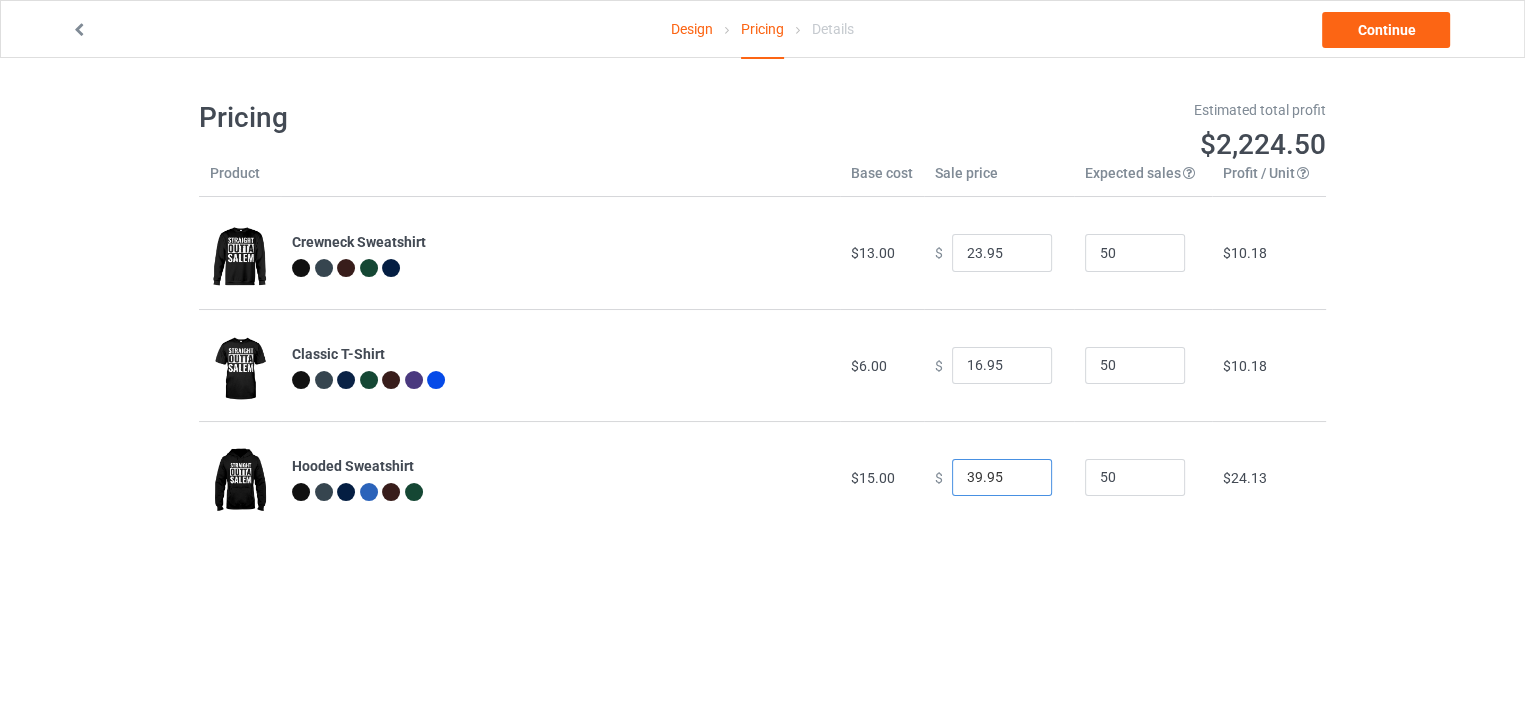click on "39.95" at bounding box center (1002, 478) 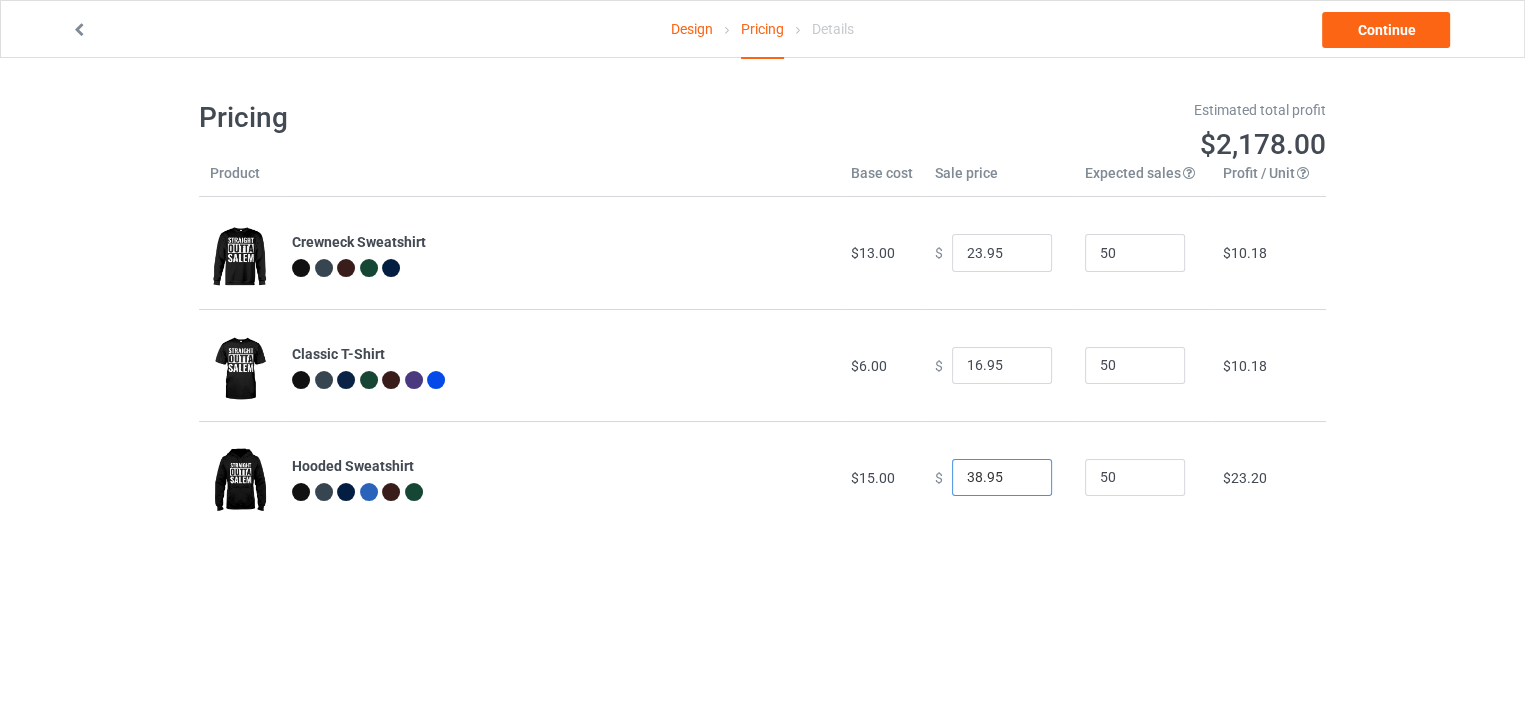 click on "38.95" at bounding box center [1002, 478] 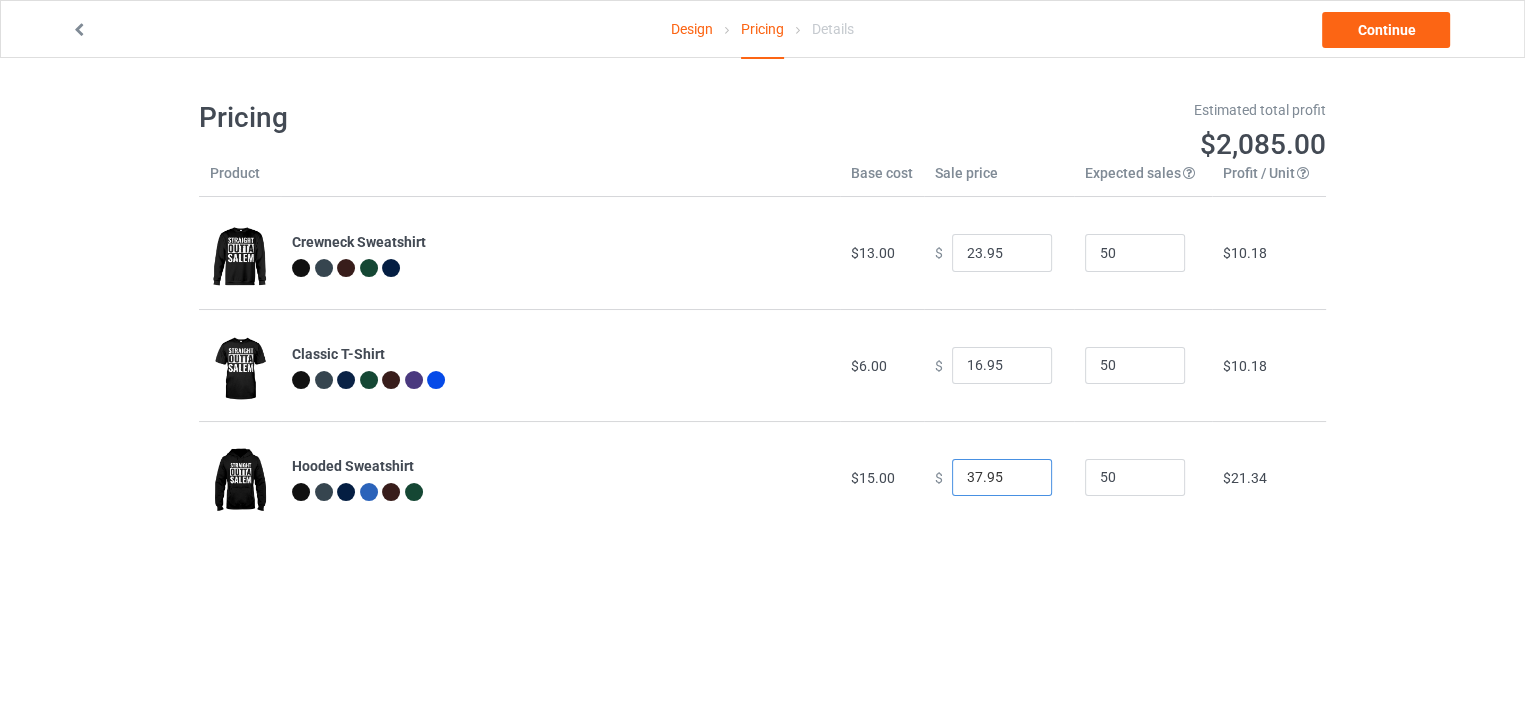 click on "37.95" at bounding box center (1002, 478) 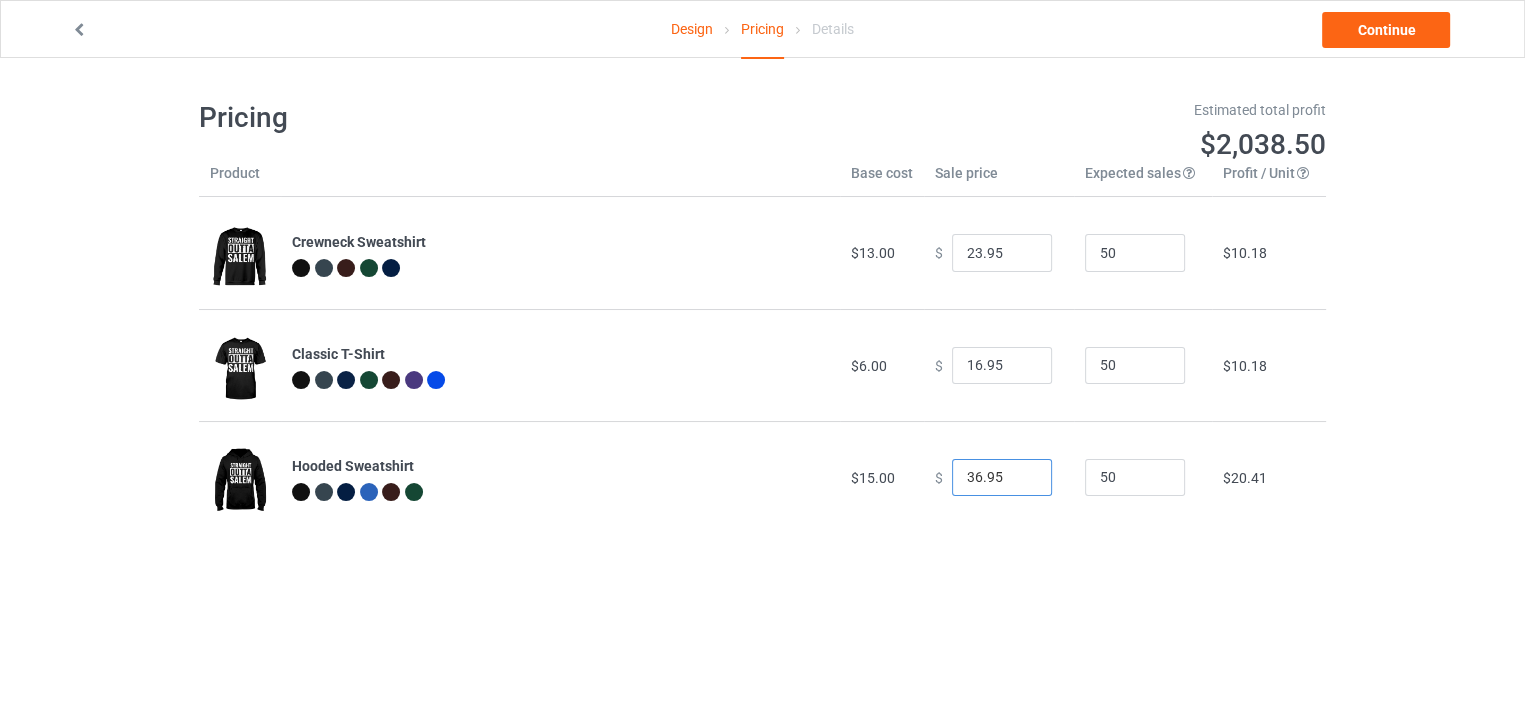 click on "$[PRICE]" at bounding box center (1002, 478) 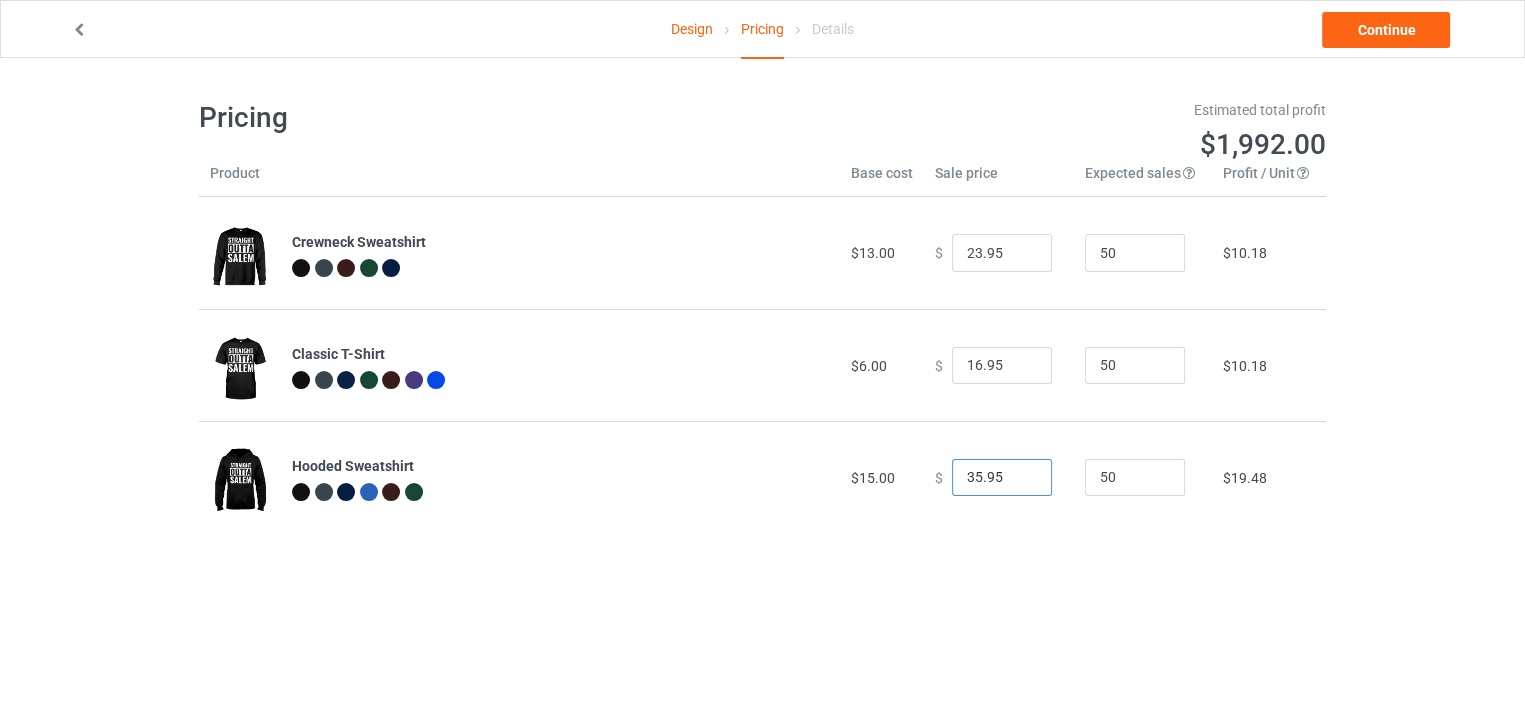 click on "35.95" at bounding box center [1002, 478] 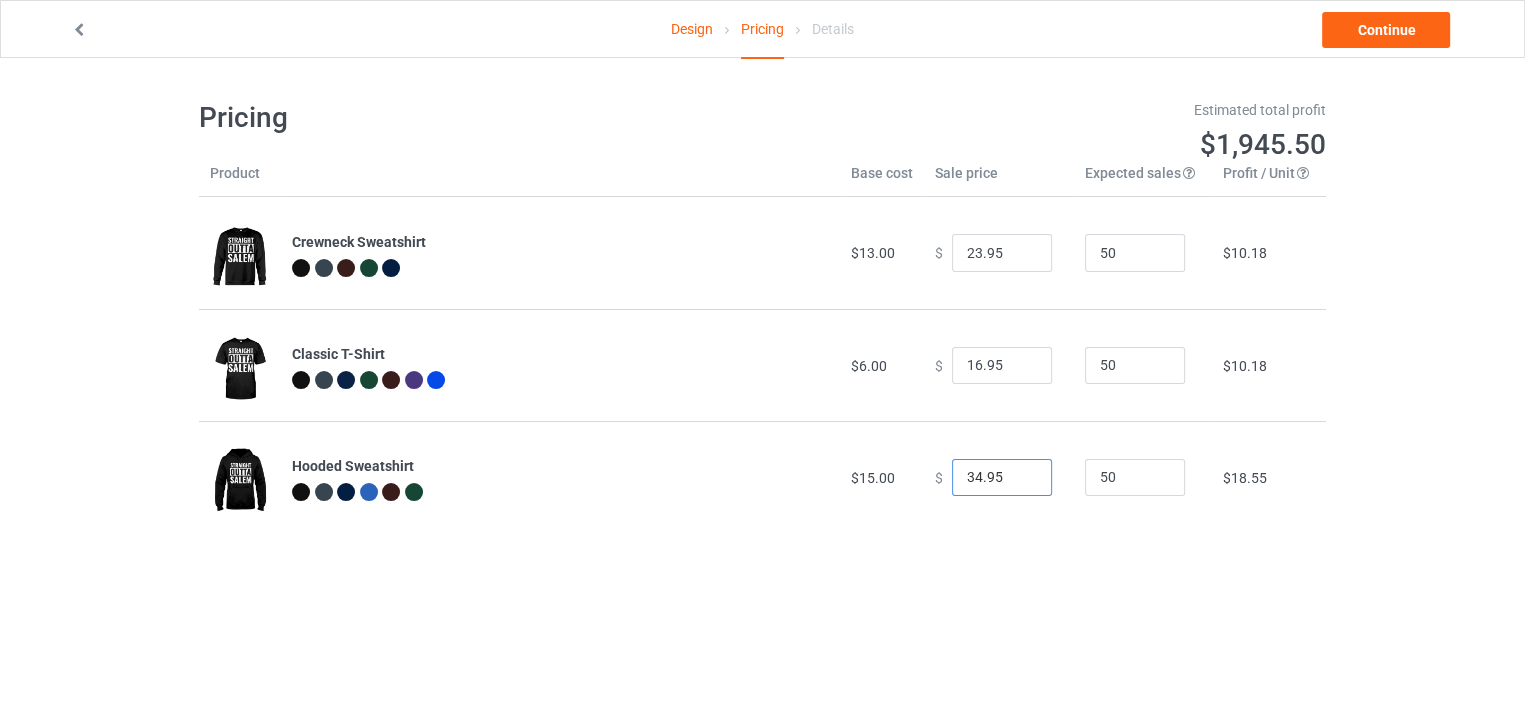 click on "34.95" at bounding box center [1002, 478] 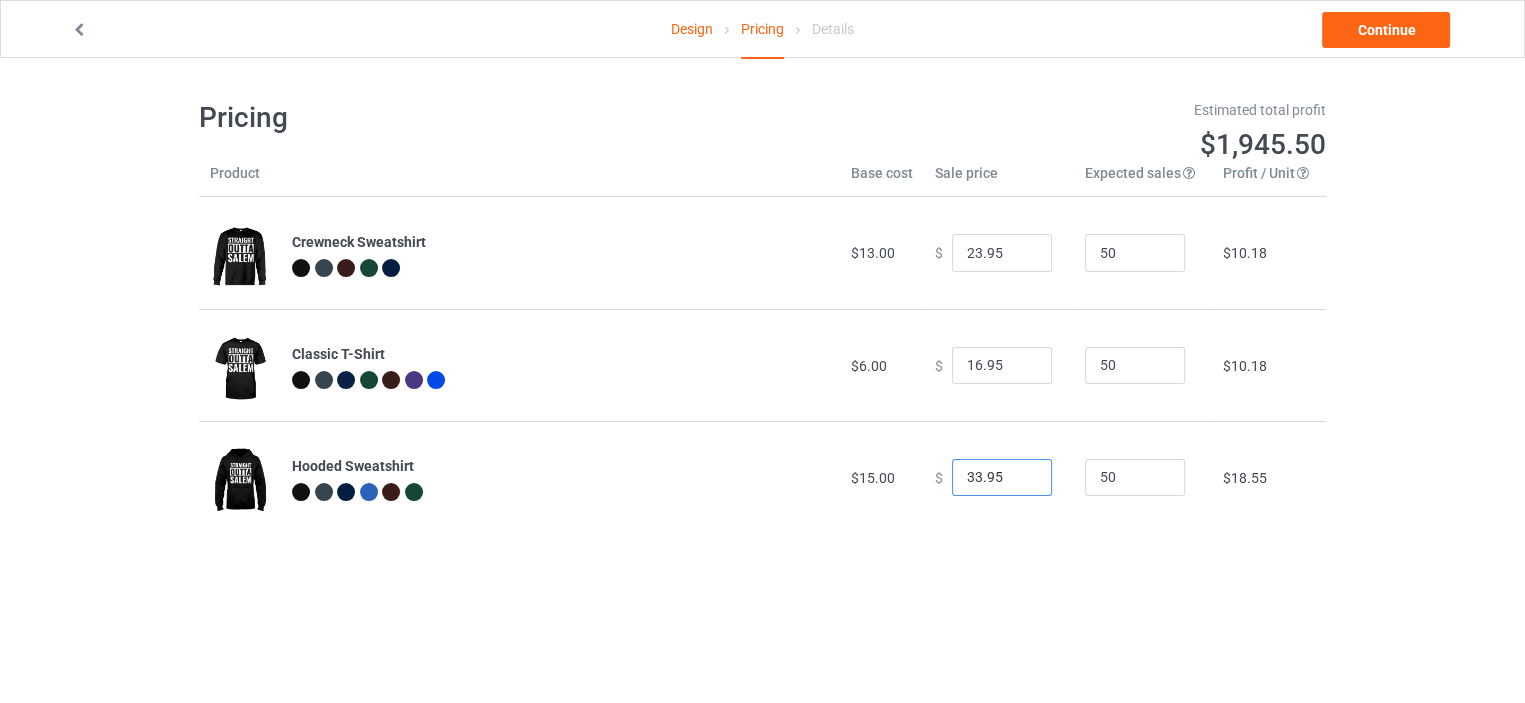 click on "33.95" at bounding box center (1002, 478) 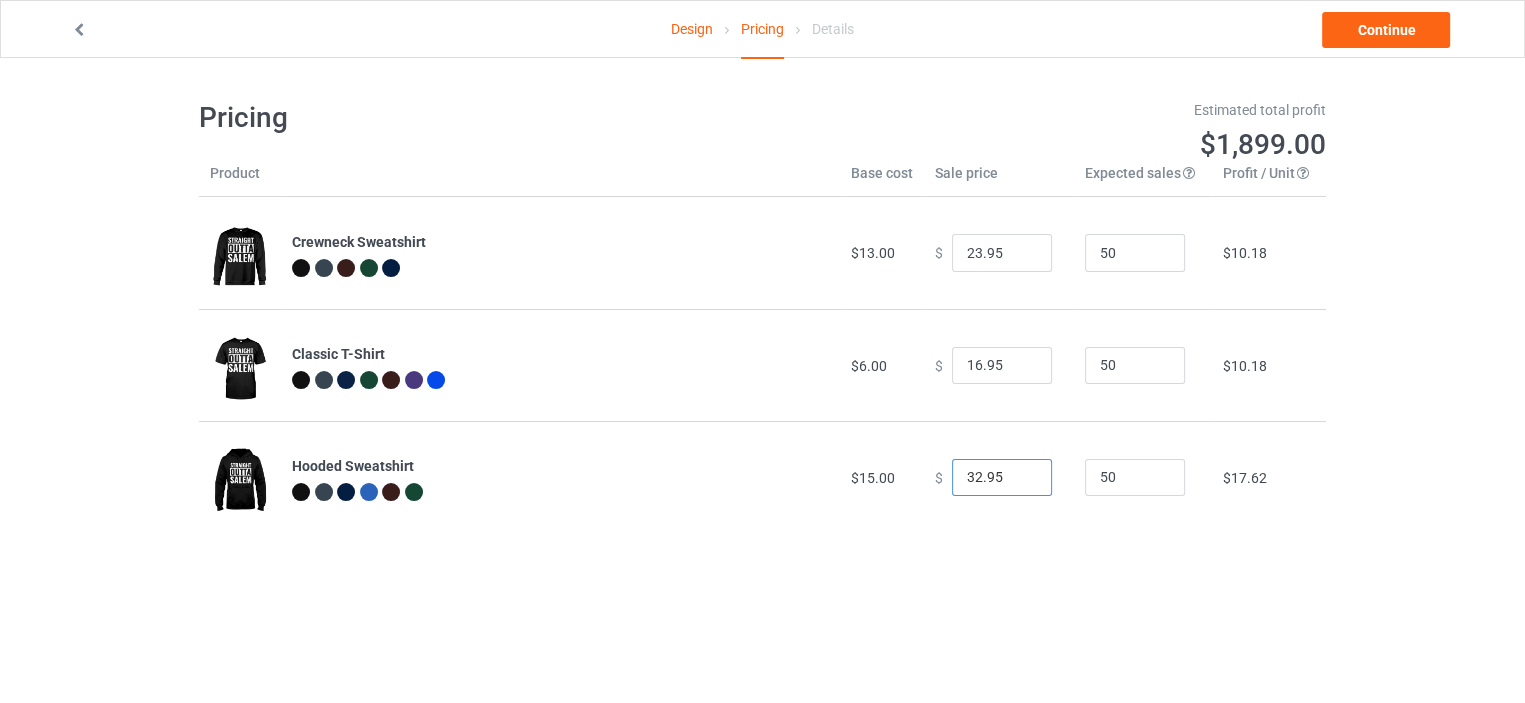 click on "32.95" at bounding box center [1002, 478] 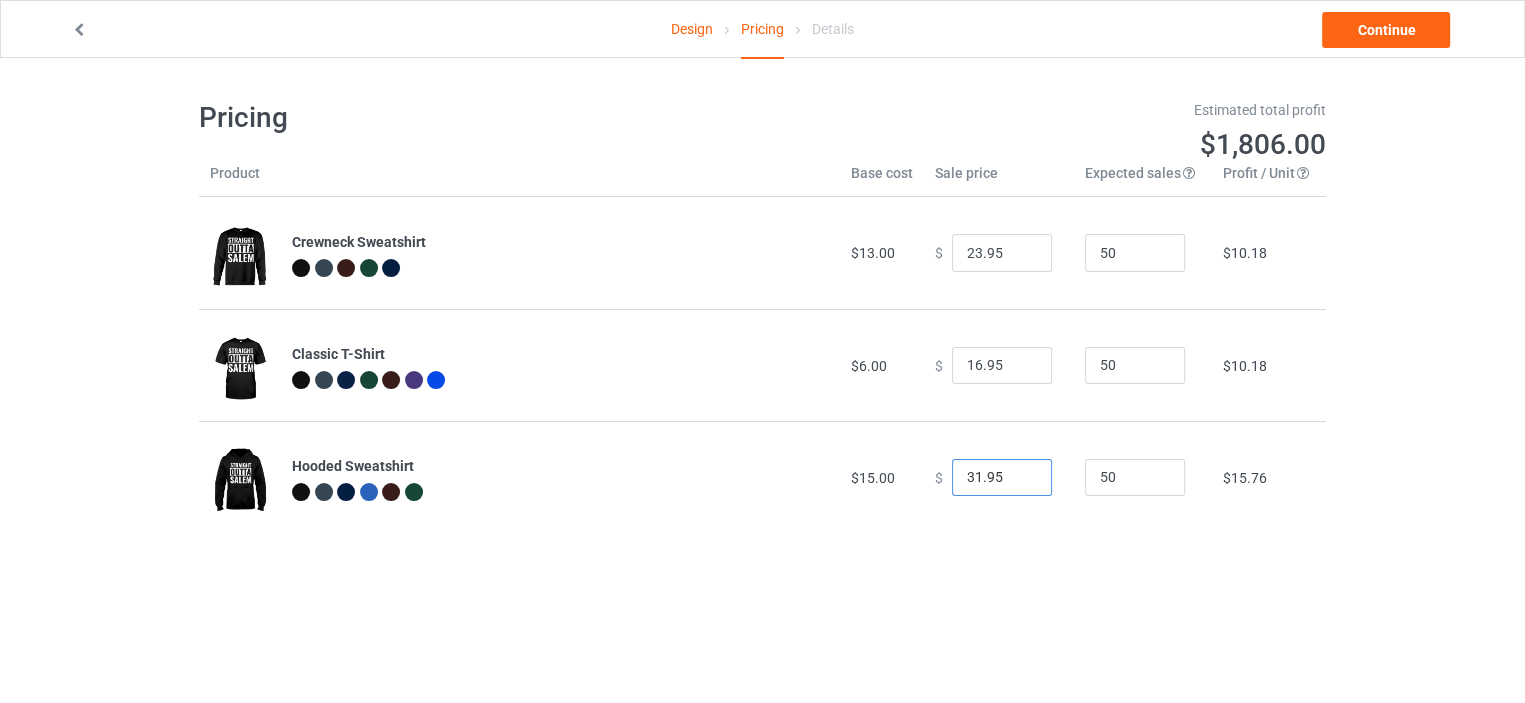 click on "31.95" at bounding box center [1002, 478] 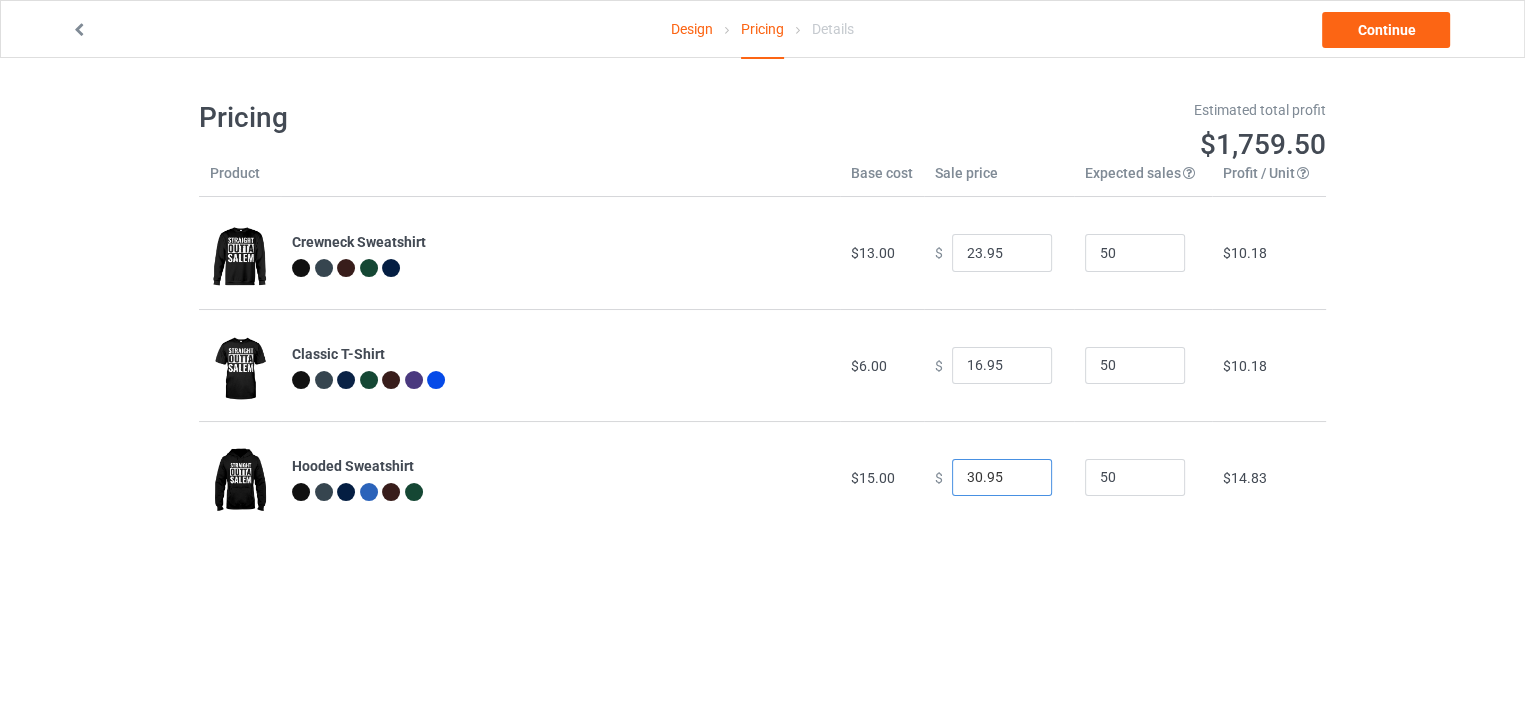 click on "30.95" at bounding box center [1002, 478] 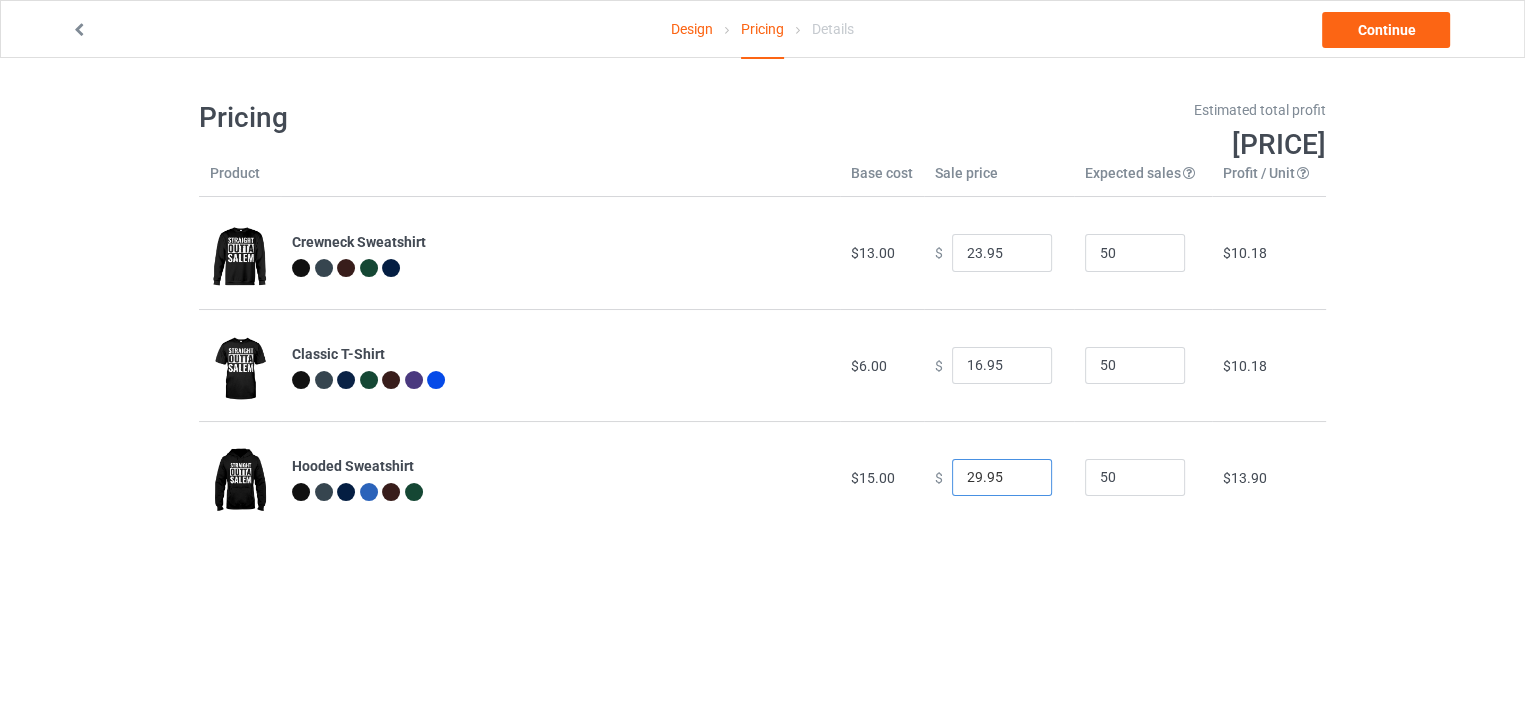 click on "29.95" at bounding box center [1002, 478] 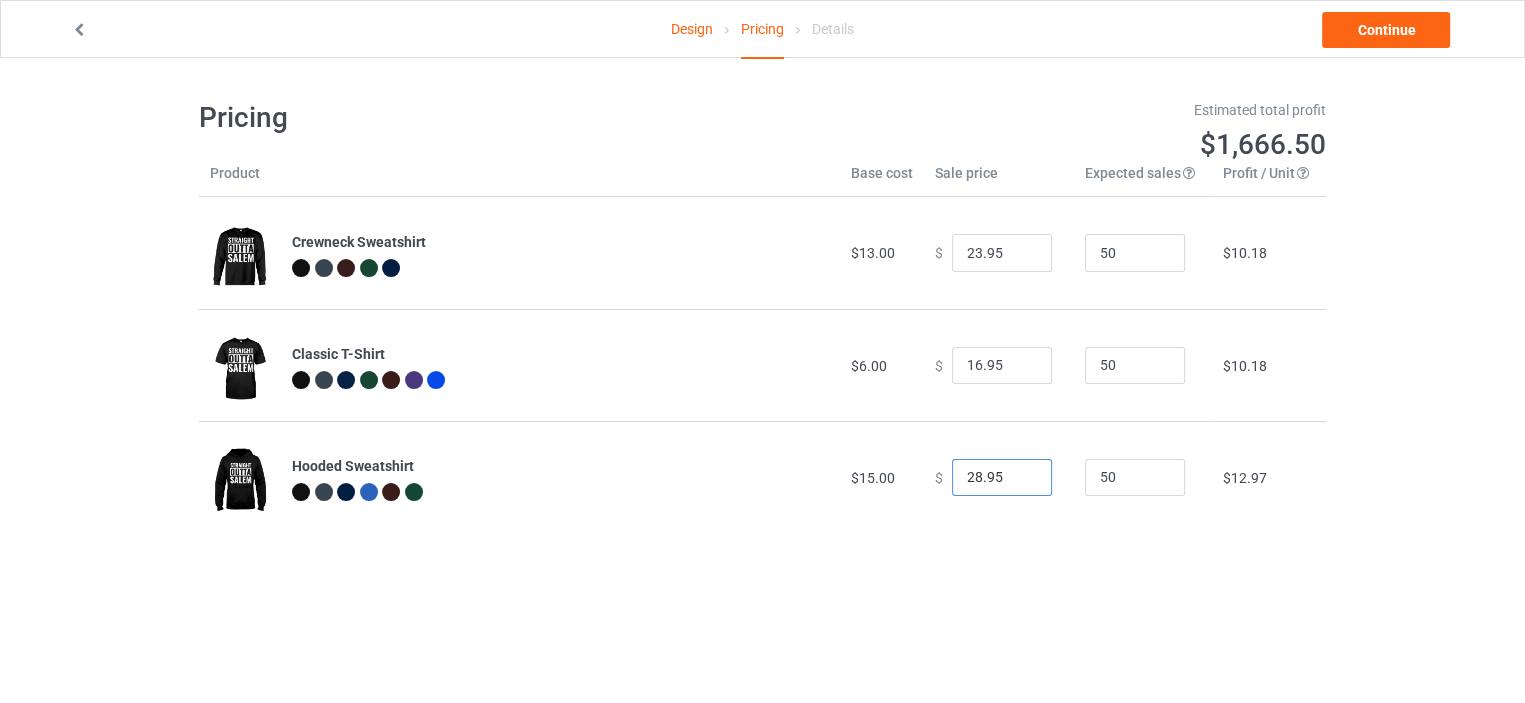 click on "28.95" at bounding box center [1002, 478] 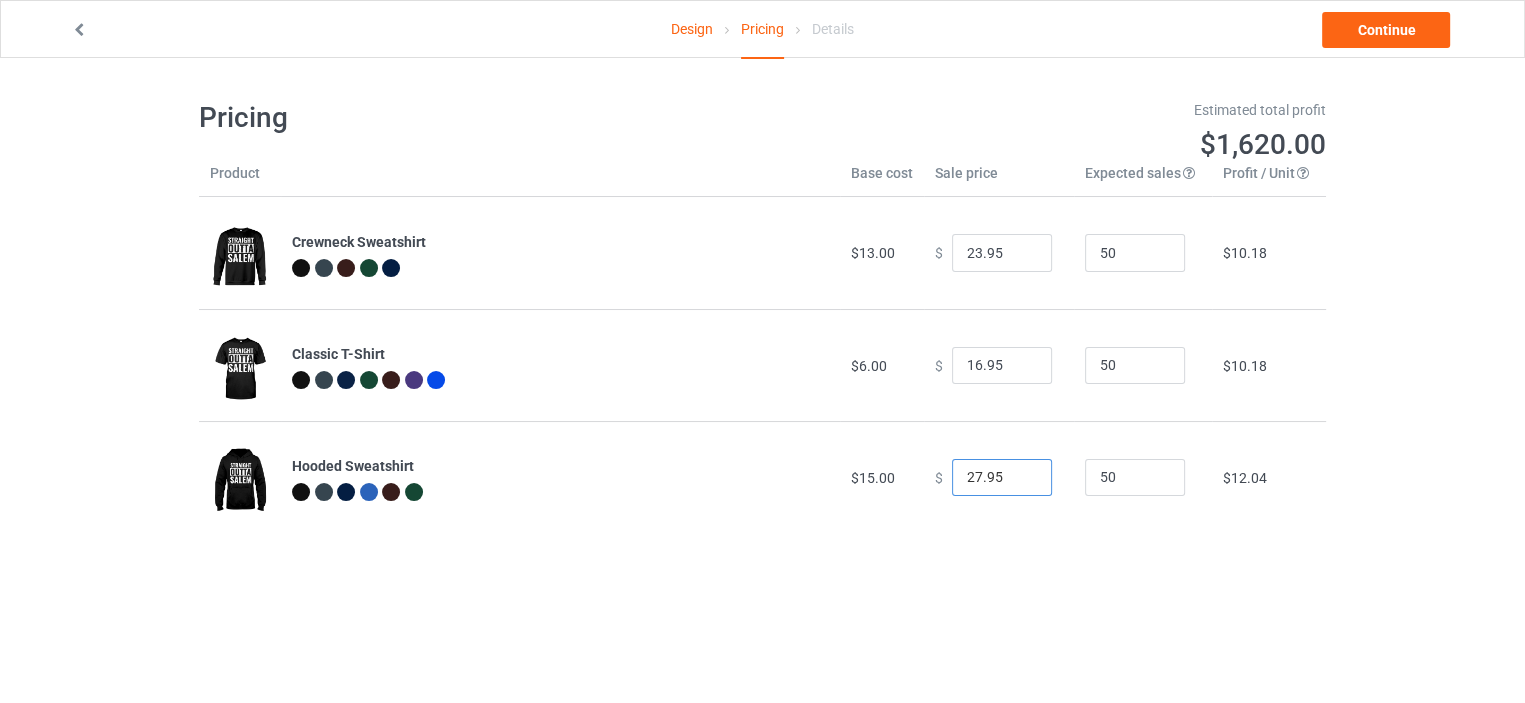 click on "27.95" at bounding box center (1002, 478) 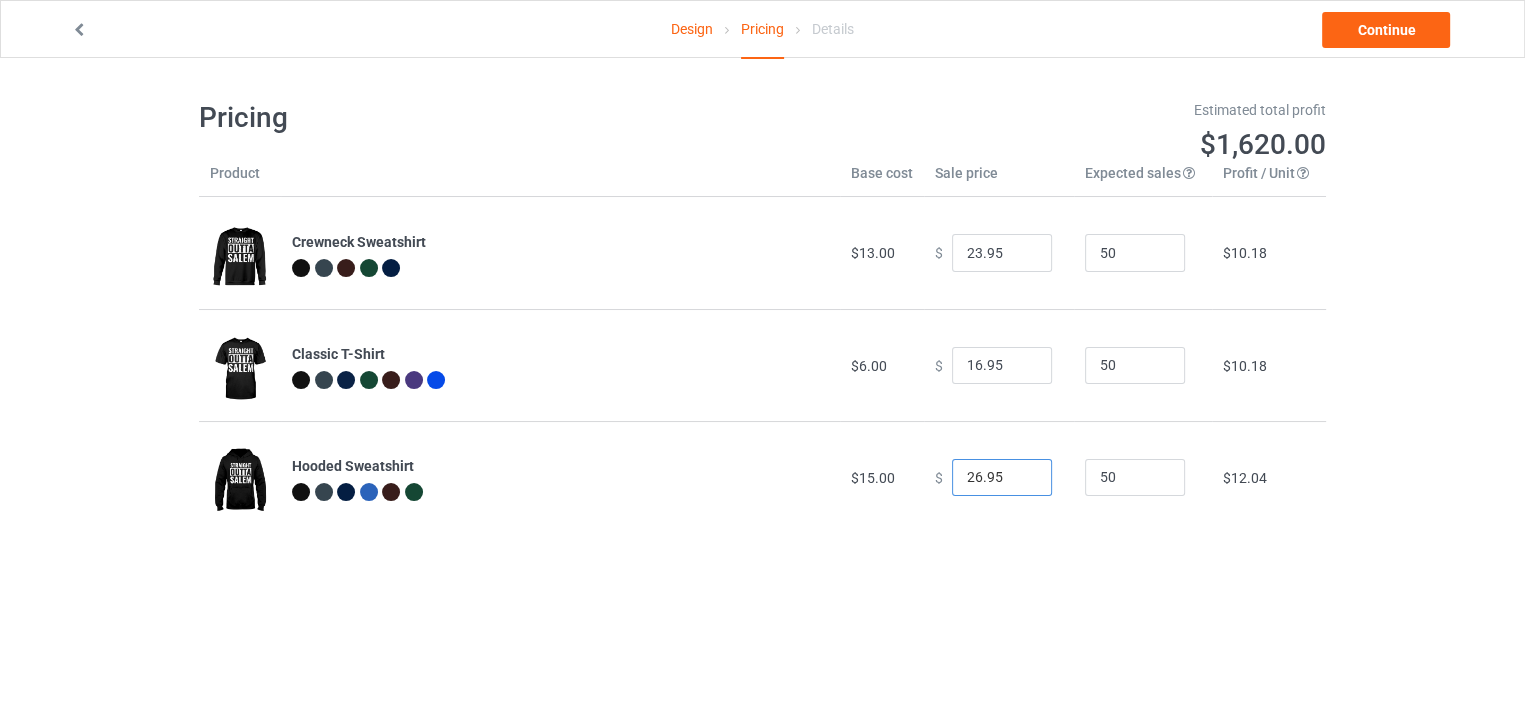 click on "26.95" at bounding box center (1002, 478) 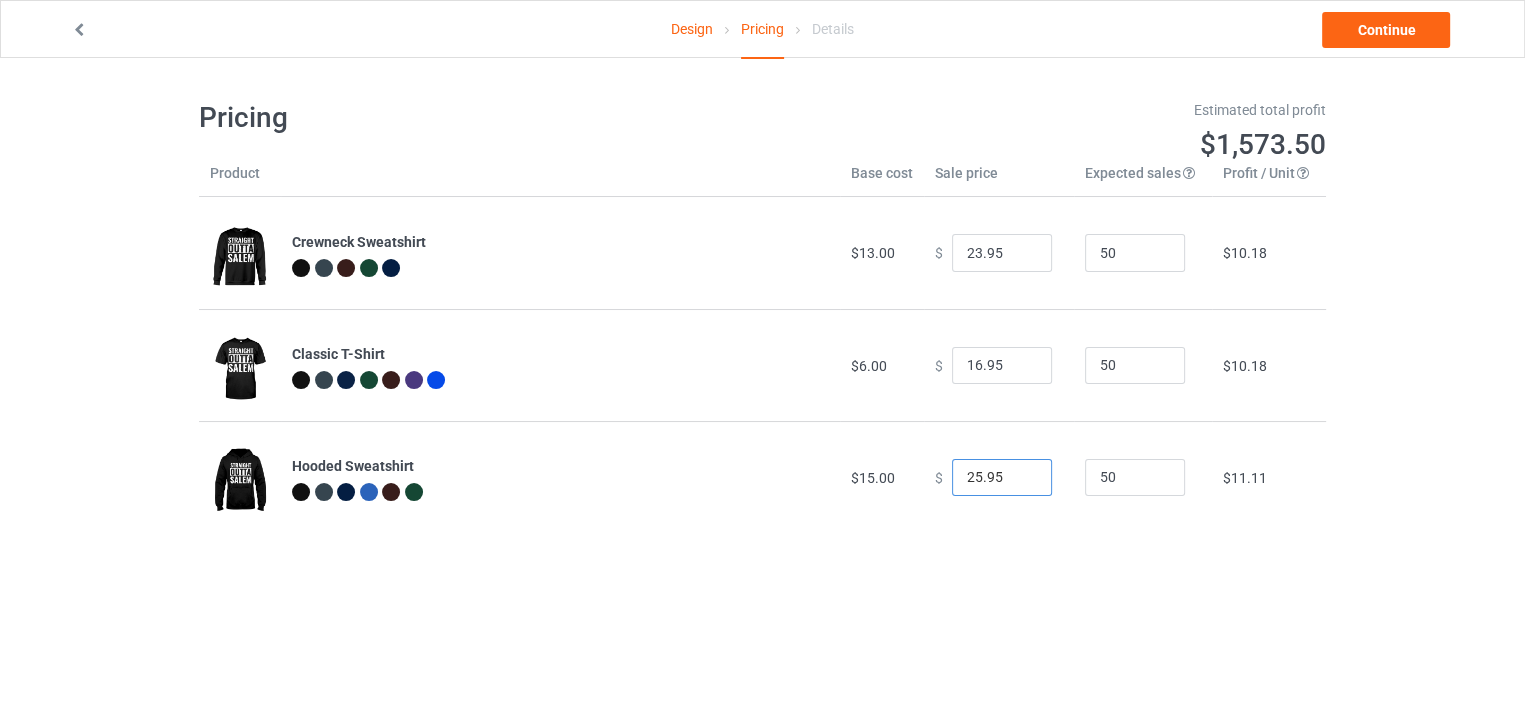 type on "25.95" 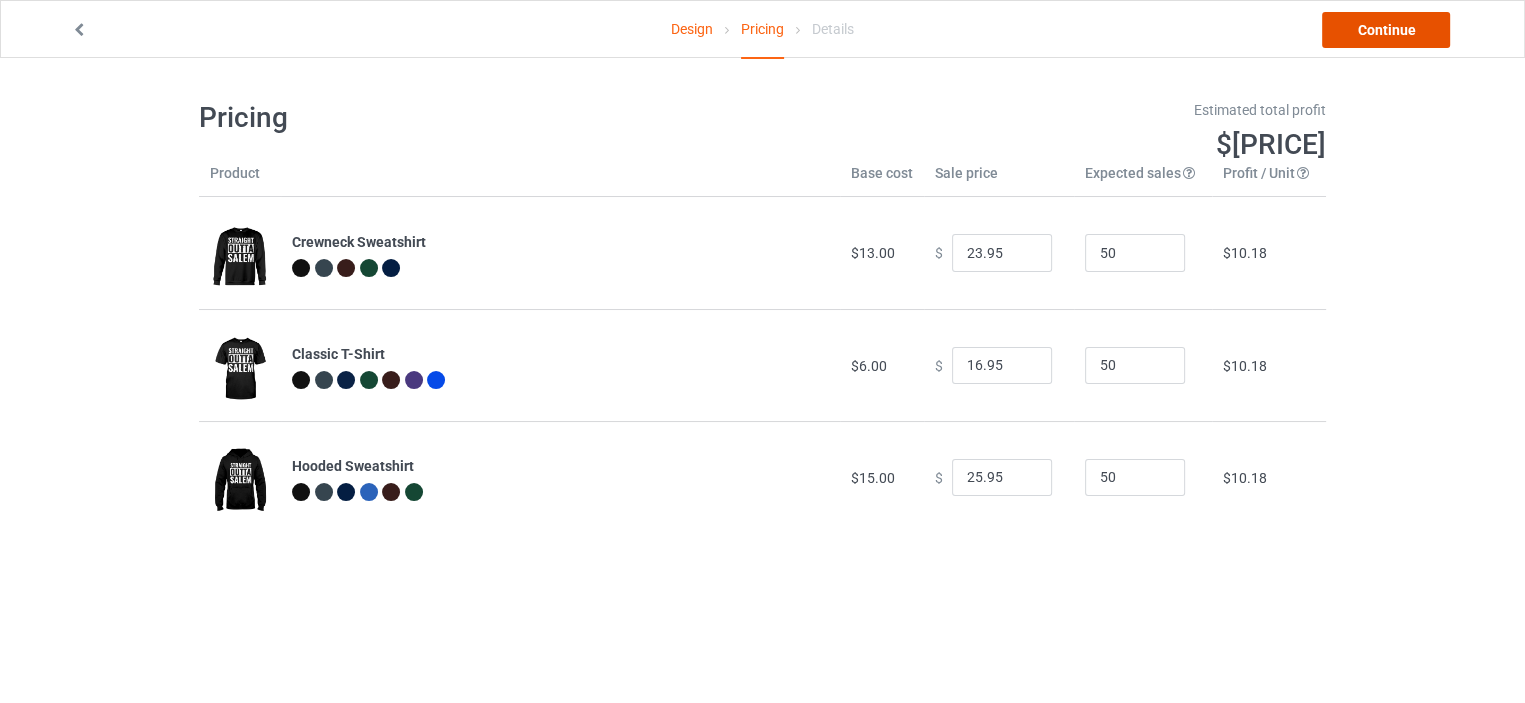 click on "Continue" at bounding box center (1386, 30) 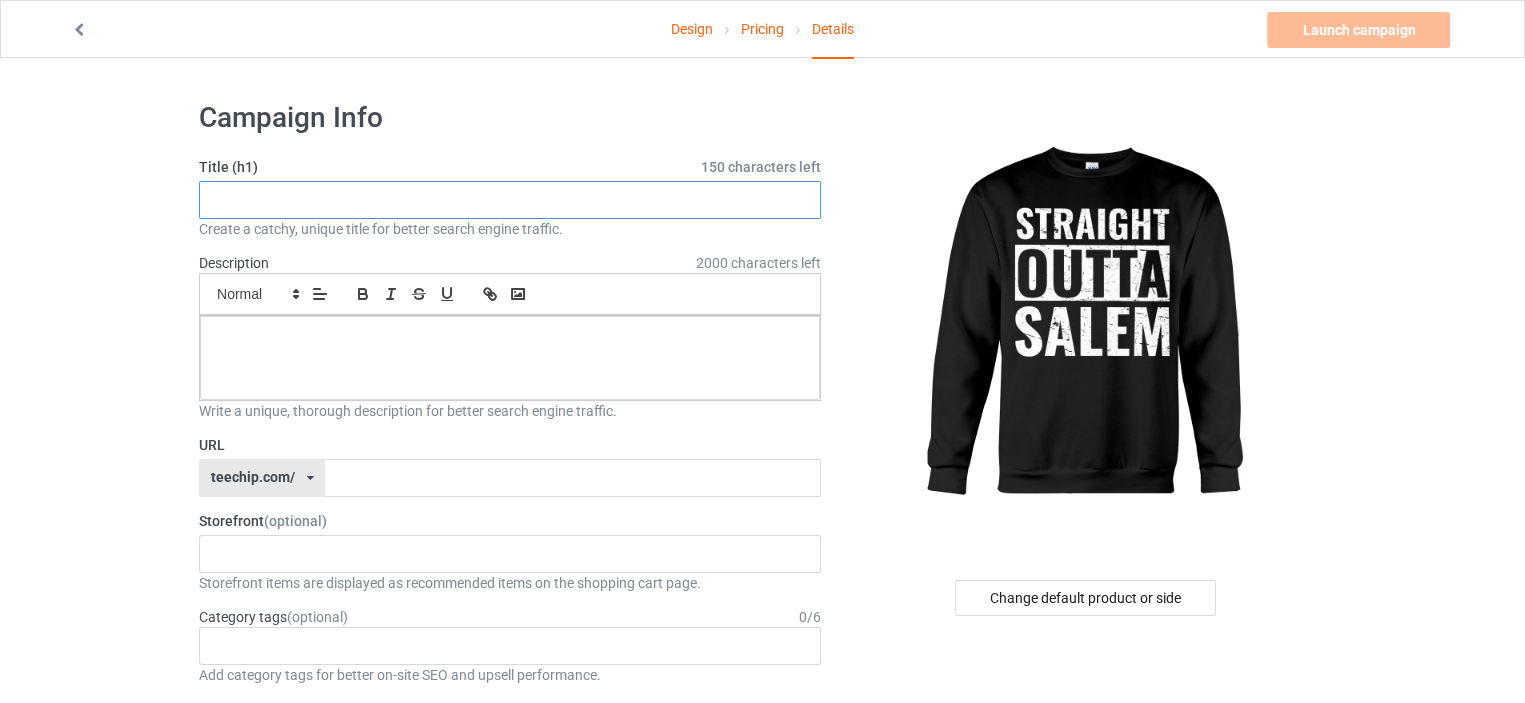 click at bounding box center [510, 200] 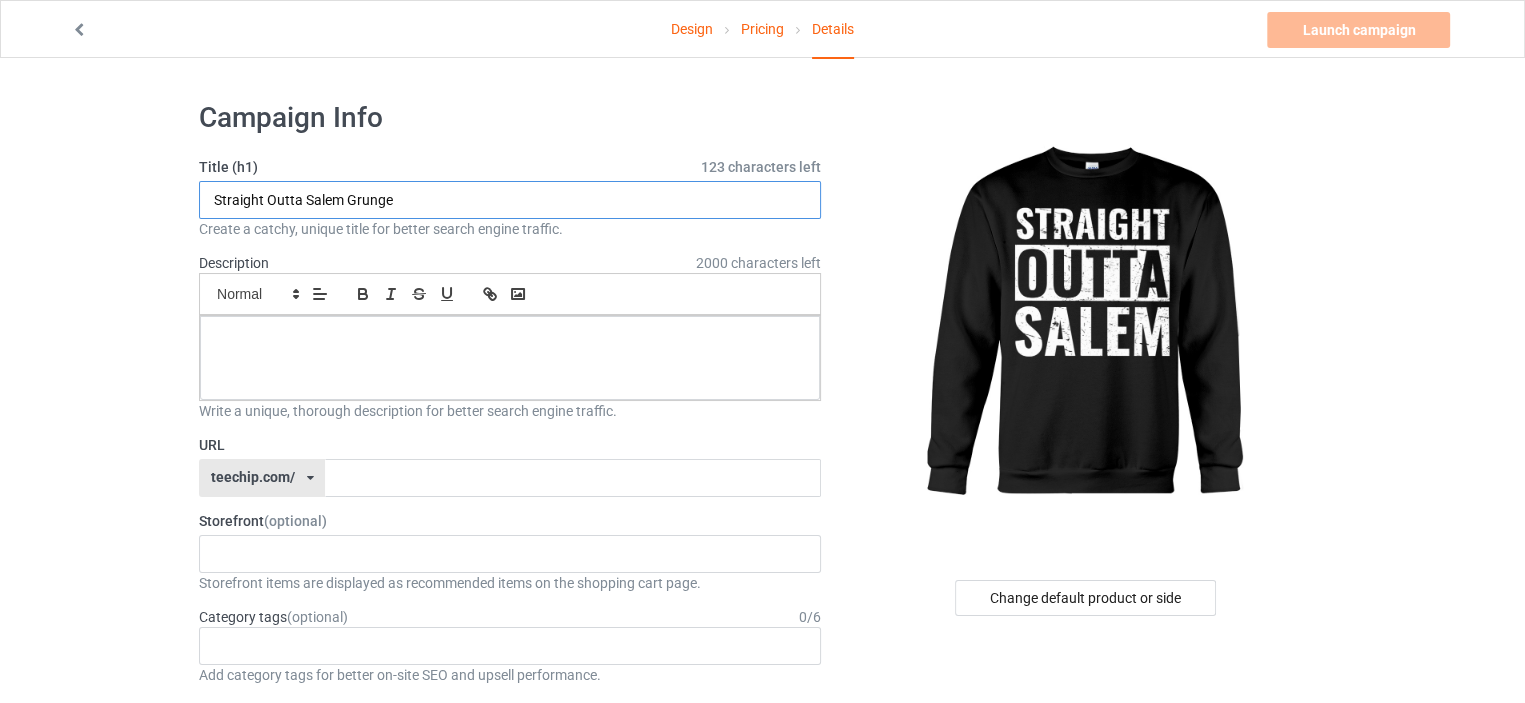 type on "Straight Outta Salem Grunge" 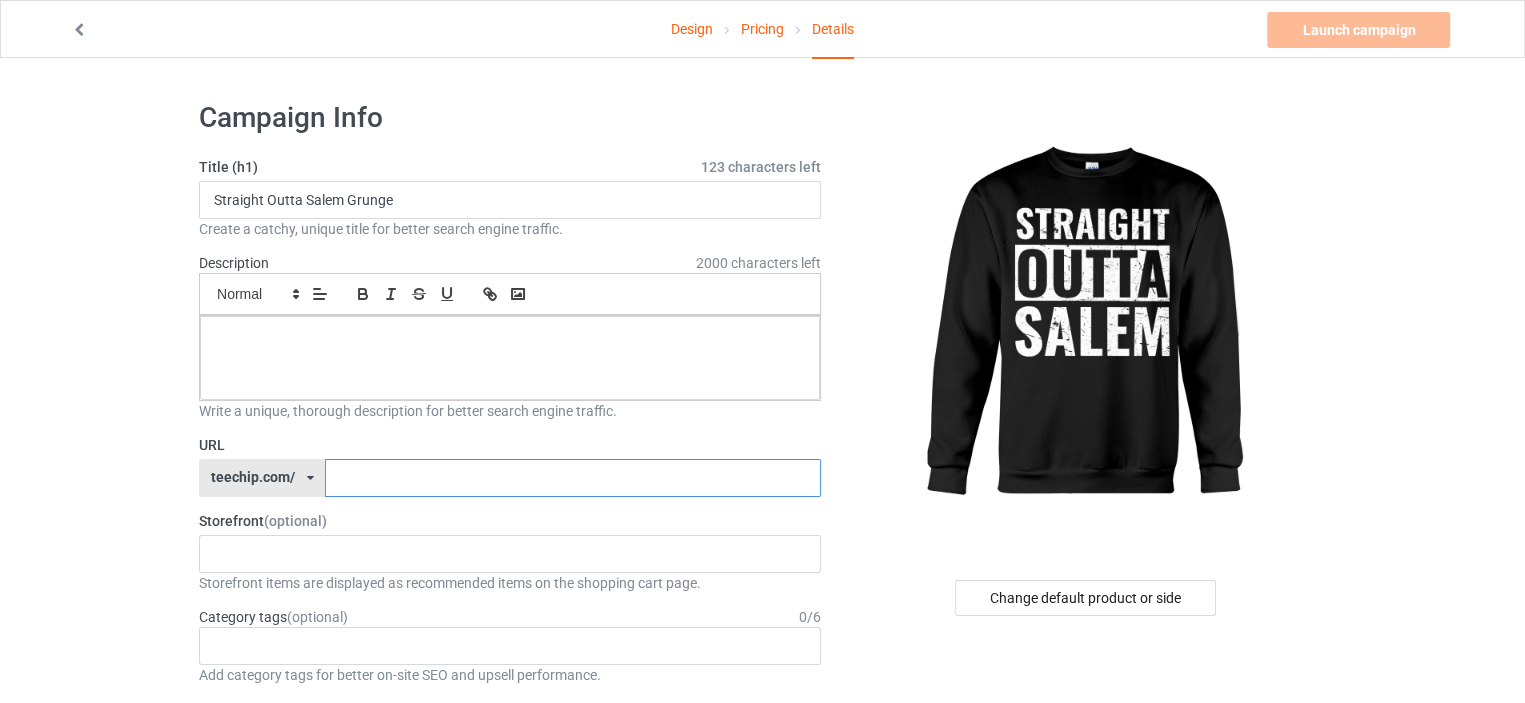click at bounding box center [572, 478] 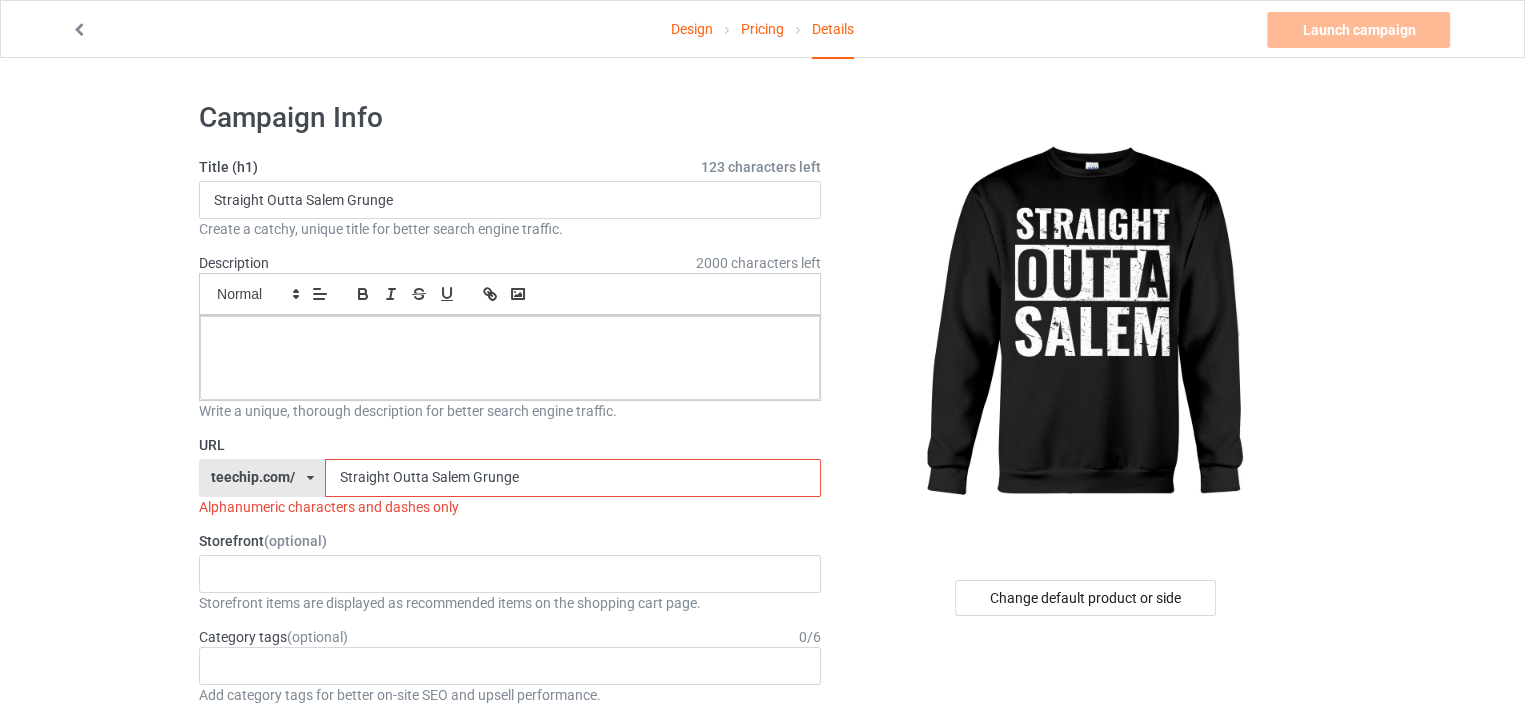 click on "Straight Outta Salem Grunge" at bounding box center (572, 478) 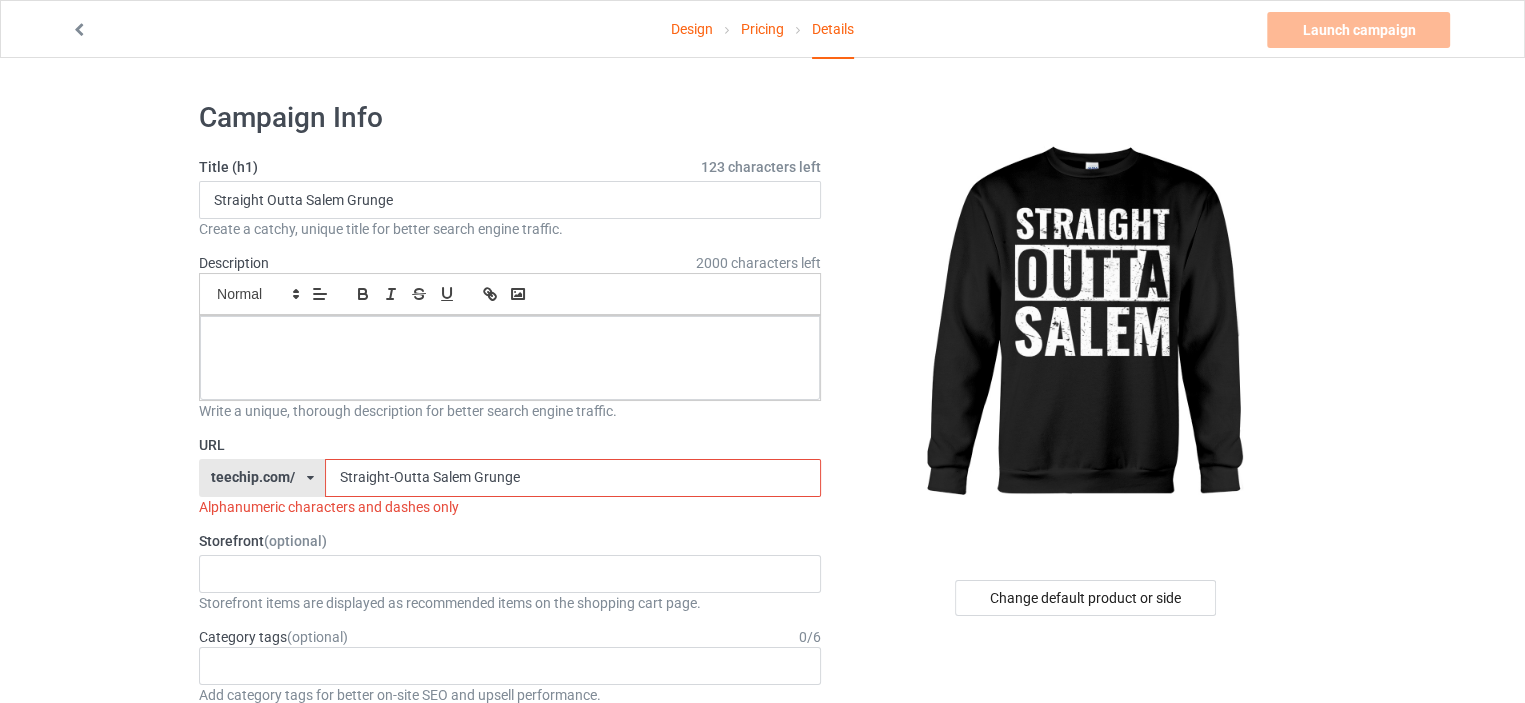 click on "Straight-Outta Salem Grunge" at bounding box center (572, 478) 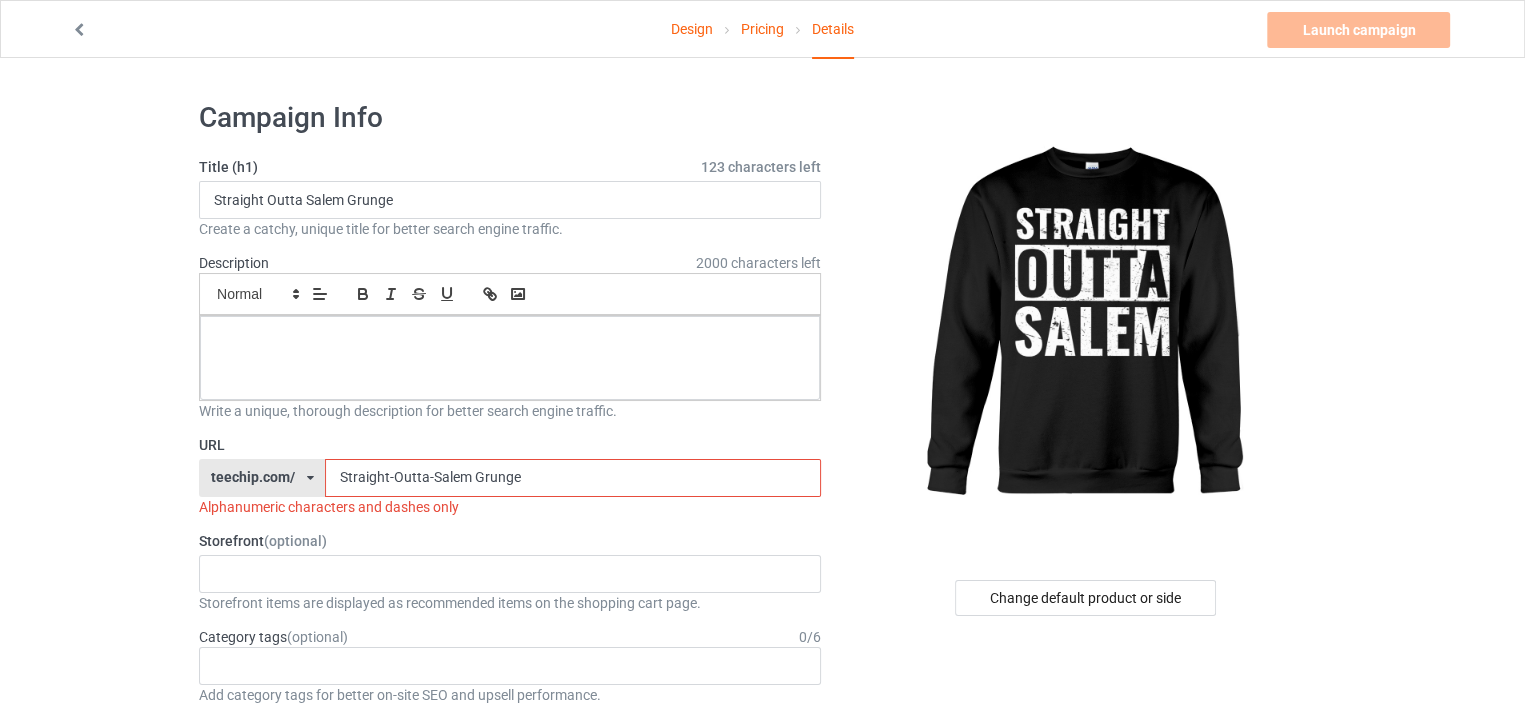 click on "Straight-Outta-Salem Grunge" at bounding box center (572, 478) 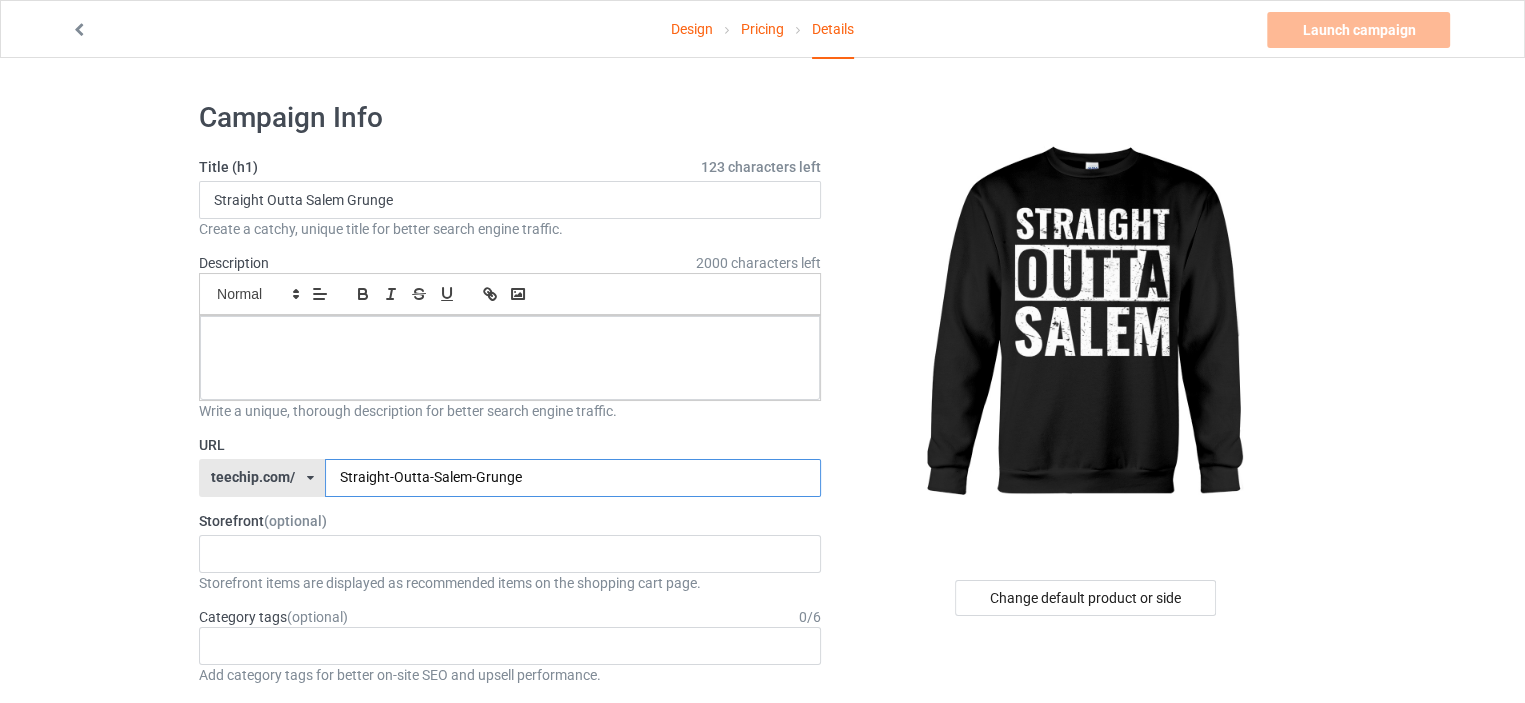click on "Straight-Outta-Salem-Grunge" at bounding box center [572, 478] 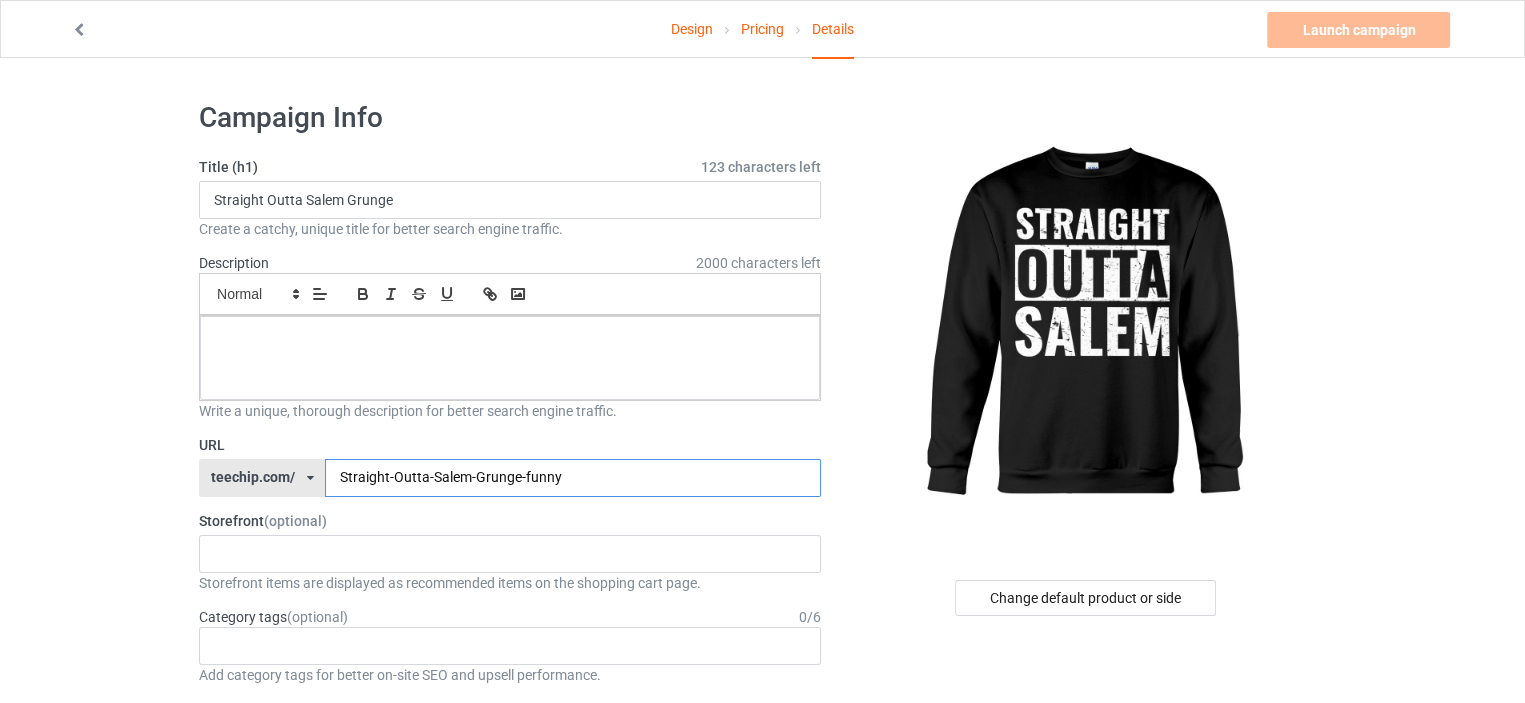 type on "Straight-Outta-Salem-Grunge-funny" 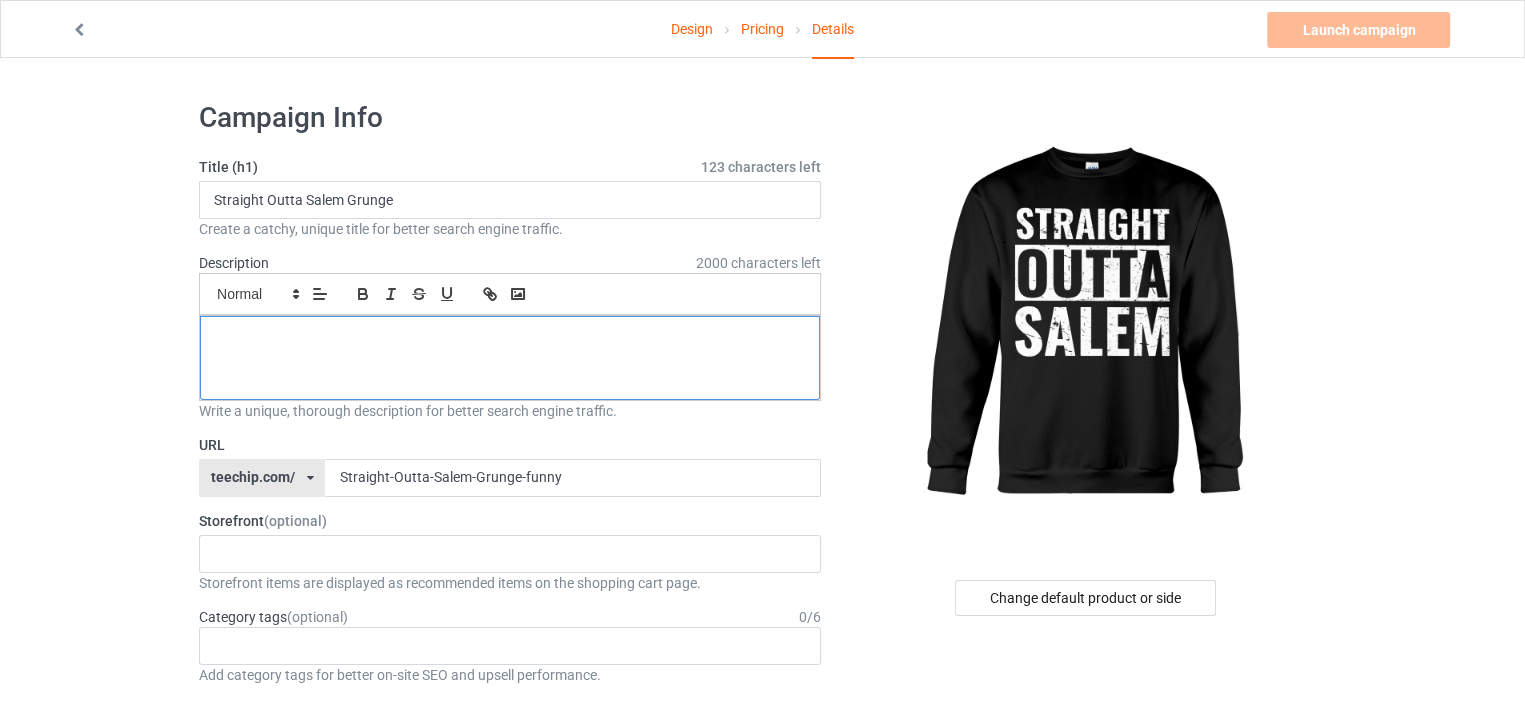 click at bounding box center (510, 358) 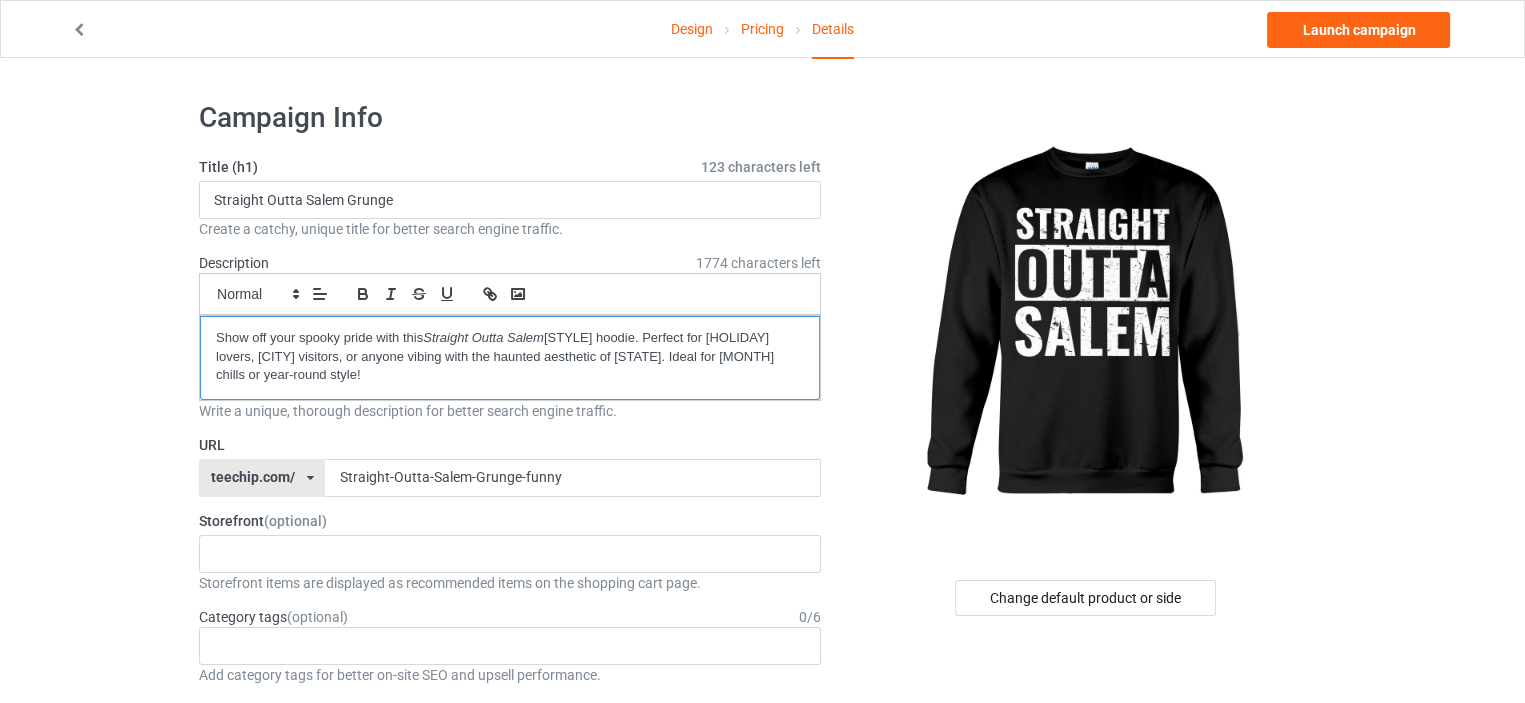 scroll, scrollTop: 0, scrollLeft: 0, axis: both 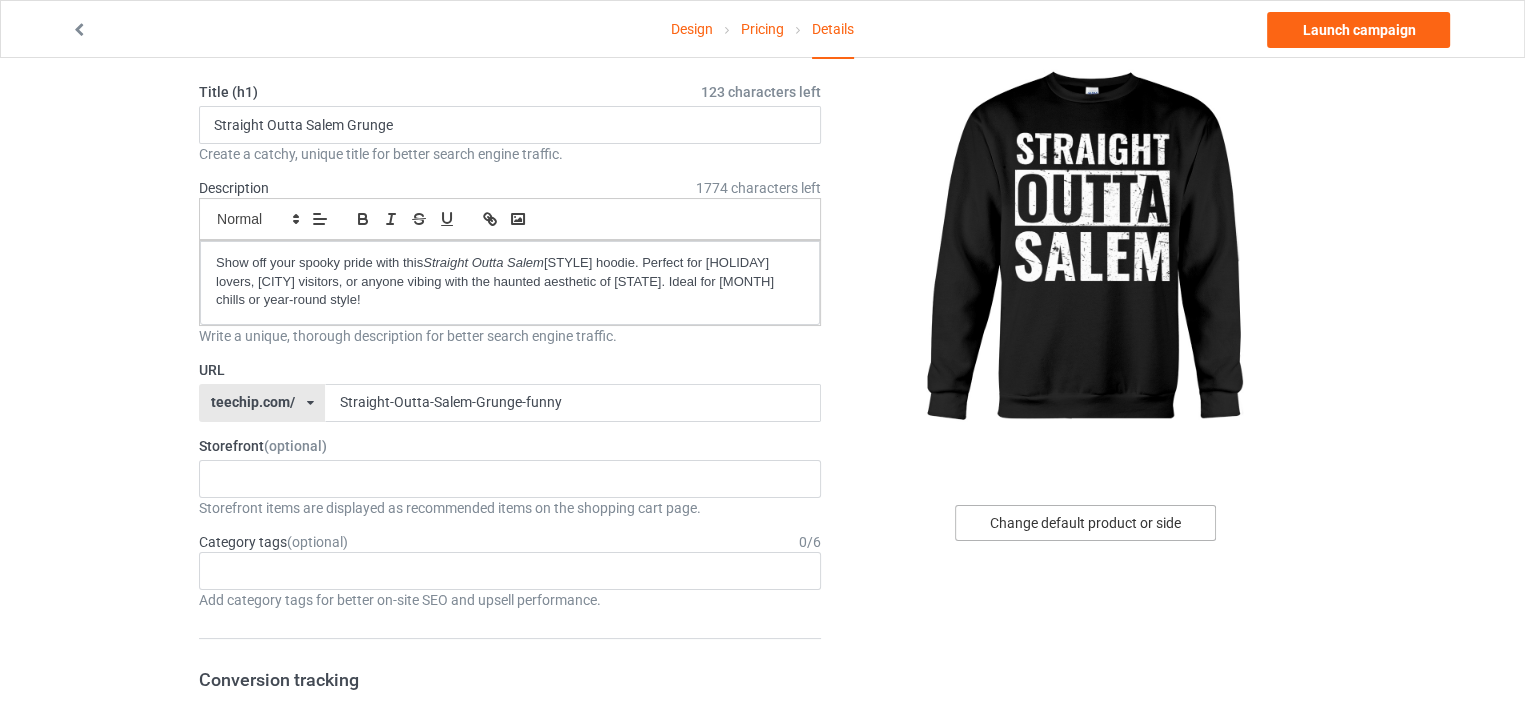 click on "Change default product or side" at bounding box center [1085, 523] 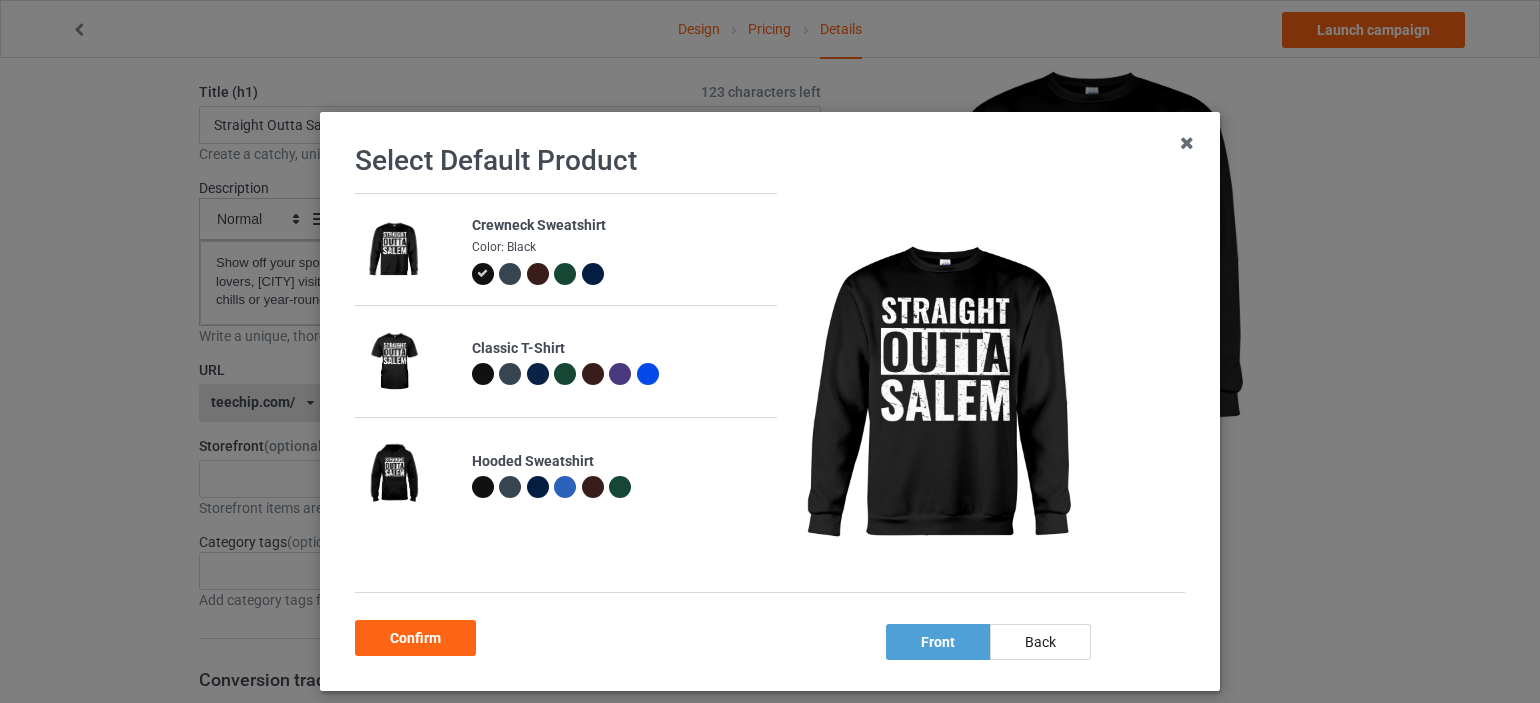 click at bounding box center [408, 474] 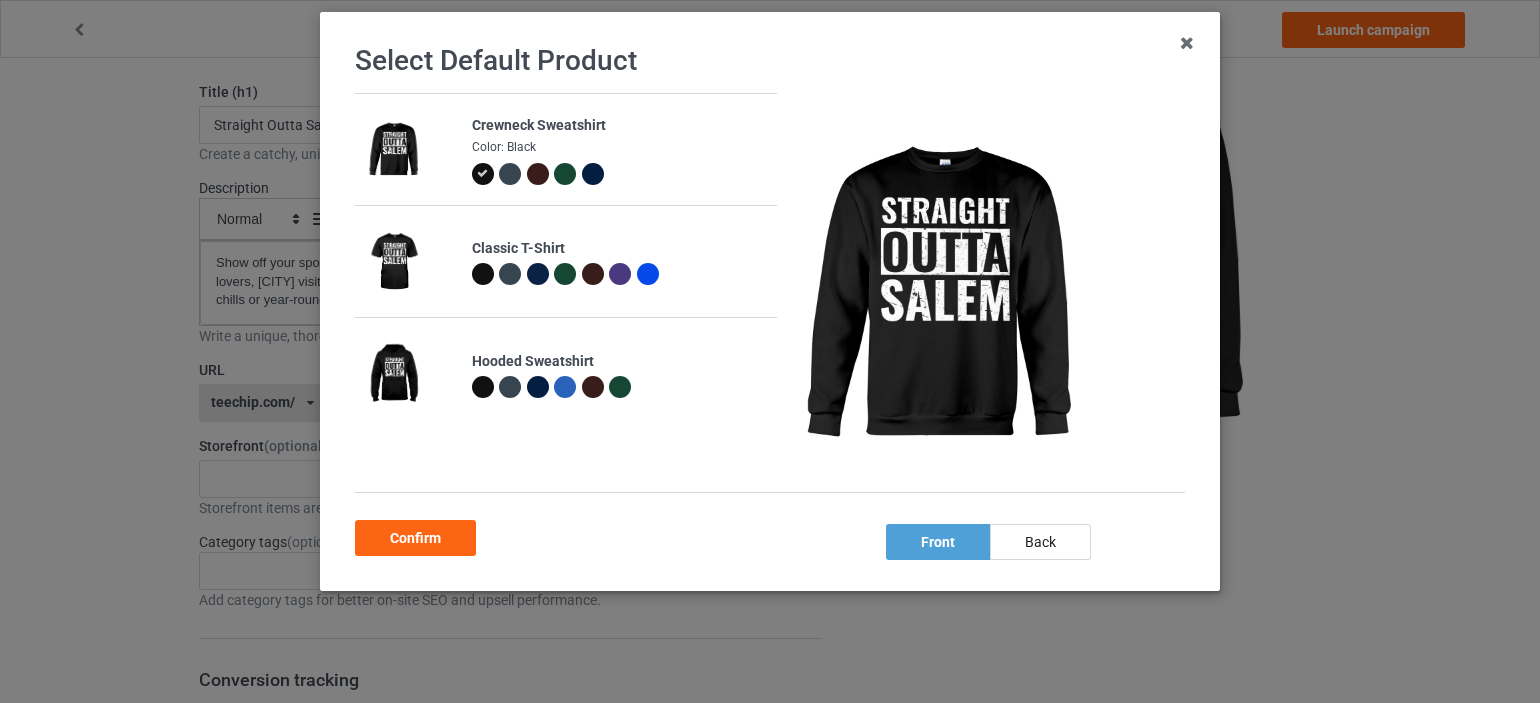 click at bounding box center [393, 374] 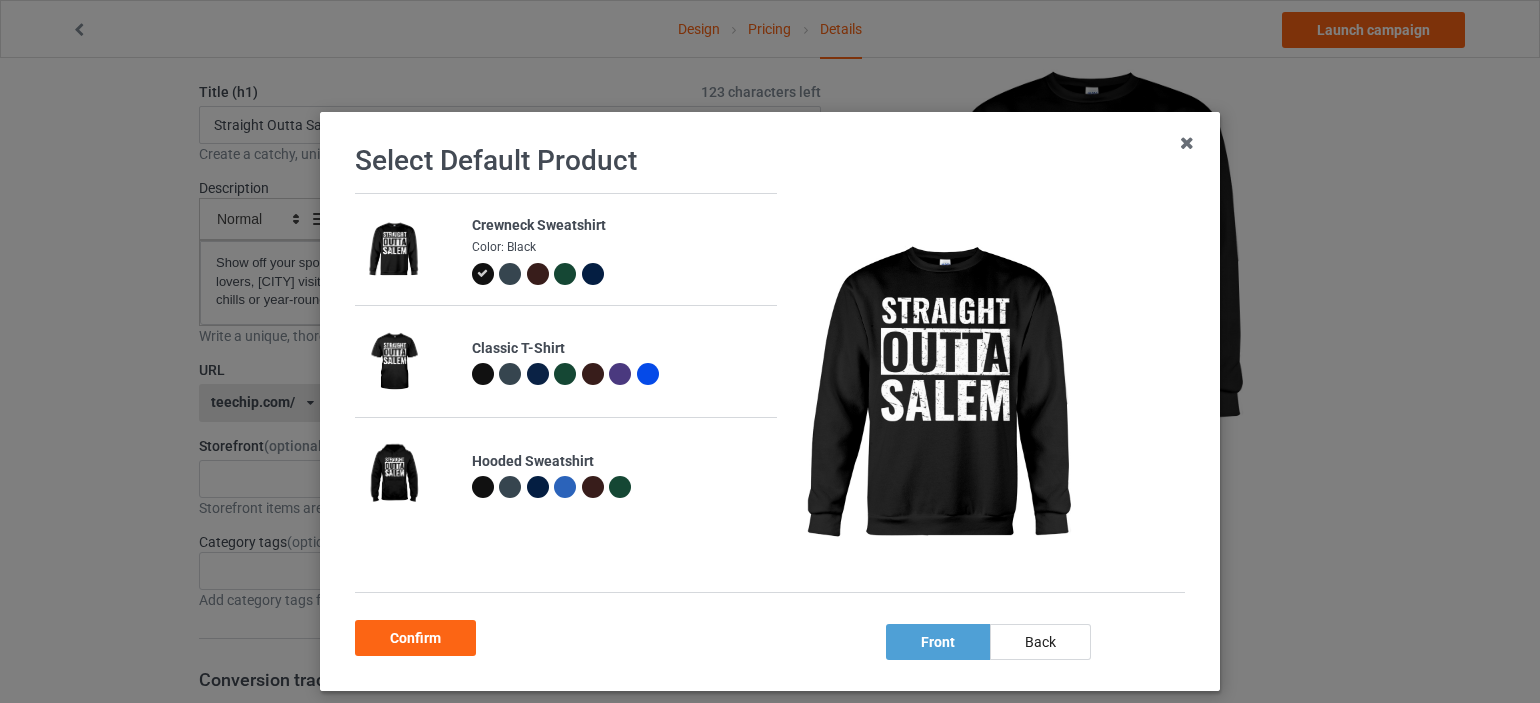 click at bounding box center (941, 394) 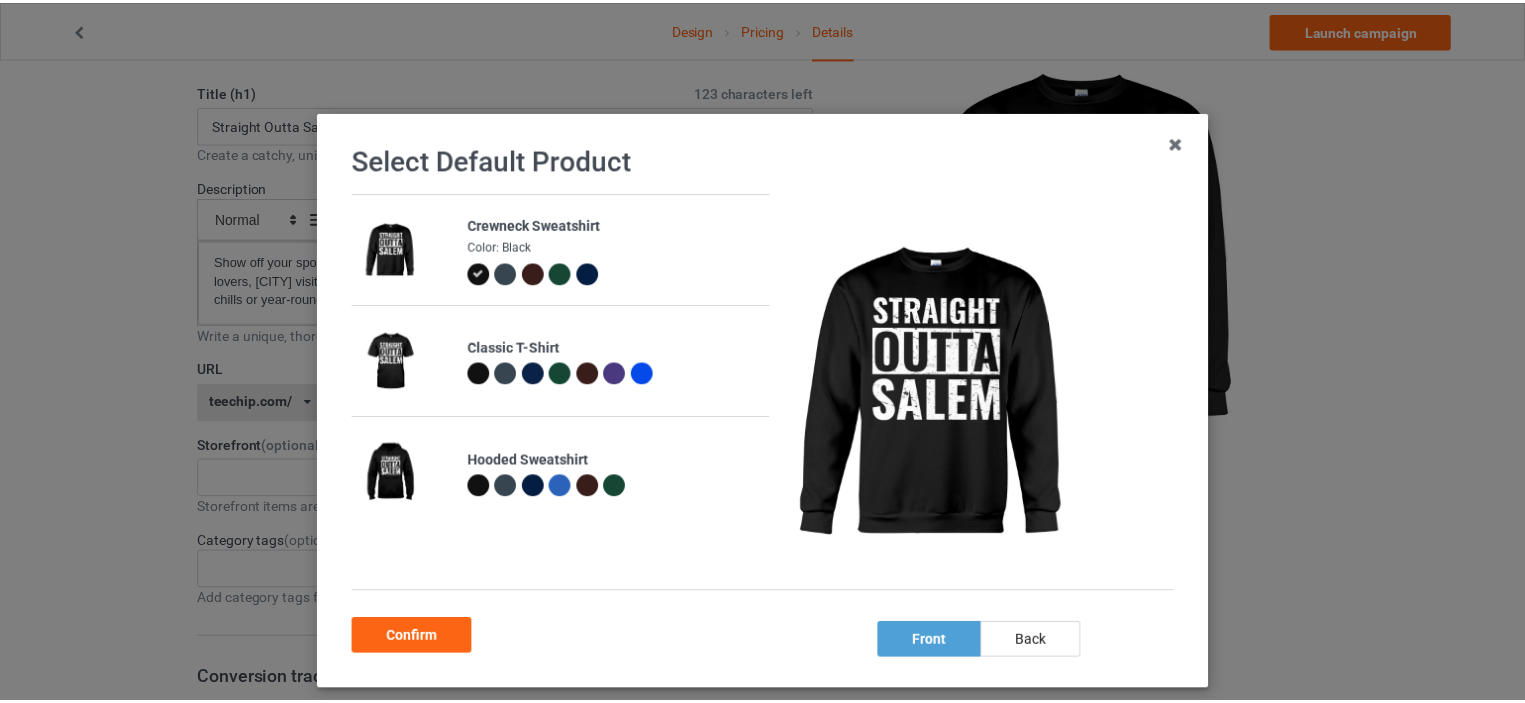 scroll, scrollTop: 100, scrollLeft: 0, axis: vertical 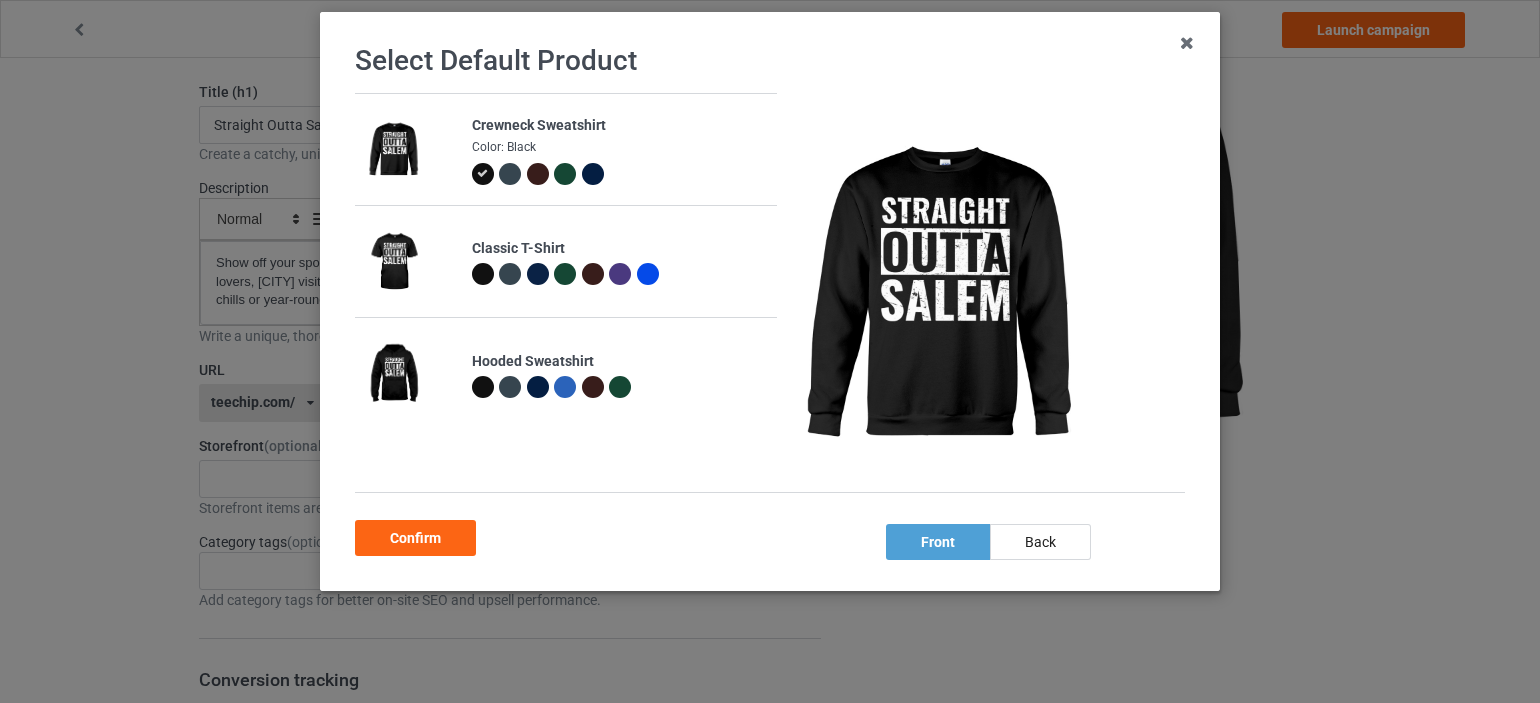 click at bounding box center [513, 390] 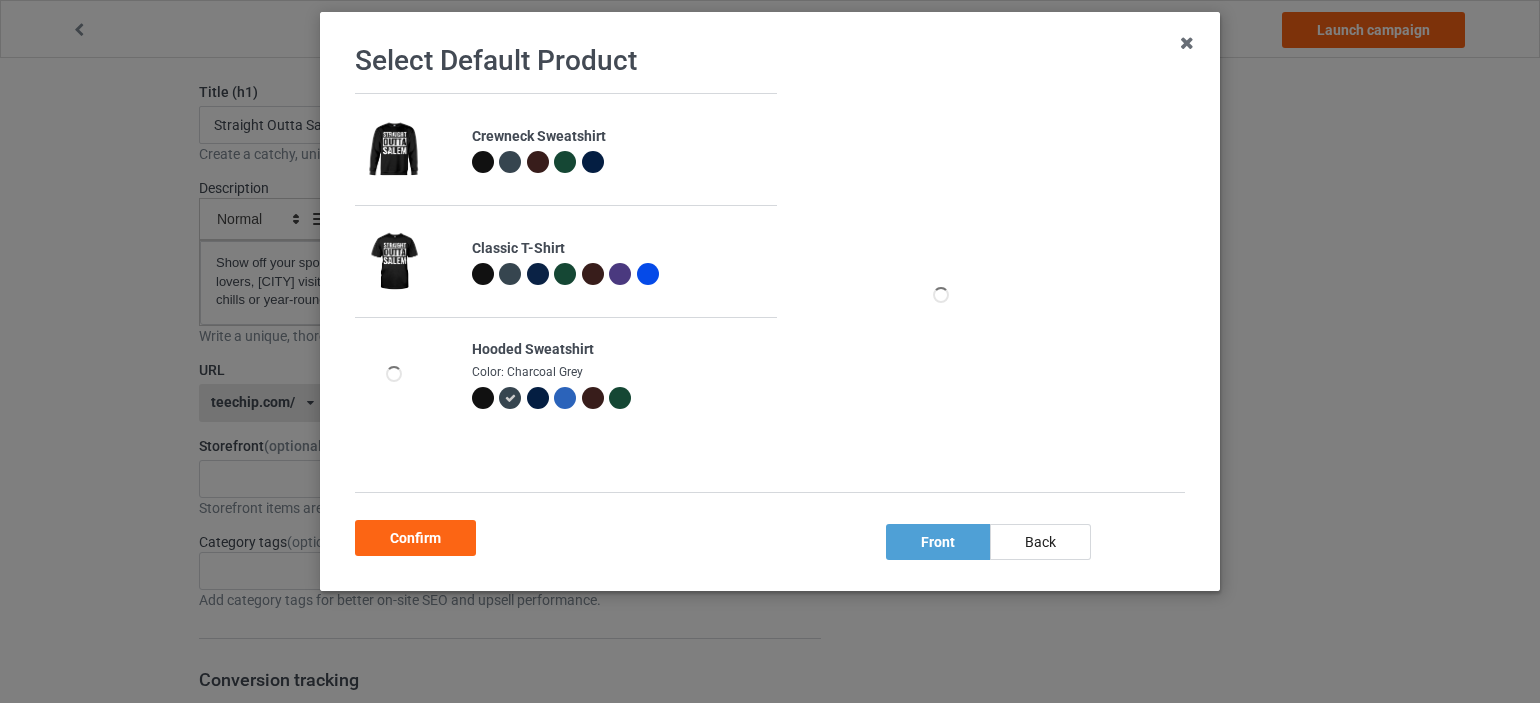 click on "Color: Charcoal Grey" at bounding box center [619, 372] 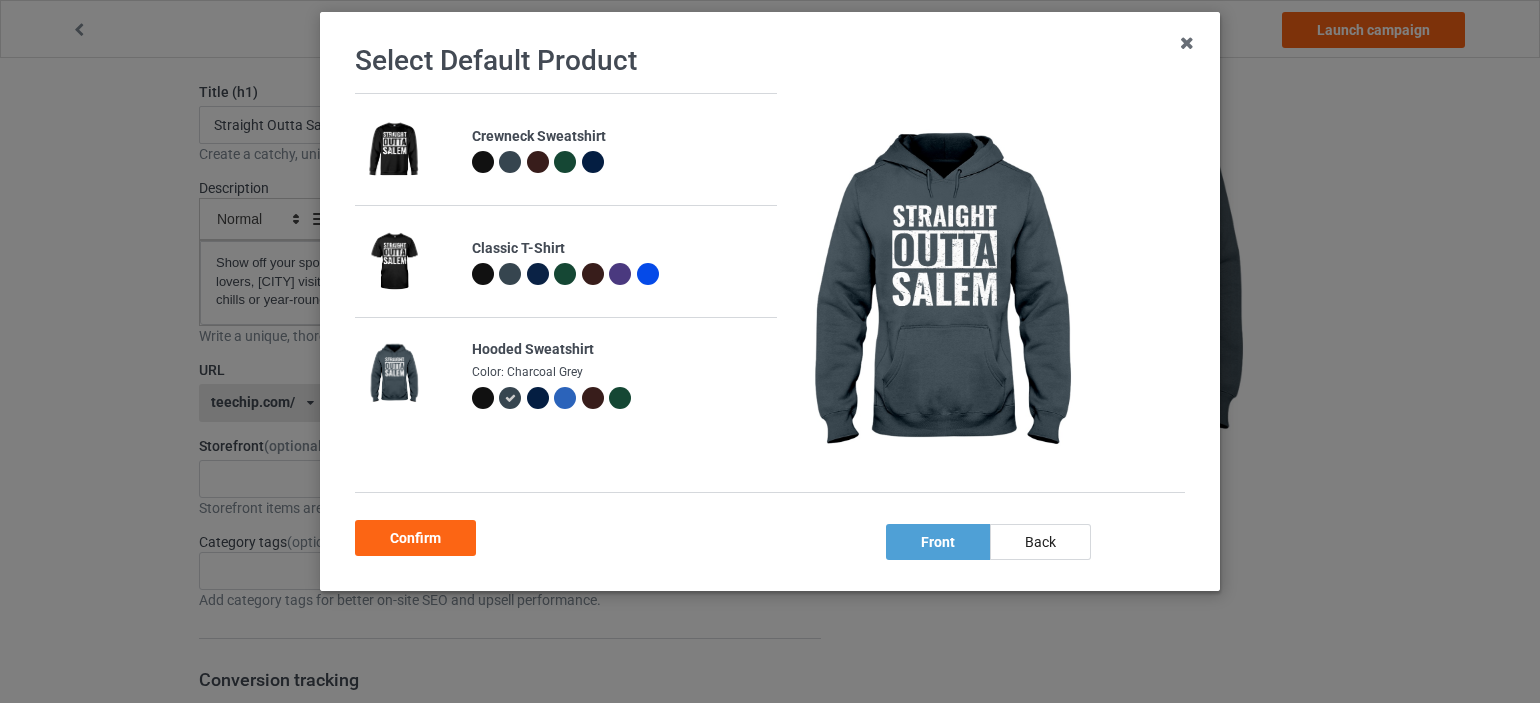 click at bounding box center (483, 398) 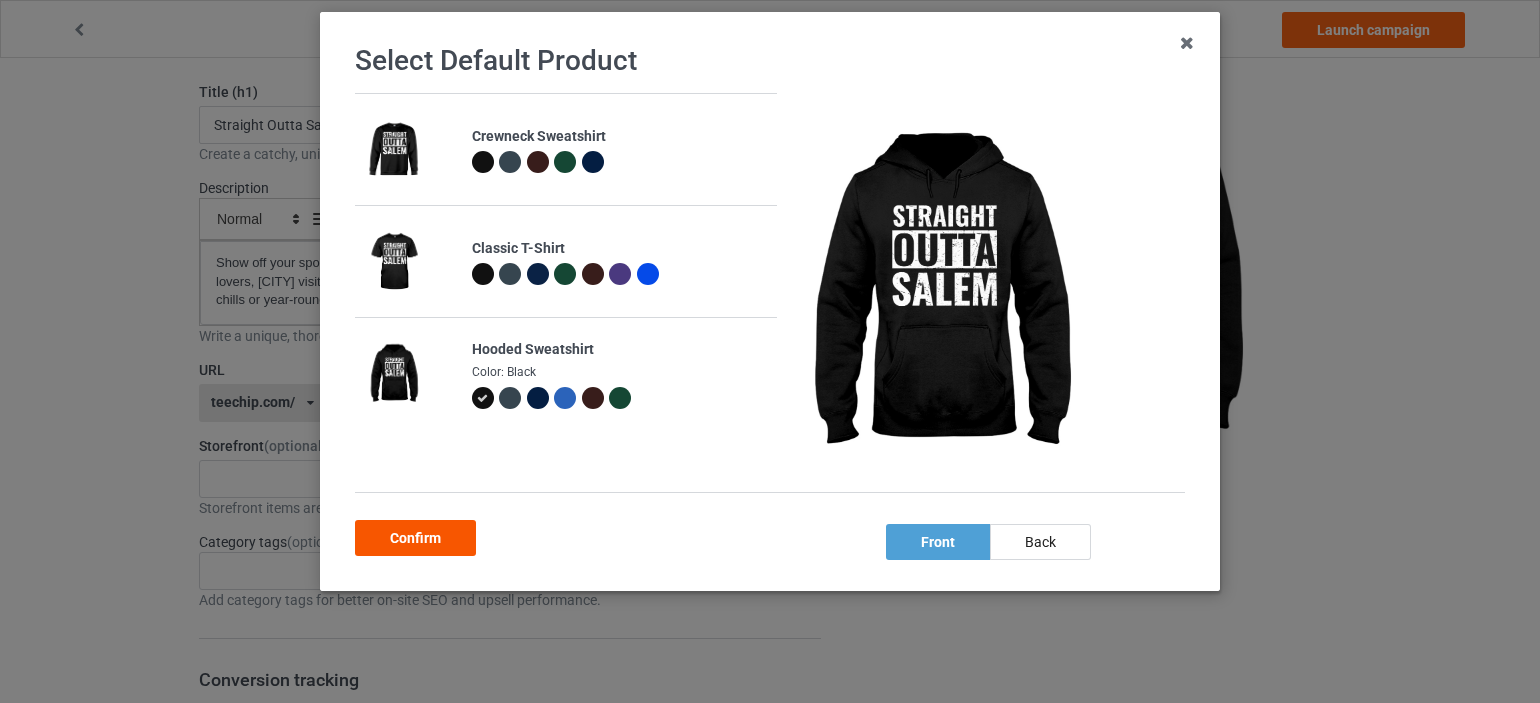click on "Confirm" at bounding box center (415, 538) 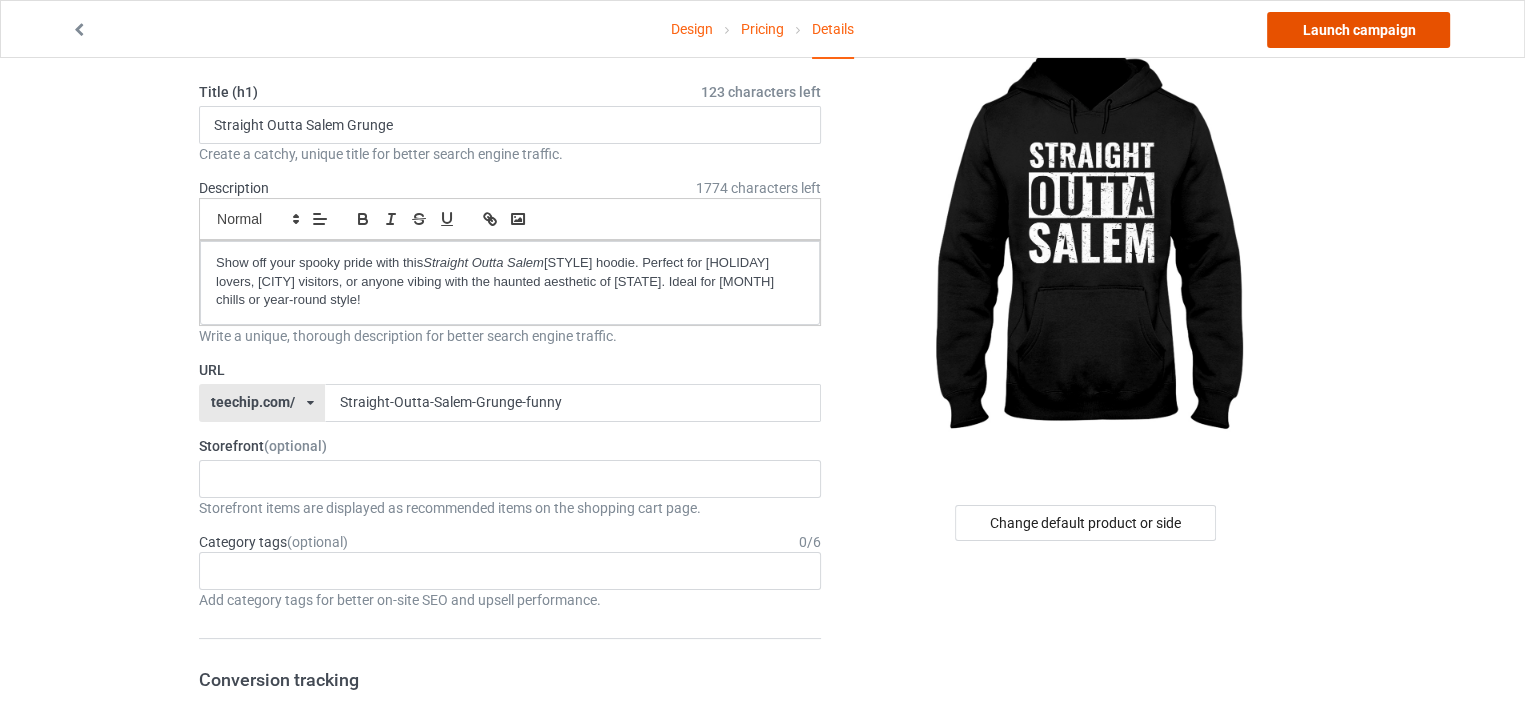 click on "Launch campaign" at bounding box center [1358, 30] 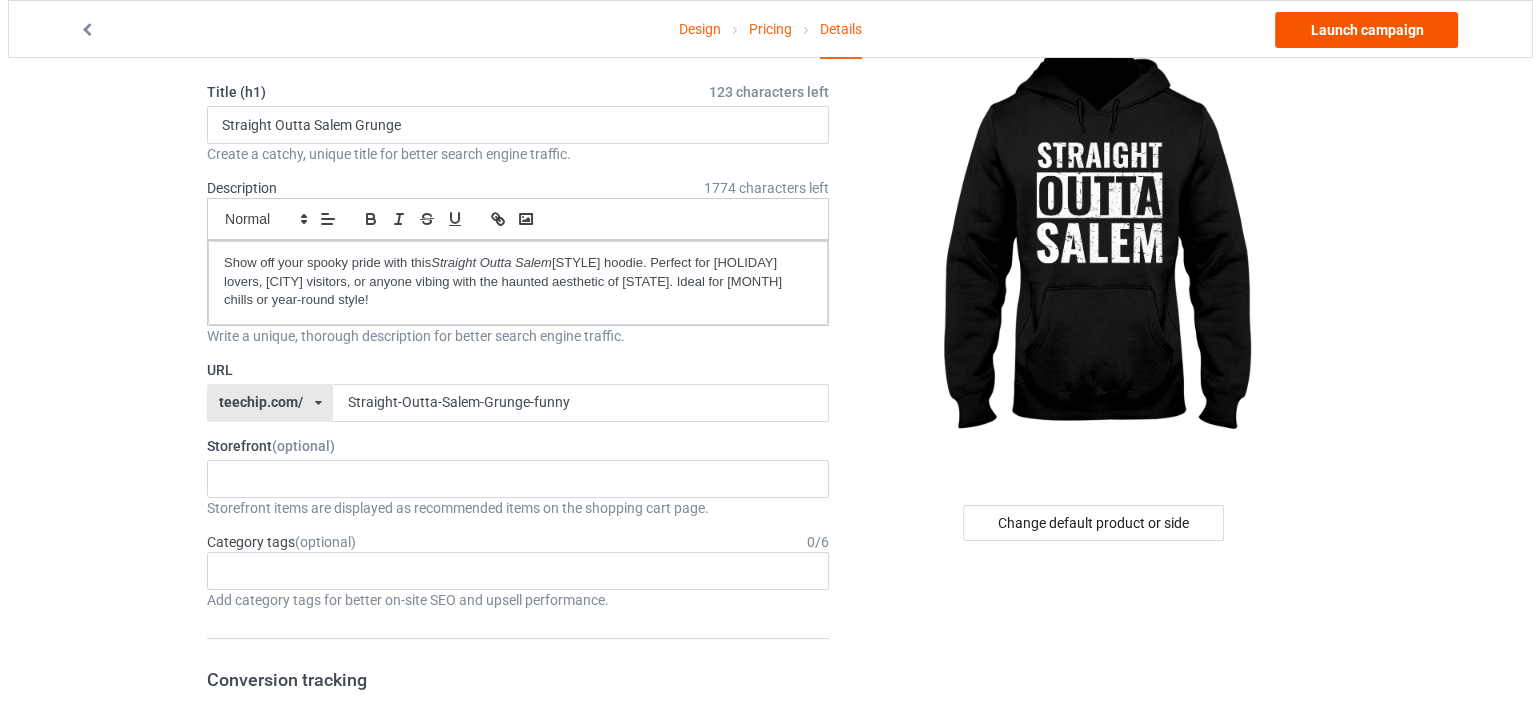 scroll, scrollTop: 0, scrollLeft: 0, axis: both 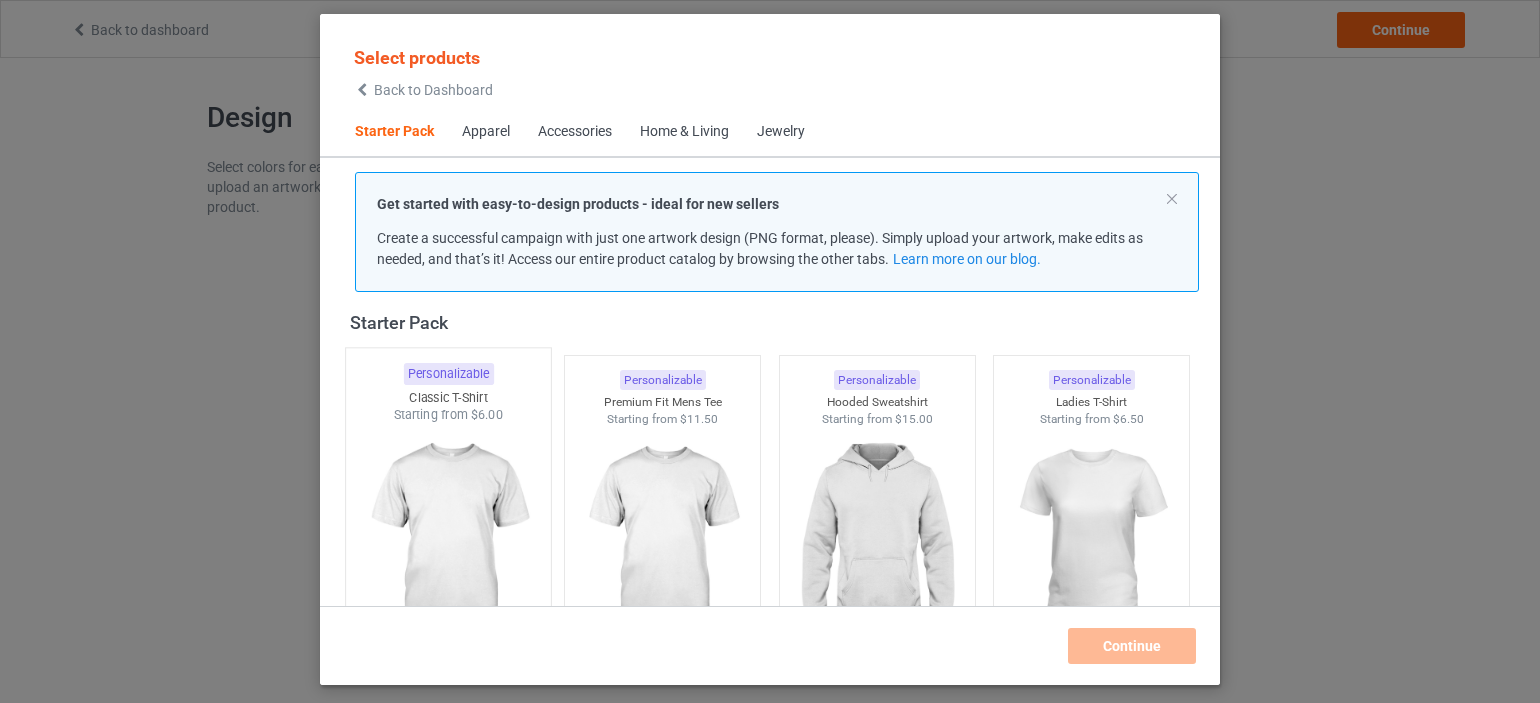click at bounding box center [448, 541] 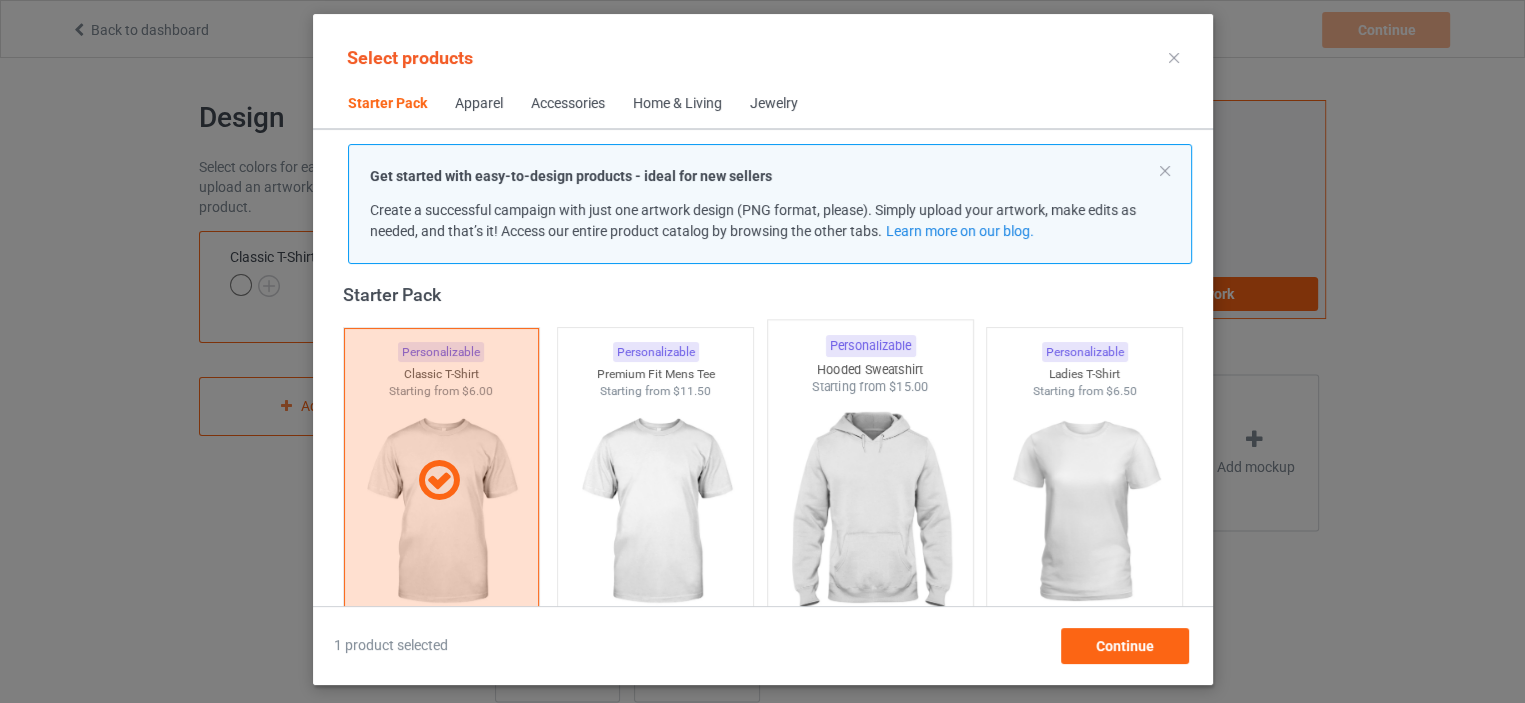 click at bounding box center (870, 513) 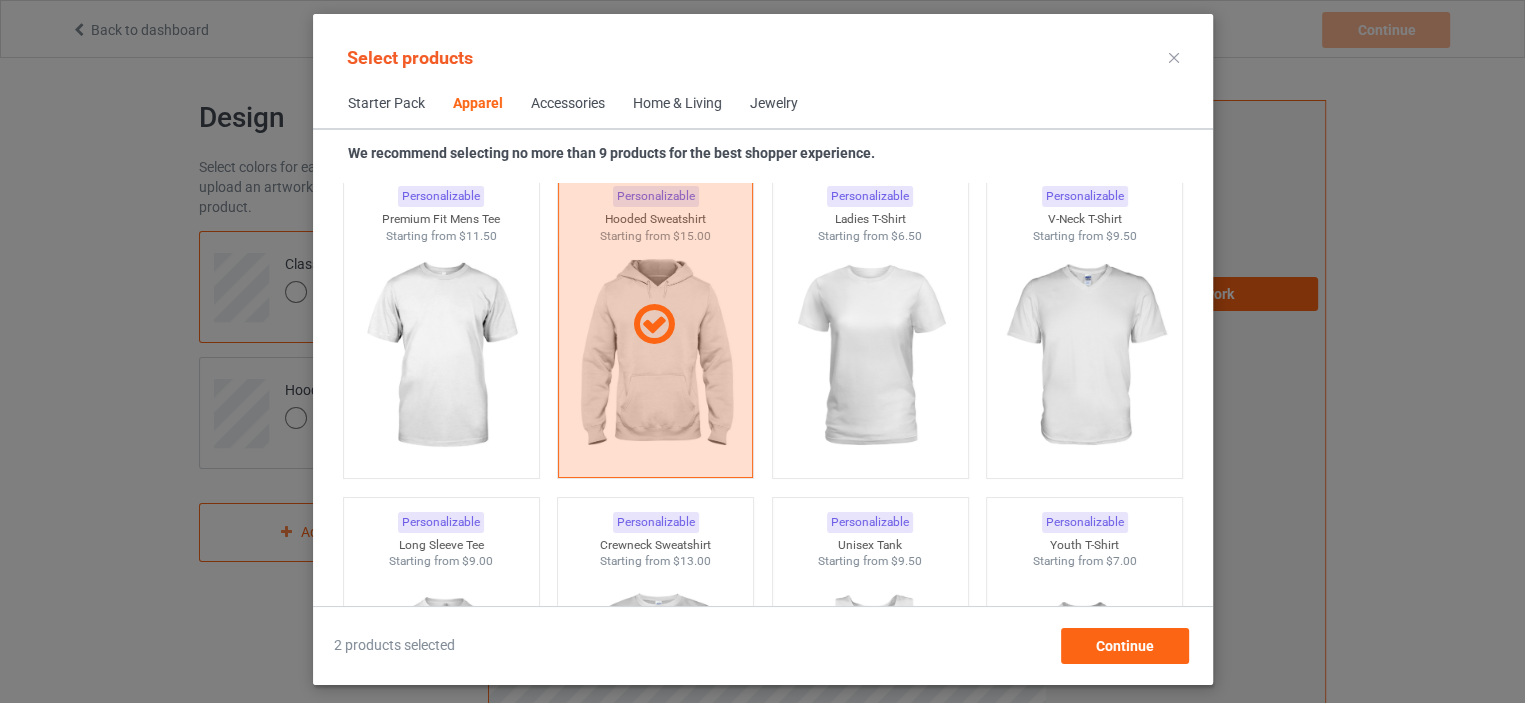 scroll, scrollTop: 1426, scrollLeft: 0, axis: vertical 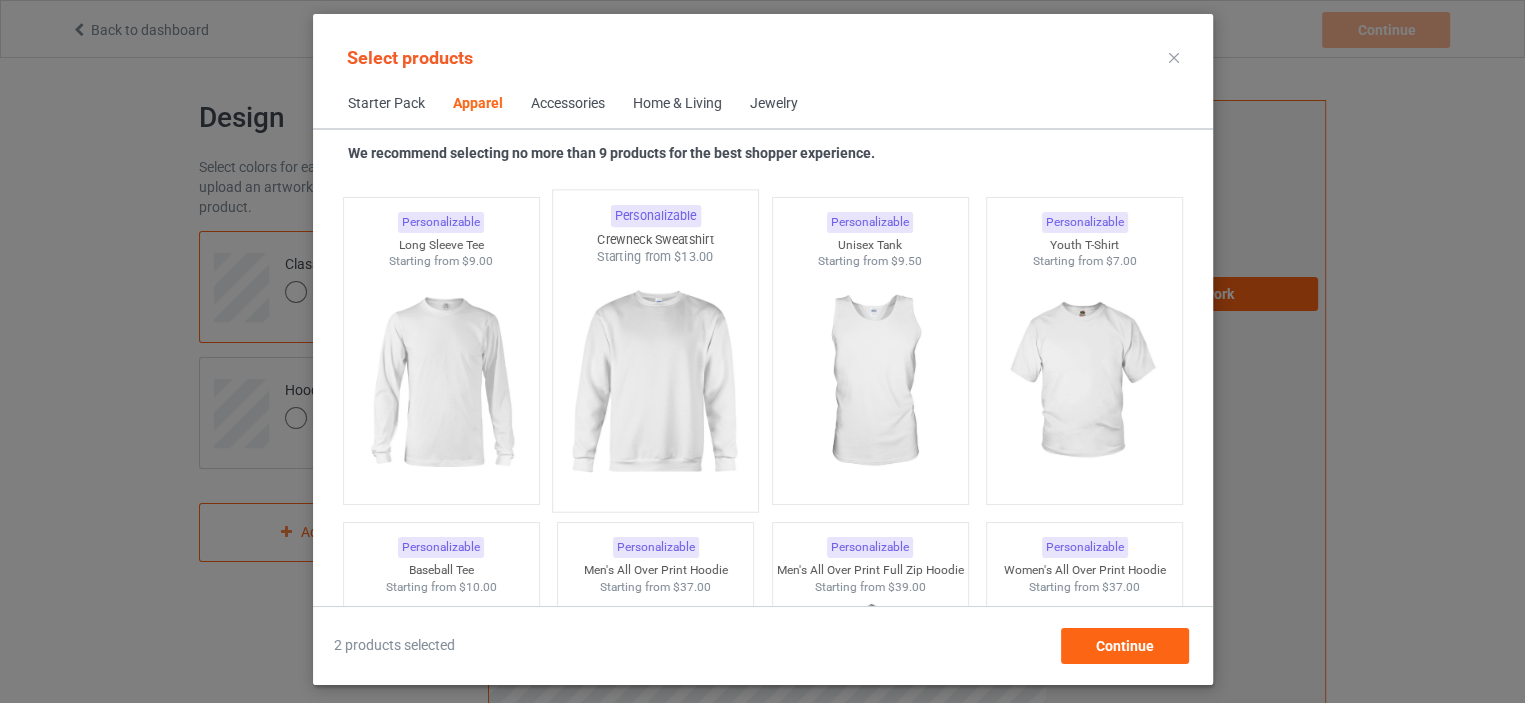 click at bounding box center (655, 383) 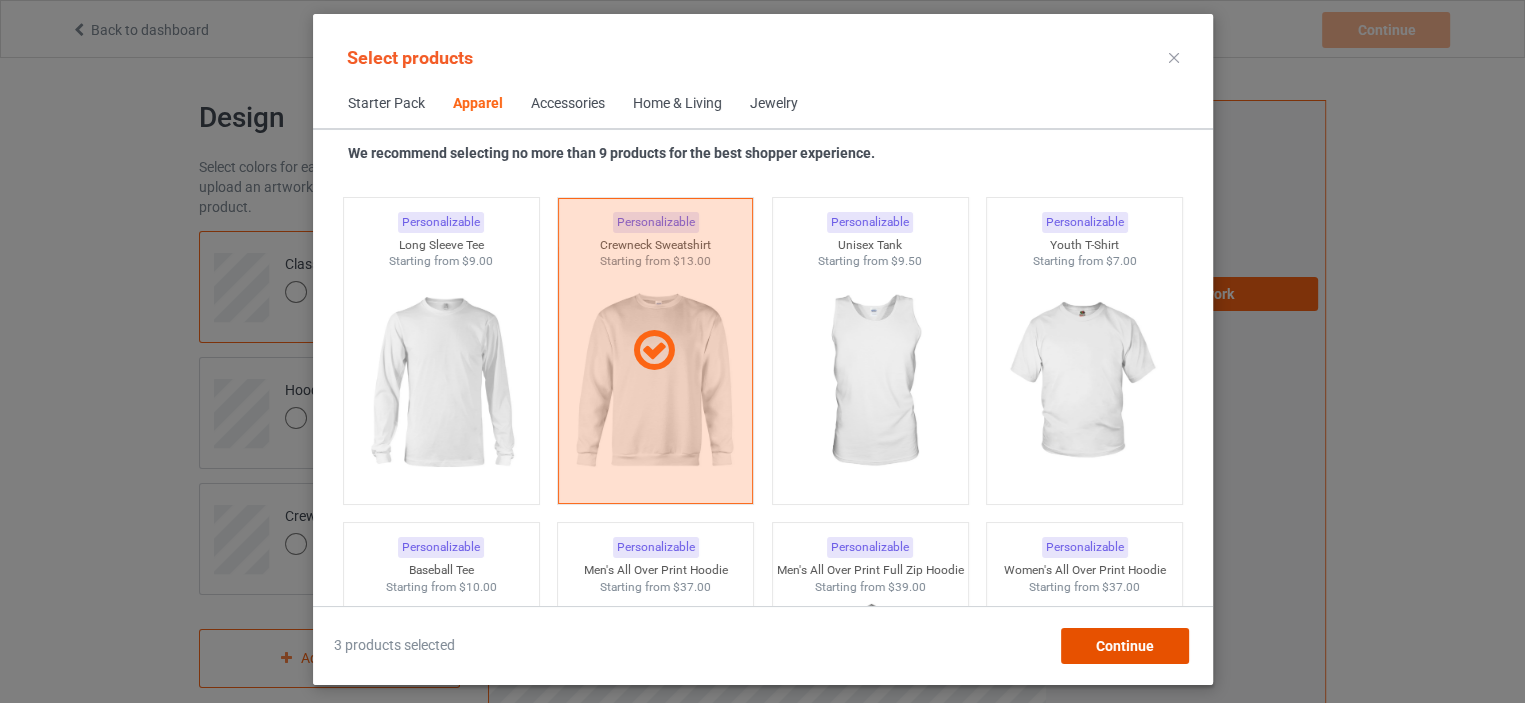 click on "Continue" at bounding box center (1124, 646) 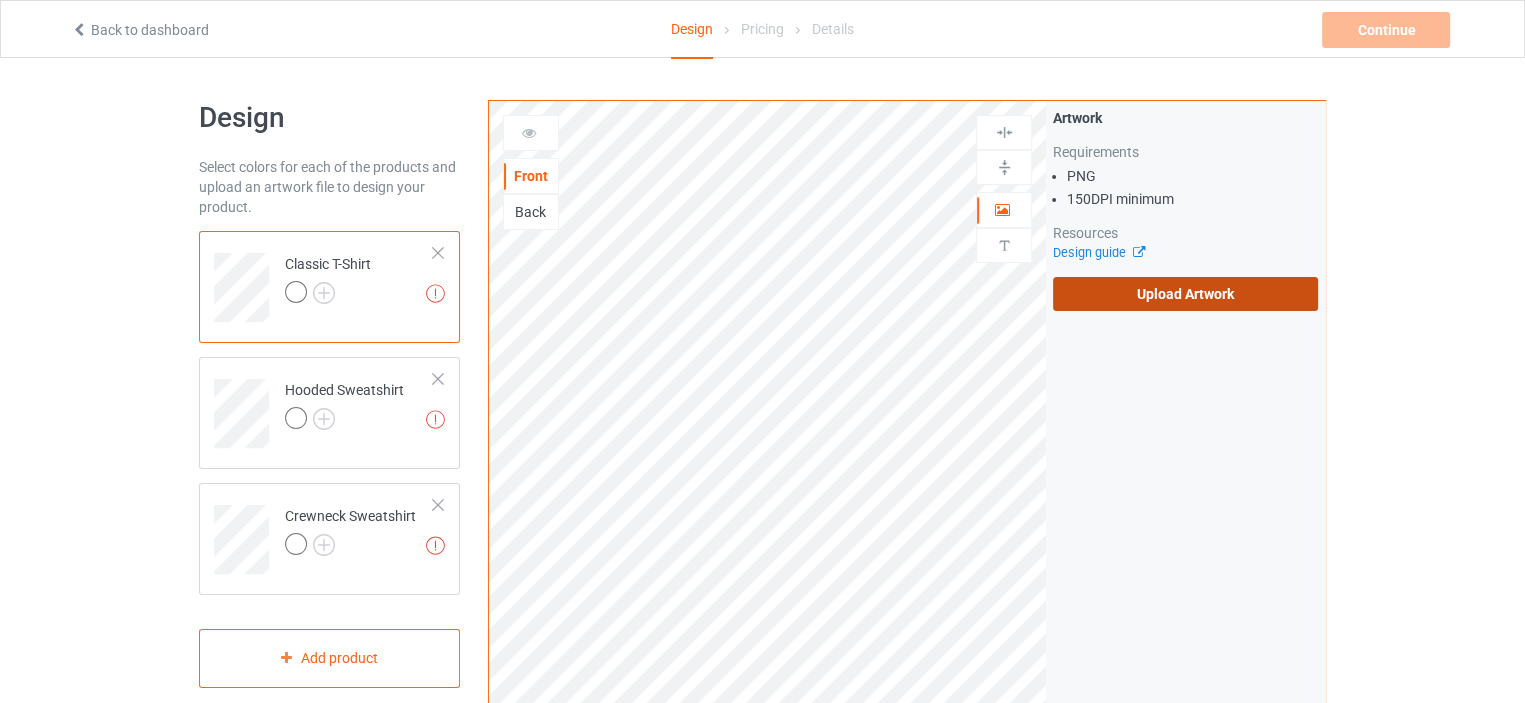 click on "Upload Artwork" at bounding box center [1185, 294] 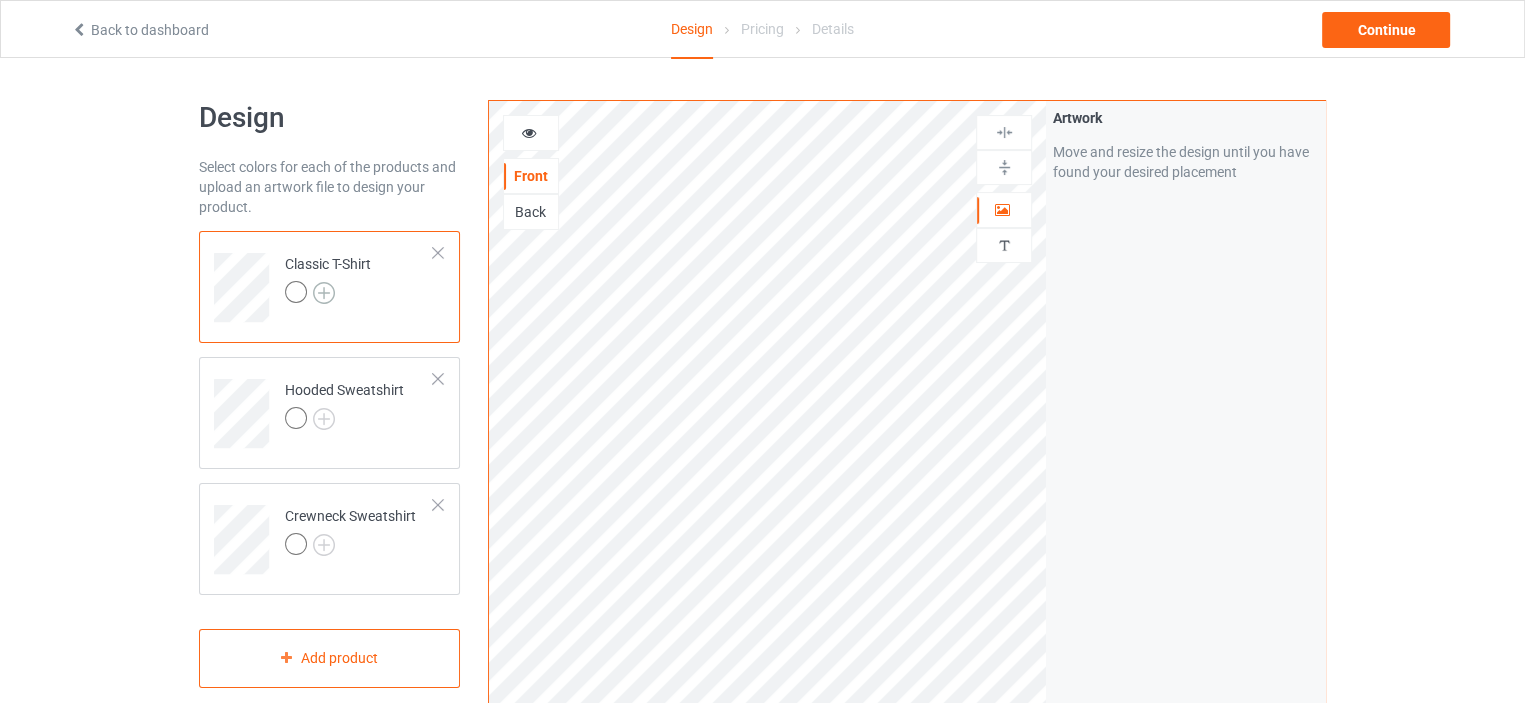 click at bounding box center (324, 293) 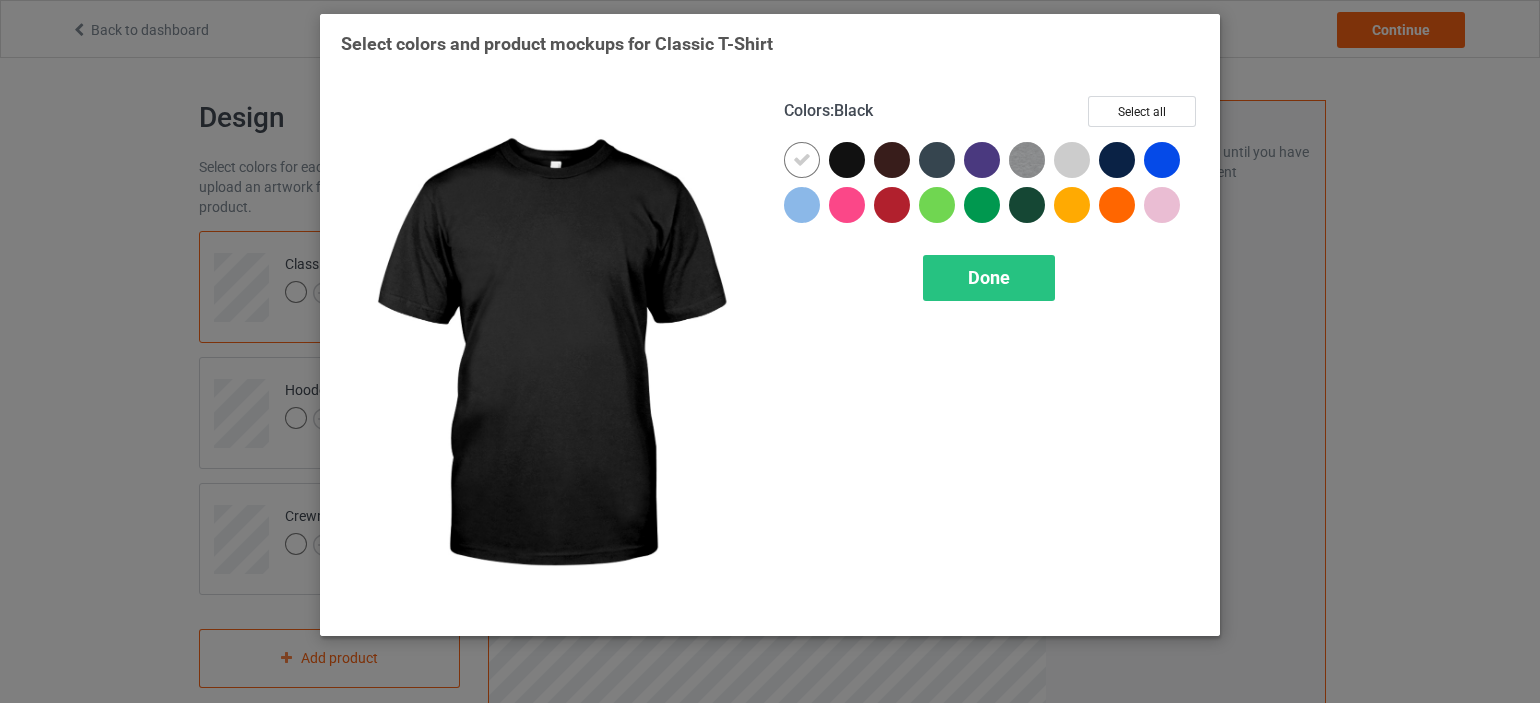 click at bounding box center (847, 160) 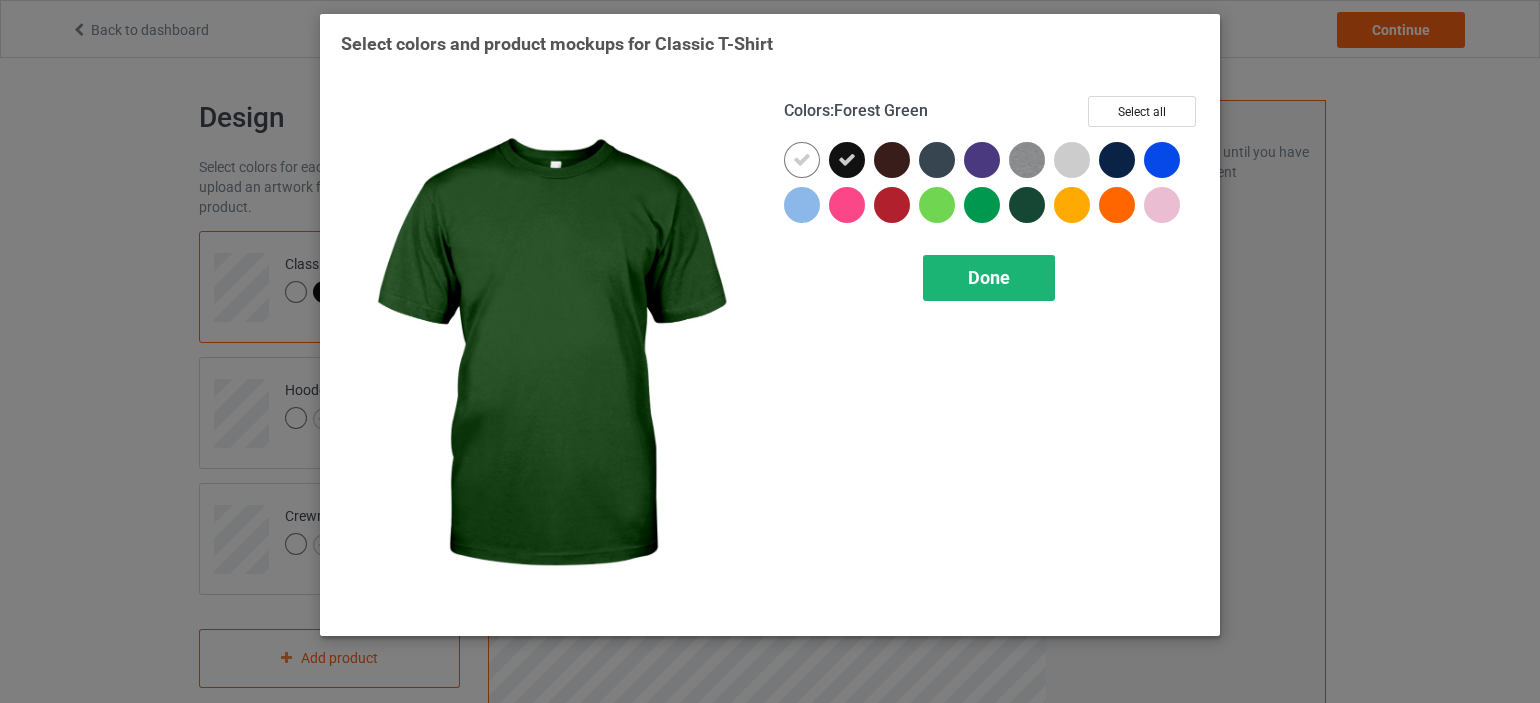 click on "Done" at bounding box center (989, 277) 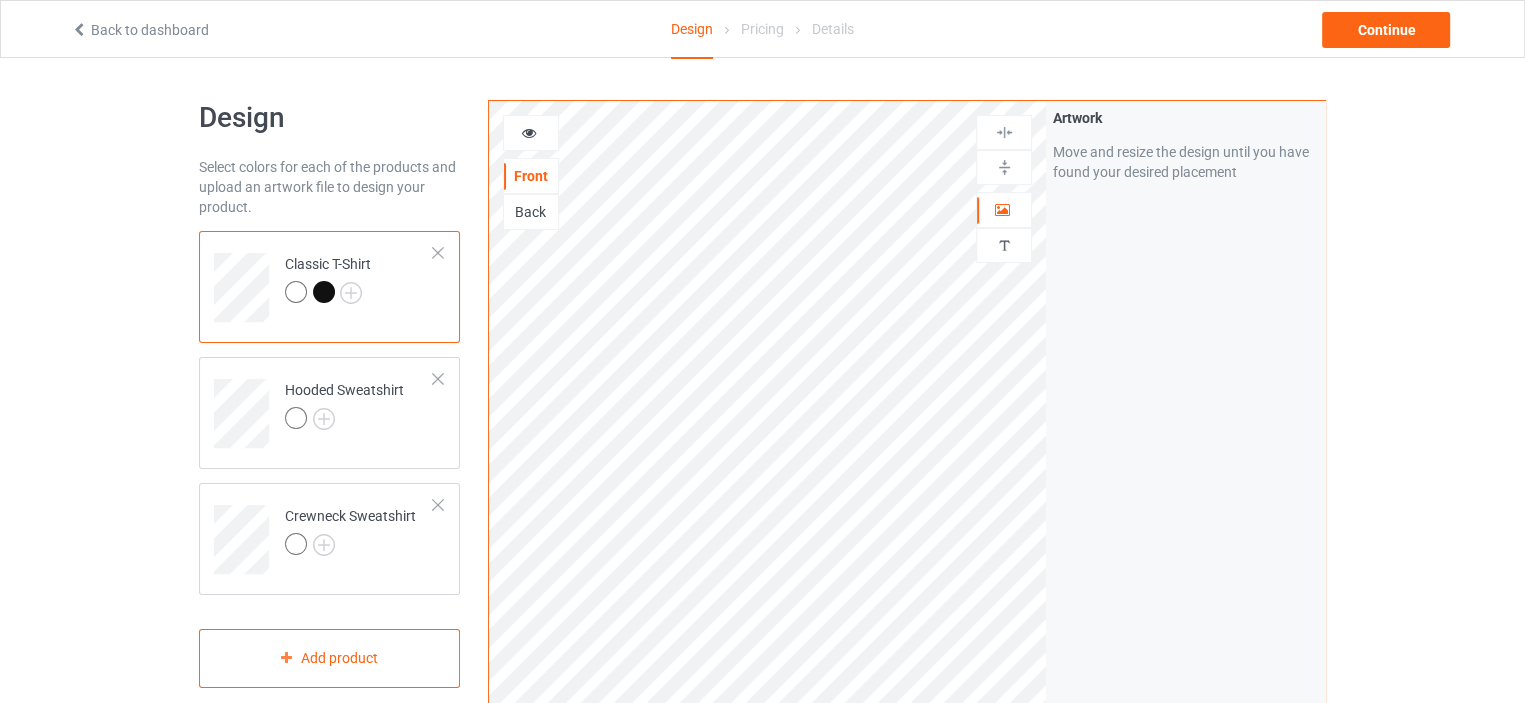 click at bounding box center [324, 292] 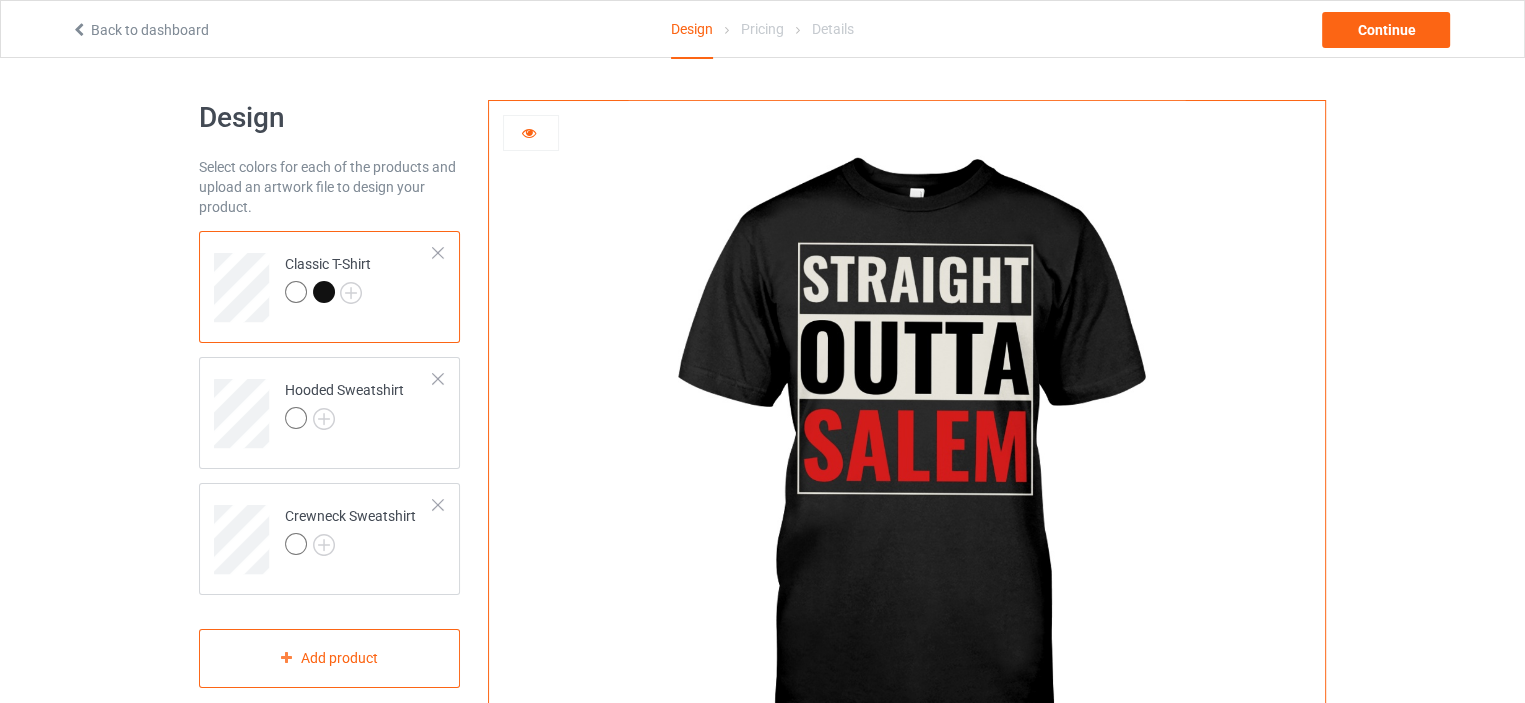 click at bounding box center [531, 133] 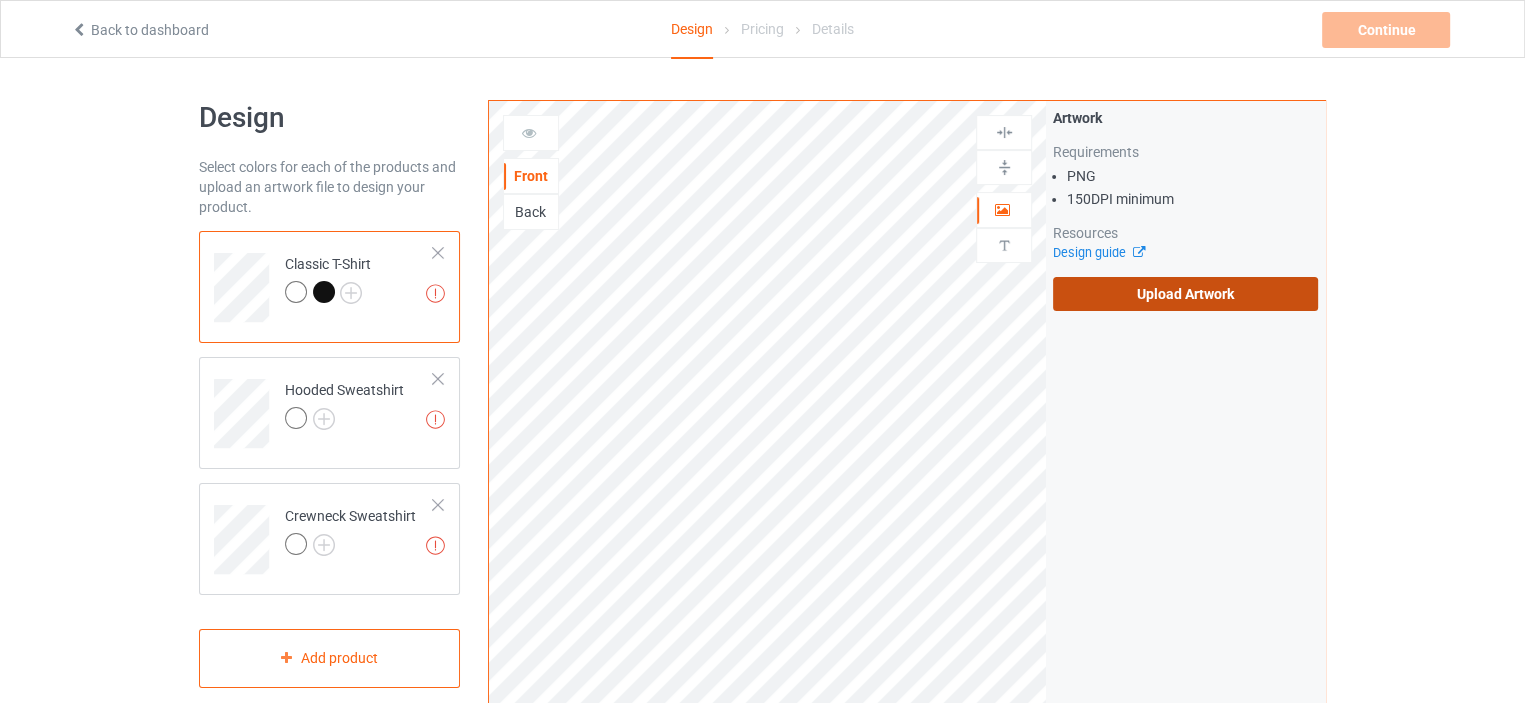 click on "Upload Artwork" at bounding box center (1185, 294) 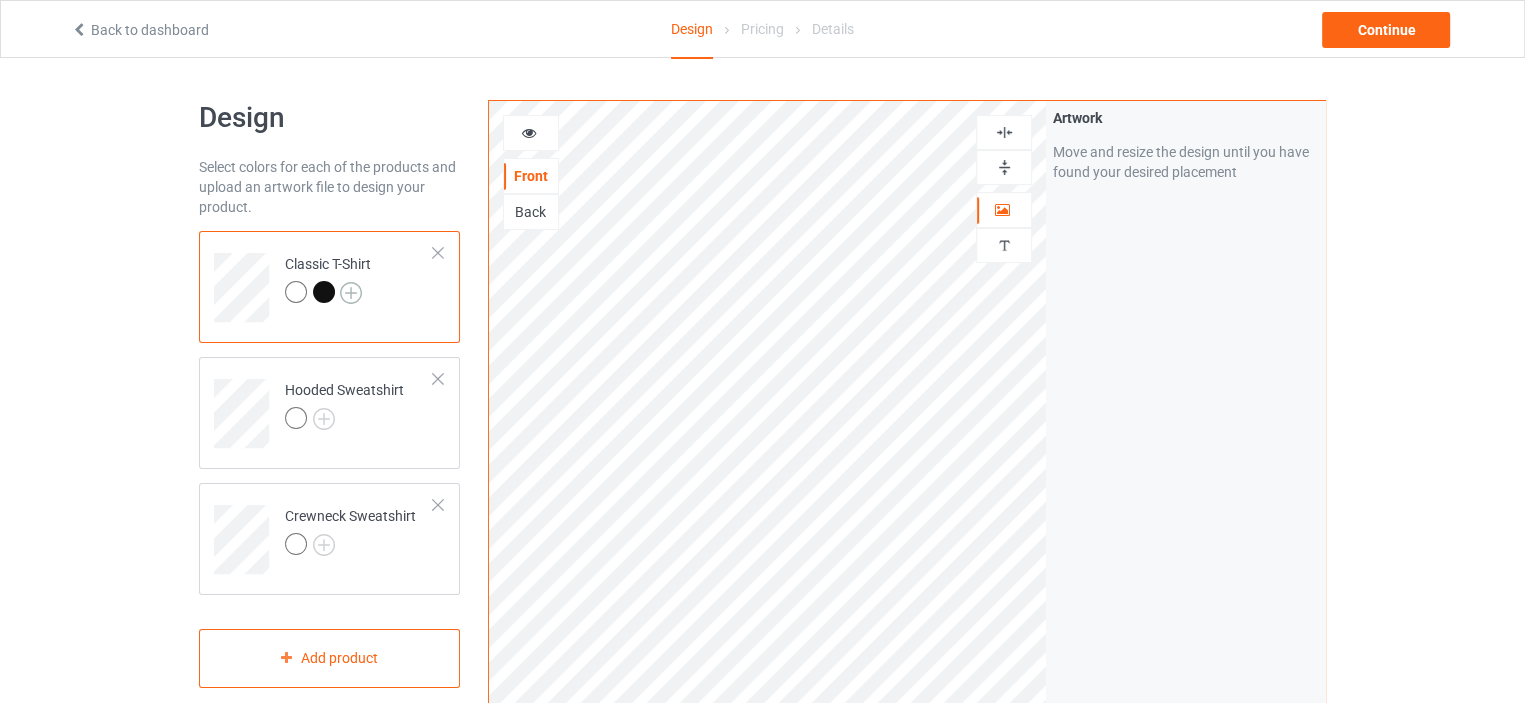 click at bounding box center [351, 293] 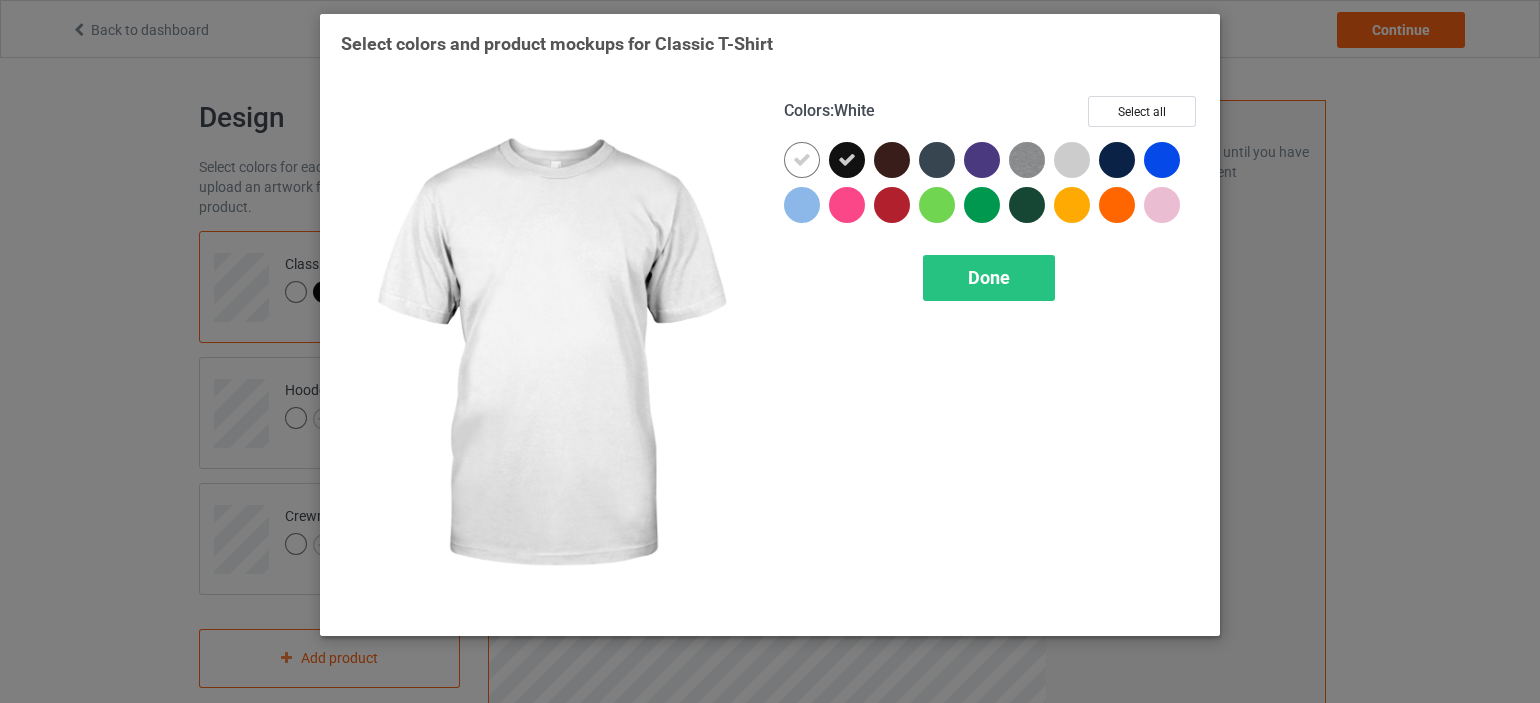 click at bounding box center (802, 160) 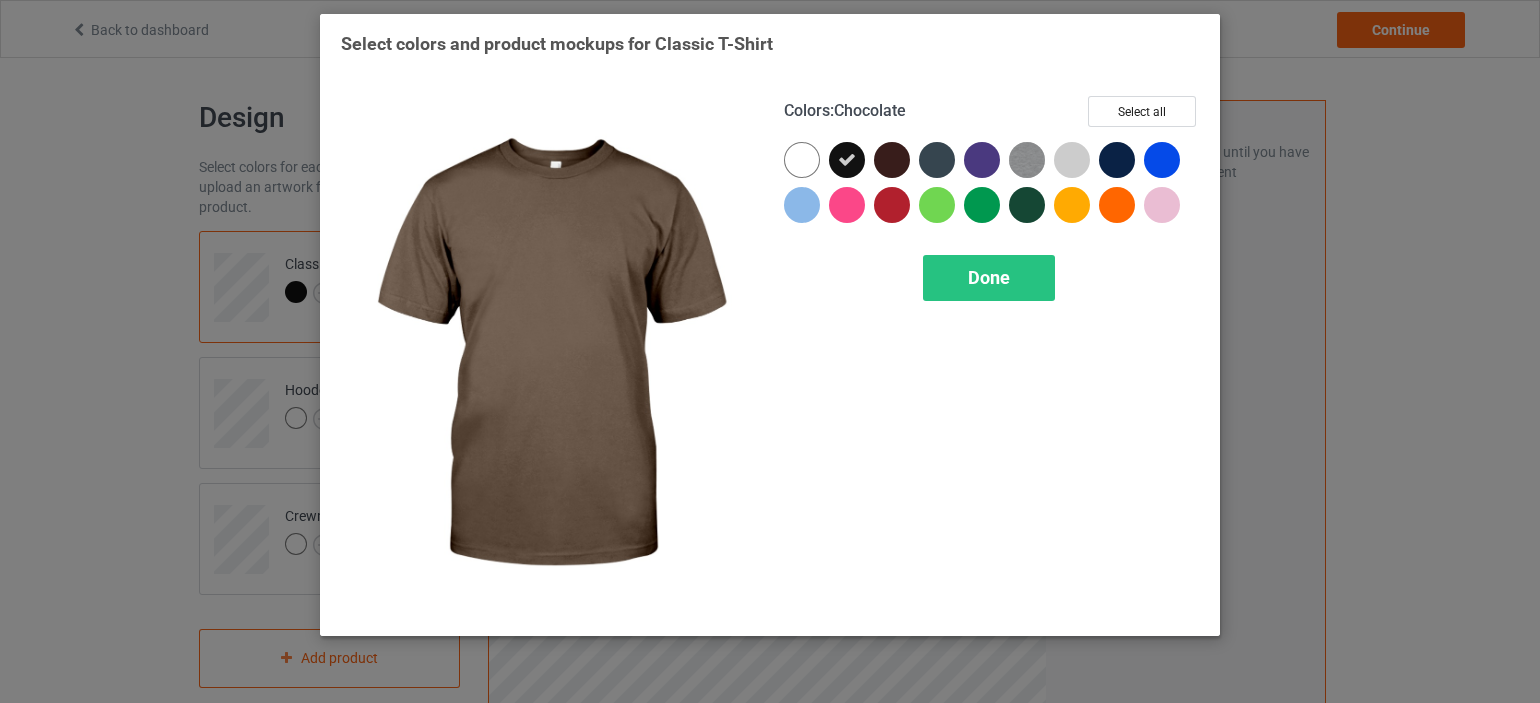 click at bounding box center [892, 160] 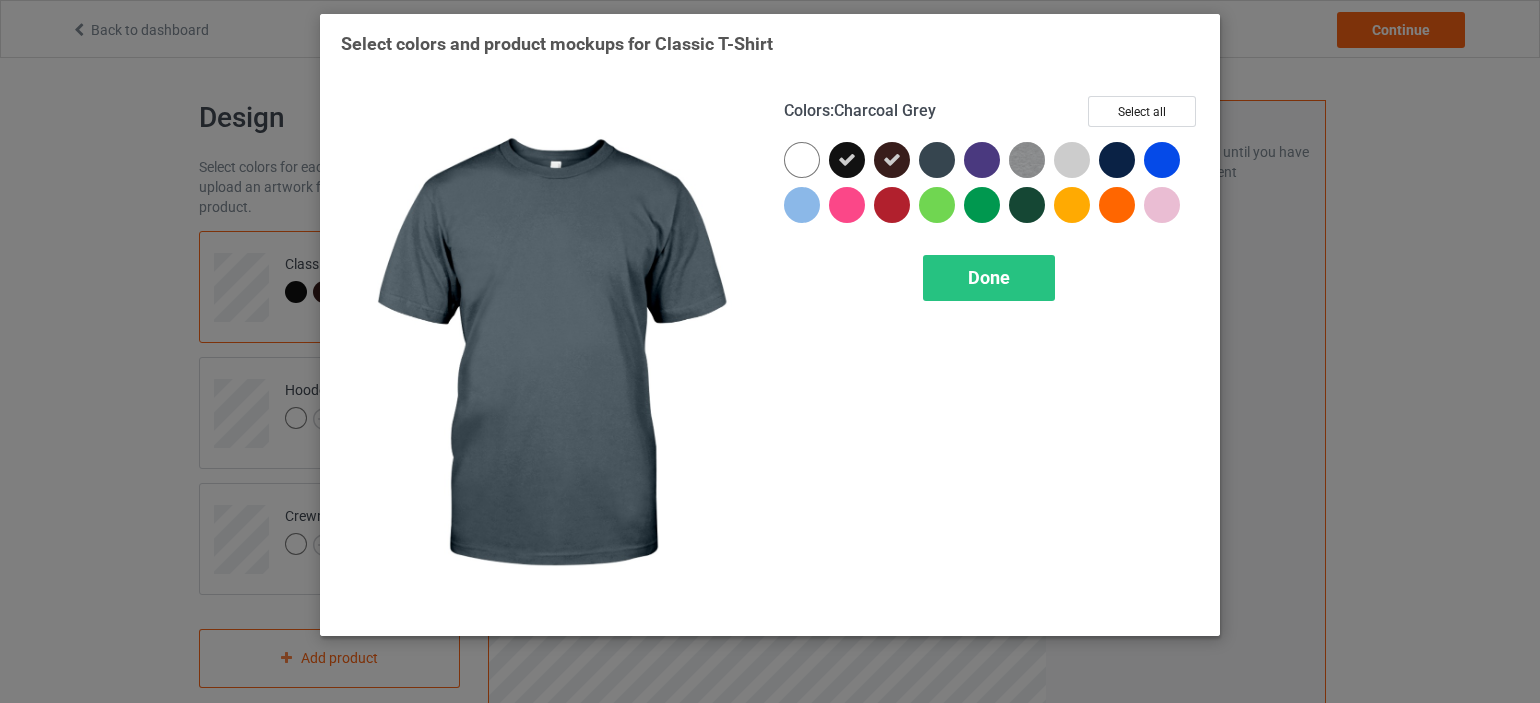 click at bounding box center [937, 160] 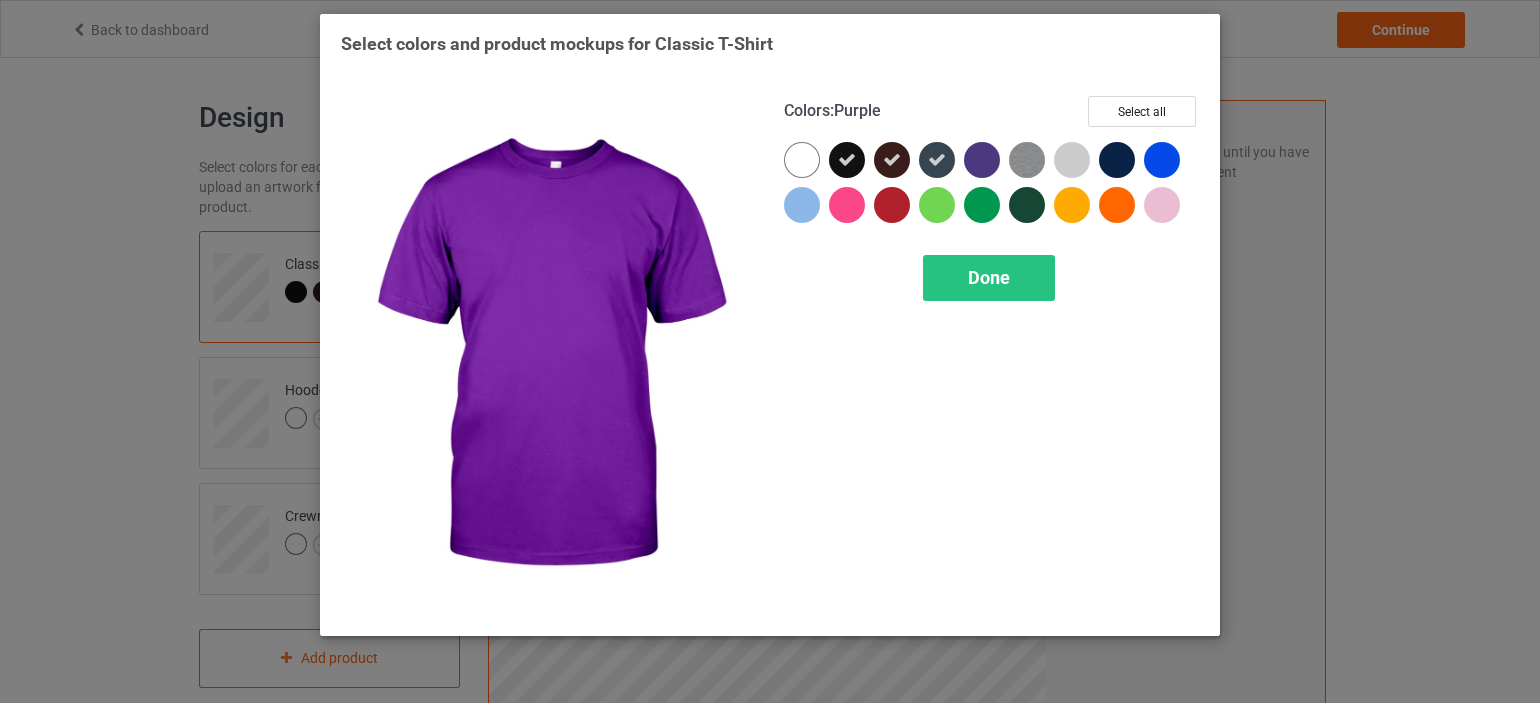 click at bounding box center [982, 160] 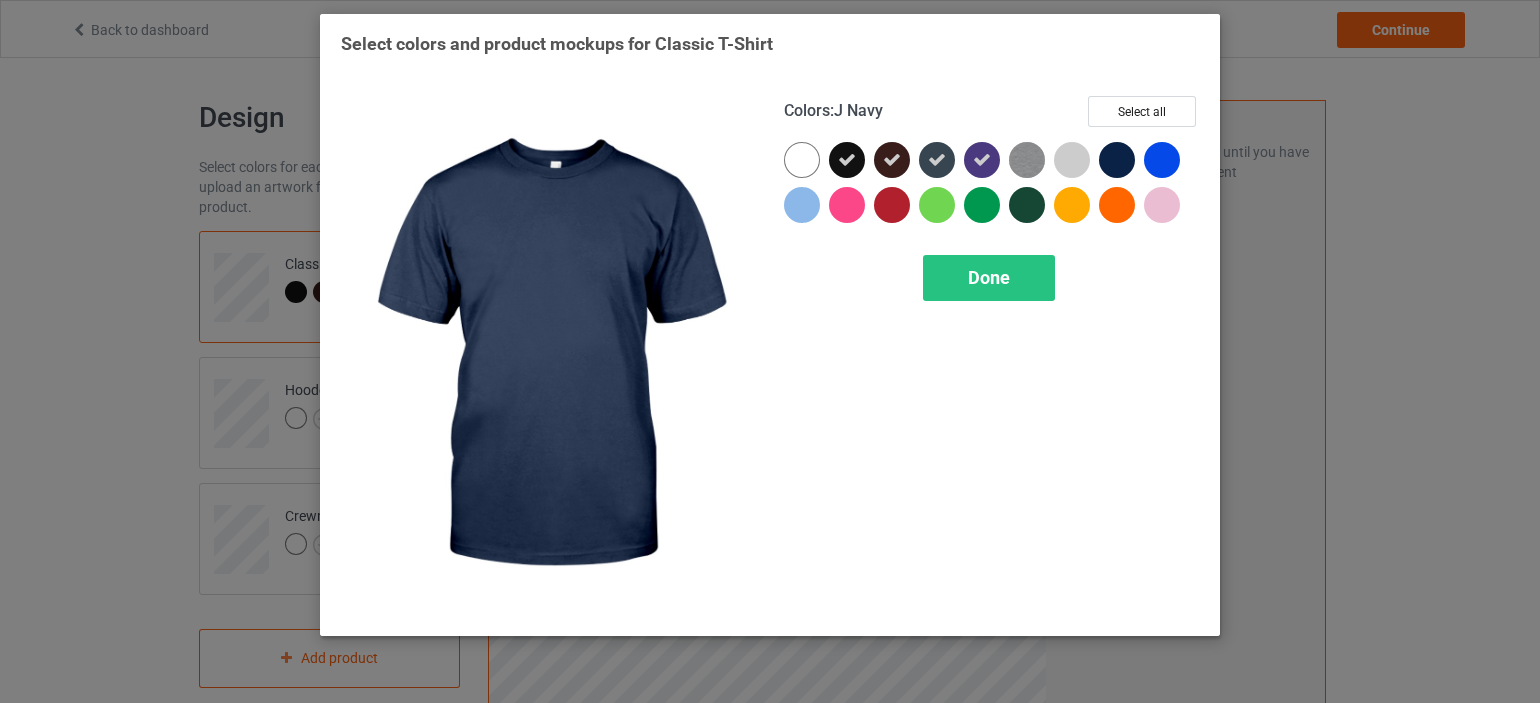 click at bounding box center [1117, 160] 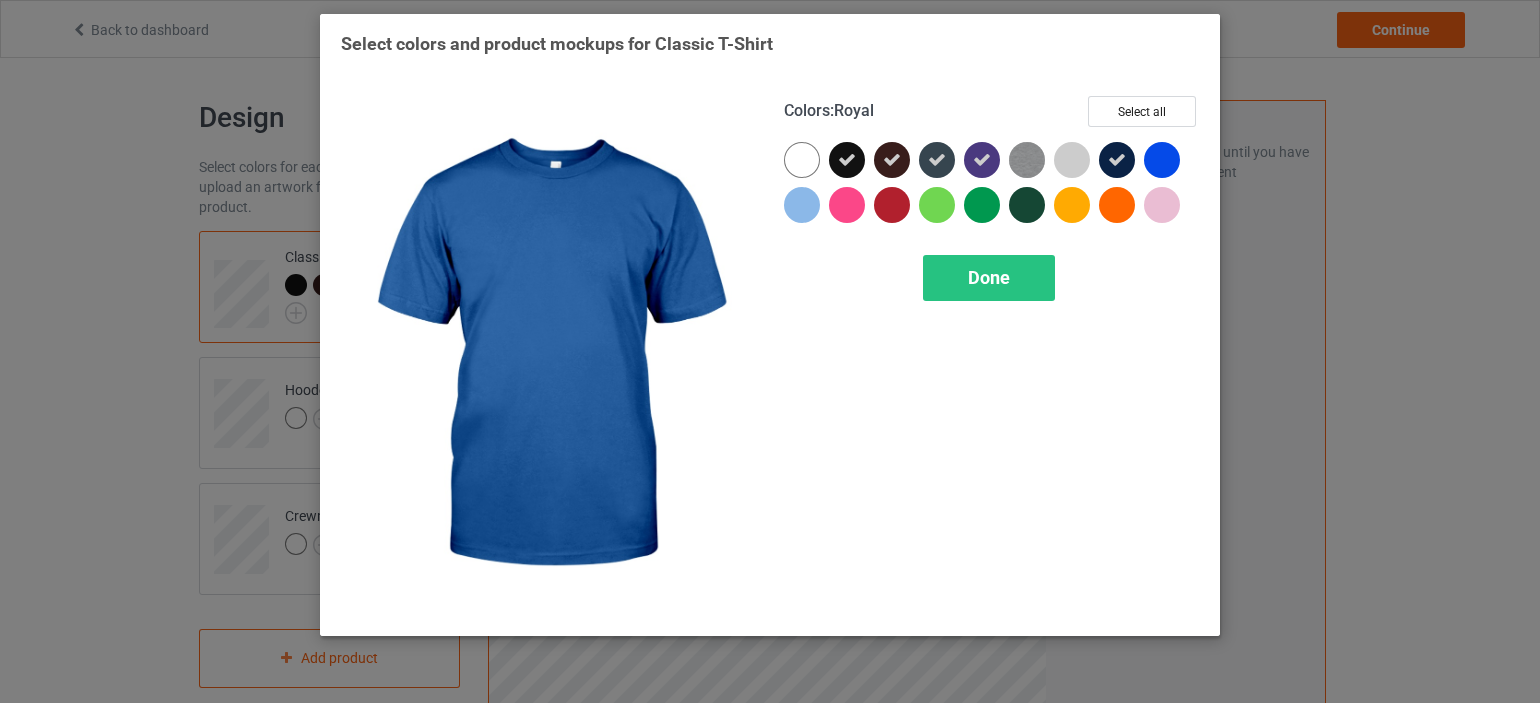 click at bounding box center (1162, 160) 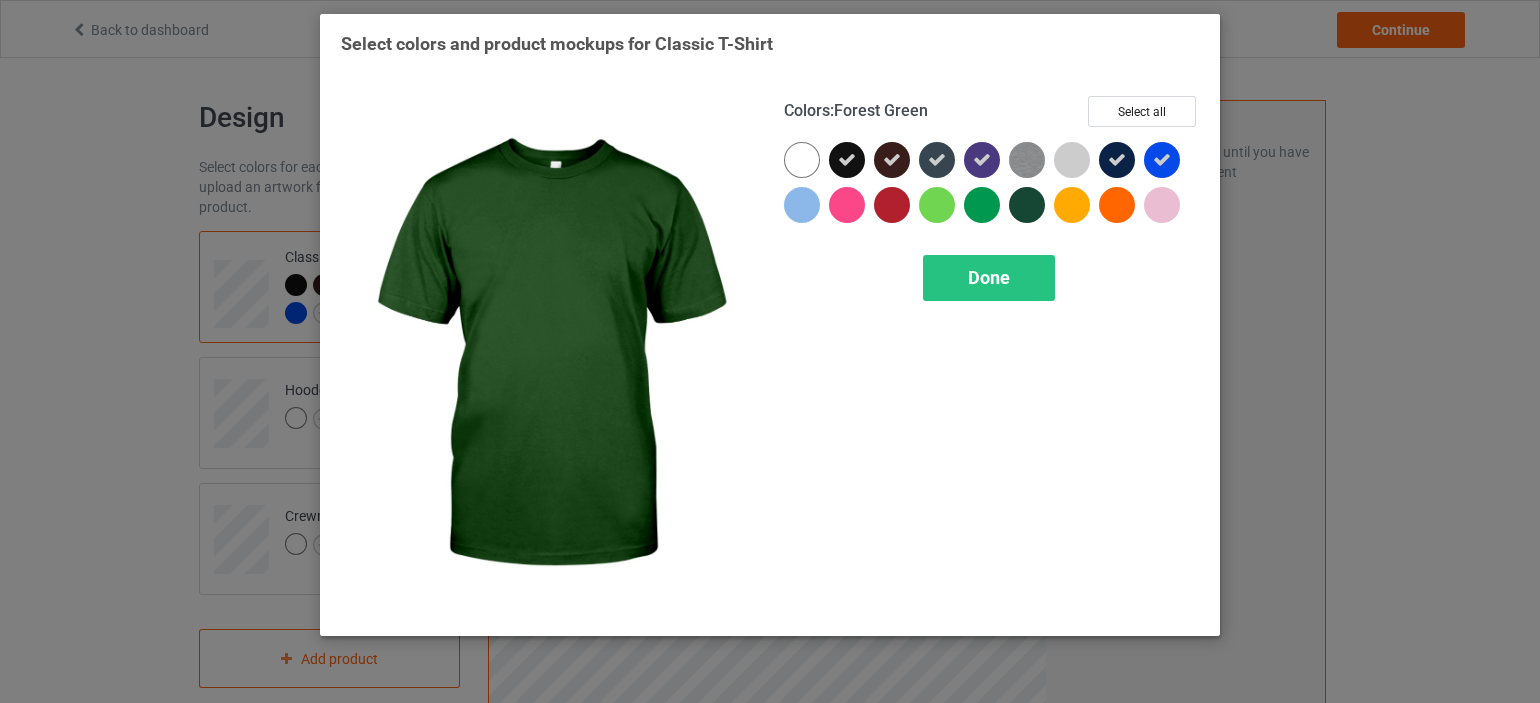 click at bounding box center [1027, 205] 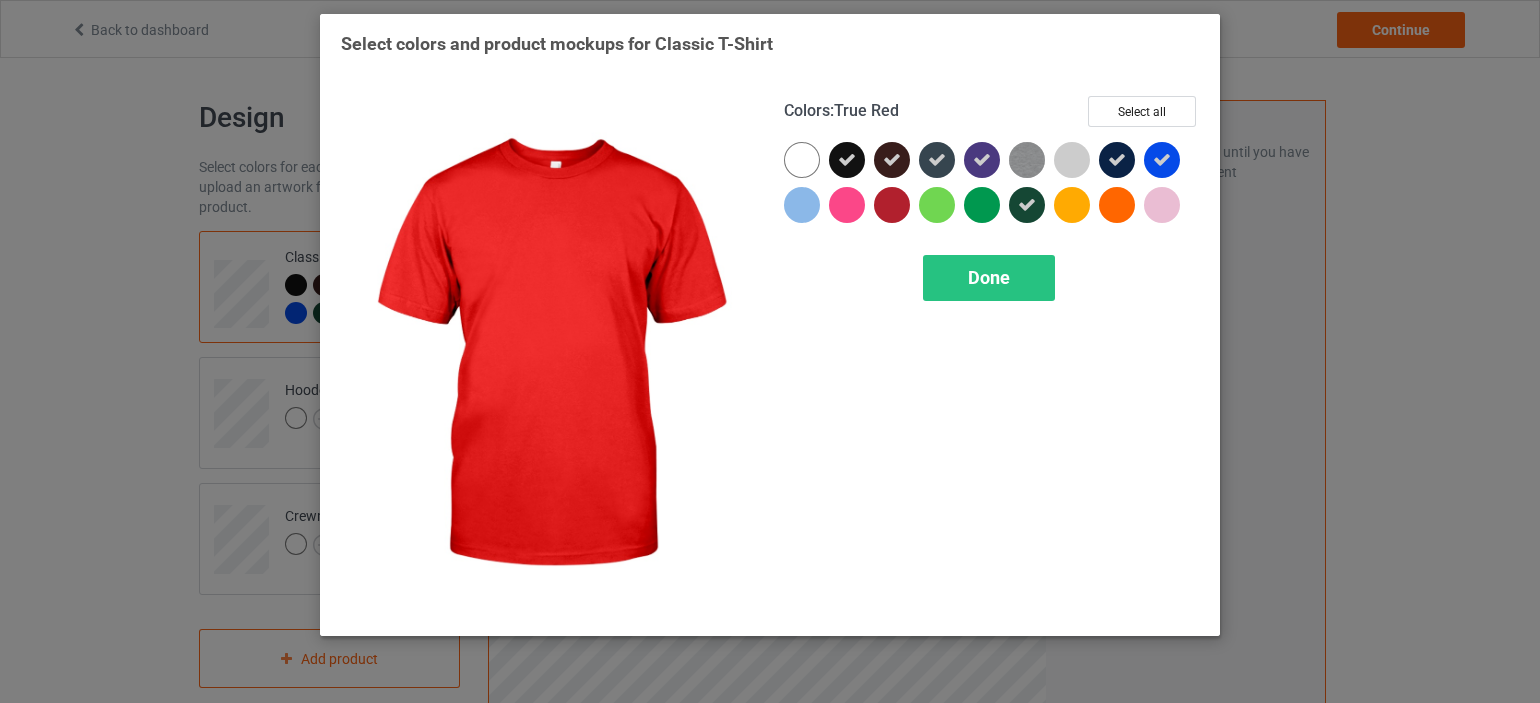 click at bounding box center (892, 205) 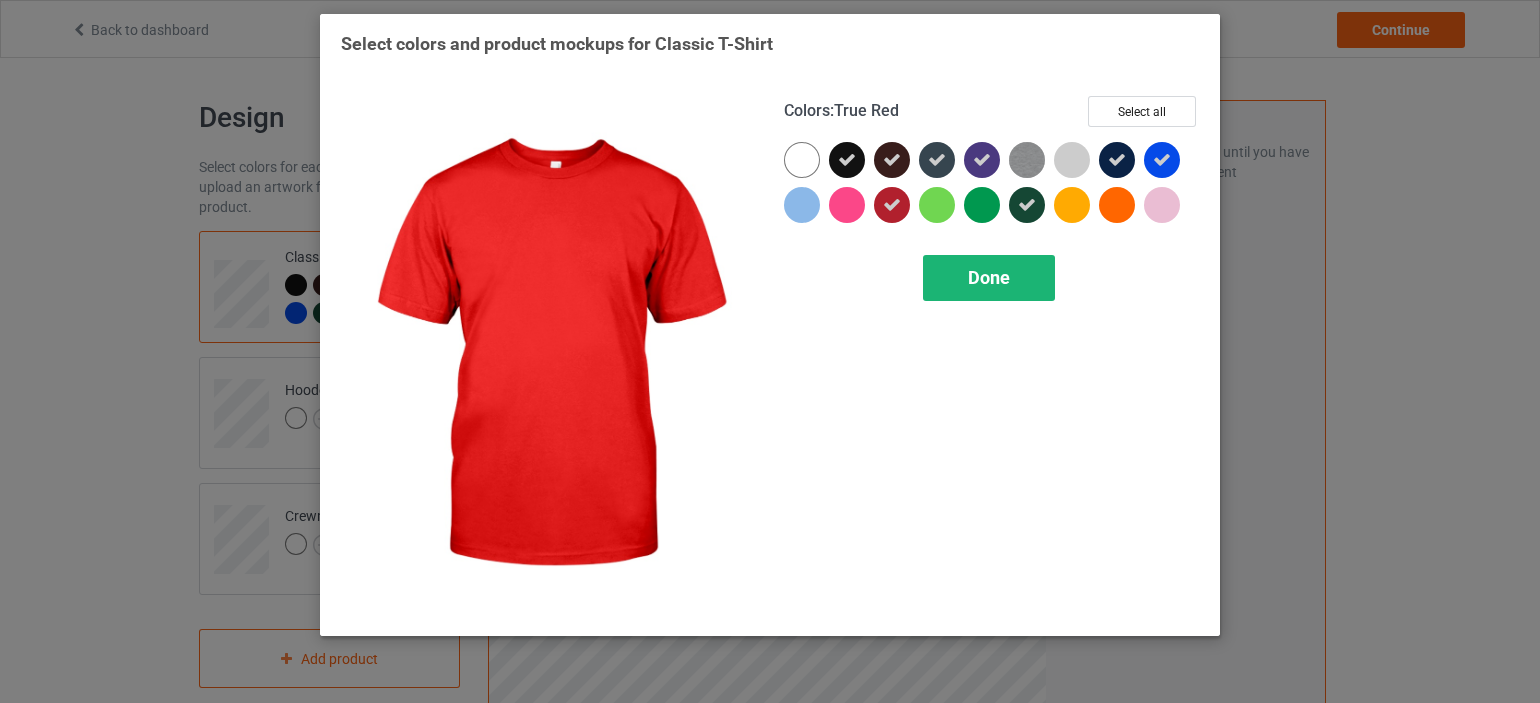 click on "Done" at bounding box center [989, 277] 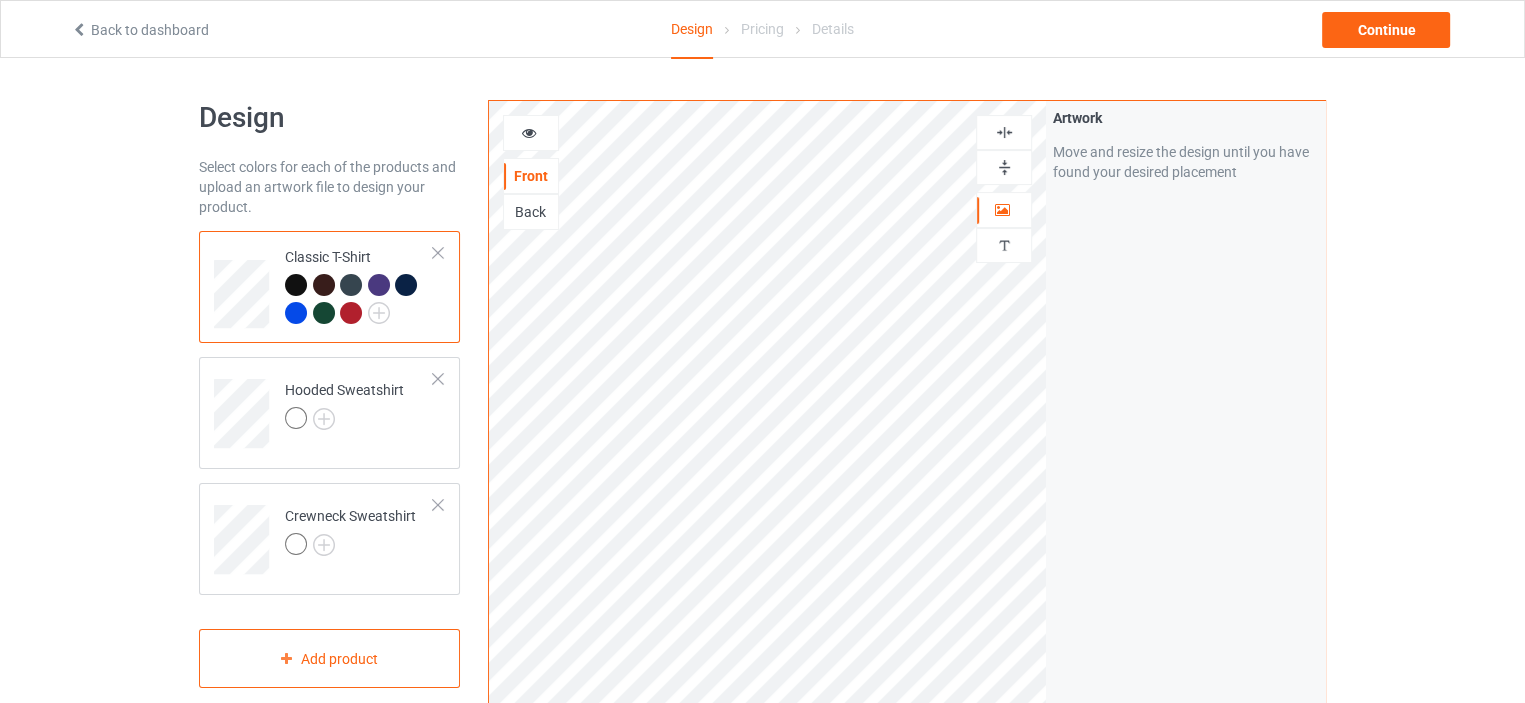 click at bounding box center (324, 285) 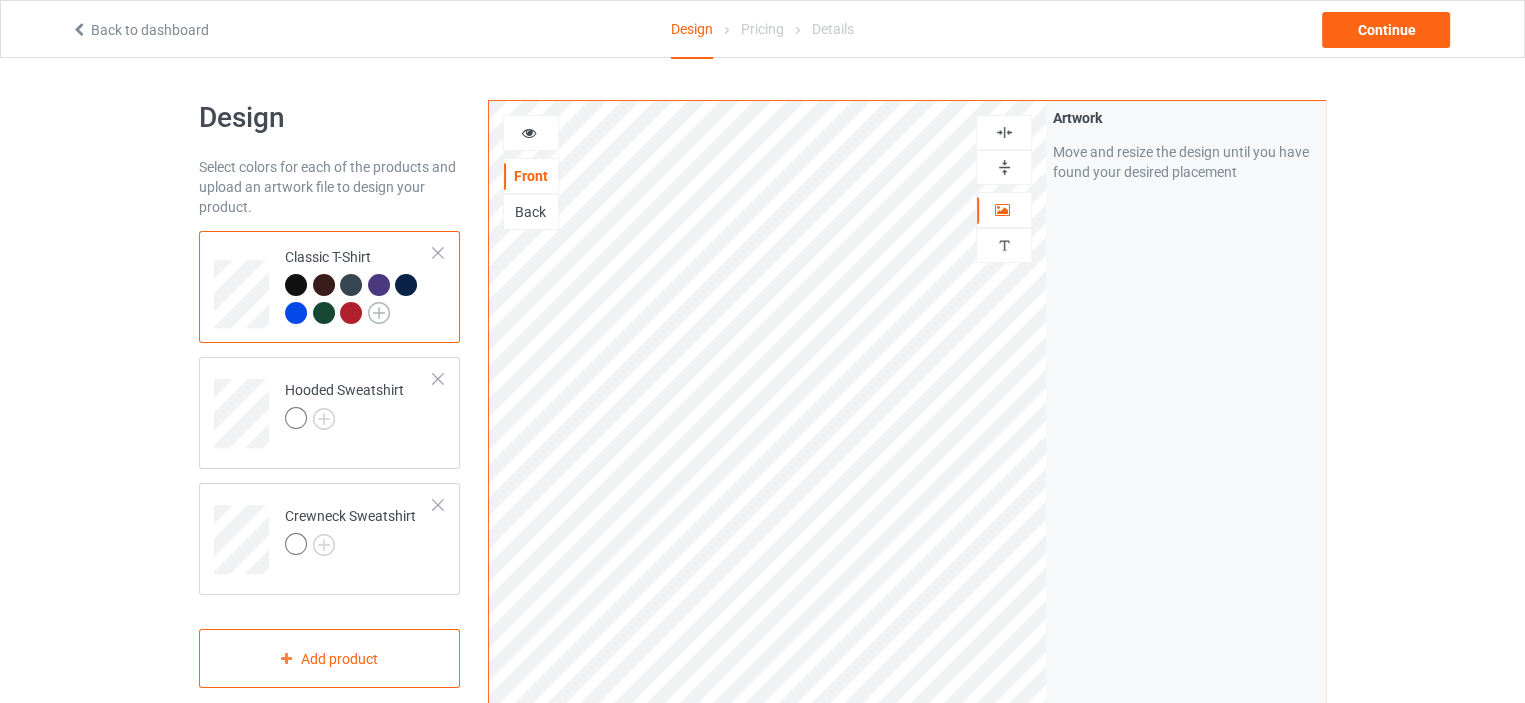 click at bounding box center [379, 313] 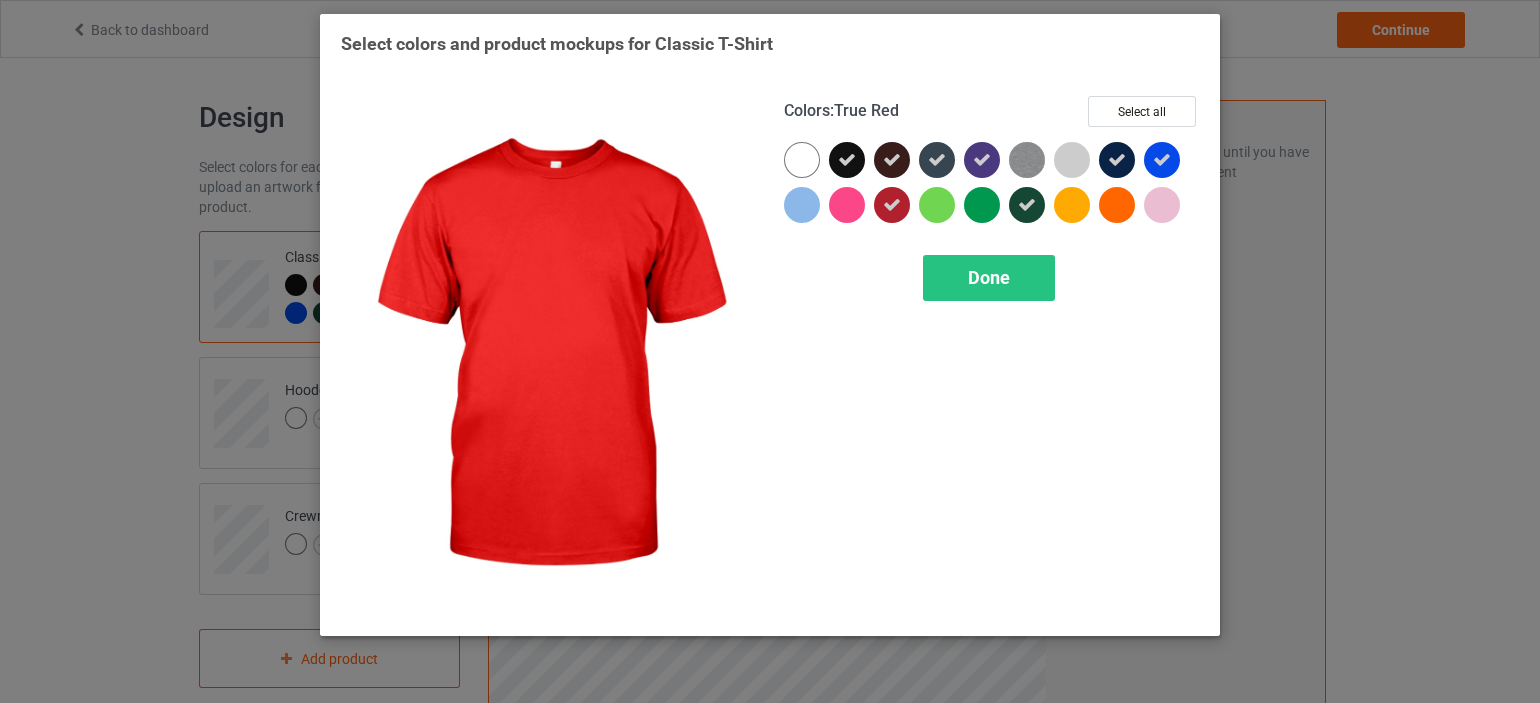 click at bounding box center (892, 205) 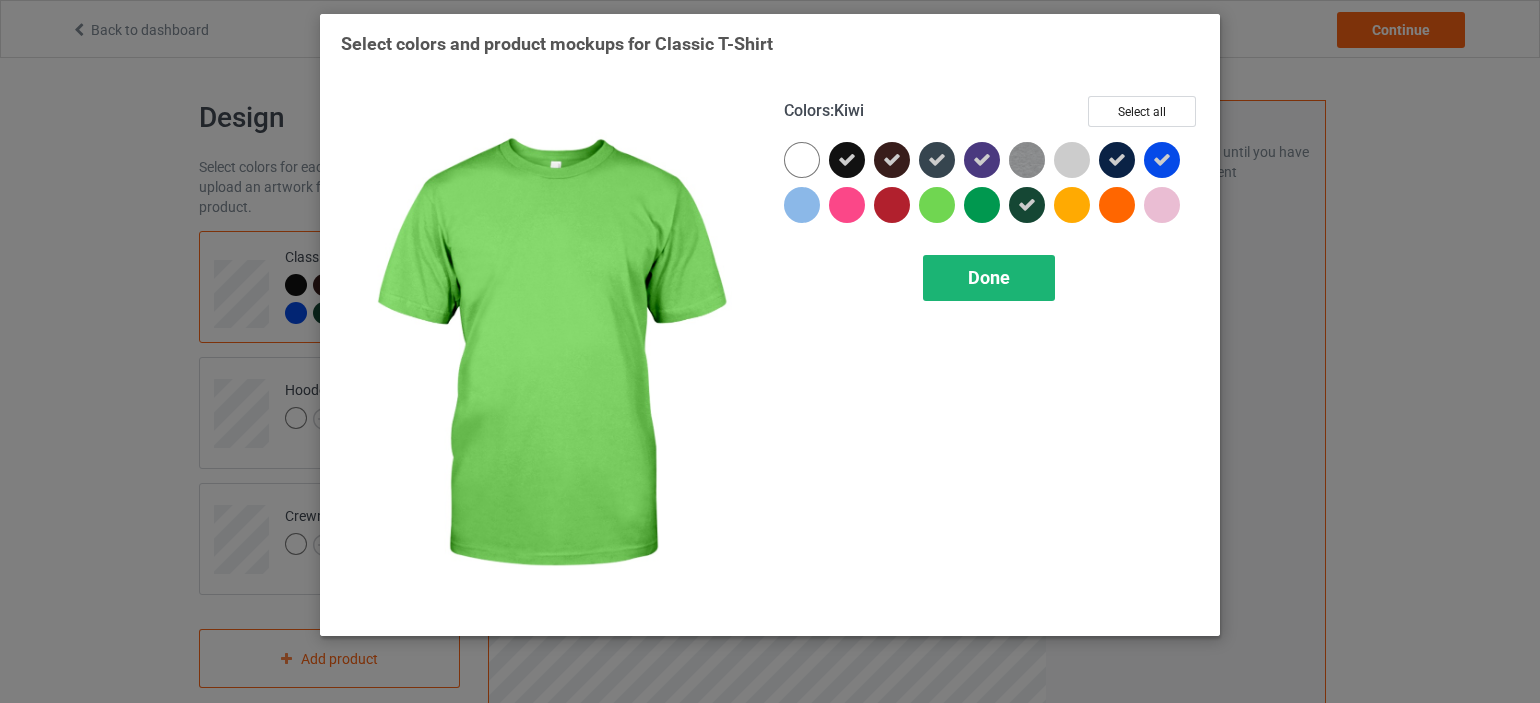 click on "Done" at bounding box center [989, 277] 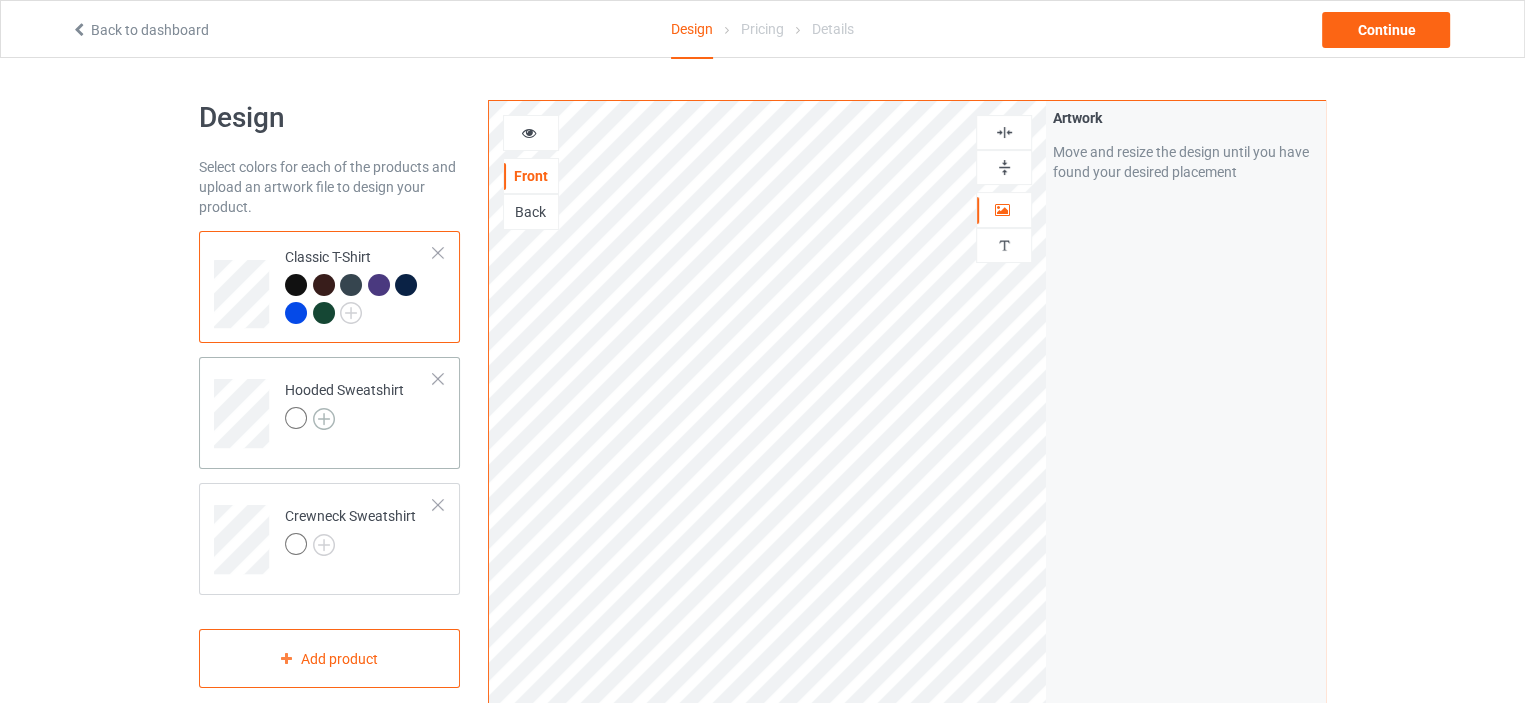 click at bounding box center [324, 419] 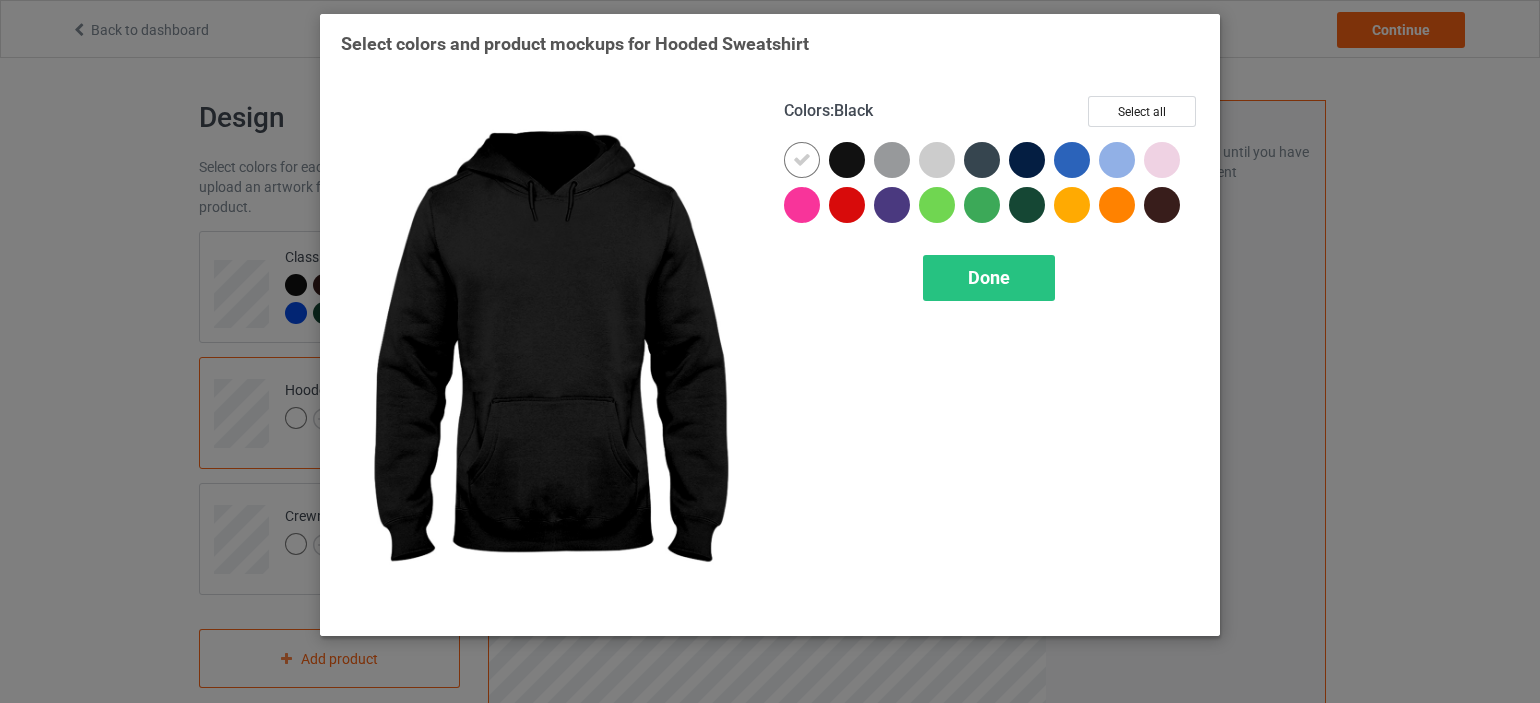 click at bounding box center [847, 160] 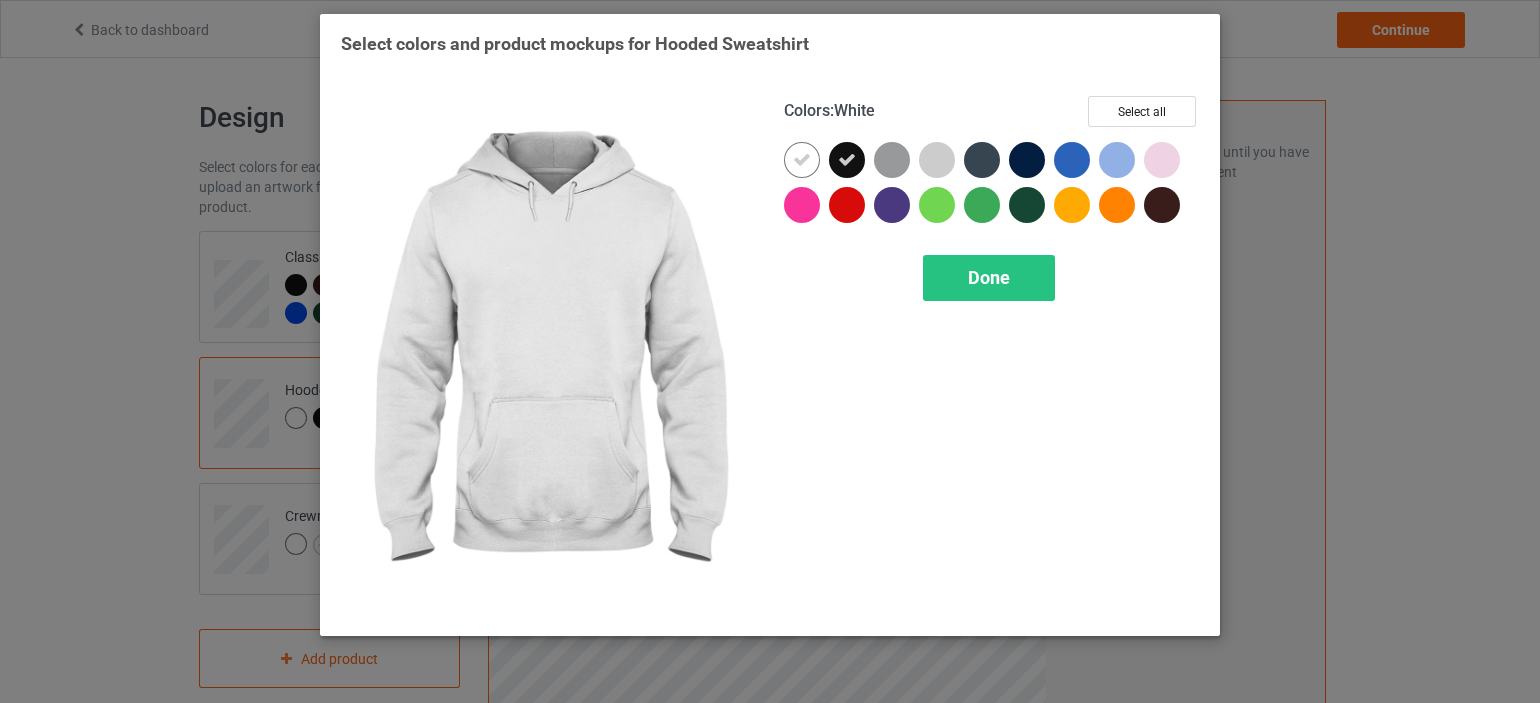 click at bounding box center (802, 160) 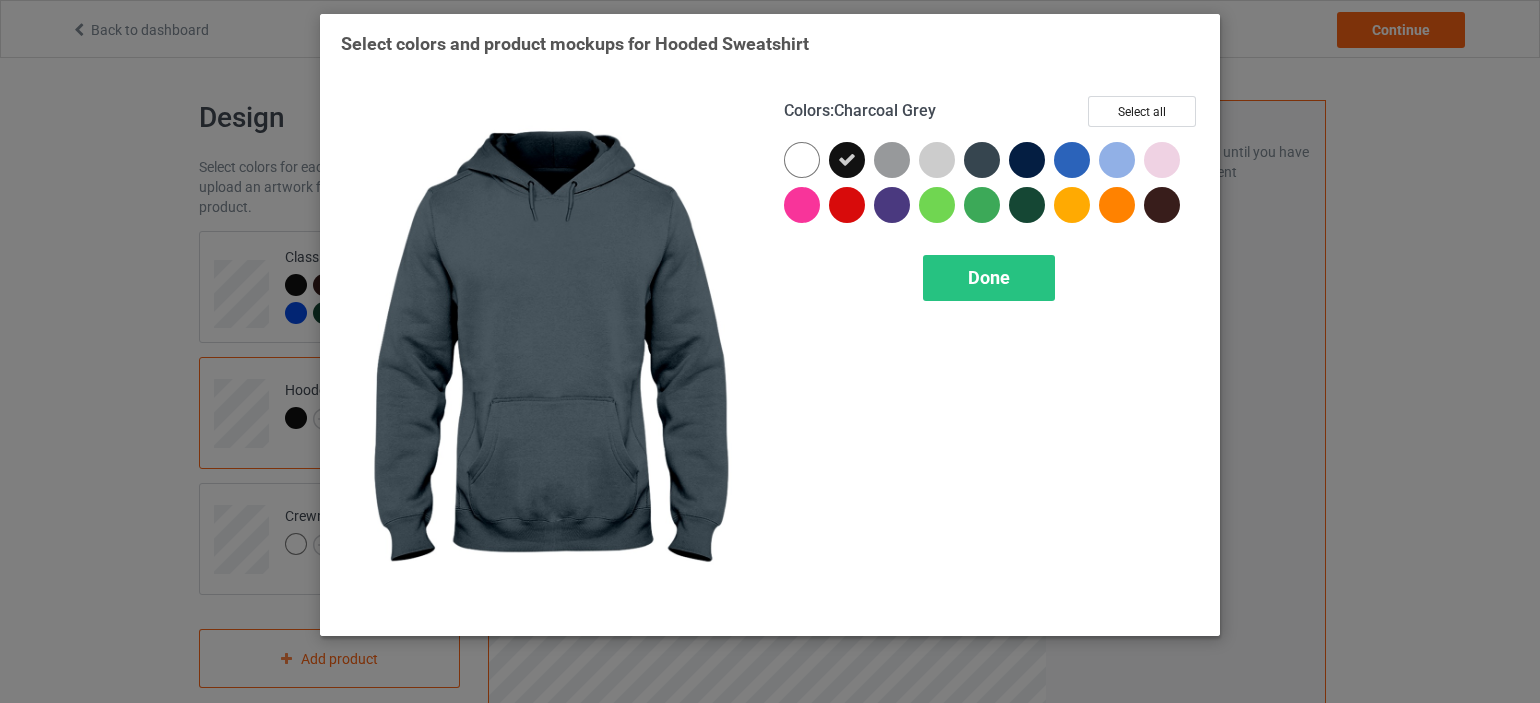 click at bounding box center (982, 160) 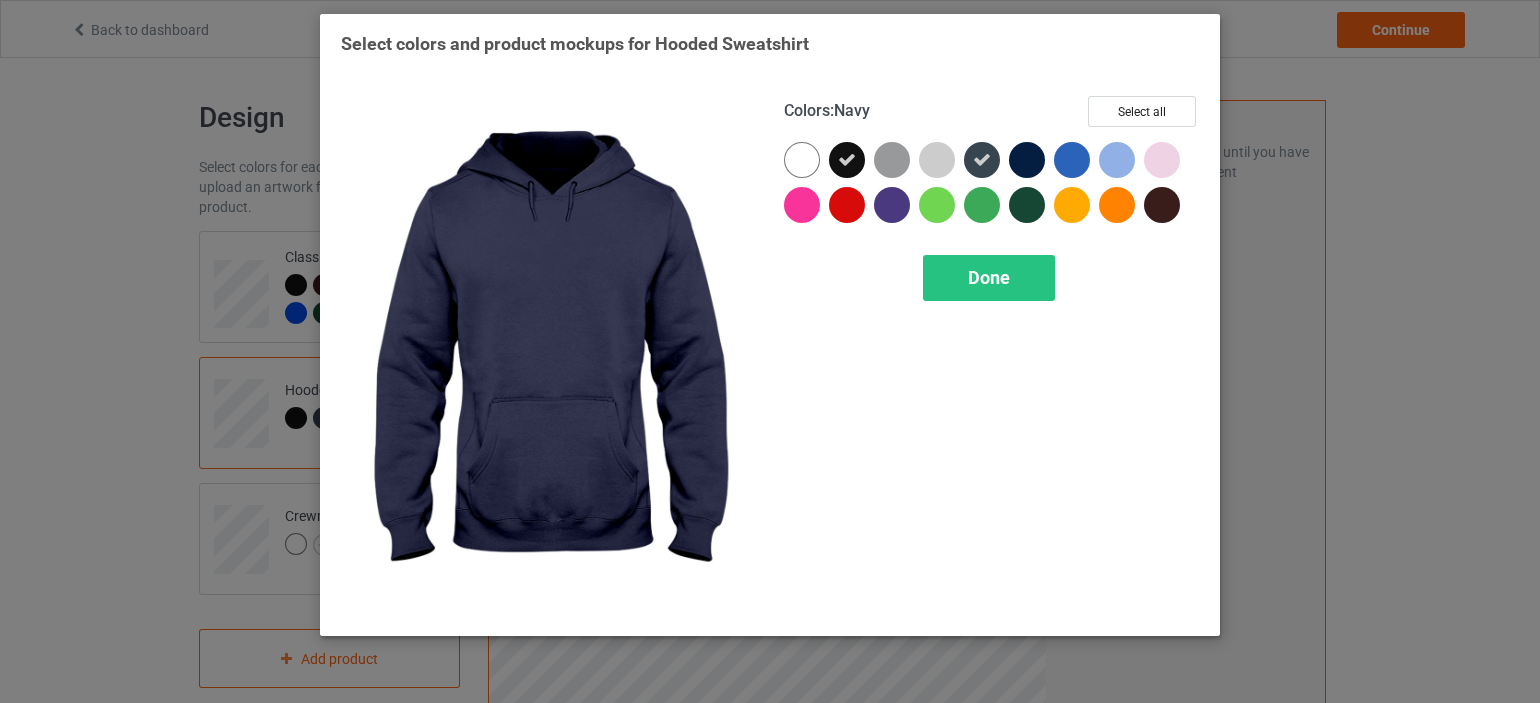 click at bounding box center (1027, 160) 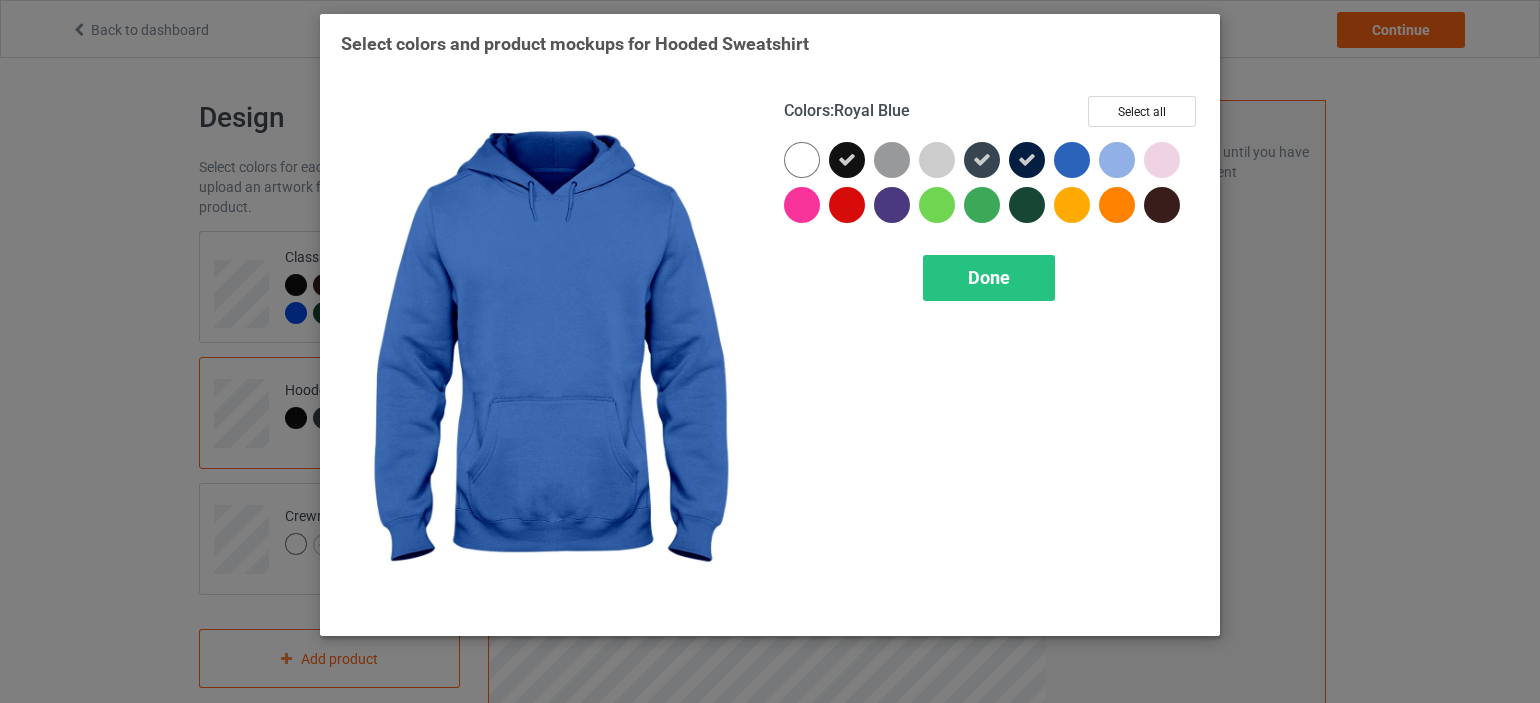 click at bounding box center [1072, 160] 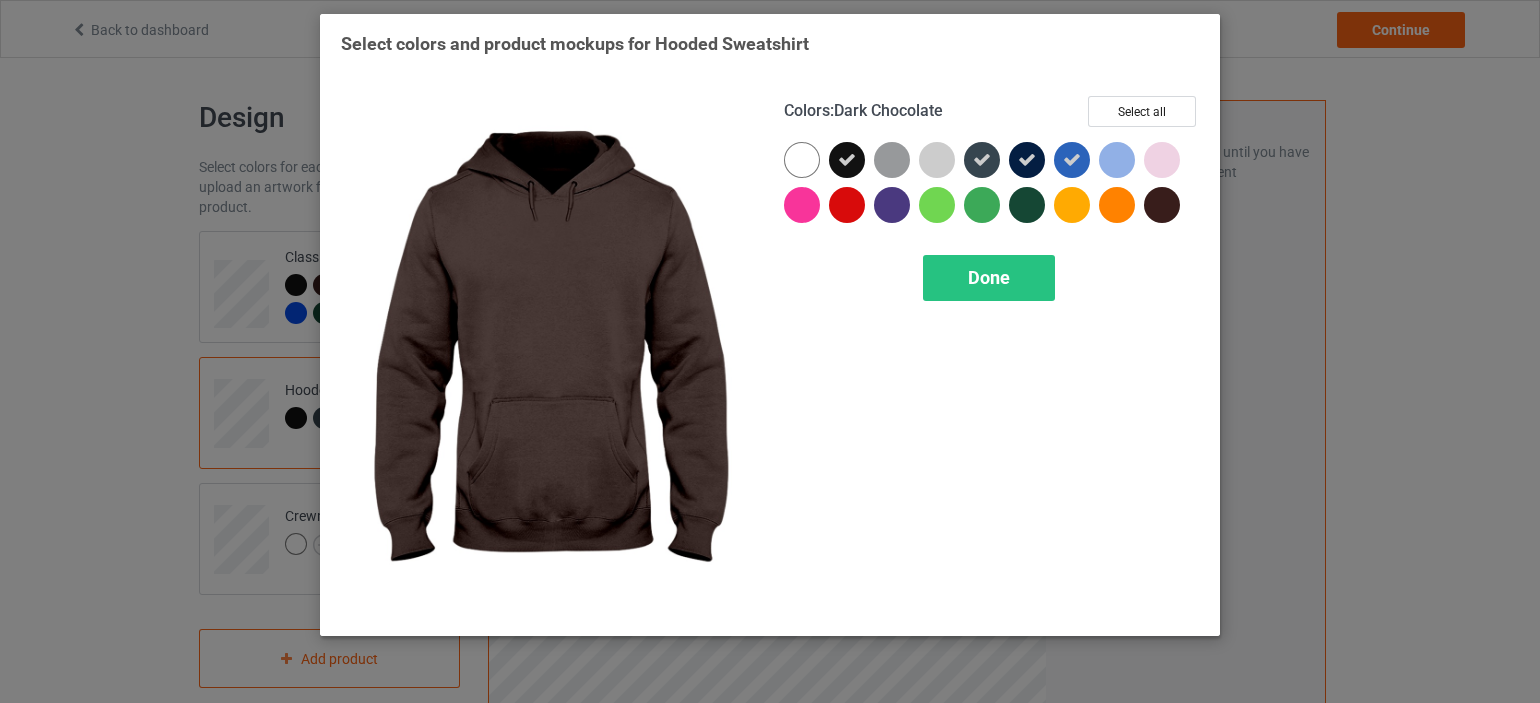 click at bounding box center (1162, 205) 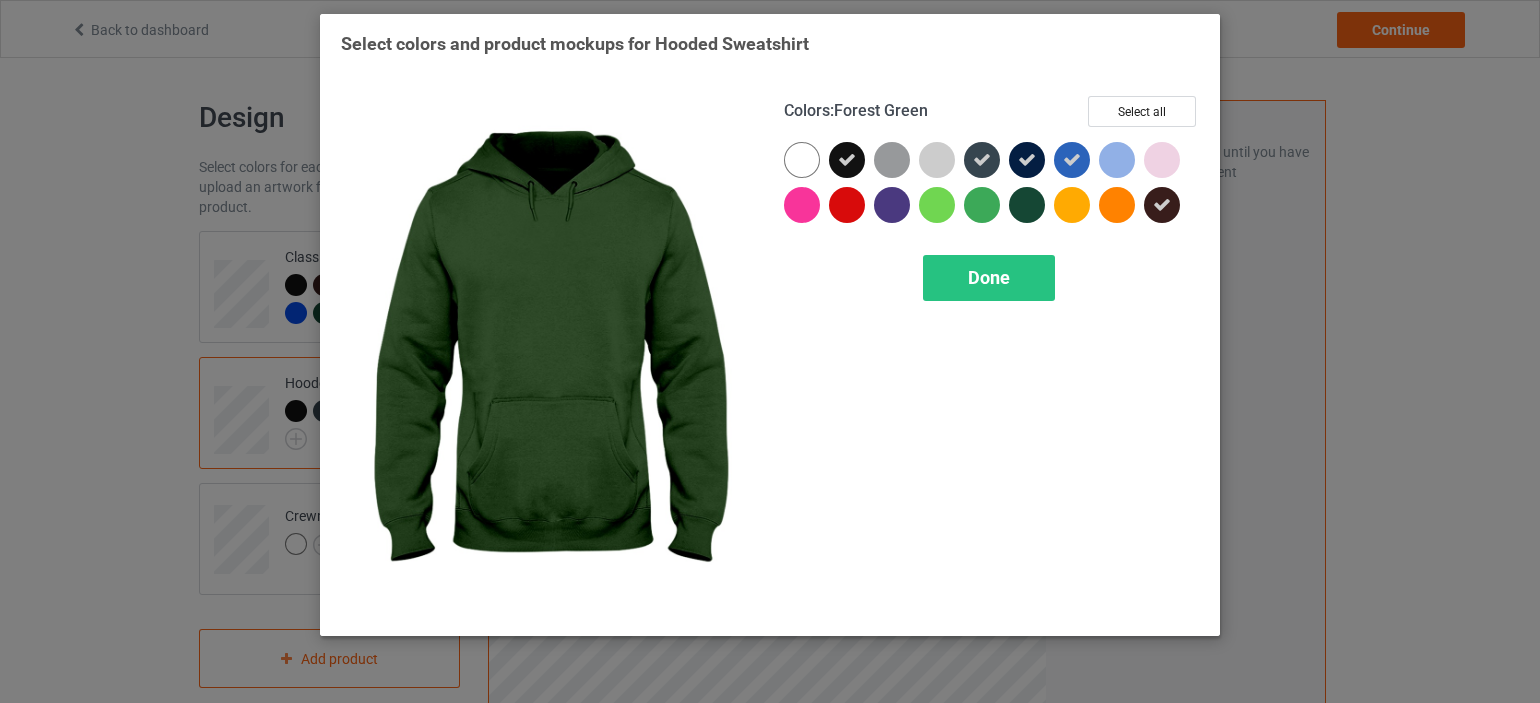 click at bounding box center (1027, 205) 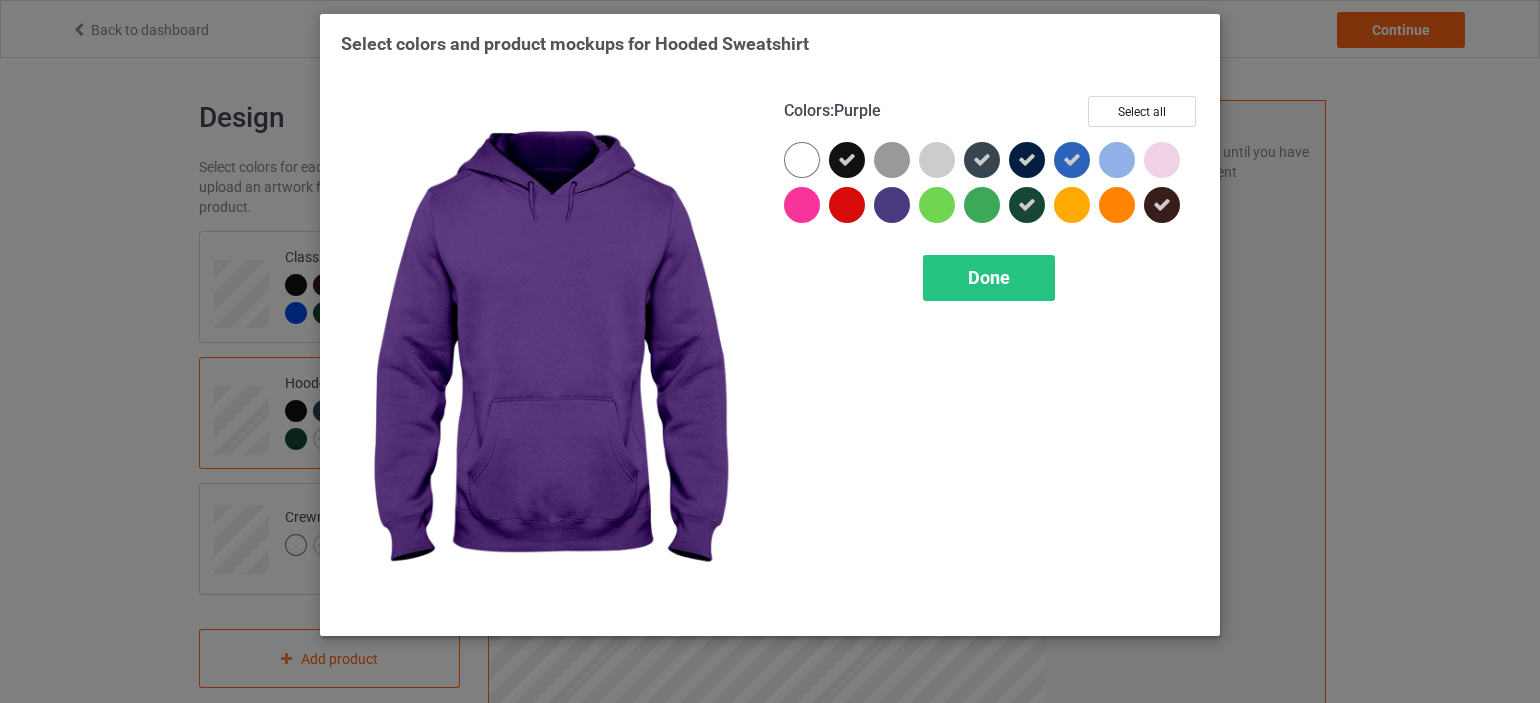 click at bounding box center [892, 205] 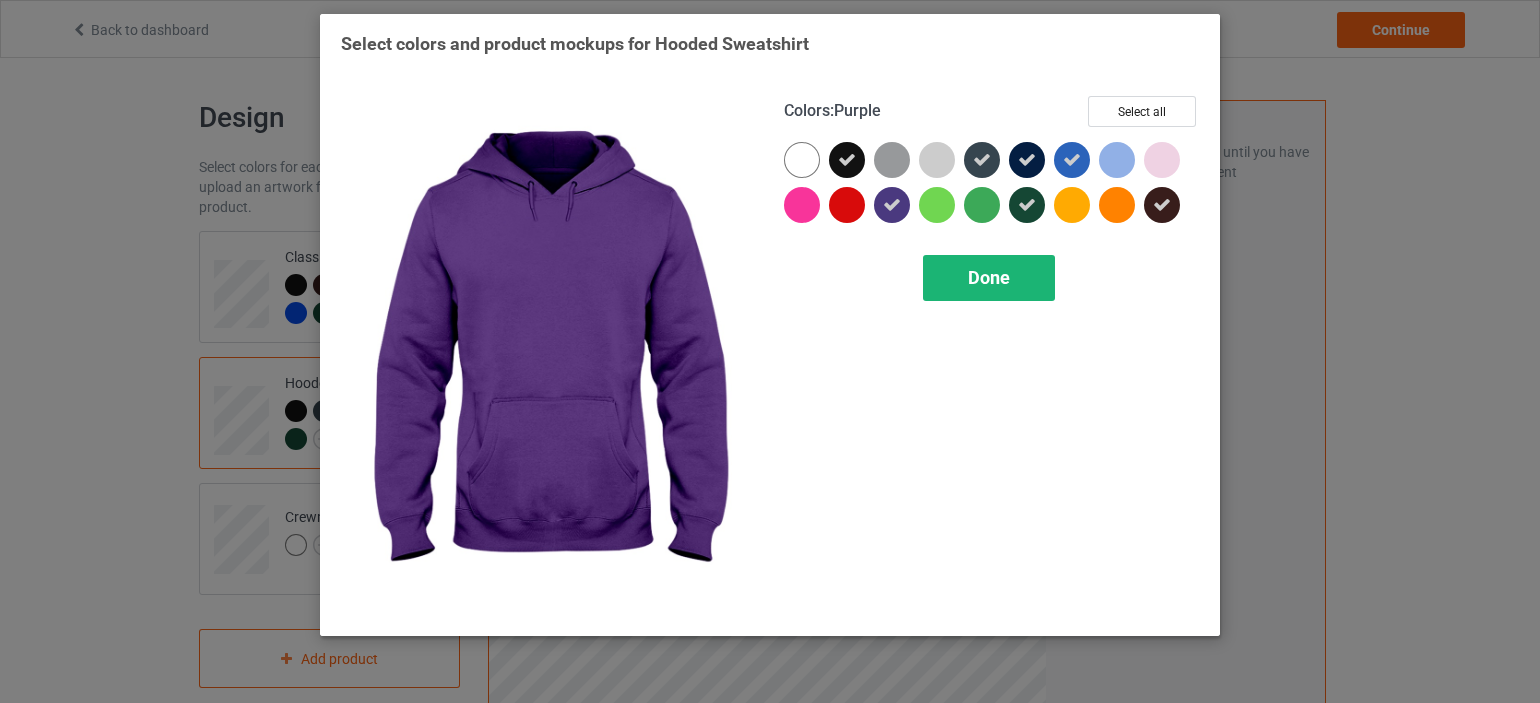 click on "Done" at bounding box center [989, 277] 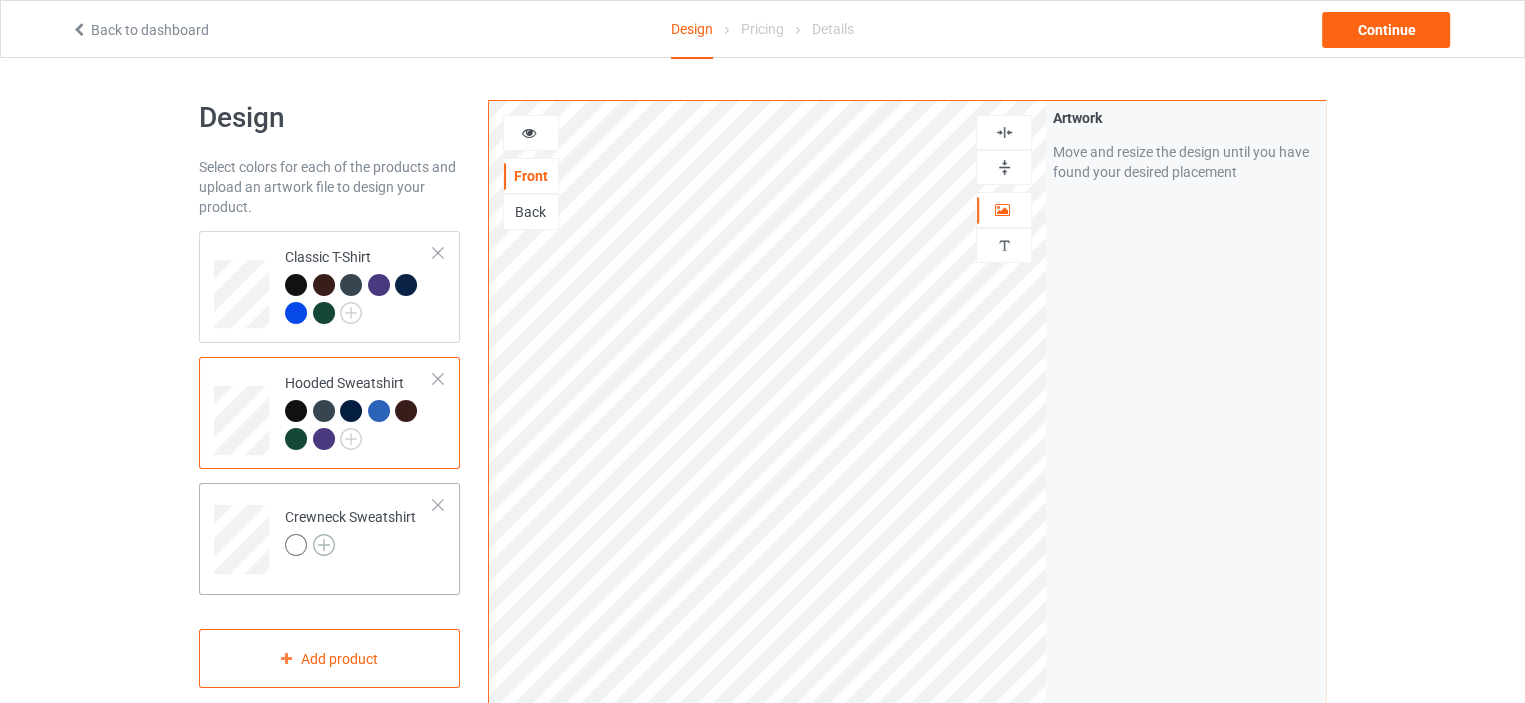click at bounding box center [324, 545] 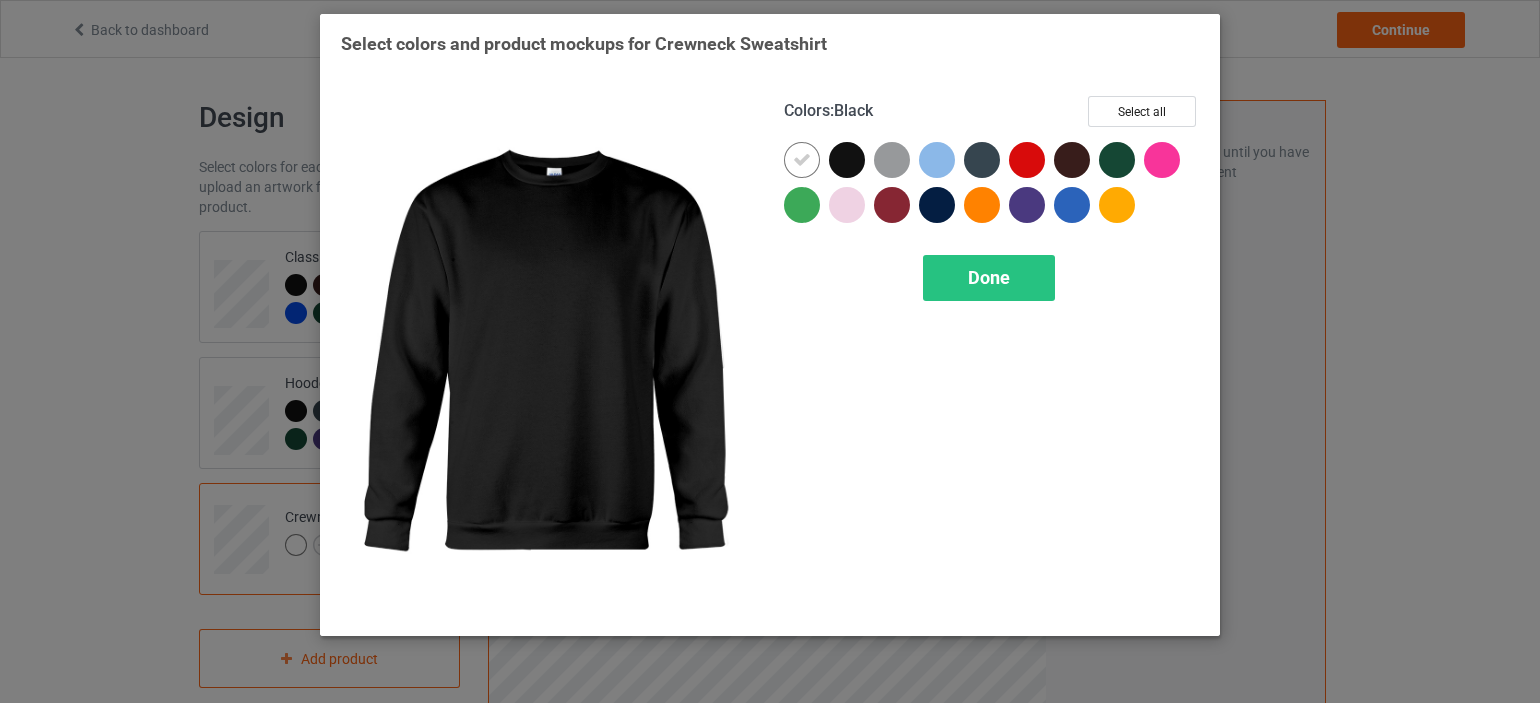 click at bounding box center [847, 160] 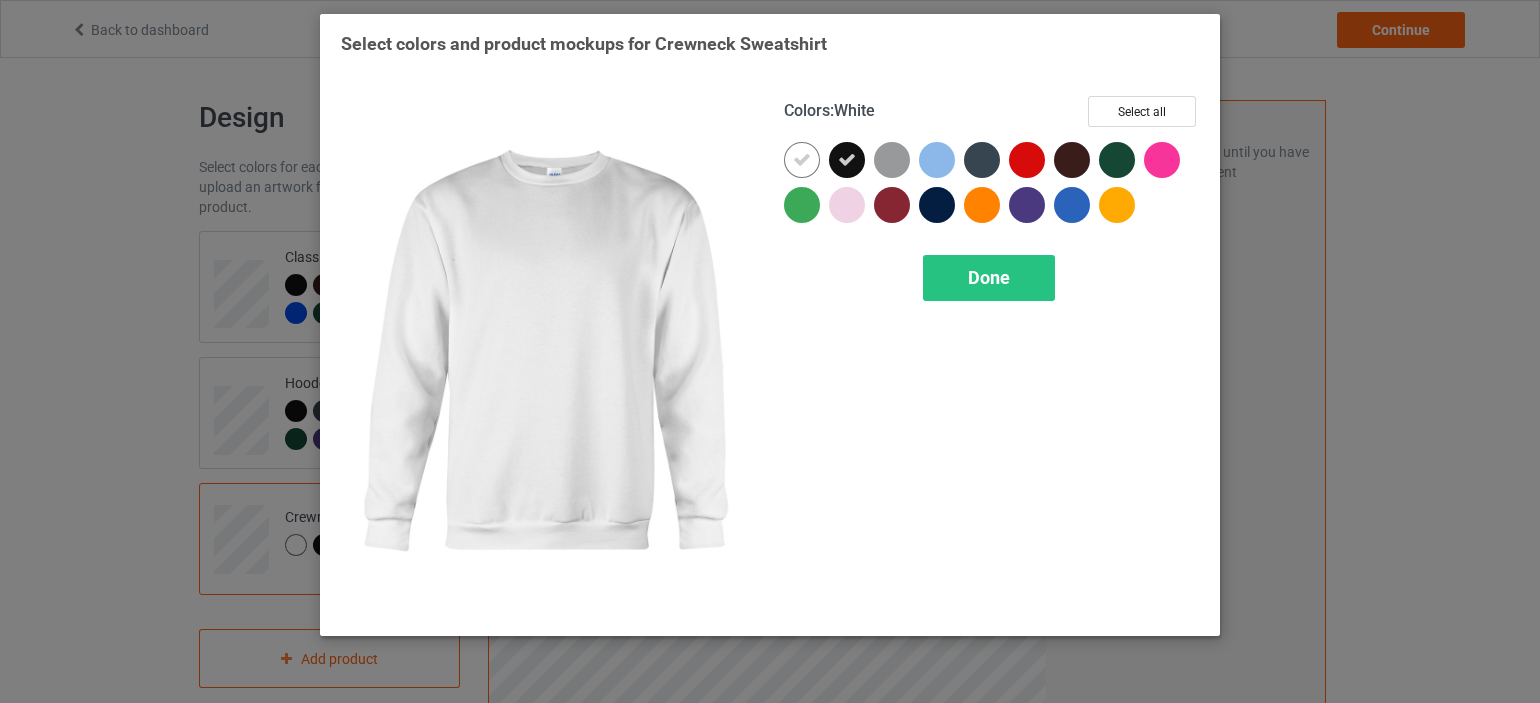 click at bounding box center [802, 160] 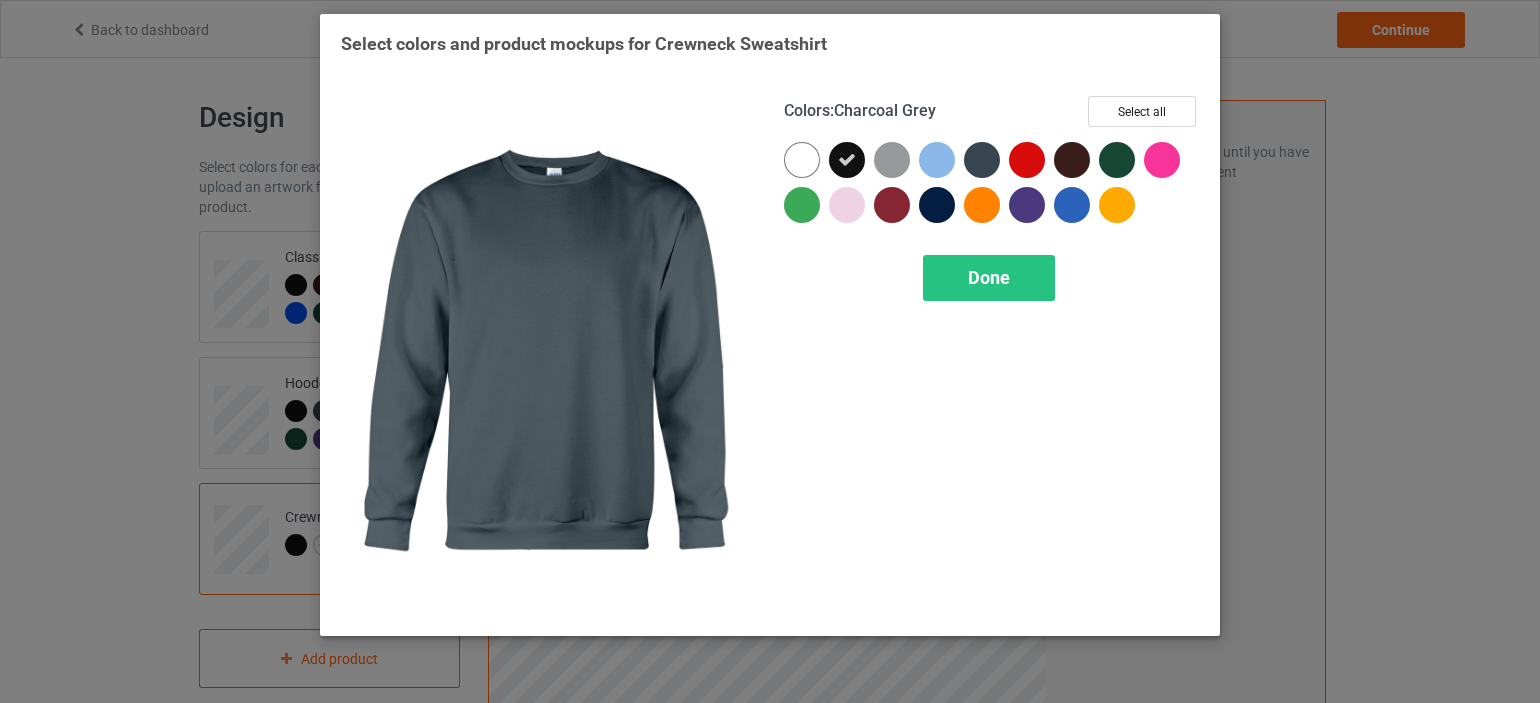 click at bounding box center (982, 160) 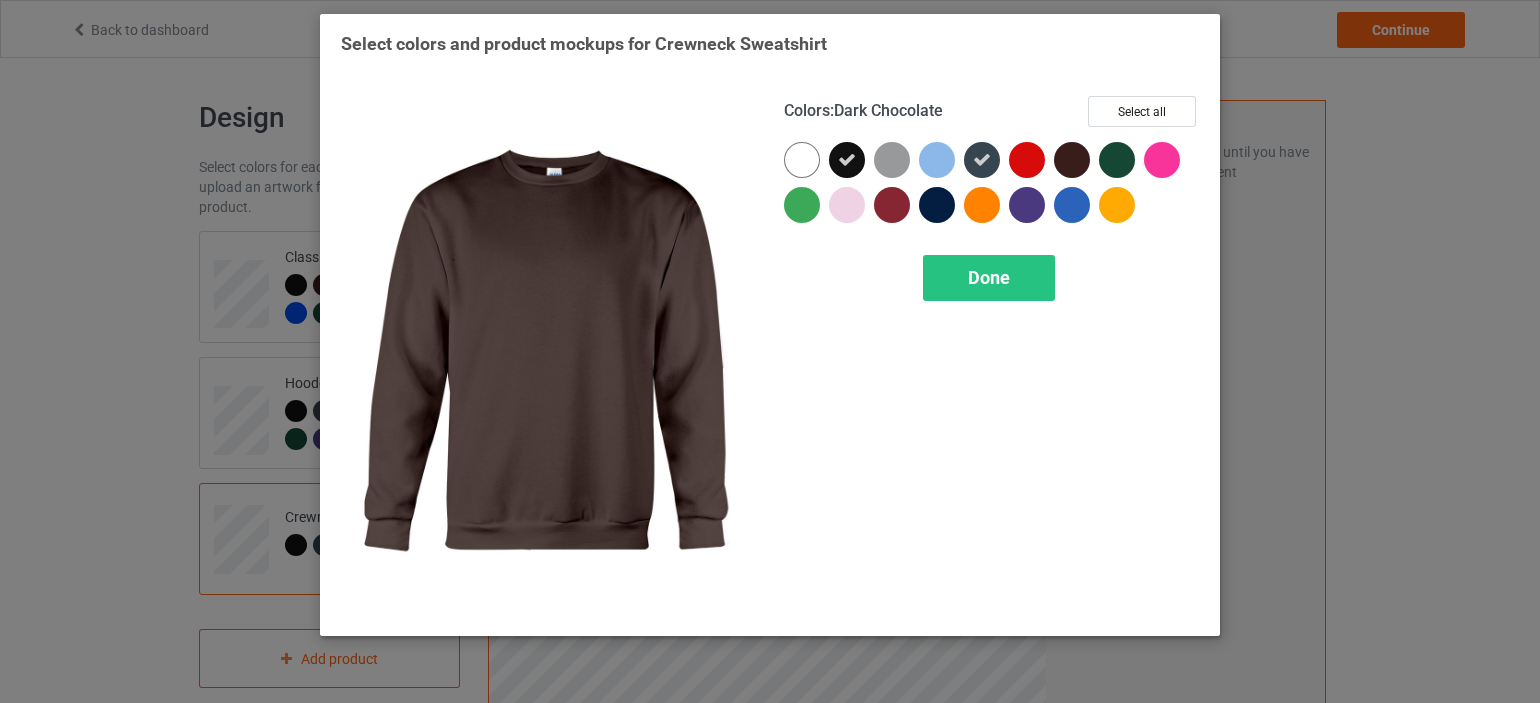 click at bounding box center (1072, 160) 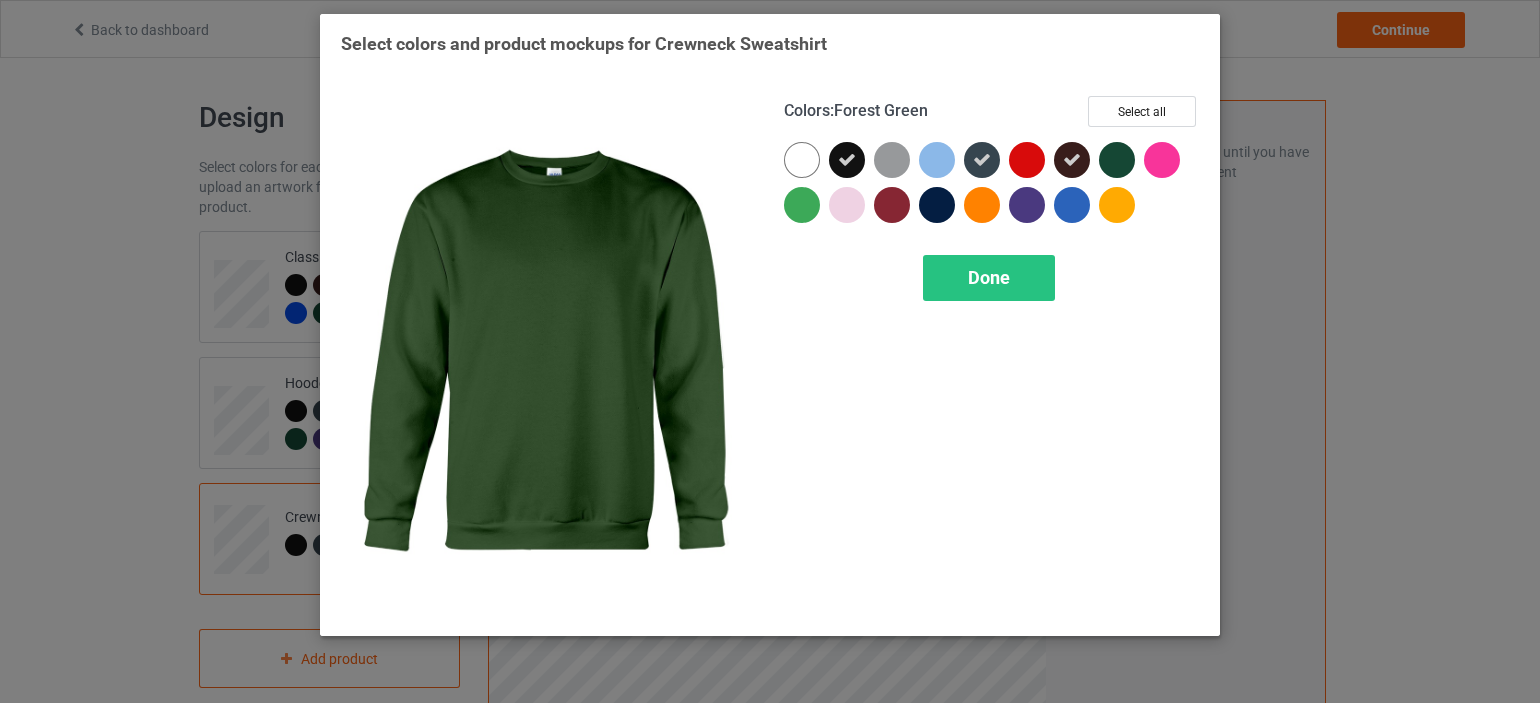 click at bounding box center [1117, 160] 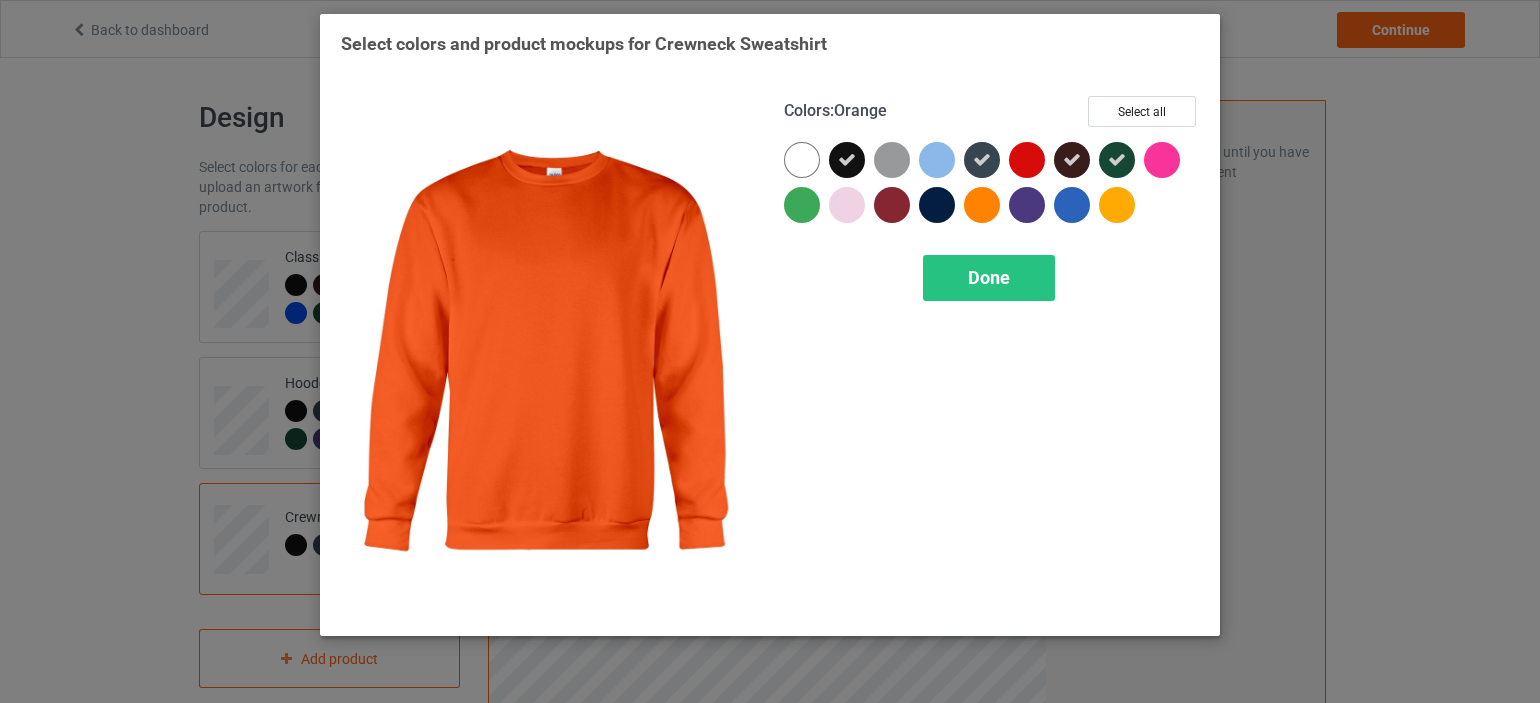 click at bounding box center [982, 205] 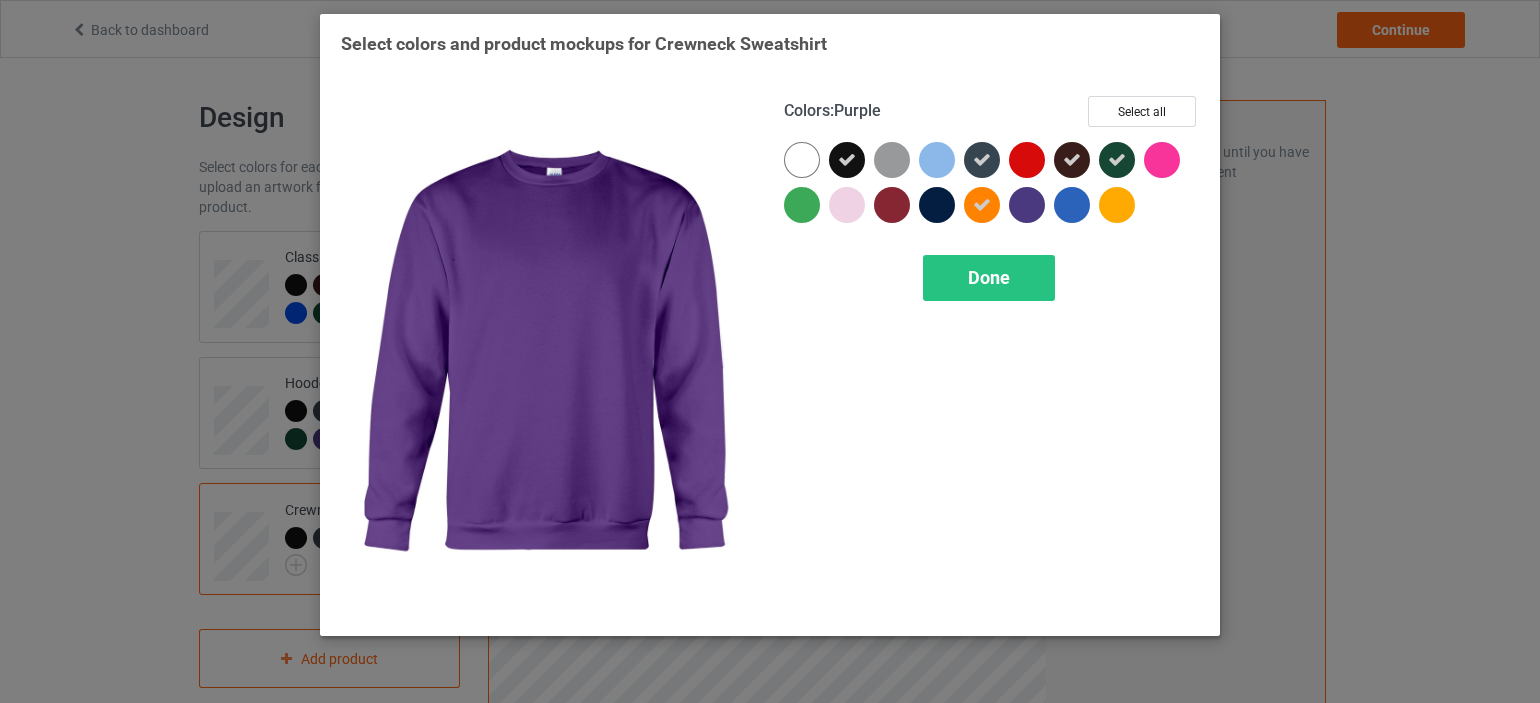 click at bounding box center [1027, 205] 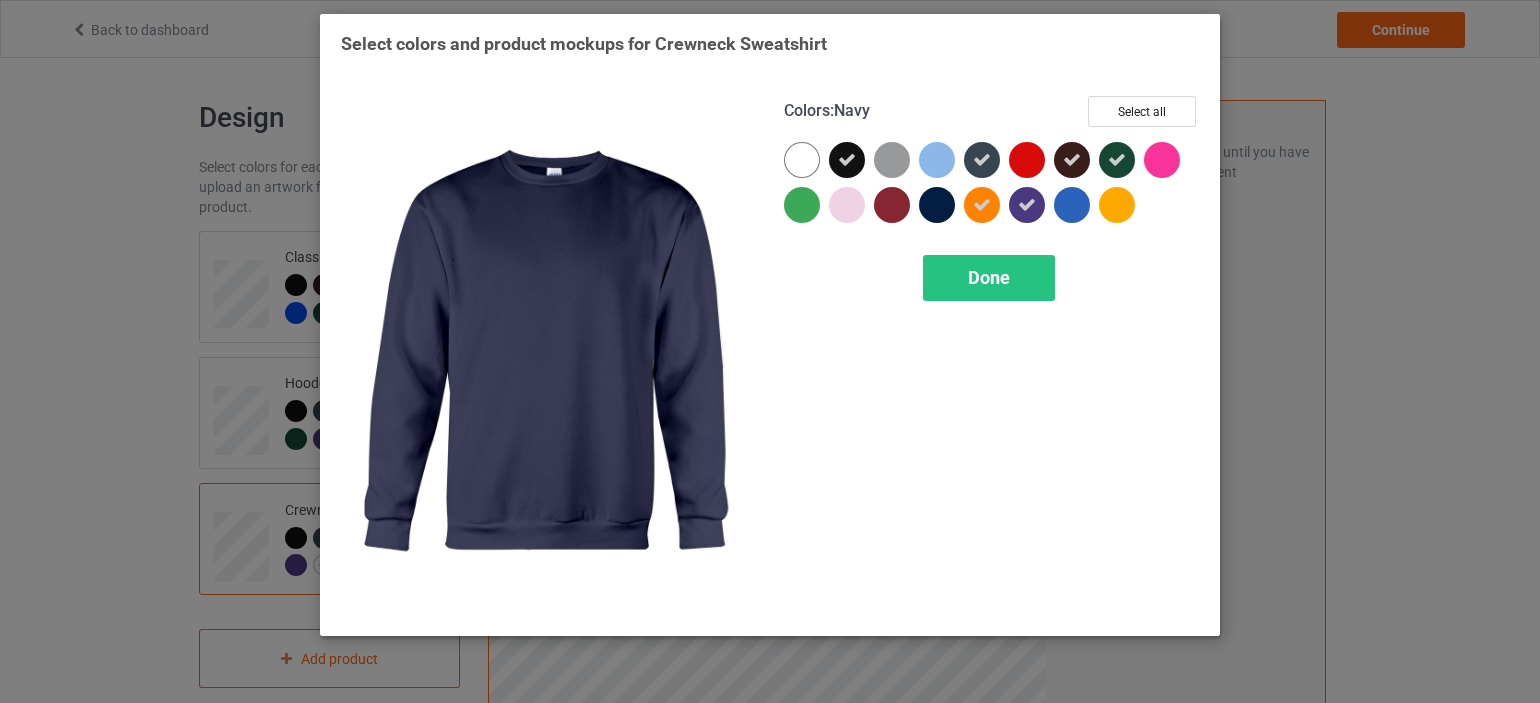 click at bounding box center (937, 205) 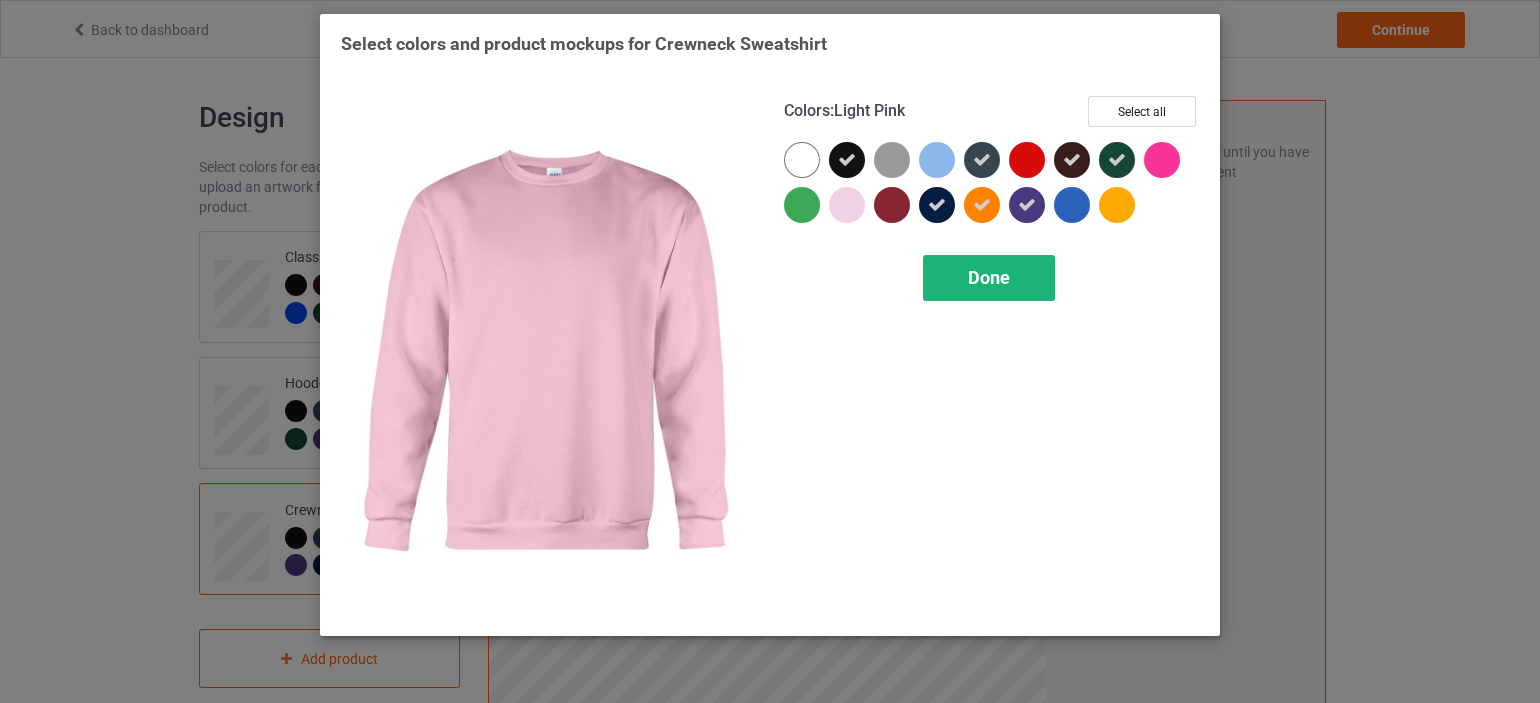 click on "Done" at bounding box center (989, 278) 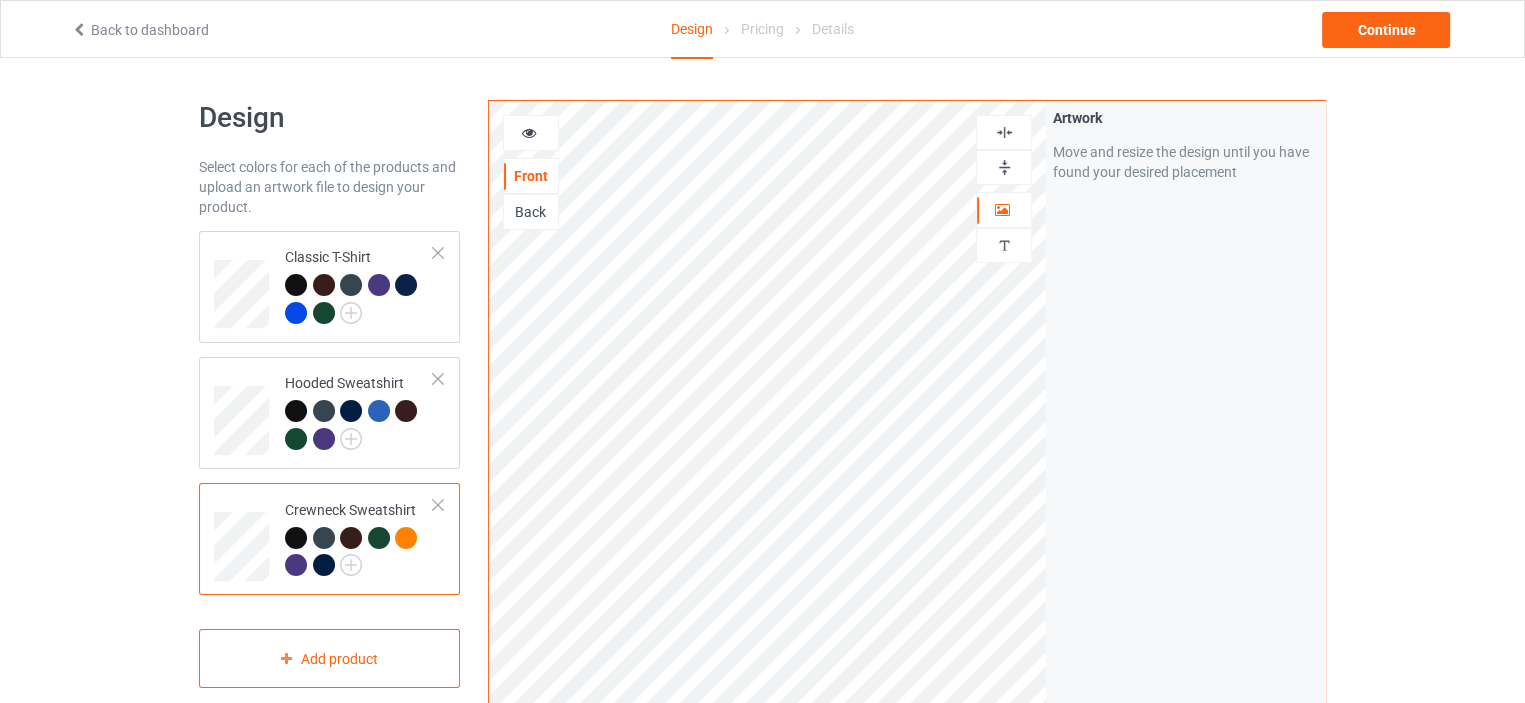 click at bounding box center (324, 538) 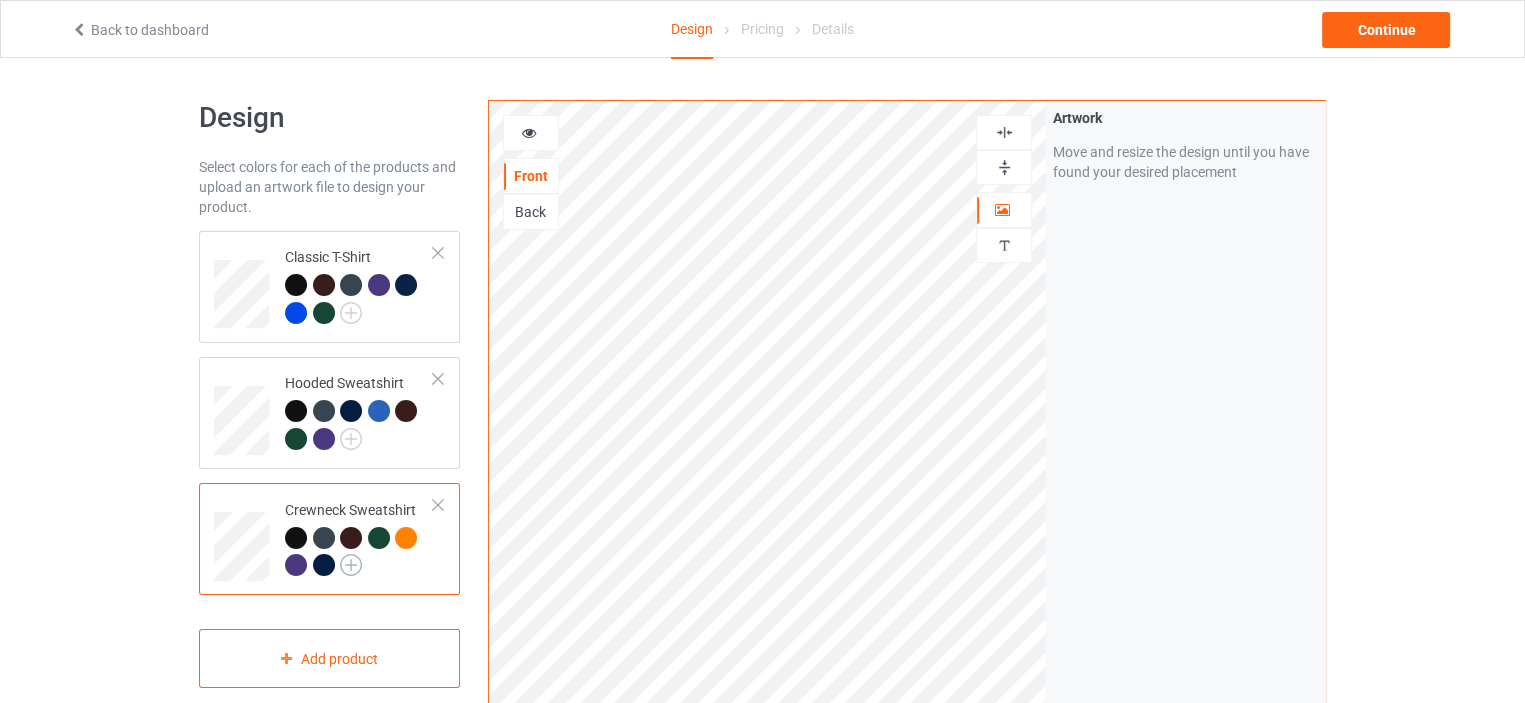 click at bounding box center [351, 565] 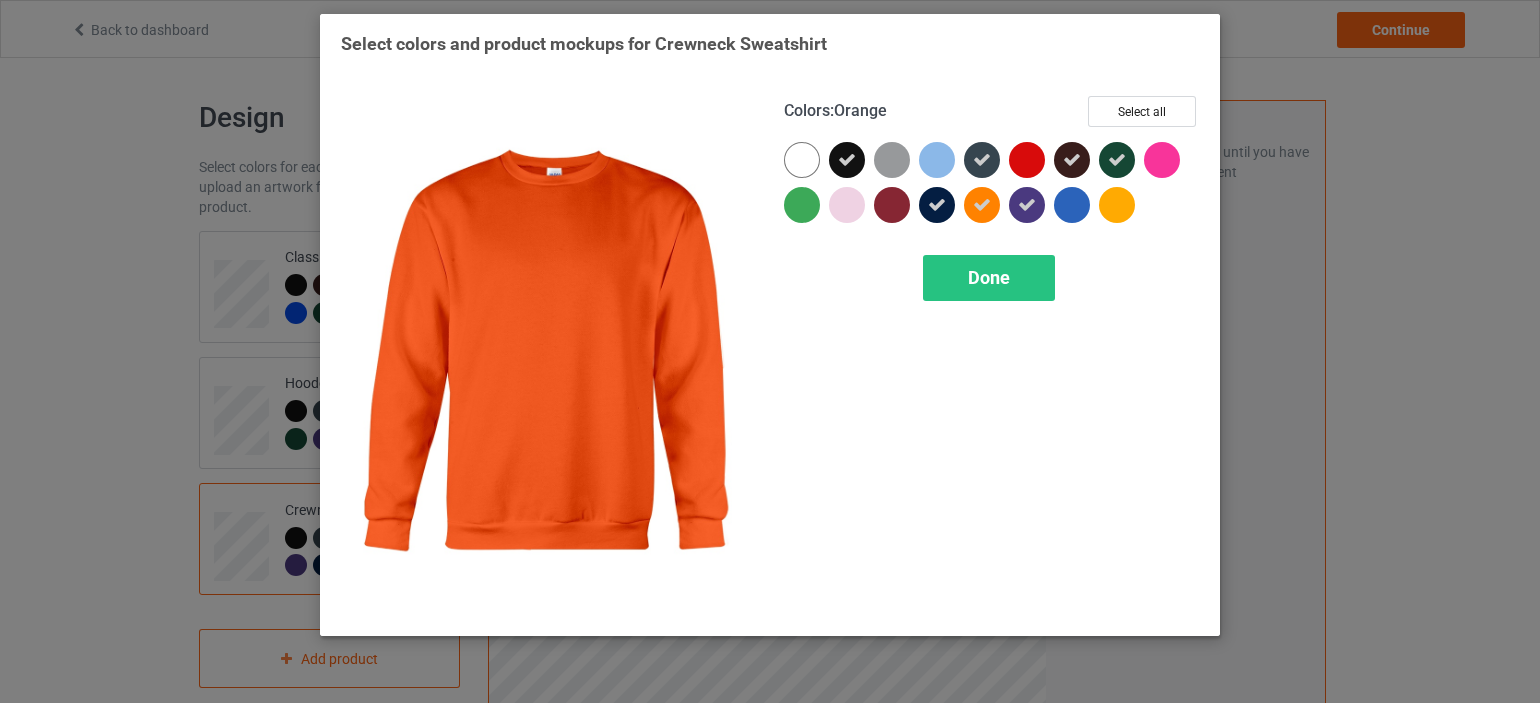 click at bounding box center [982, 205] 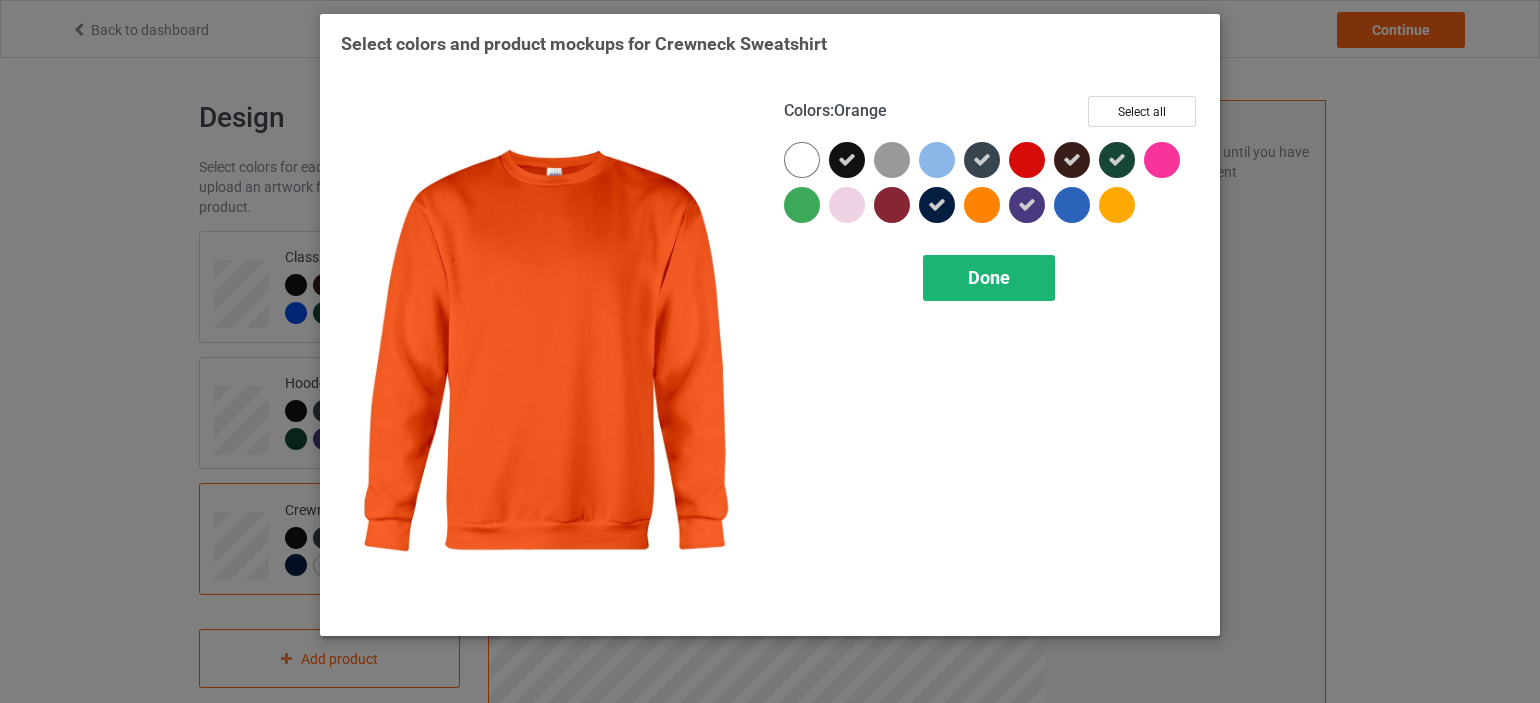 click on "Done" at bounding box center [989, 278] 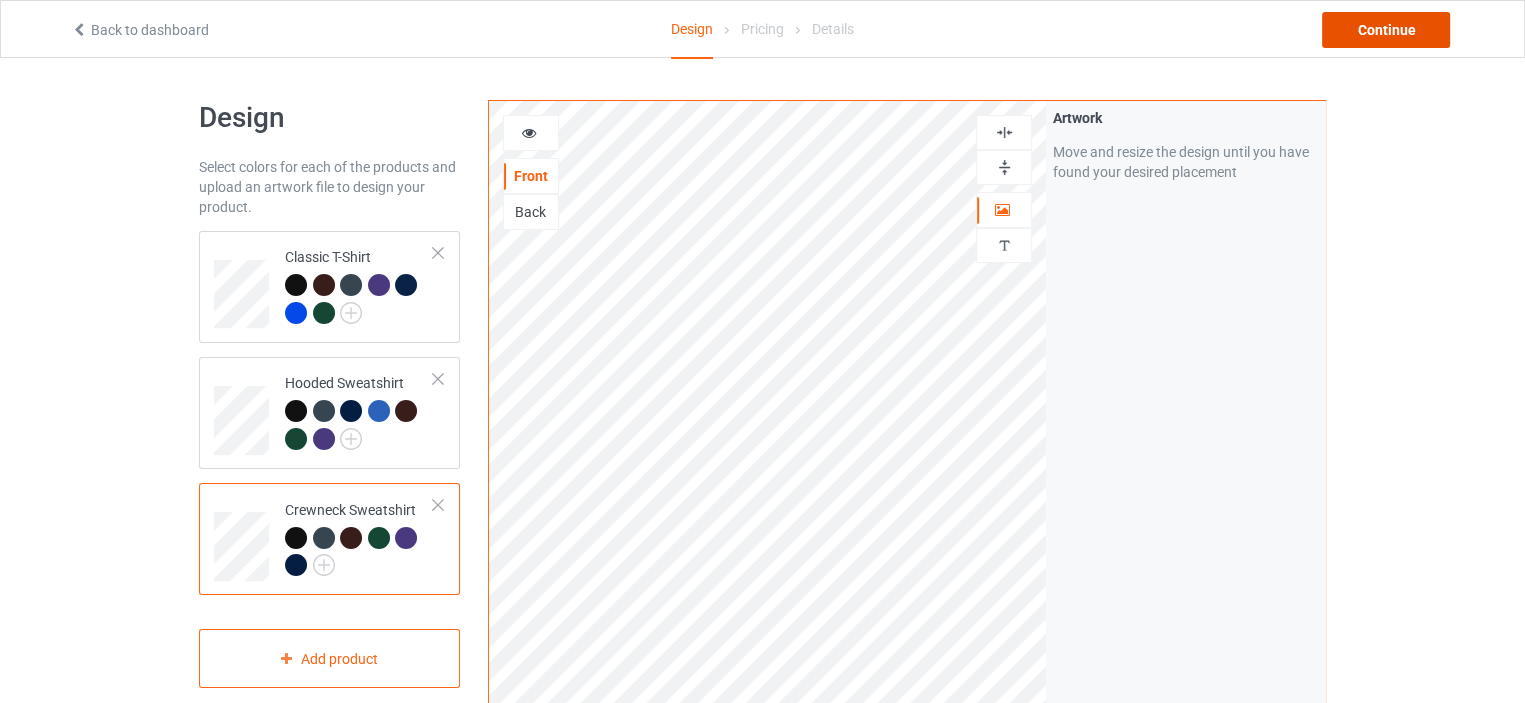 click on "Continue" at bounding box center (1386, 30) 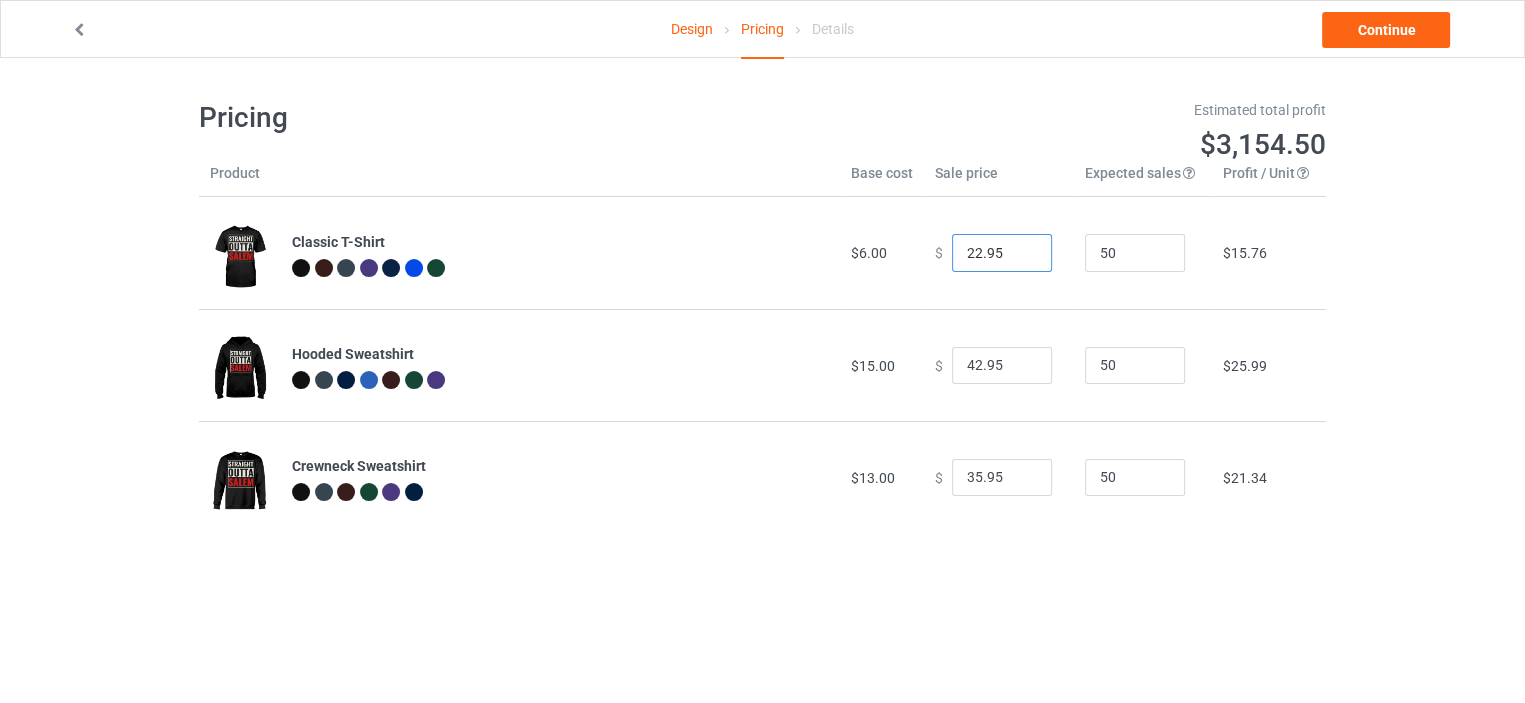 click on "22.95" at bounding box center [1002, 253] 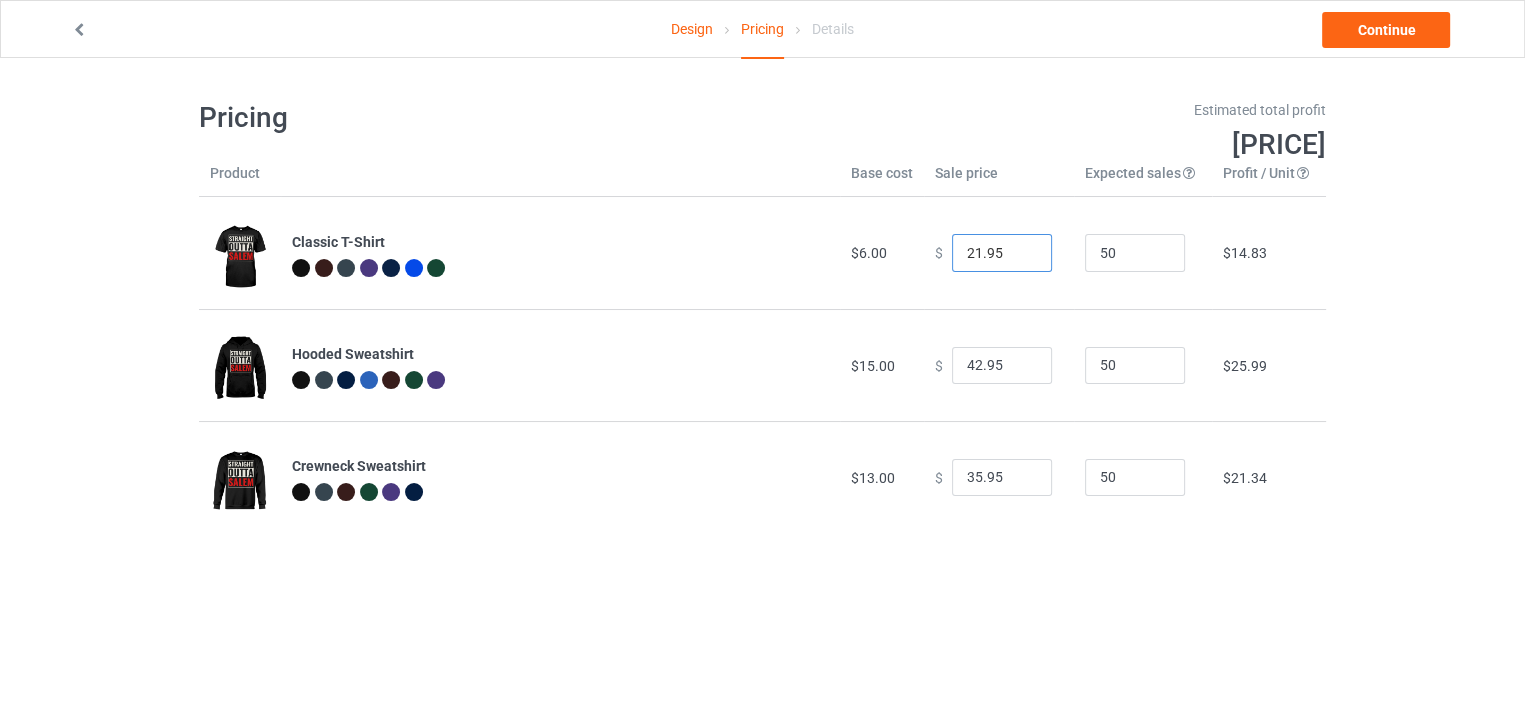 click on "21.95" at bounding box center [1002, 253] 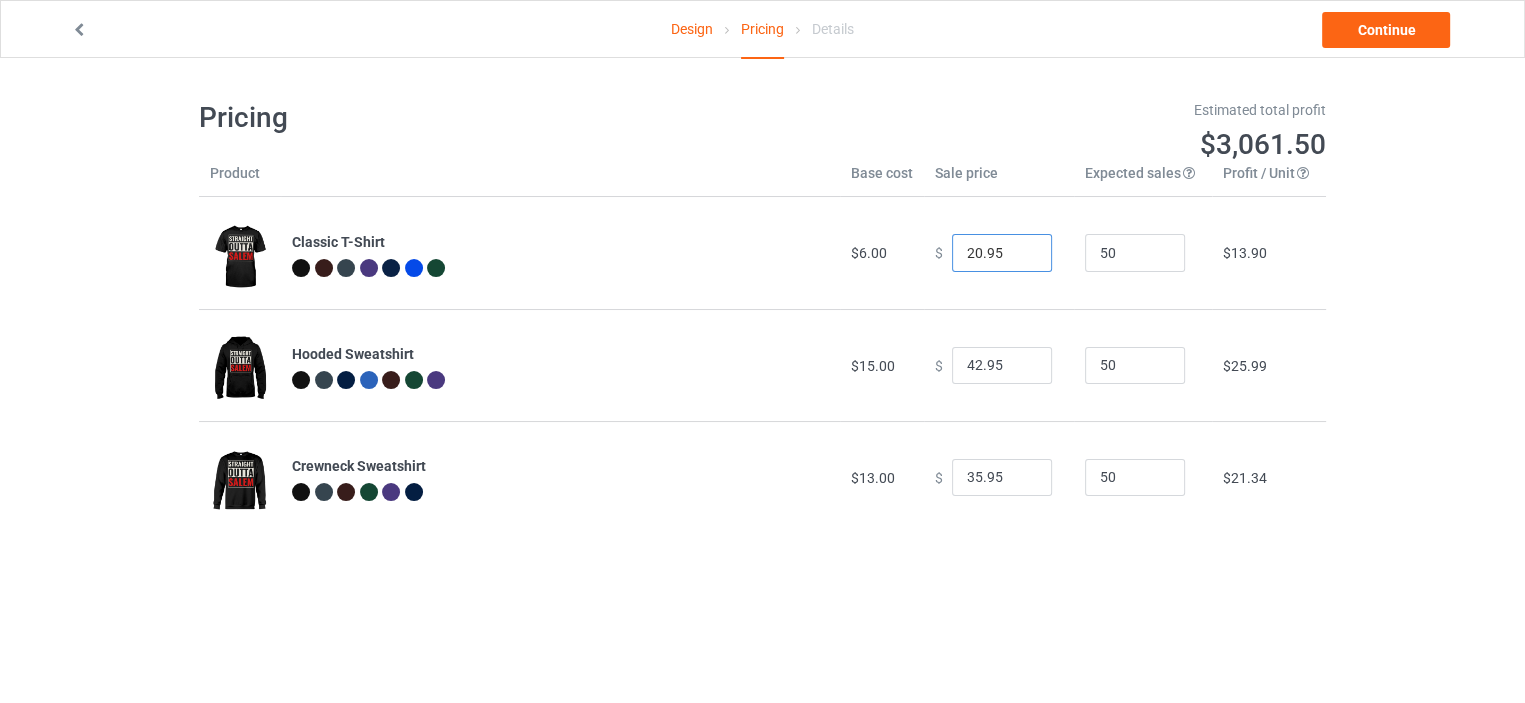click on "20.95" at bounding box center (1002, 253) 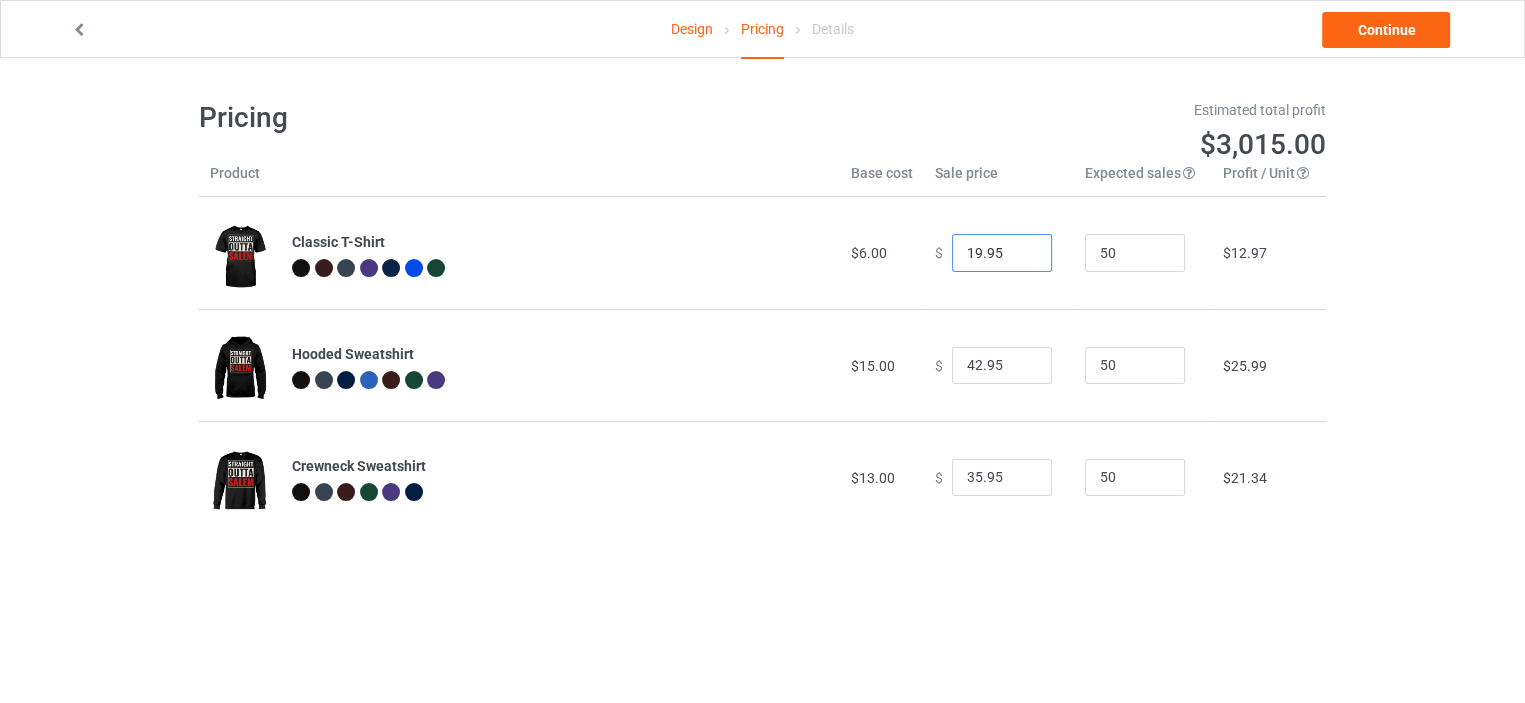 click on "19.95" at bounding box center [1002, 253] 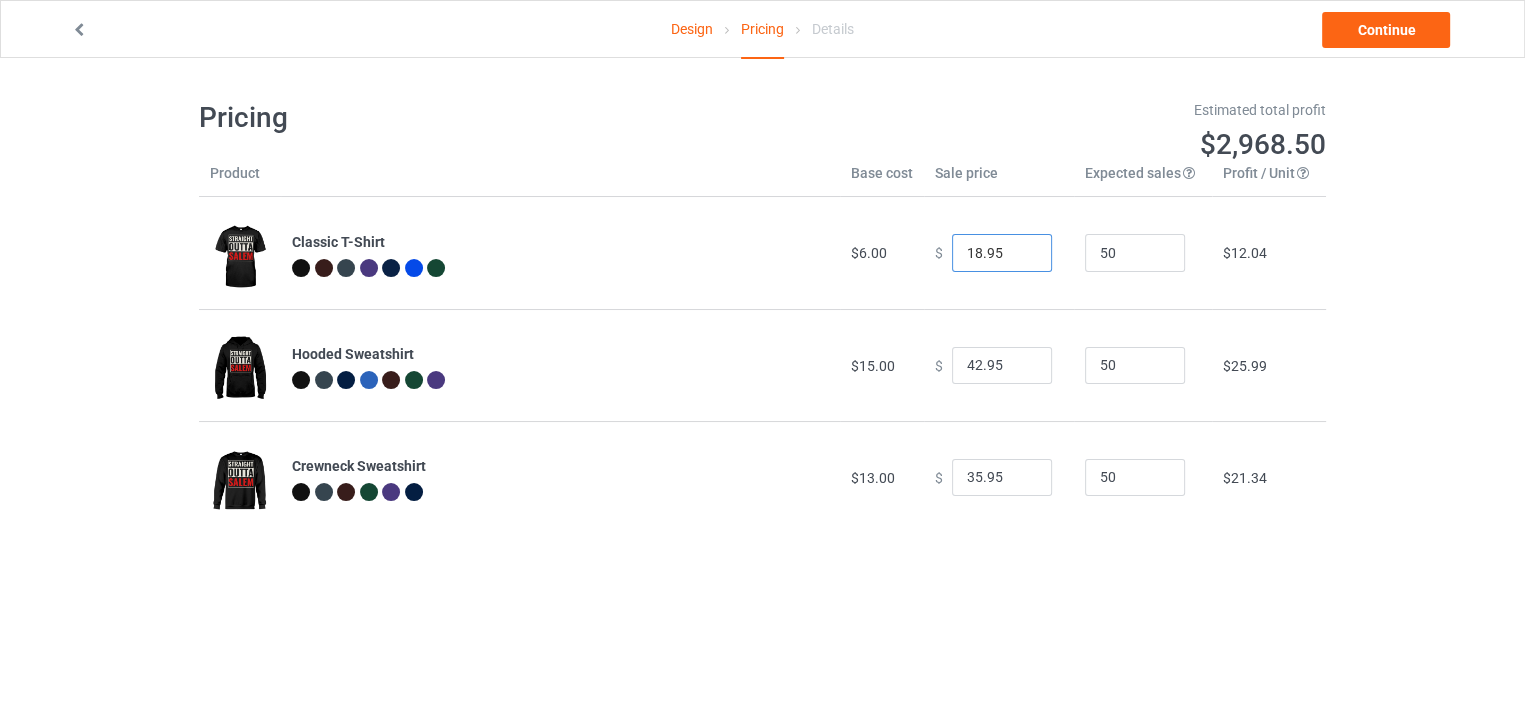 click on "18.95" at bounding box center (1002, 253) 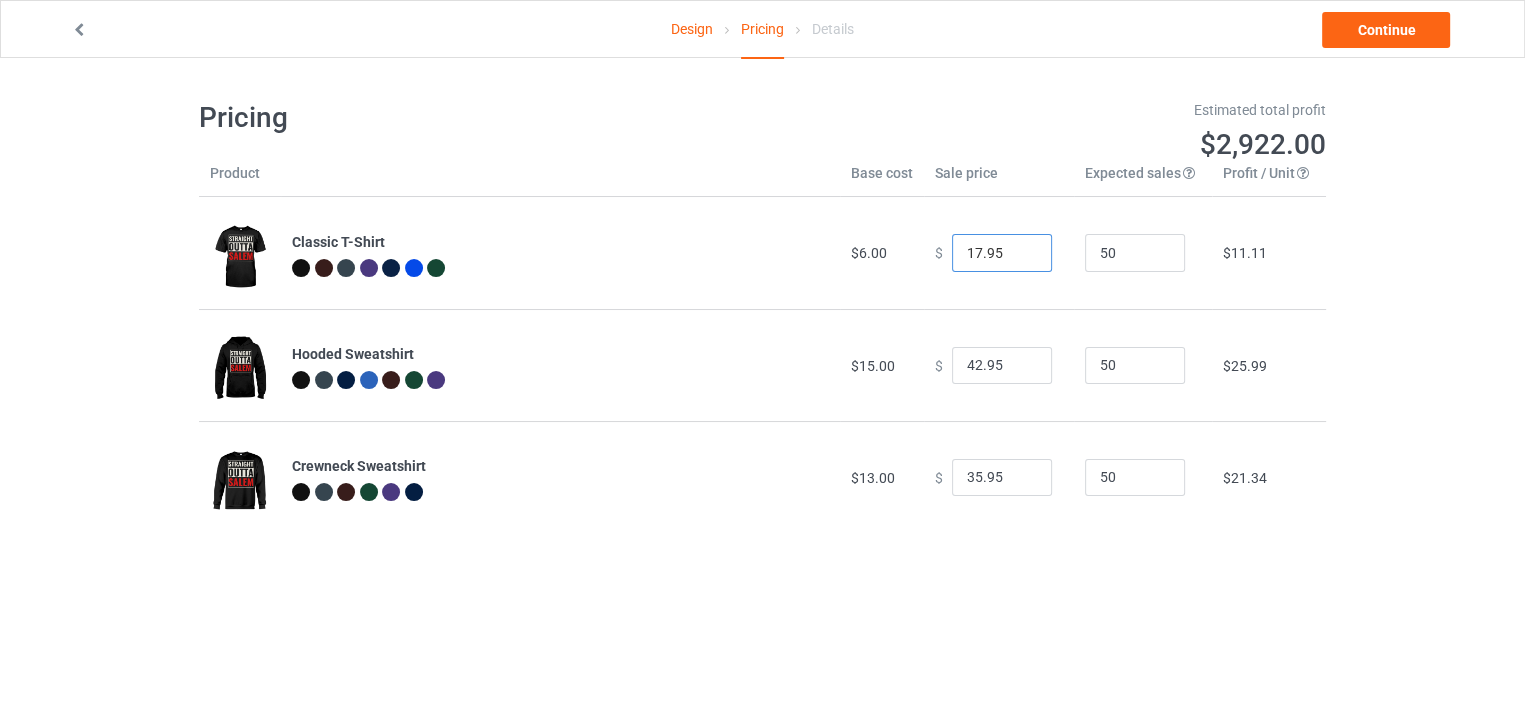 click on "17.95" at bounding box center (1002, 253) 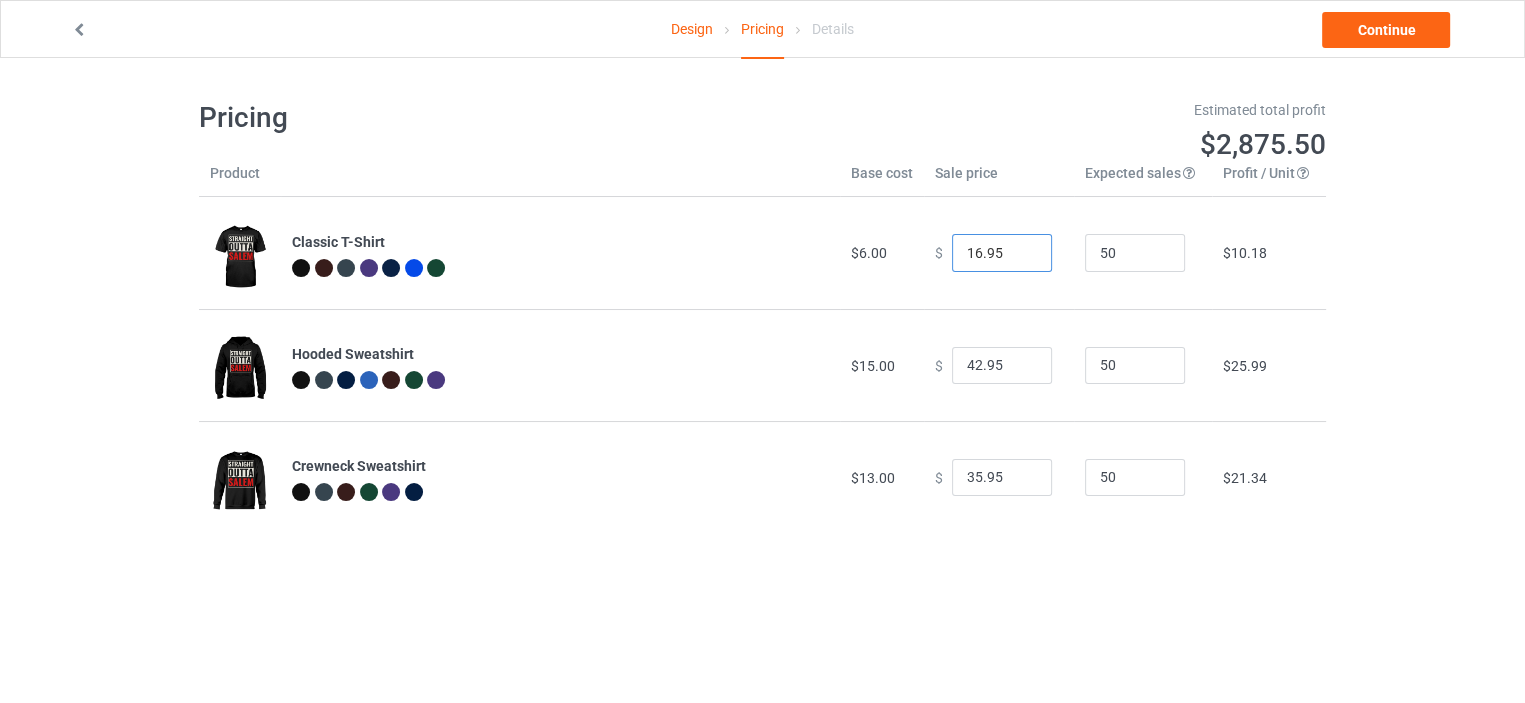 type on "16.95" 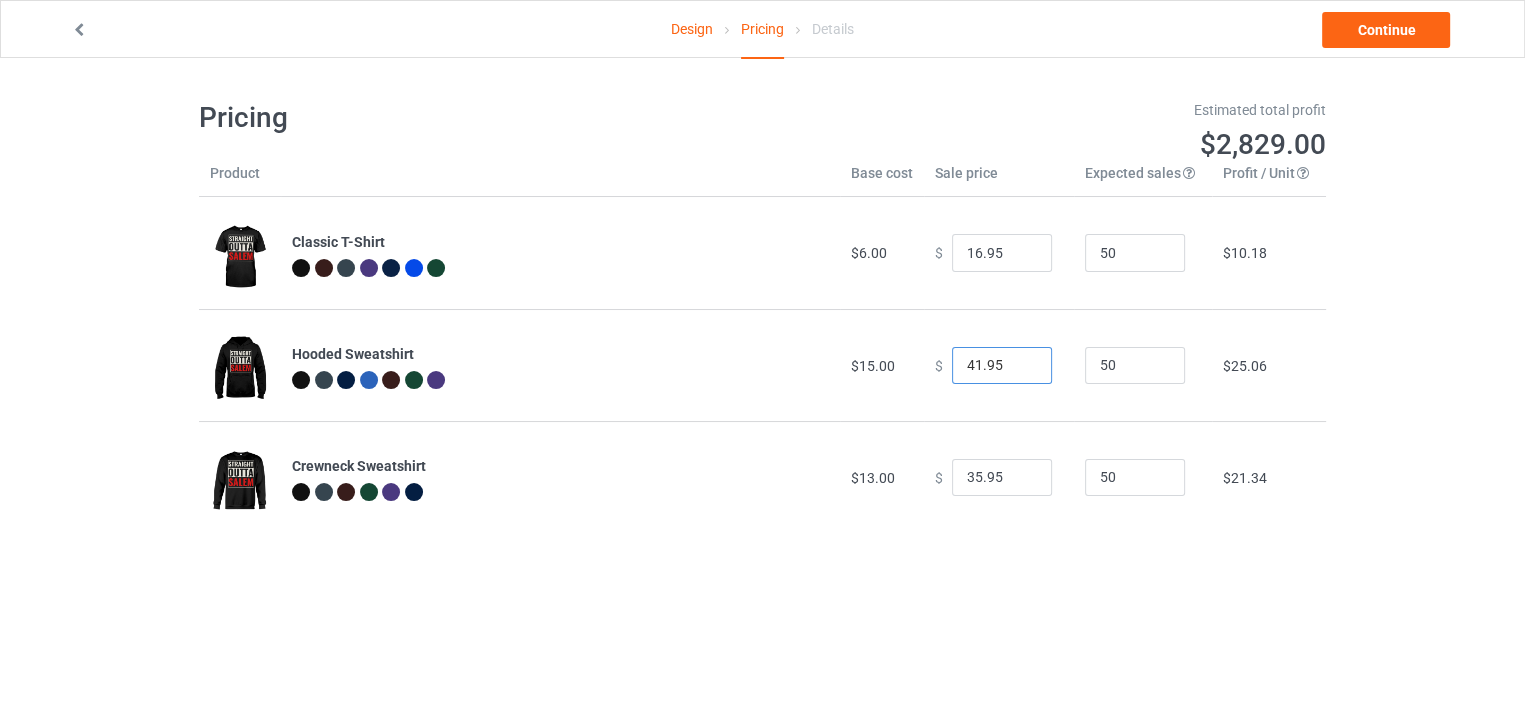 click on "41.95" at bounding box center (1002, 366) 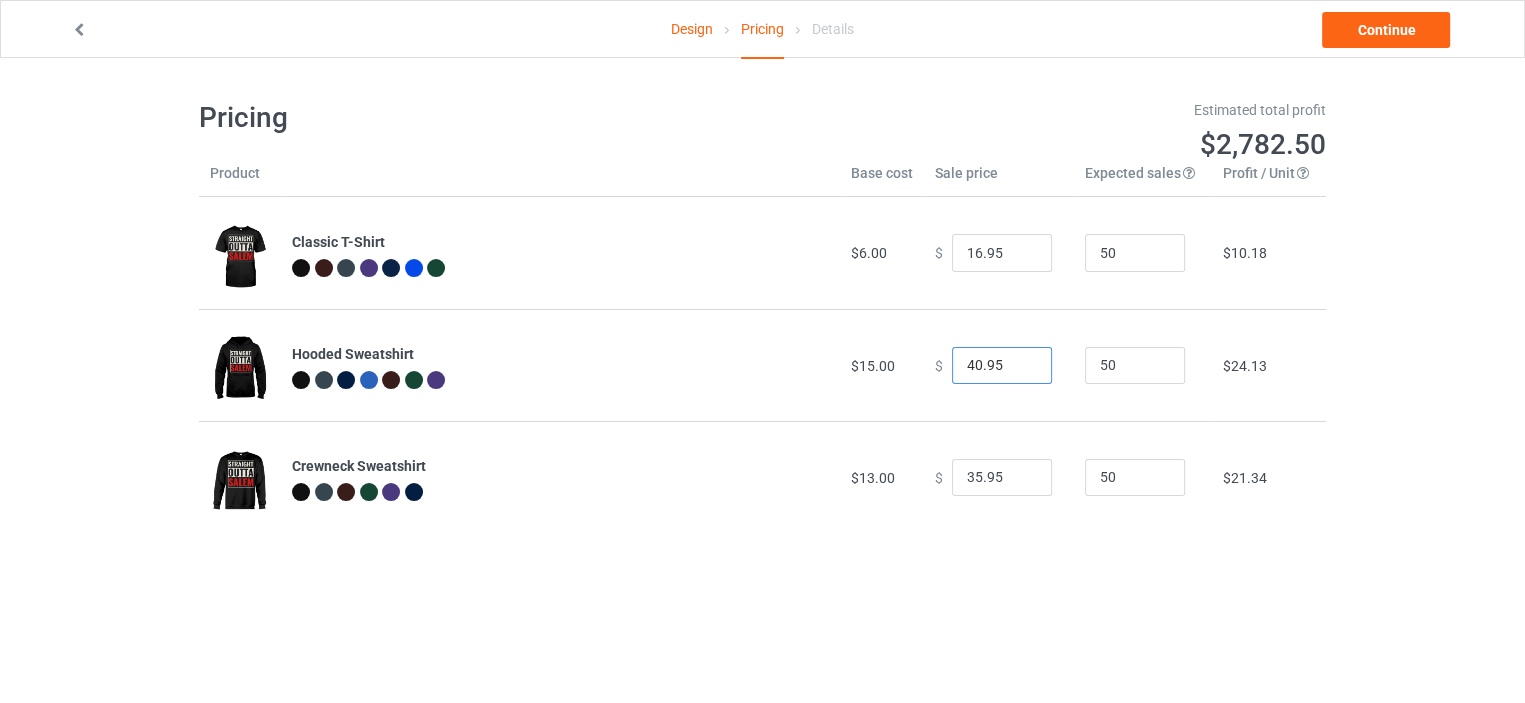 click on "40.95" at bounding box center (1002, 366) 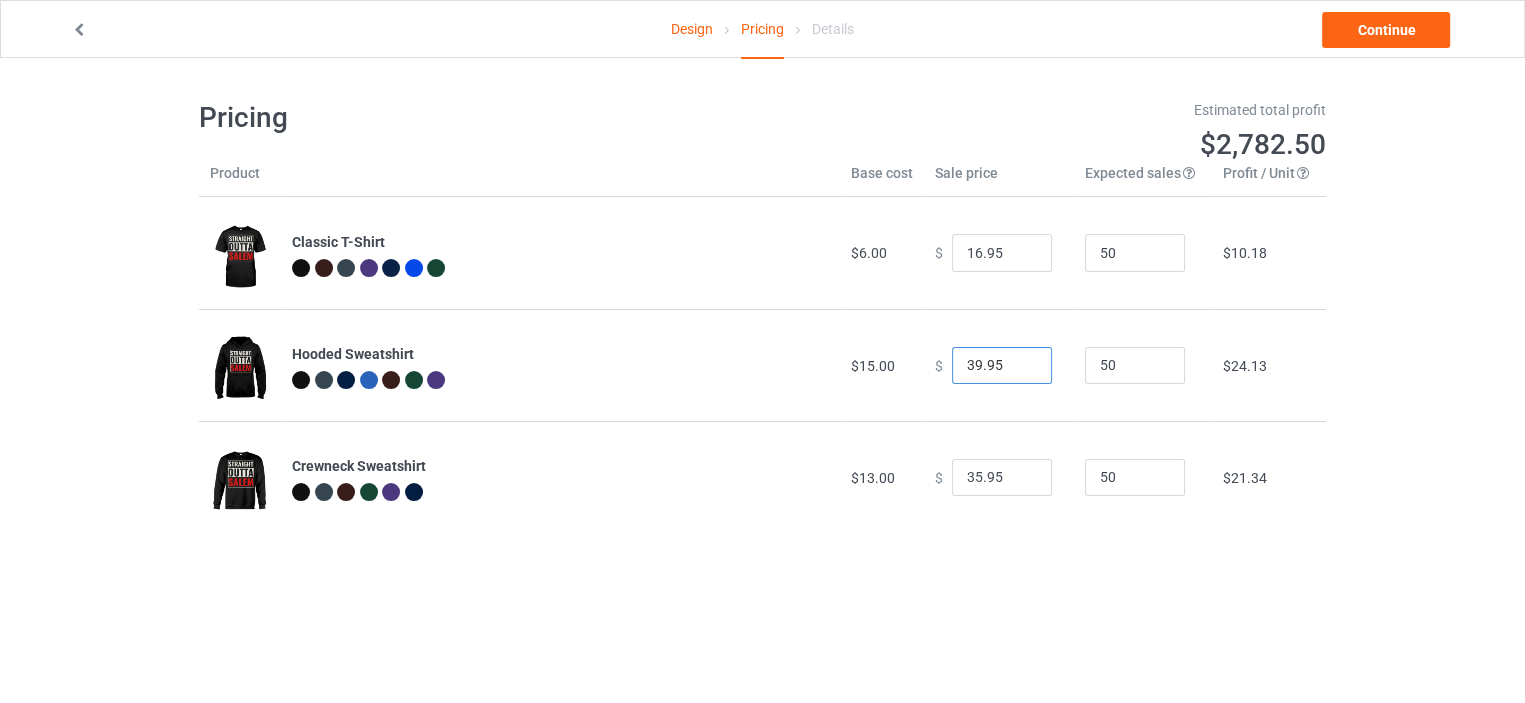 click on "39.95" at bounding box center (1002, 366) 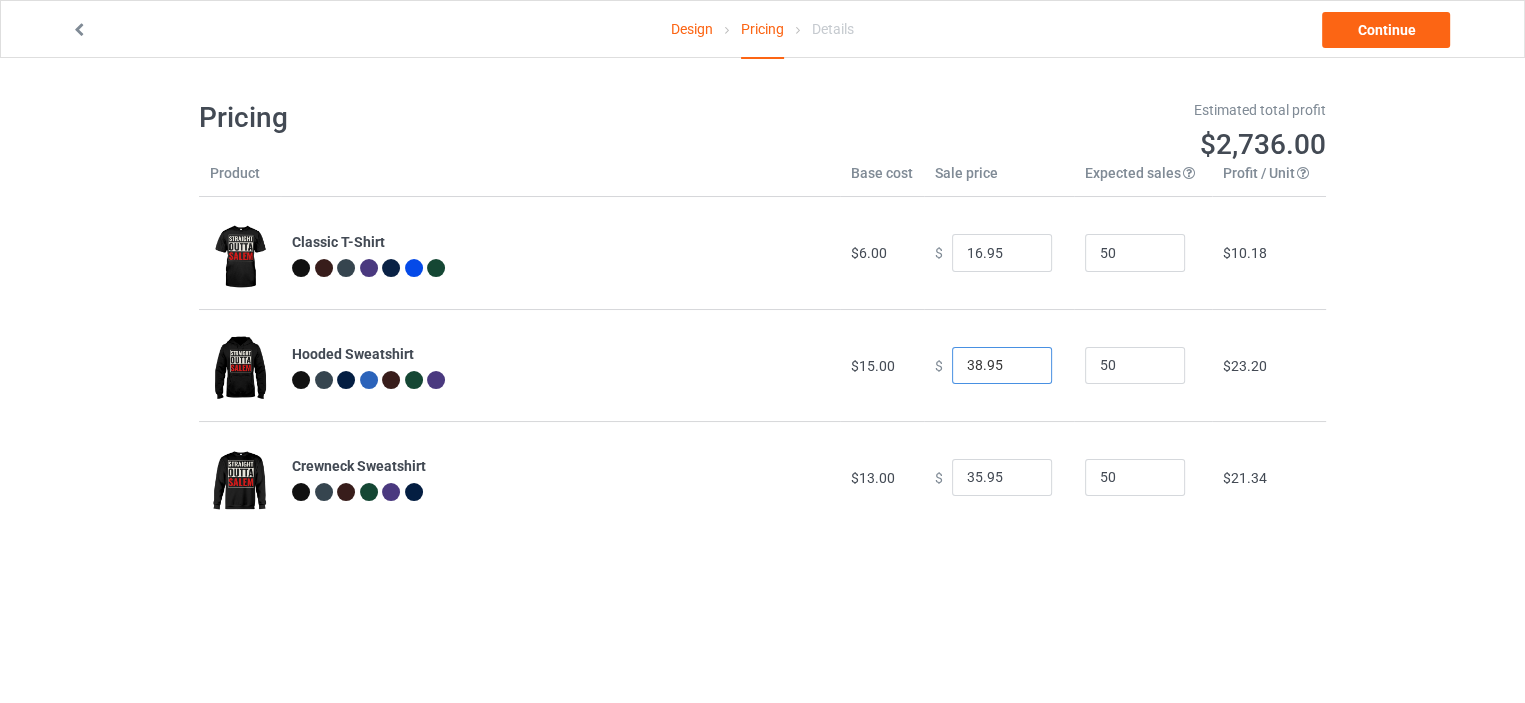 click on "38.95" at bounding box center [1002, 366] 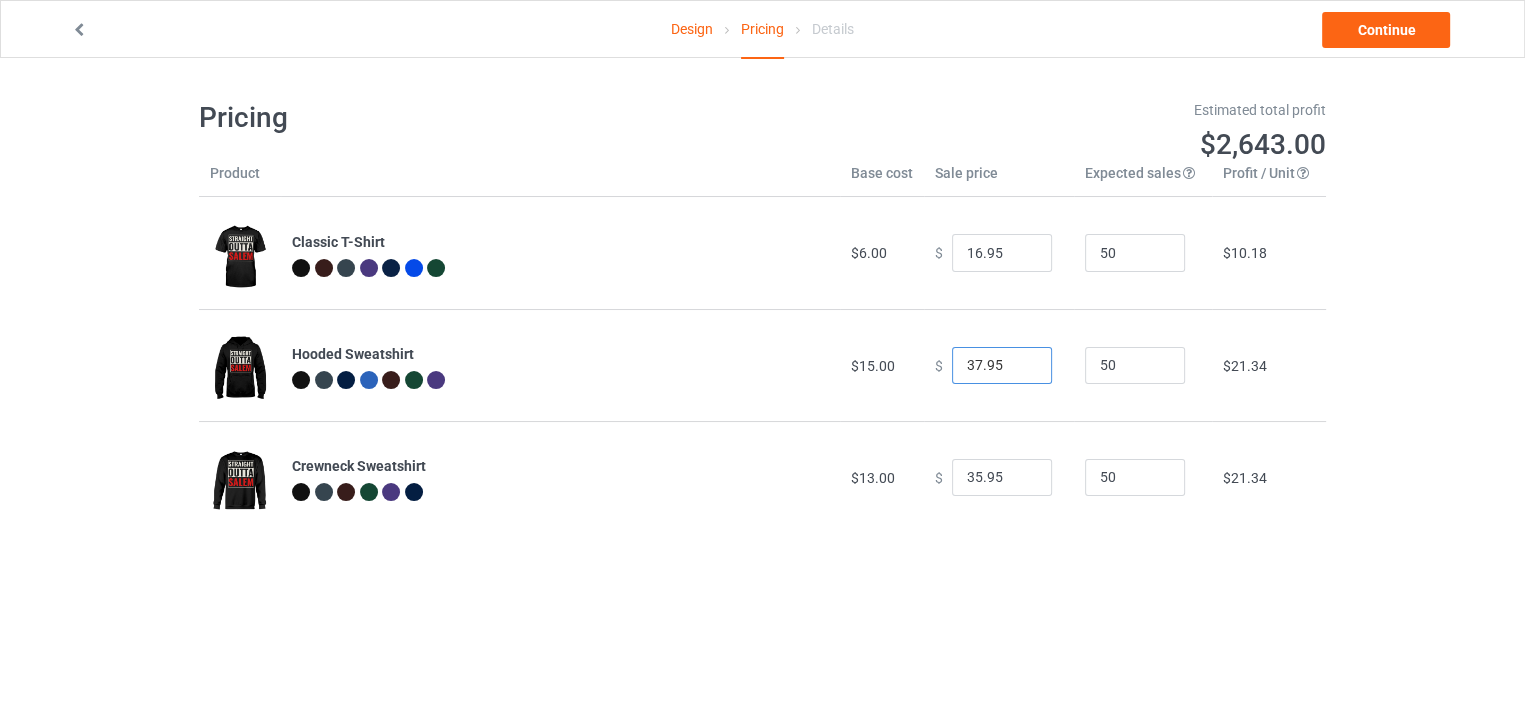 click on "37.95" at bounding box center (1002, 366) 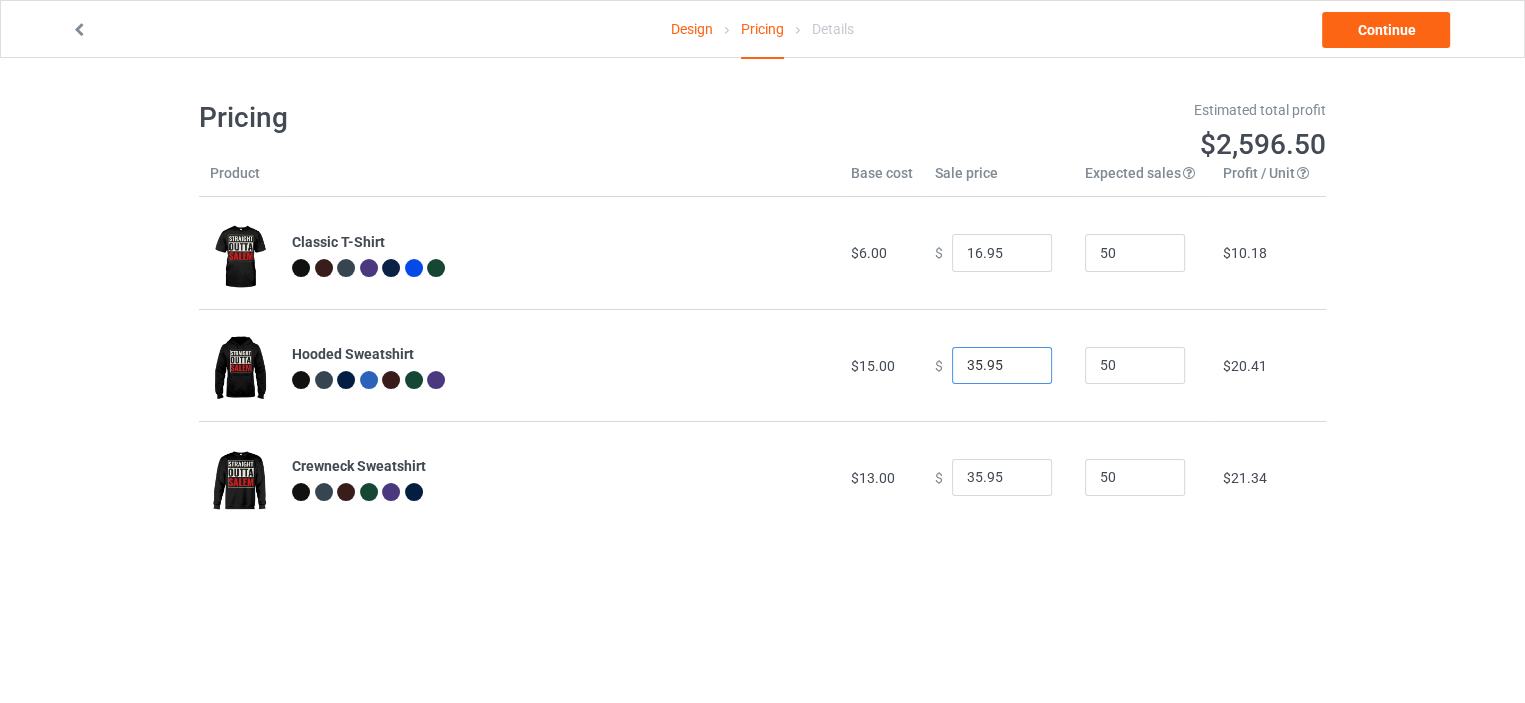 click on "35.95" at bounding box center (1002, 366) 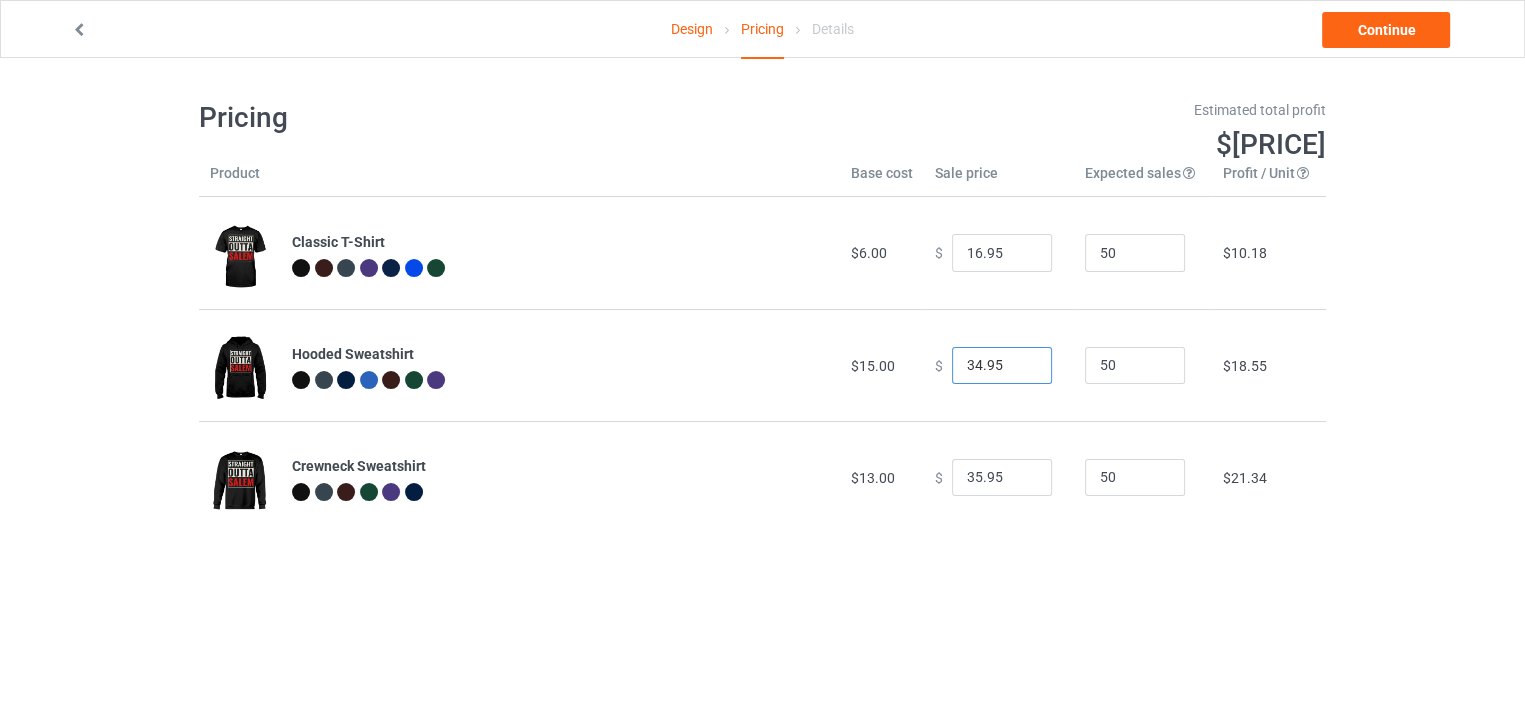 click on "34.95" at bounding box center (1002, 366) 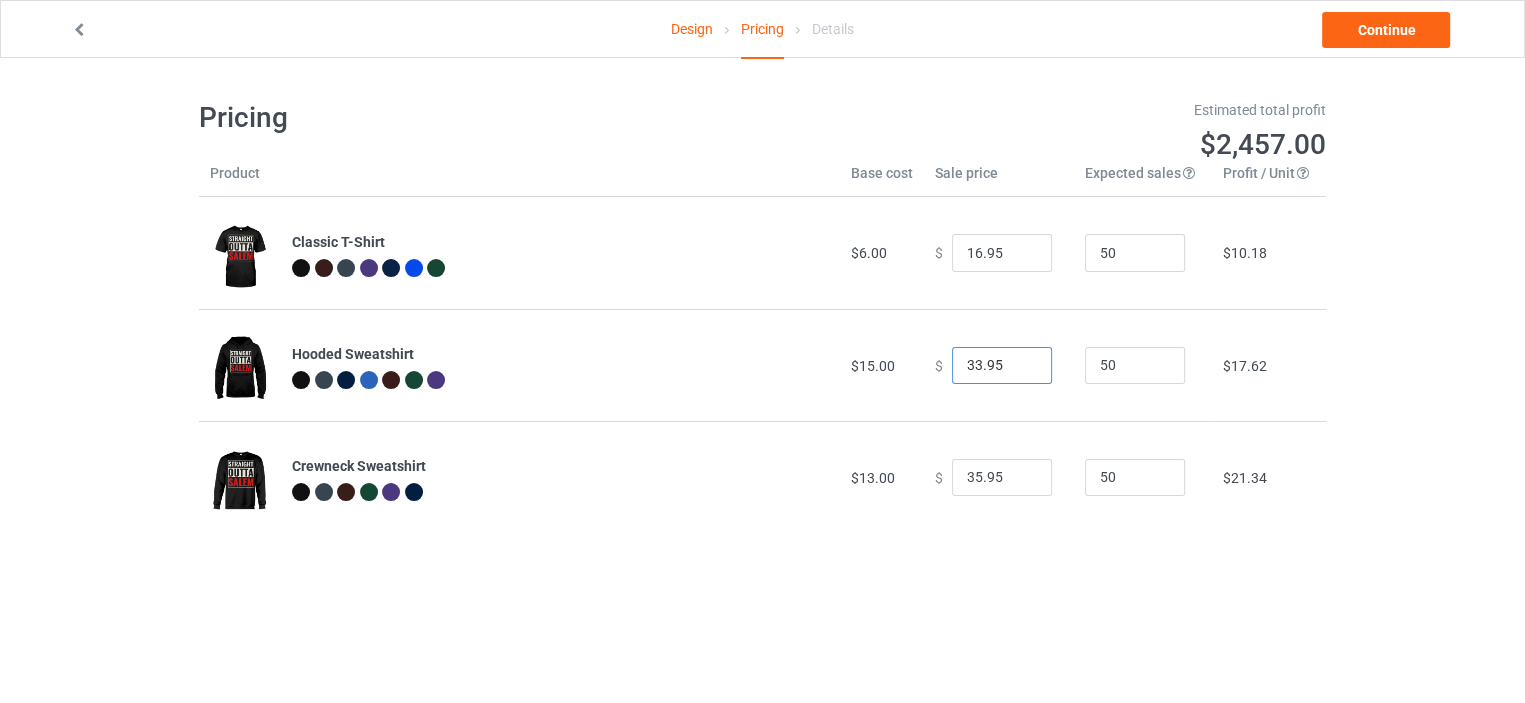 click on "33.95" at bounding box center [1002, 366] 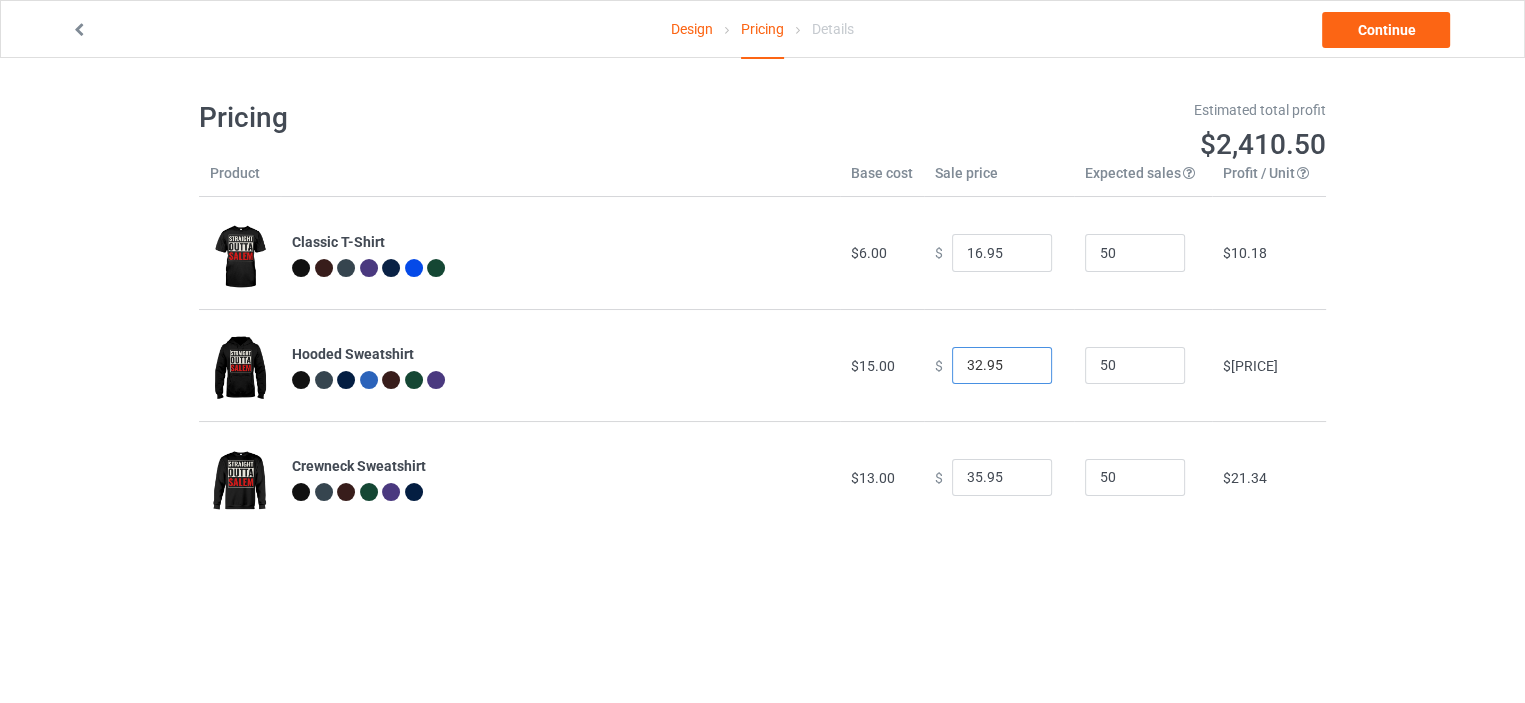 click on "32.95" at bounding box center [1002, 366] 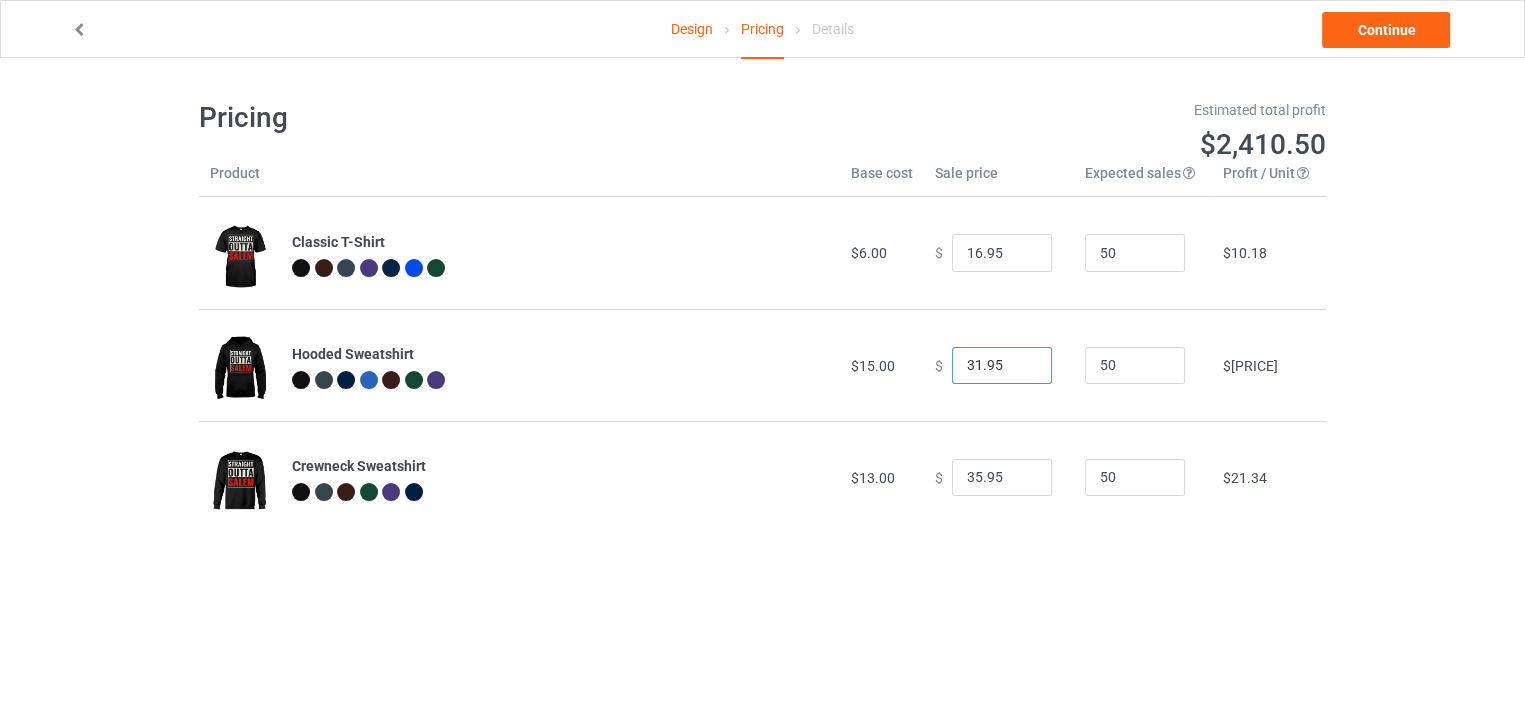 click on "31.95" at bounding box center (1002, 366) 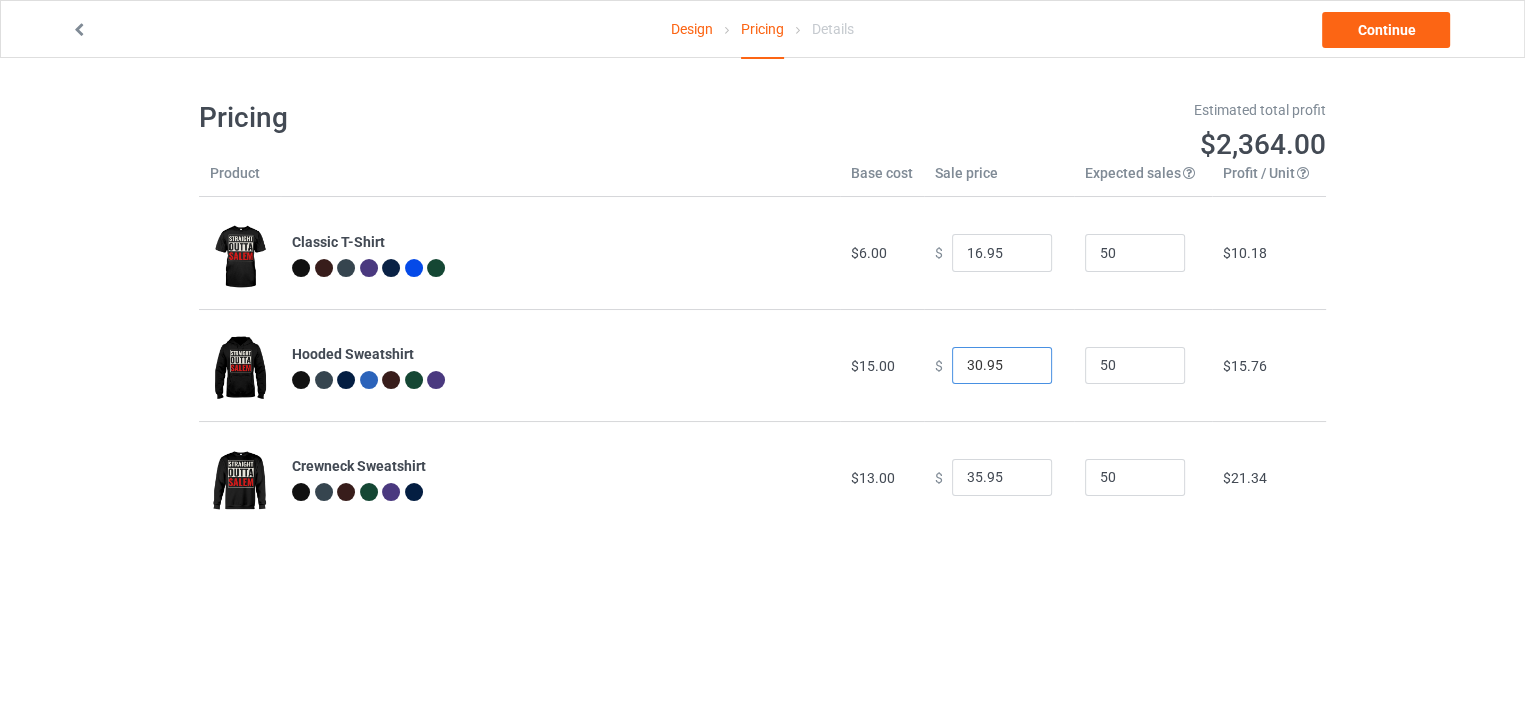 click on "30.95" at bounding box center [1002, 366] 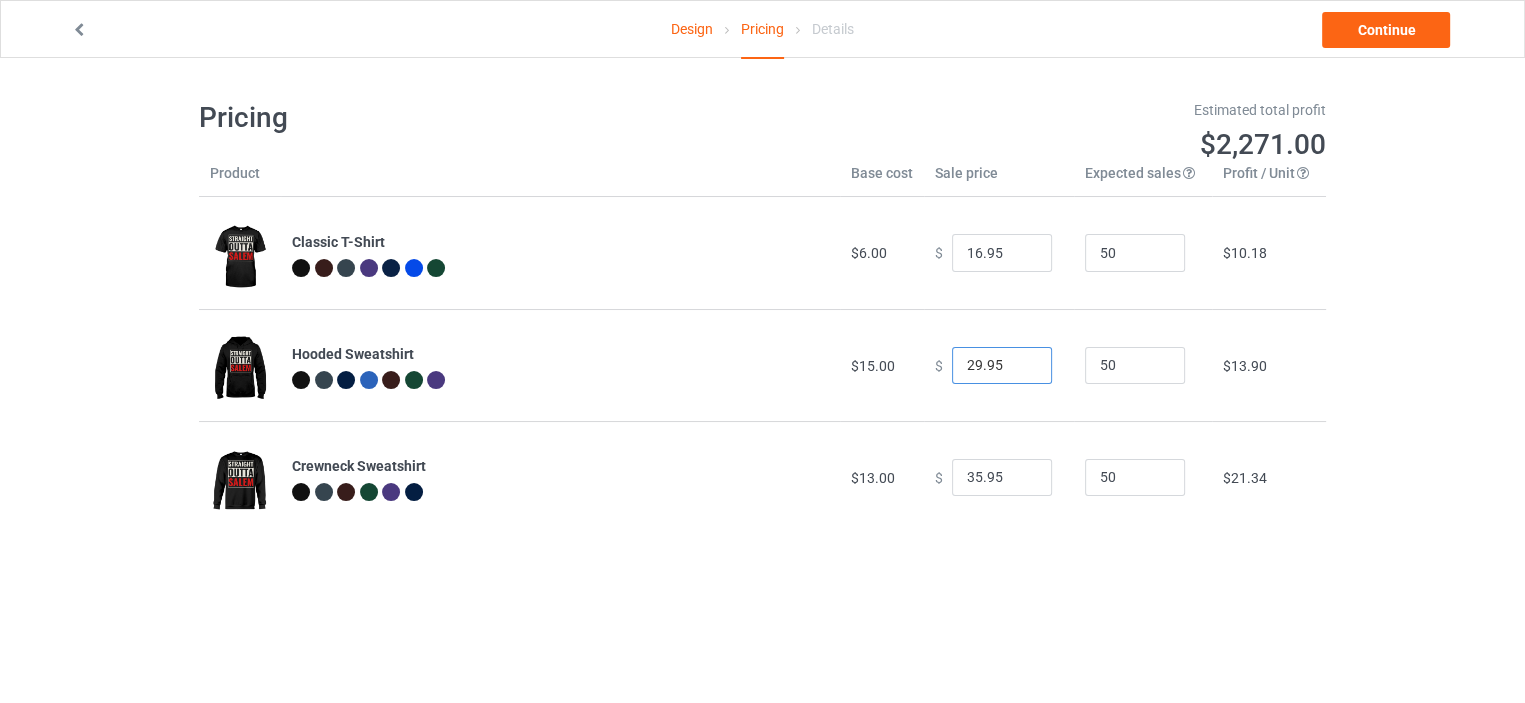 click on "29.95" at bounding box center [1002, 366] 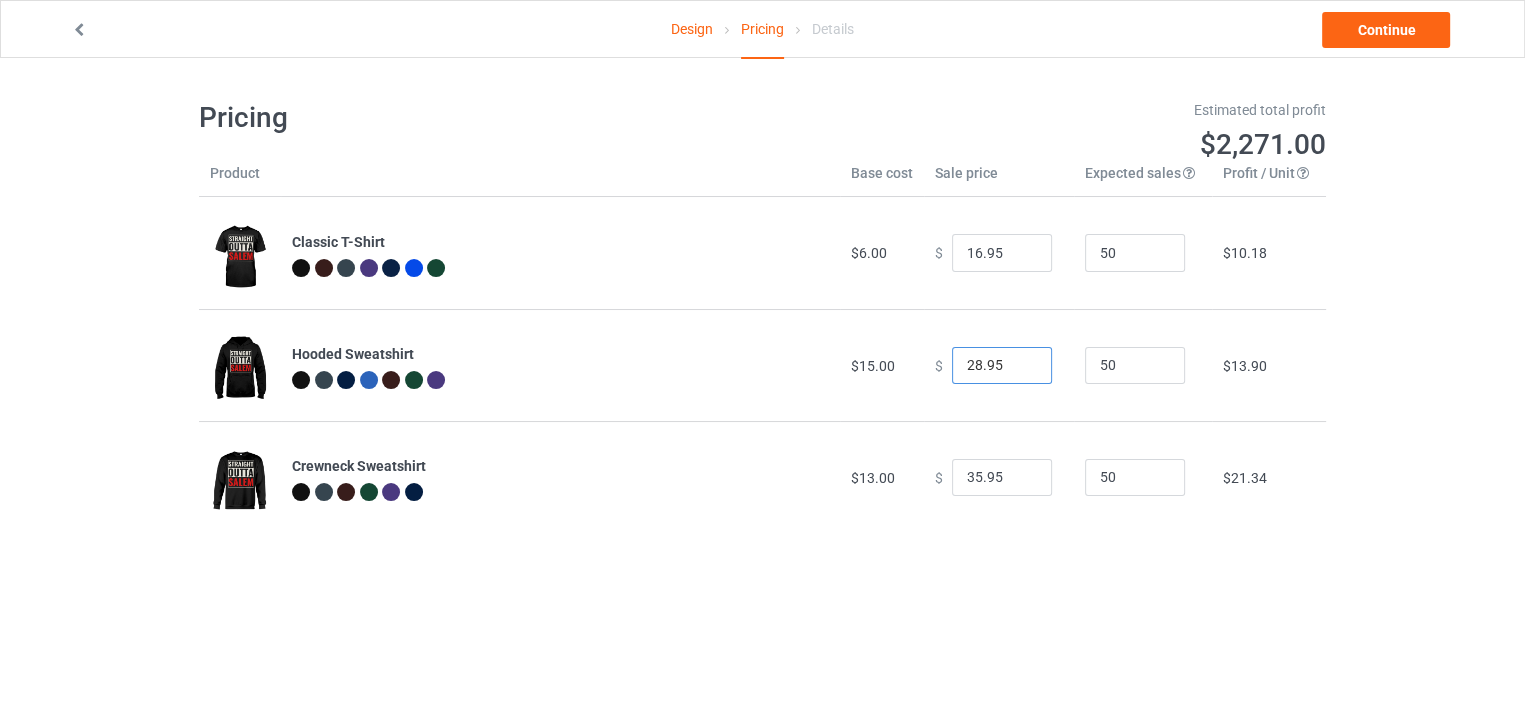 click on "28.95" at bounding box center [1002, 366] 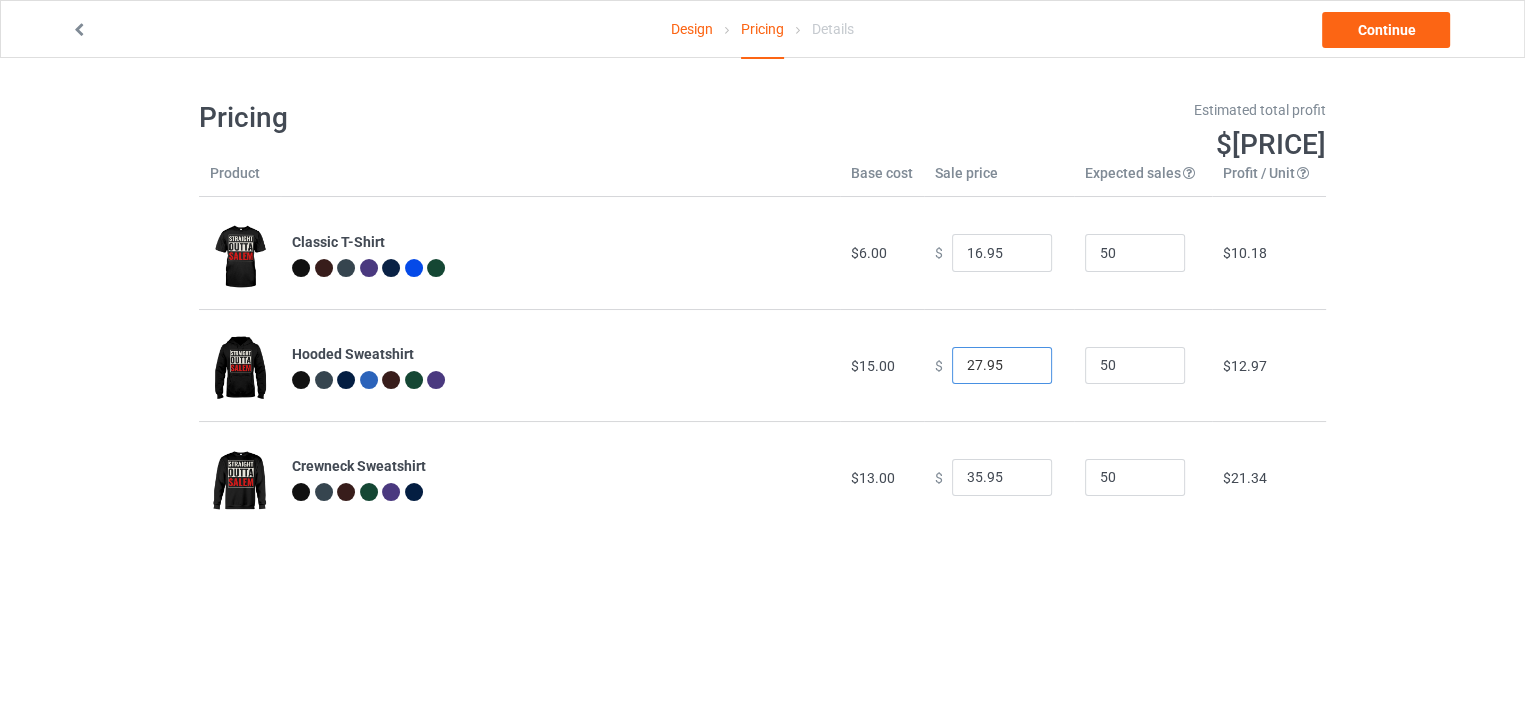 click on "27.95" at bounding box center (1002, 366) 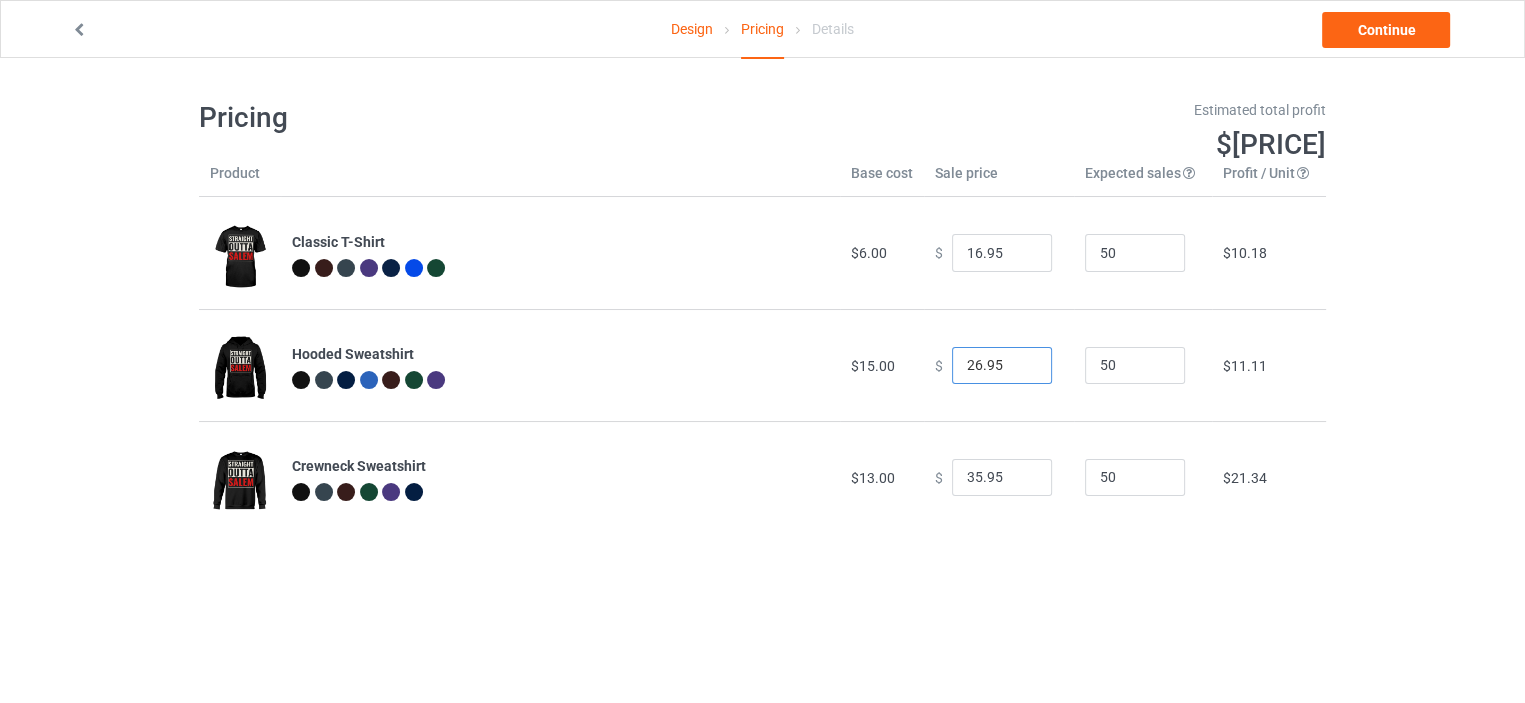 click on "26.95" at bounding box center [1002, 366] 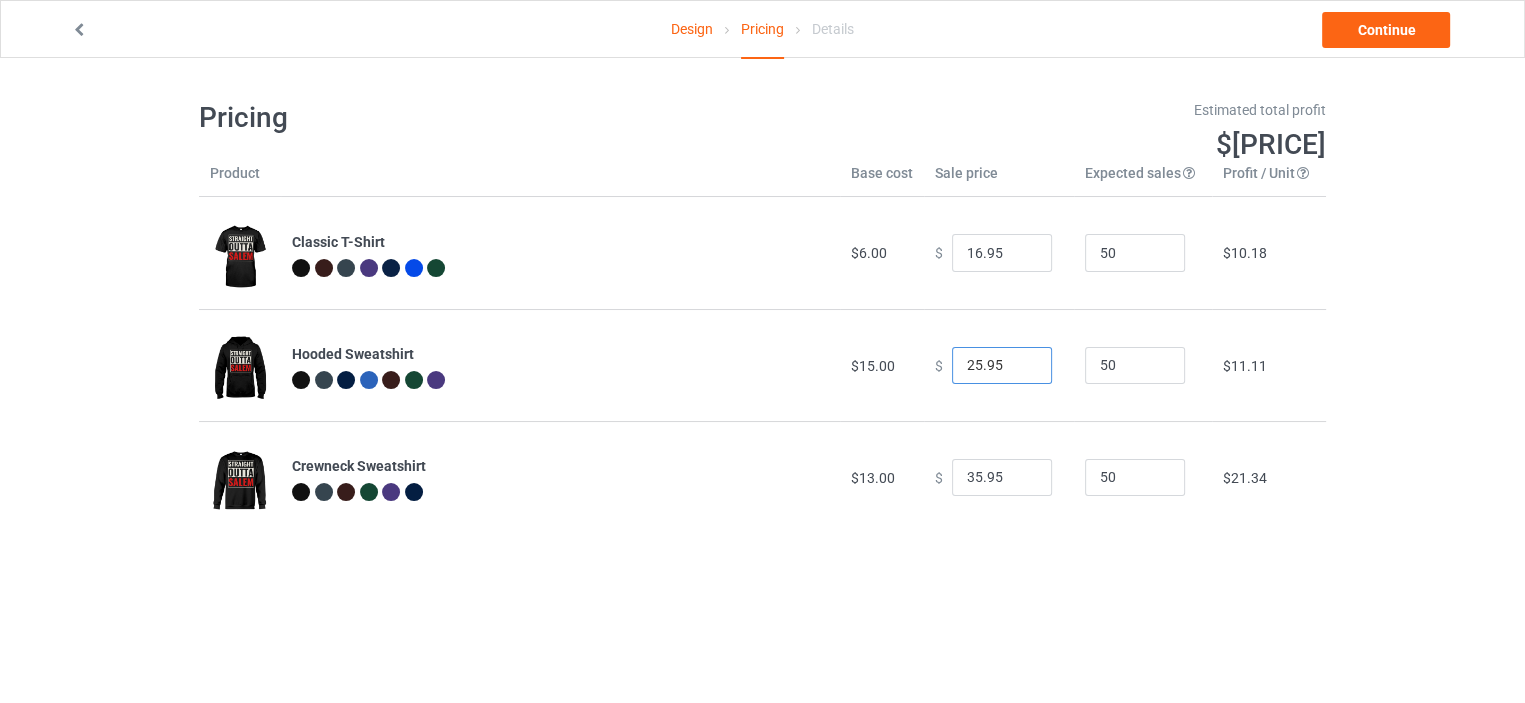 type on "25.95" 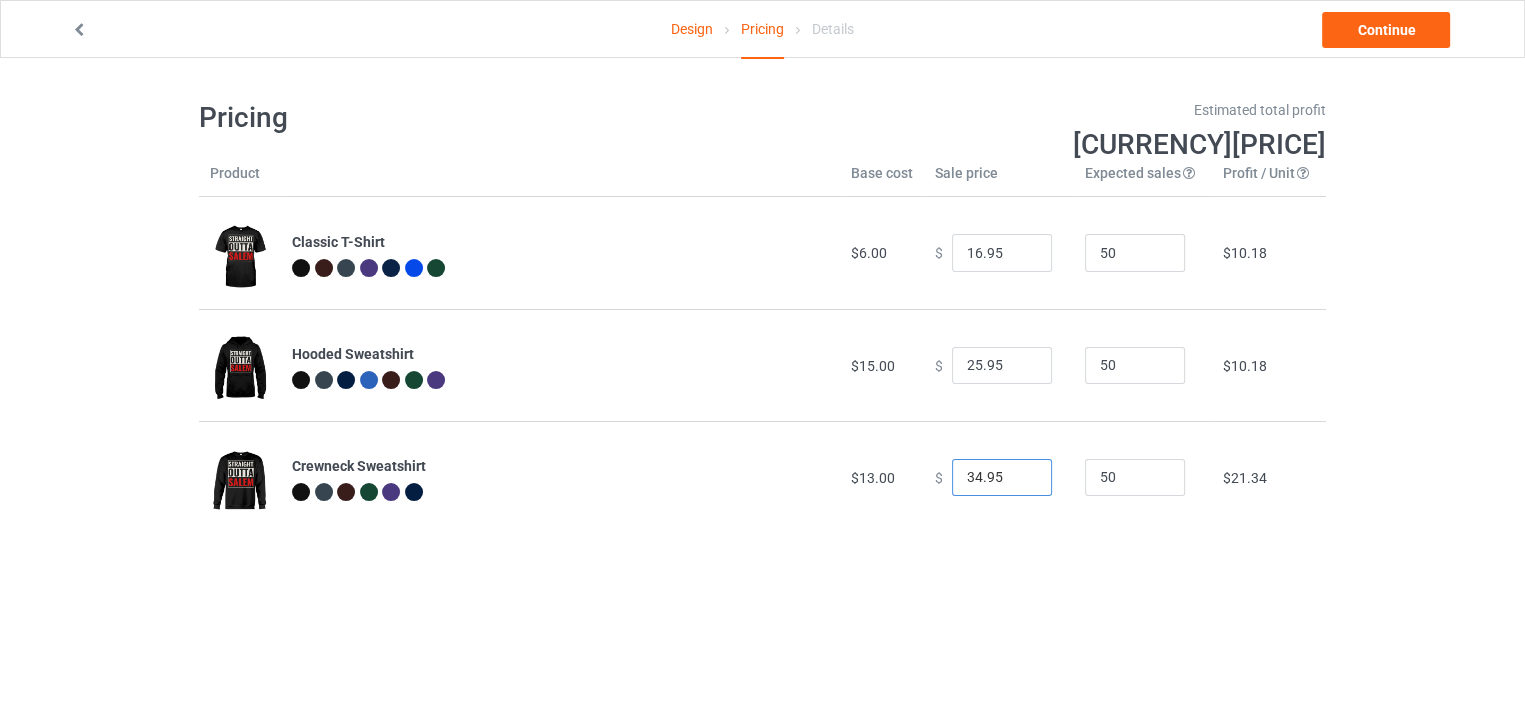 click on "34.95" at bounding box center (1002, 478) 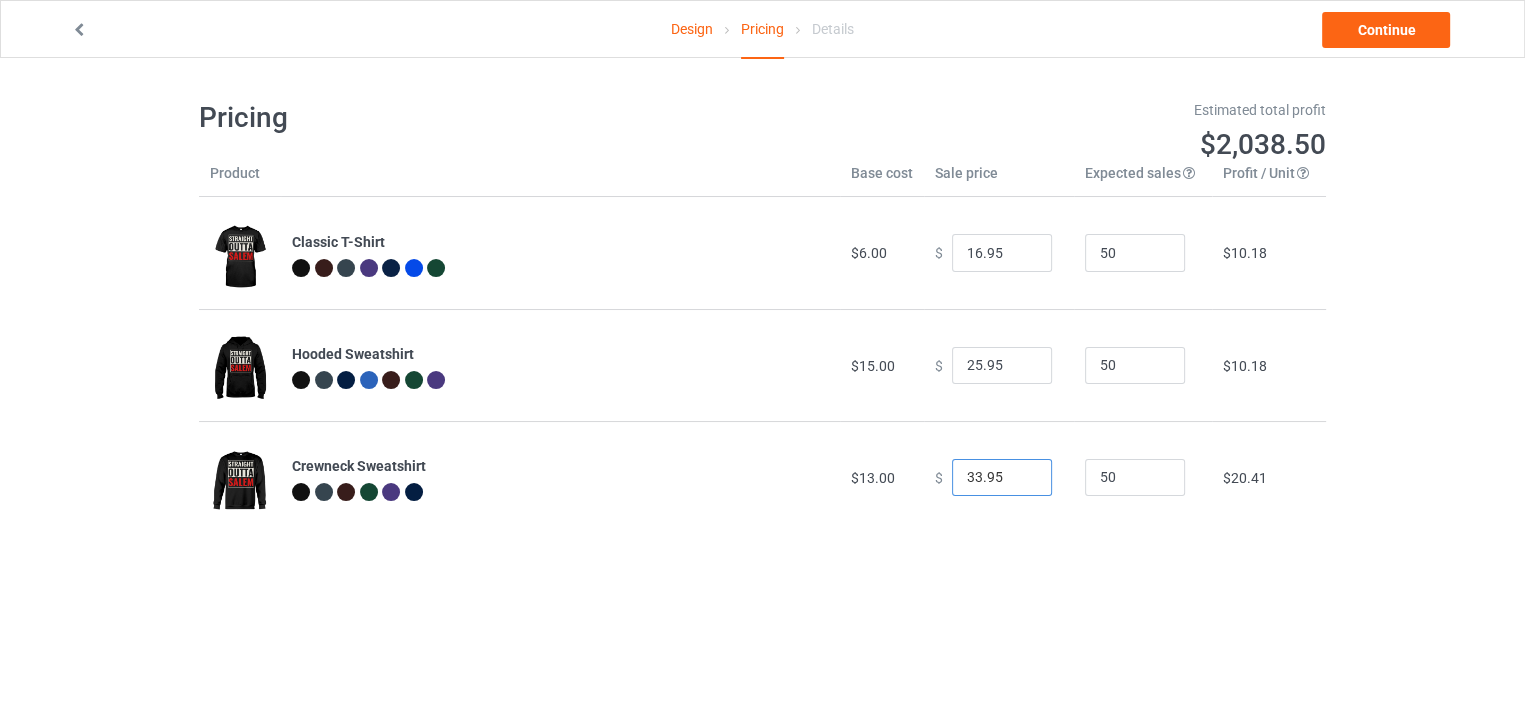click on "33.95" at bounding box center (1002, 478) 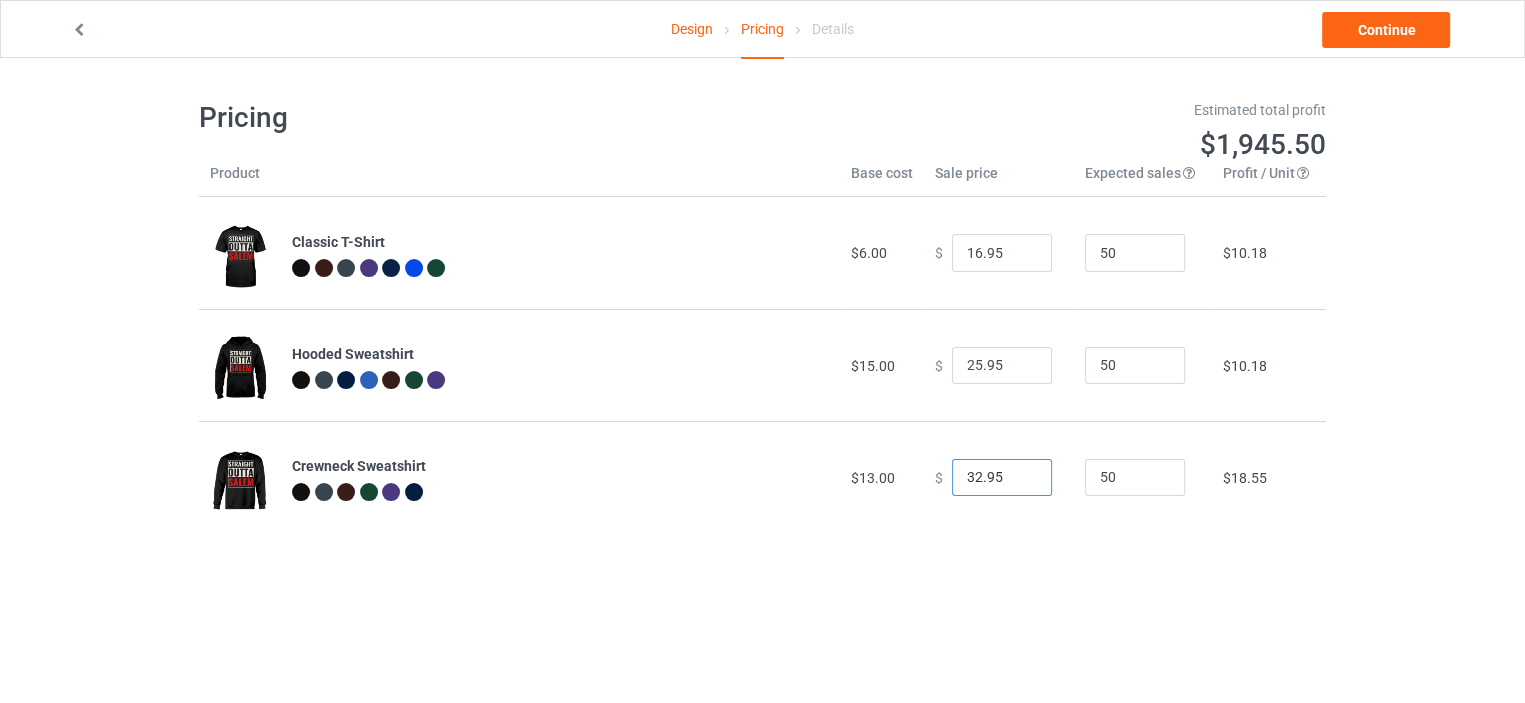 click on "32.95" at bounding box center (1002, 478) 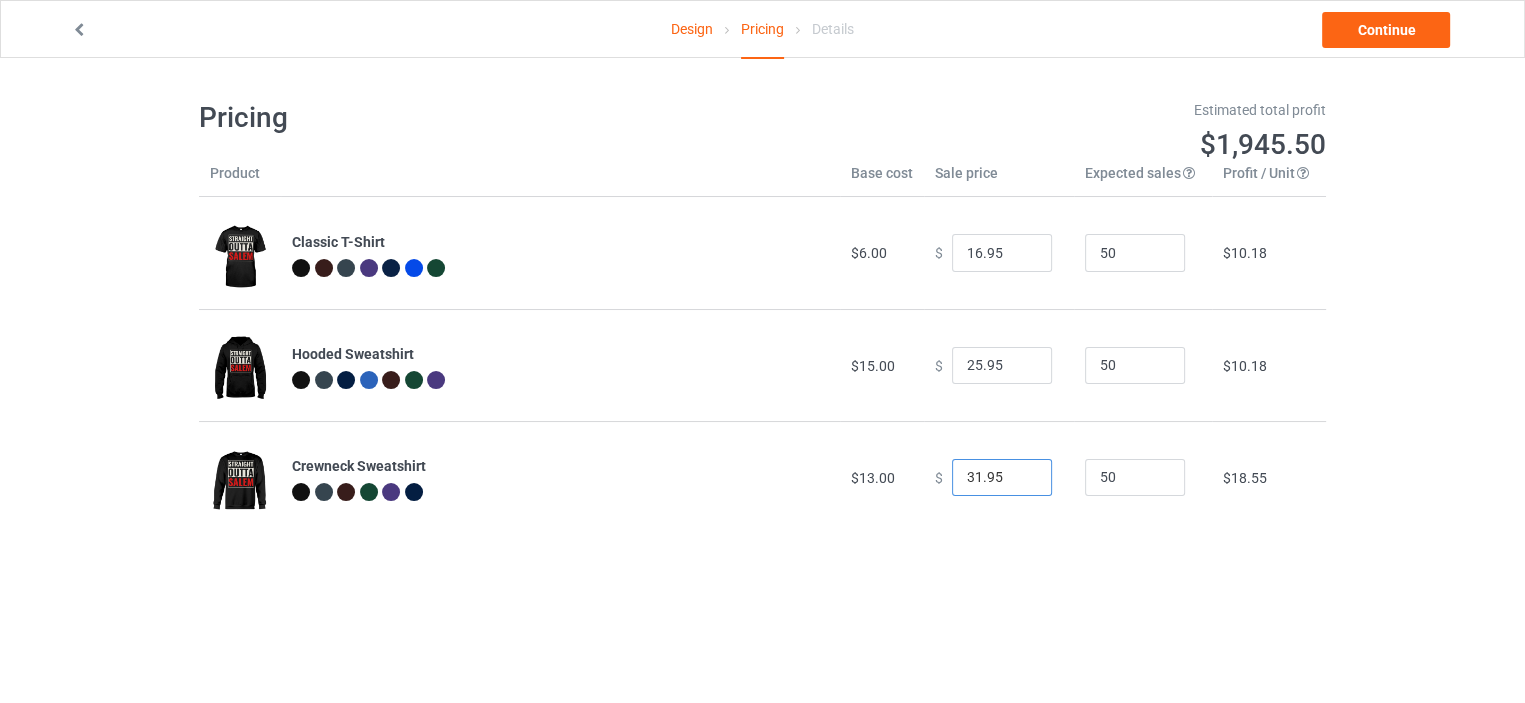 click on "31.95" at bounding box center [1002, 478] 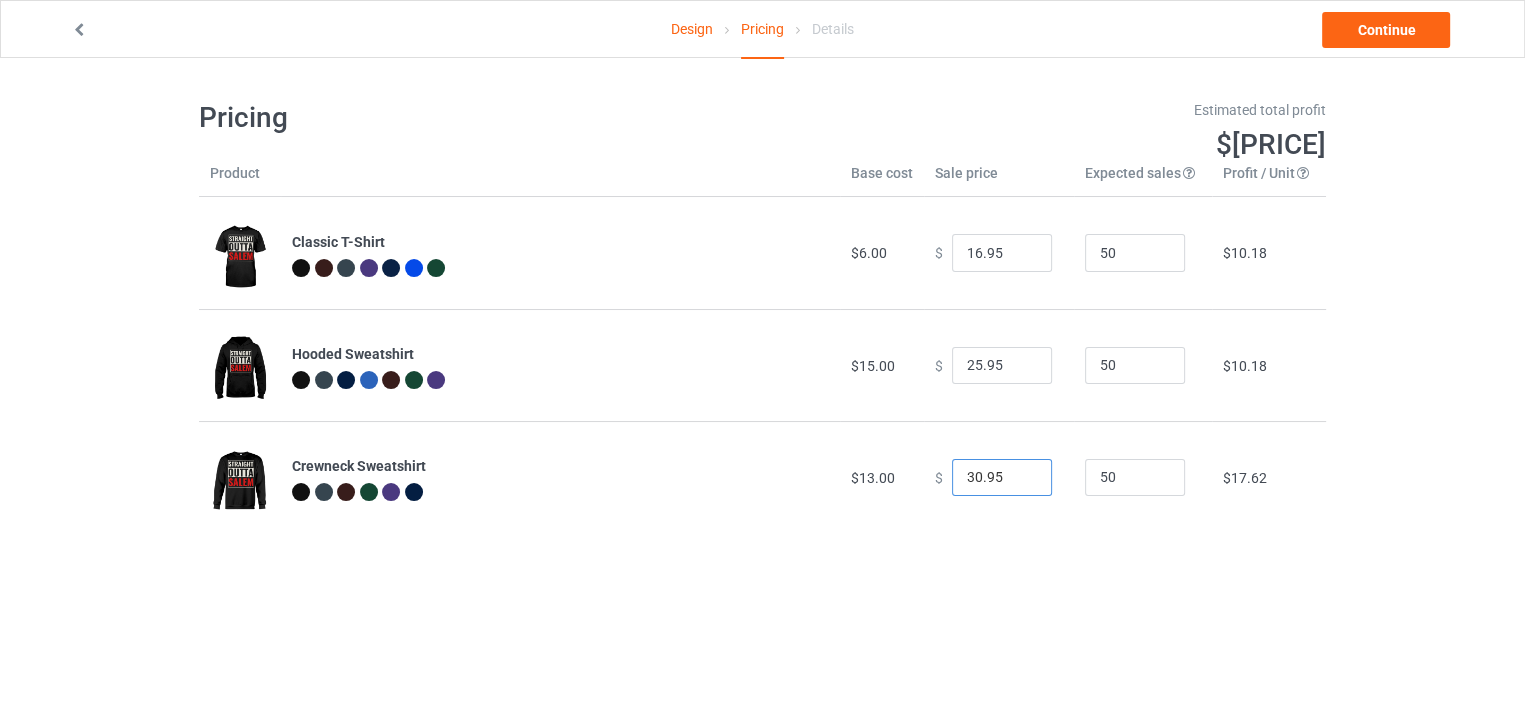 click on "30.95" at bounding box center (1002, 478) 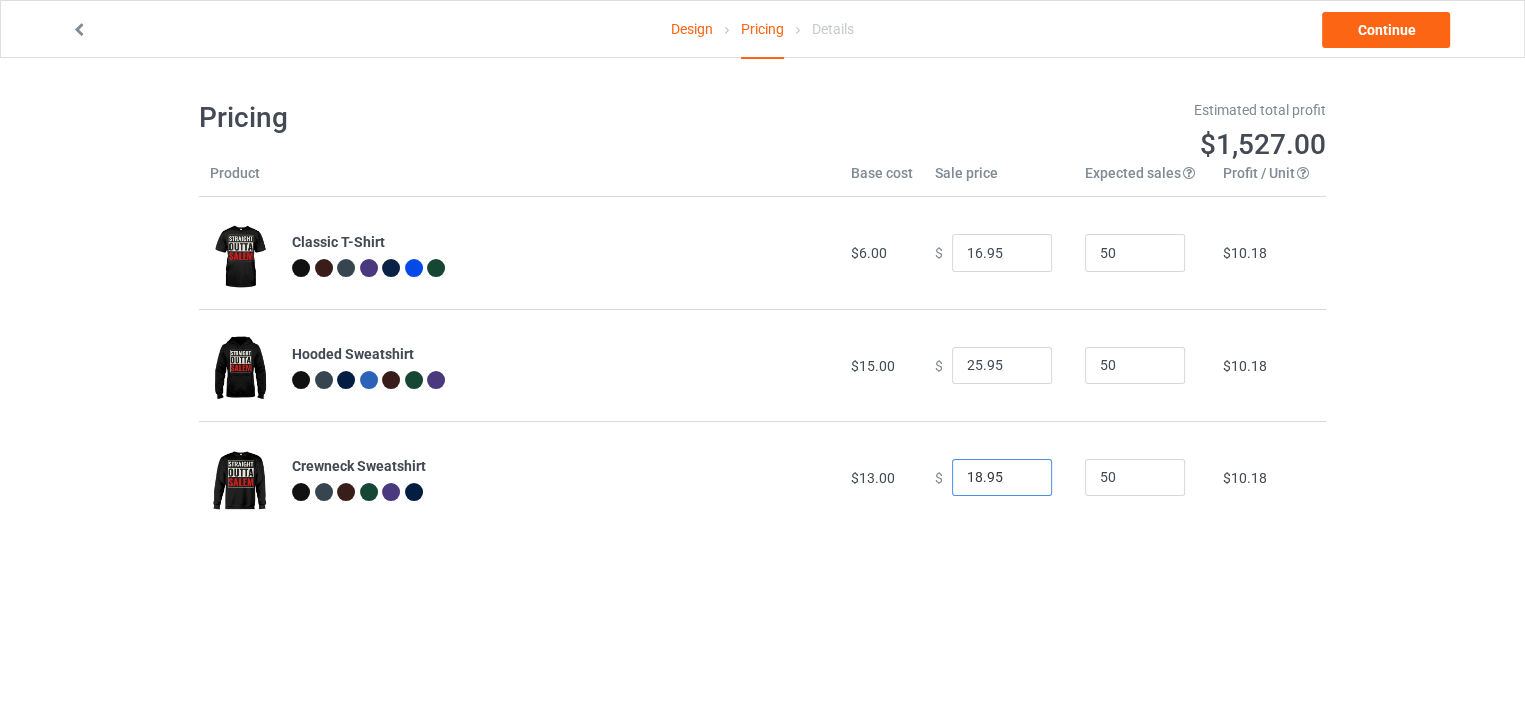 click on "18.95" at bounding box center [1002, 478] 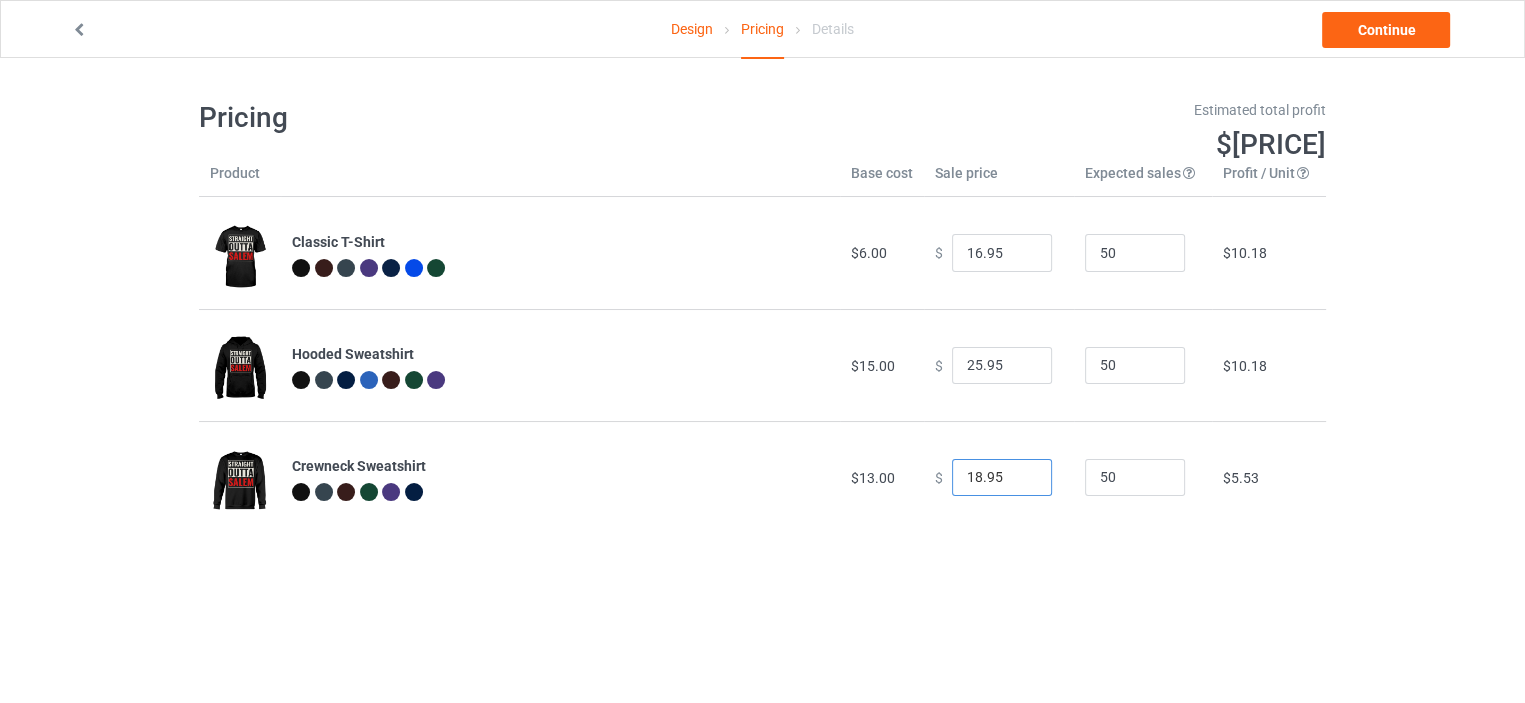 click on "18.95" at bounding box center (1002, 478) 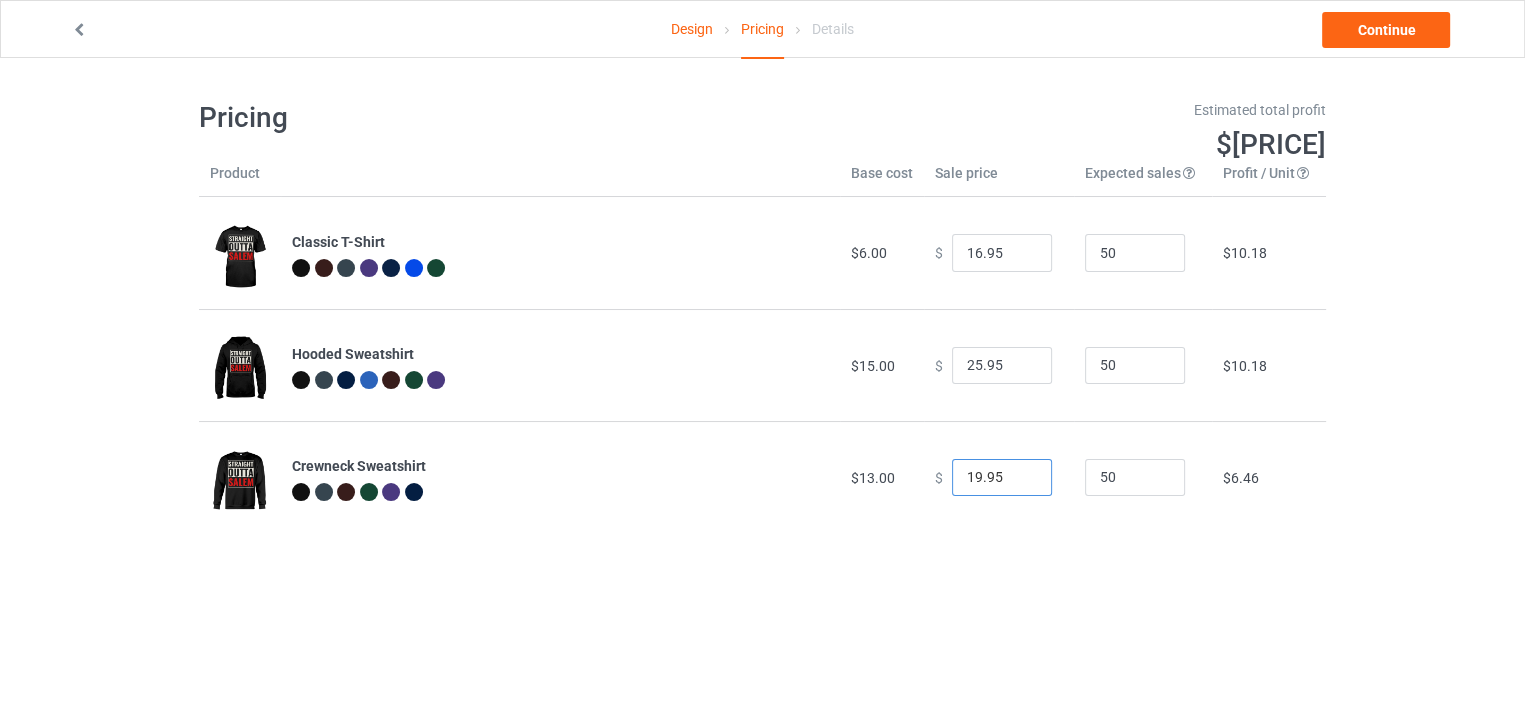 click on "19.95" at bounding box center (1002, 478) 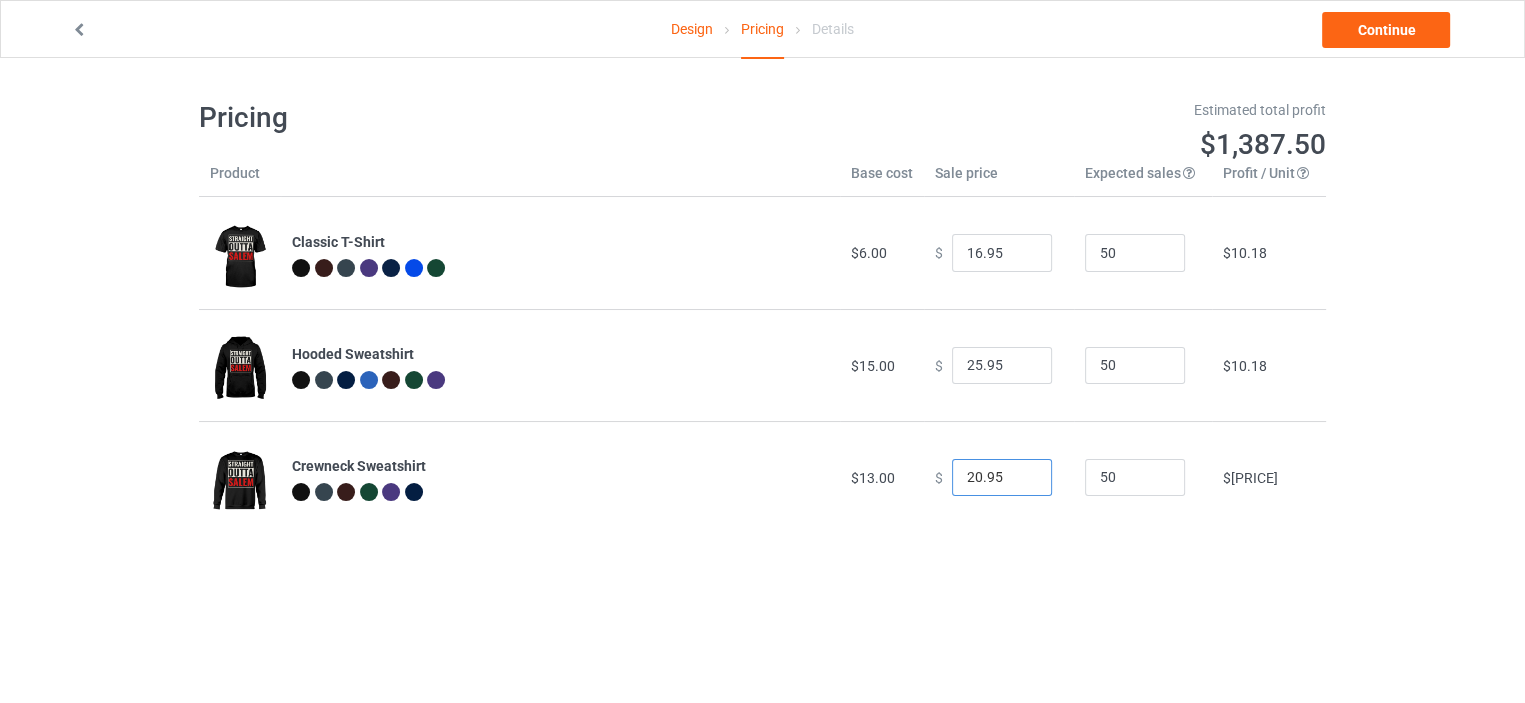 click on "20.95" at bounding box center [1002, 478] 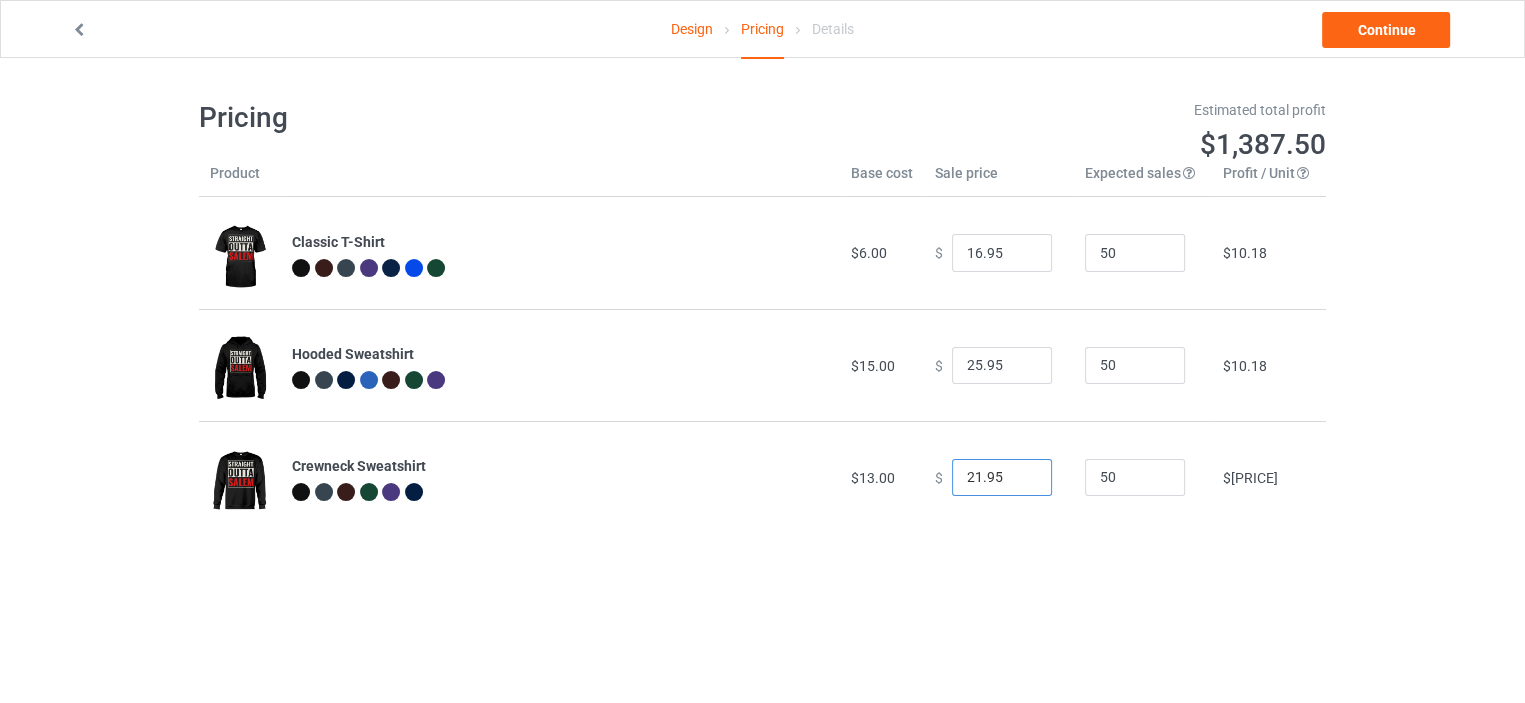 click on "21.95" at bounding box center [1002, 478] 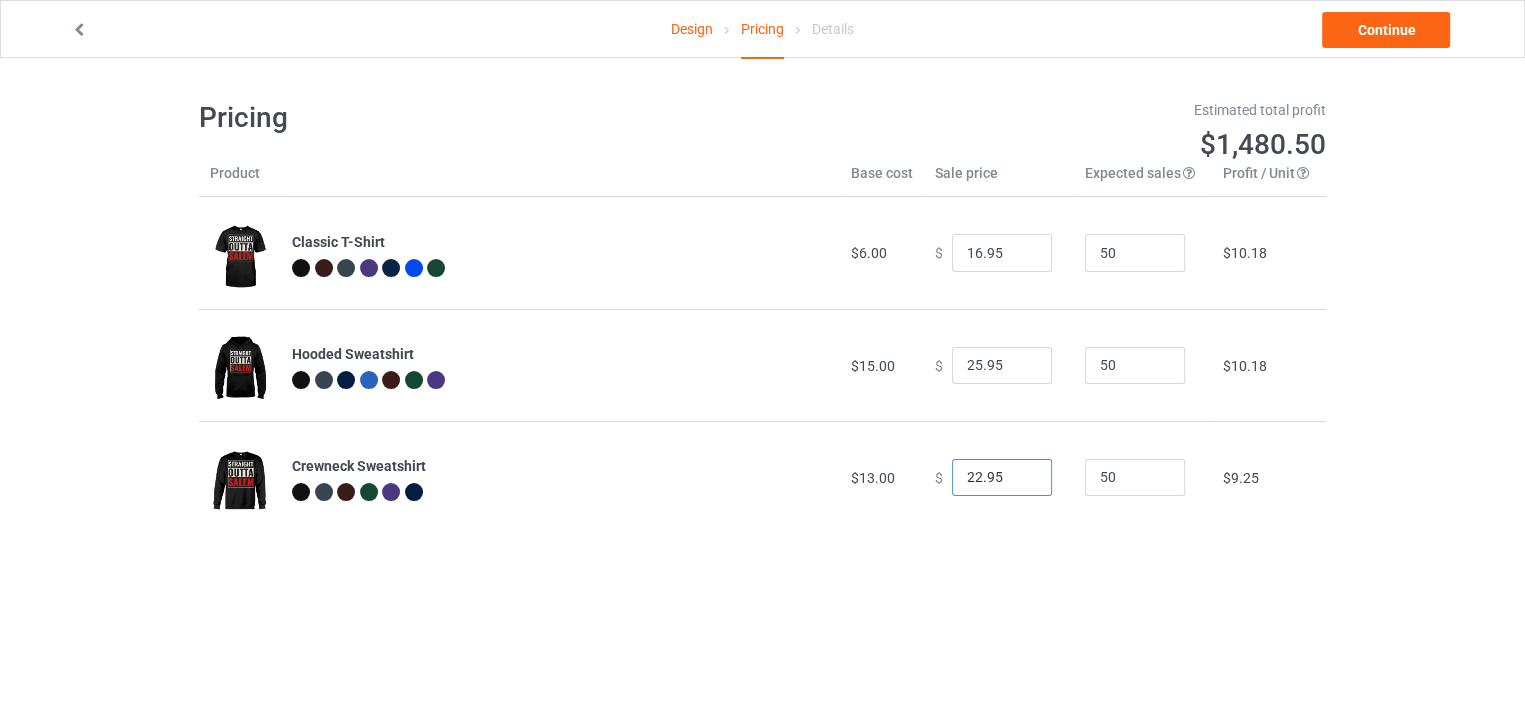 click on "22.95" at bounding box center (1002, 478) 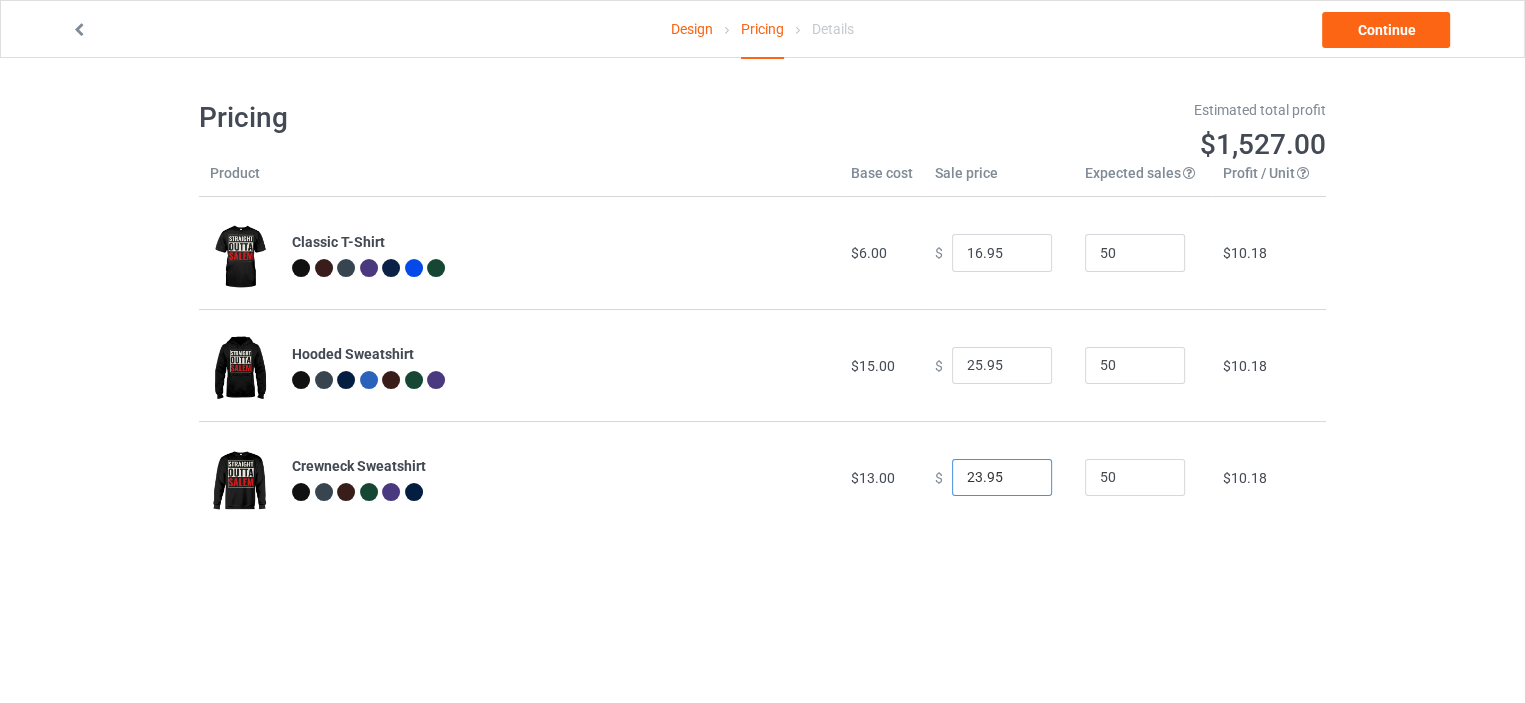 type on "23.95" 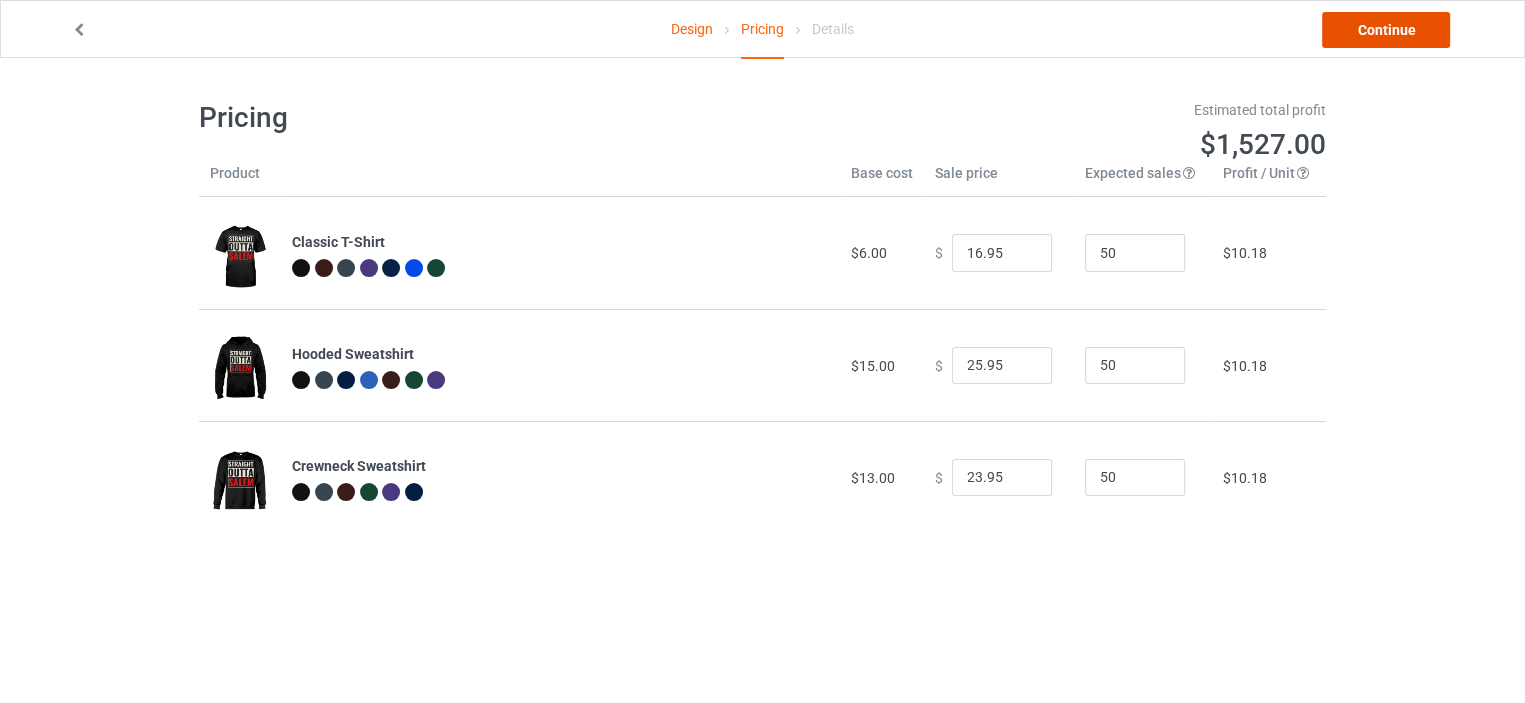 click on "Continue" at bounding box center (1386, 30) 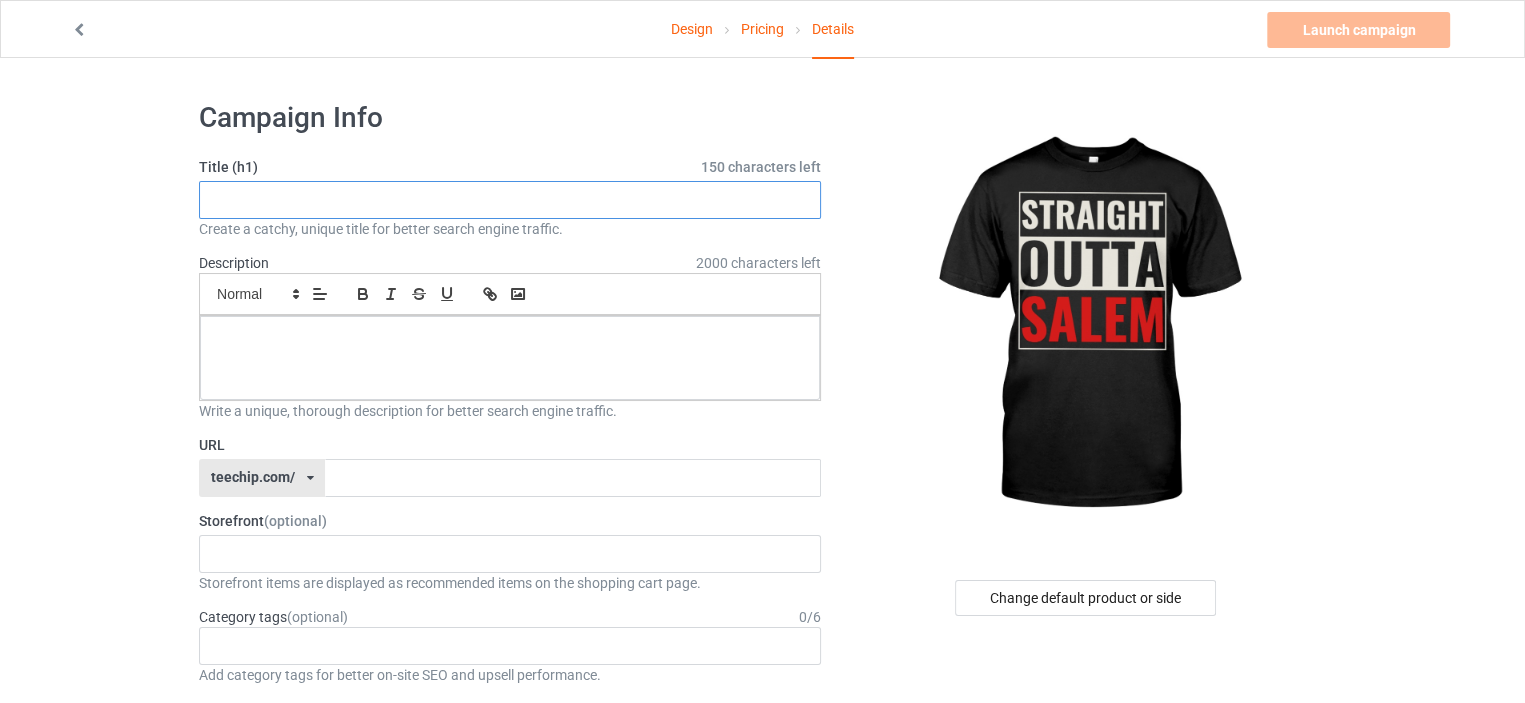 click at bounding box center [510, 200] 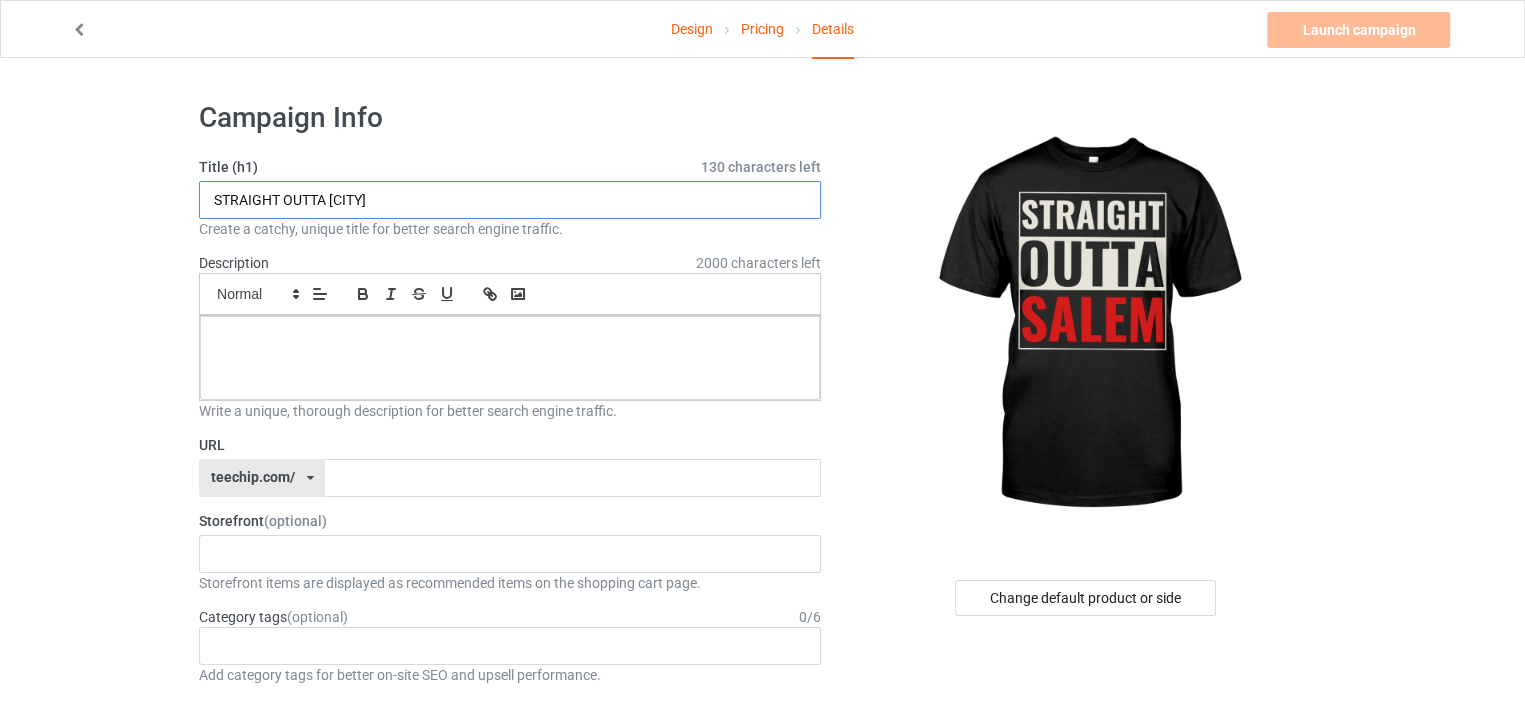 click on "STRAIGHT OUTTA [CITY]" at bounding box center [510, 200] 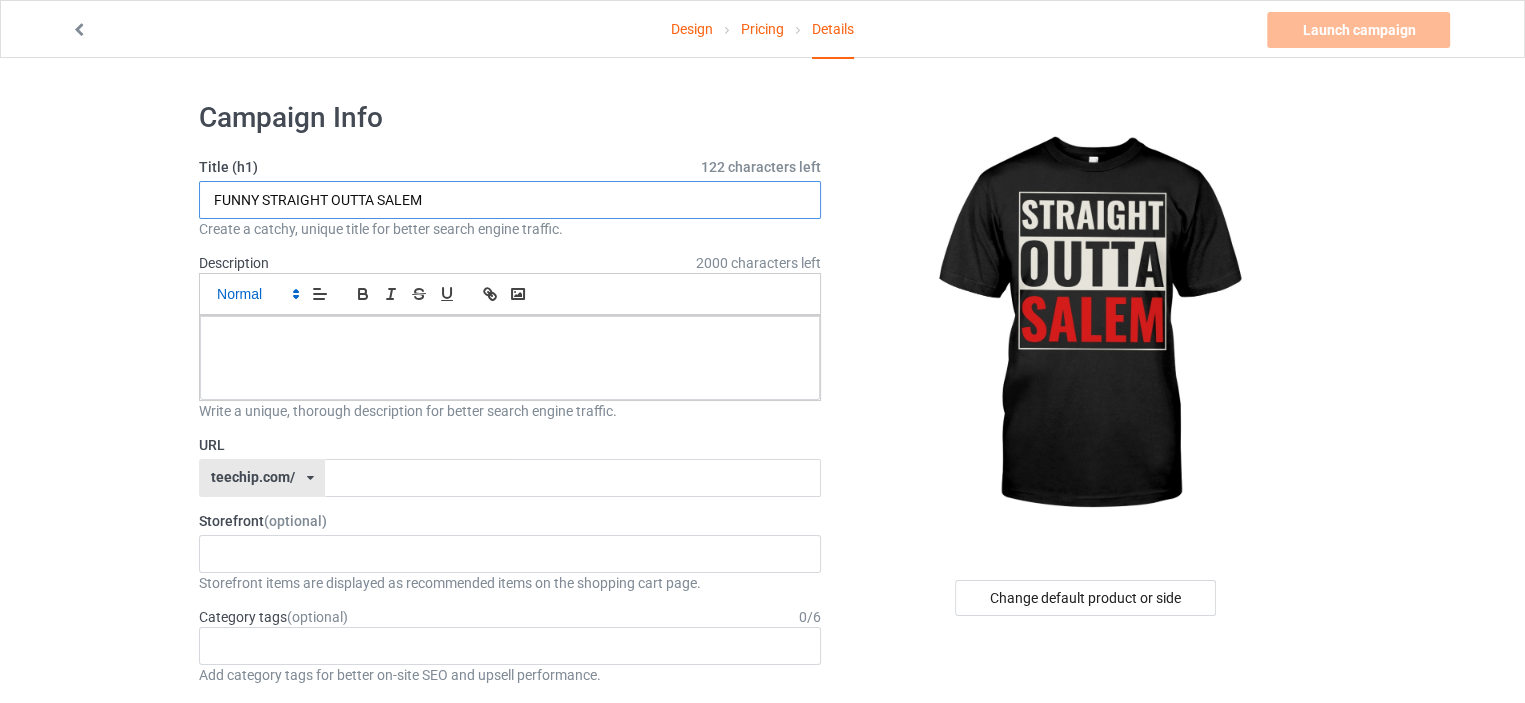 drag, startPoint x: 203, startPoint y: 199, endPoint x: 269, endPoint y: 289, distance: 111.60645 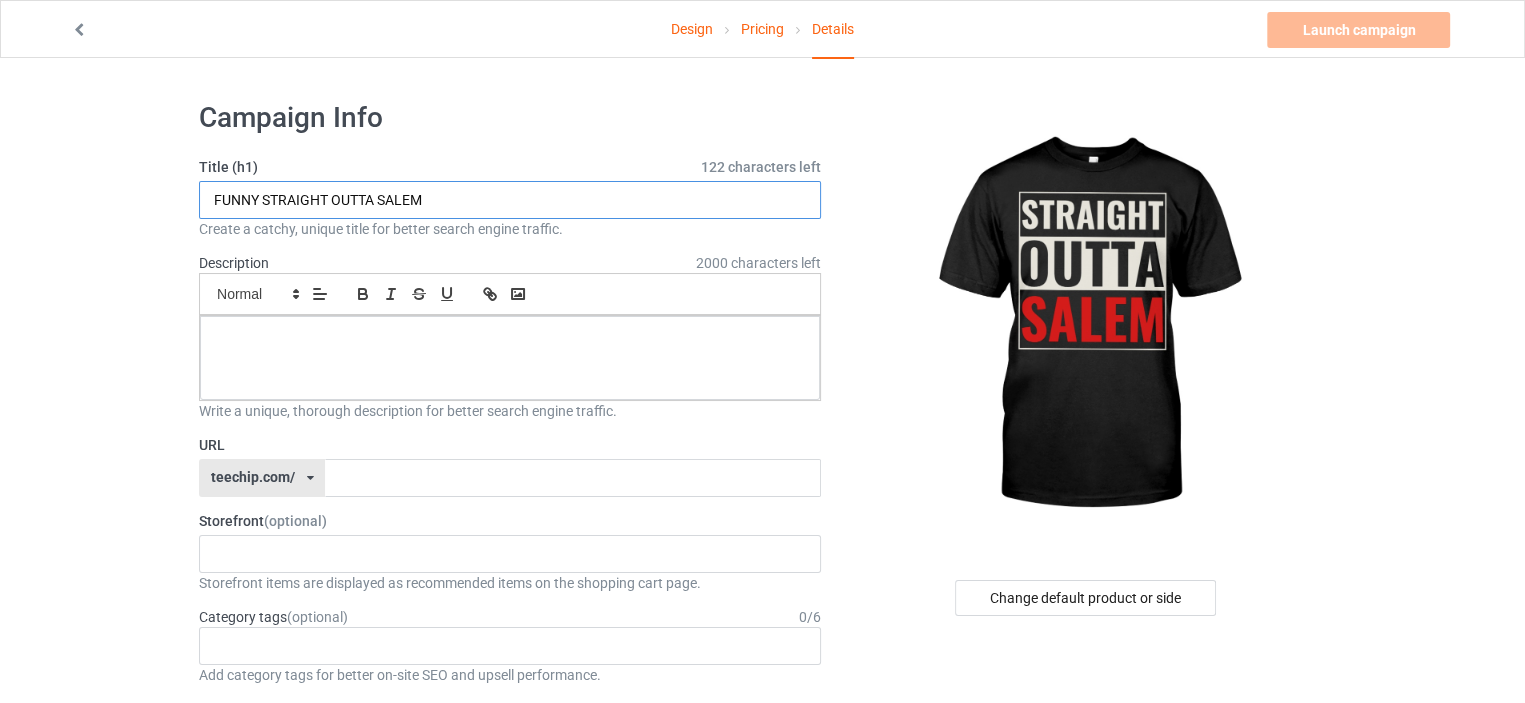 type on "FUNNY STRAIGHT OUTTA SALEM" 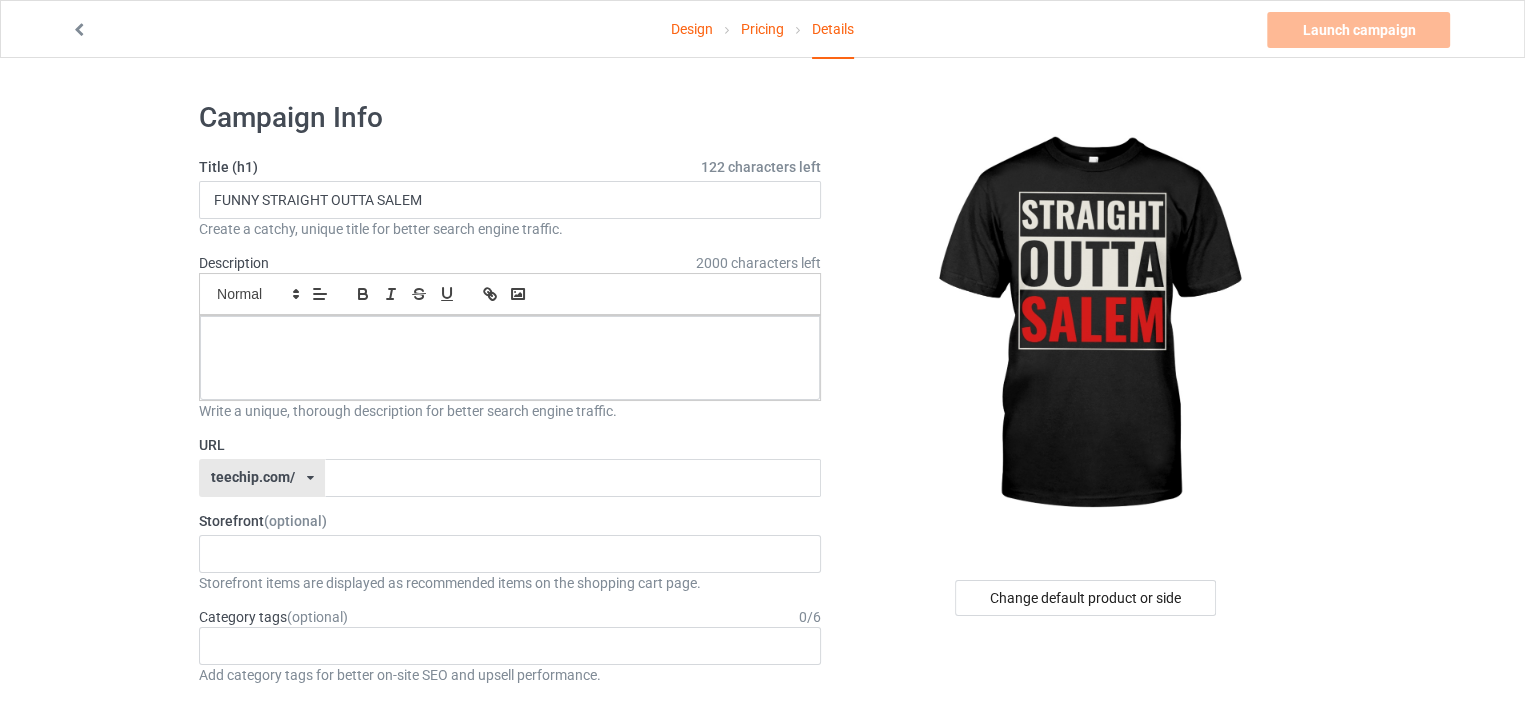 click on "Campaign Info Title (h1) 122 characters left FUNNY STRAIGHT OUTTA SALEM Create a catchy, unique title for better search engine traffic. Description 2000 characters left Small Normal Large Big Huge Write a unique, thorough description for better search engine traffic. URL teechip.com/ teechip.com/ [URL_ID] Storefront (optional) halloweenhype385 [STOREFRONT_ID] Storefront items are displayed as recommended items on the shopping cart page. Category tags (optional) 0 / 6 Age > [AGE] > [AGE] Age > [AGE] > [AGE] Month Age > [AGE] > [AGE] Month Age > [AGE] > [AGE] Age > [AGE] > [AGE] Month Age > [AGE] > [AGE] Month Age > [AGE] > [AGE] Sports > Running > 10K Run Age > [AGE] > [AGE] Age > [AGE] > [AGE] Month Age > [AGE] > [AGE] Month Age > [AGE] > [AGE] Age > [AGE] > [AGE] Month Age > [AGE] > [AGE] Month Age > [AGE] > [AGE] Age > [AGE] > [AGE] Age > Decades > [DECADE] Age > [AGE] > [AGE]" at bounding box center (510, 1094) 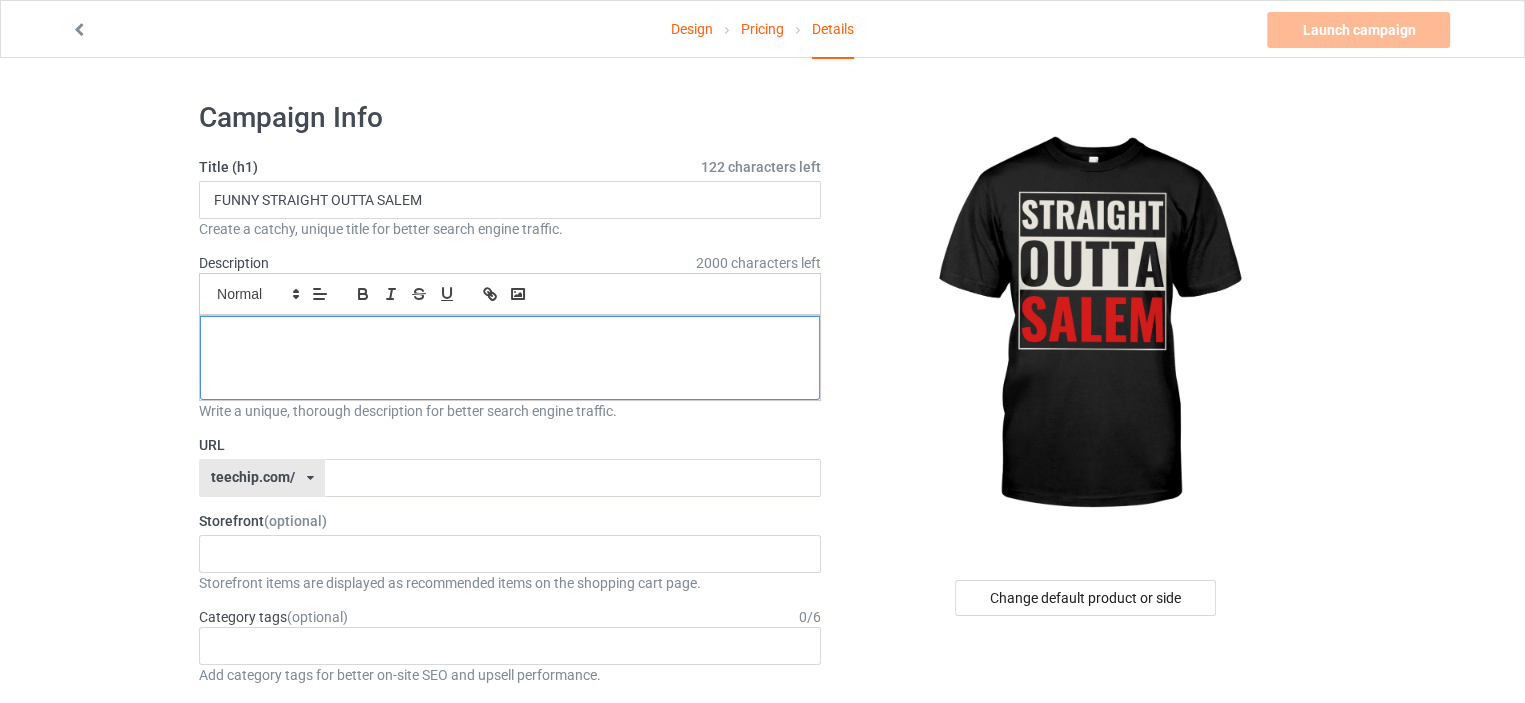 click at bounding box center (510, 358) 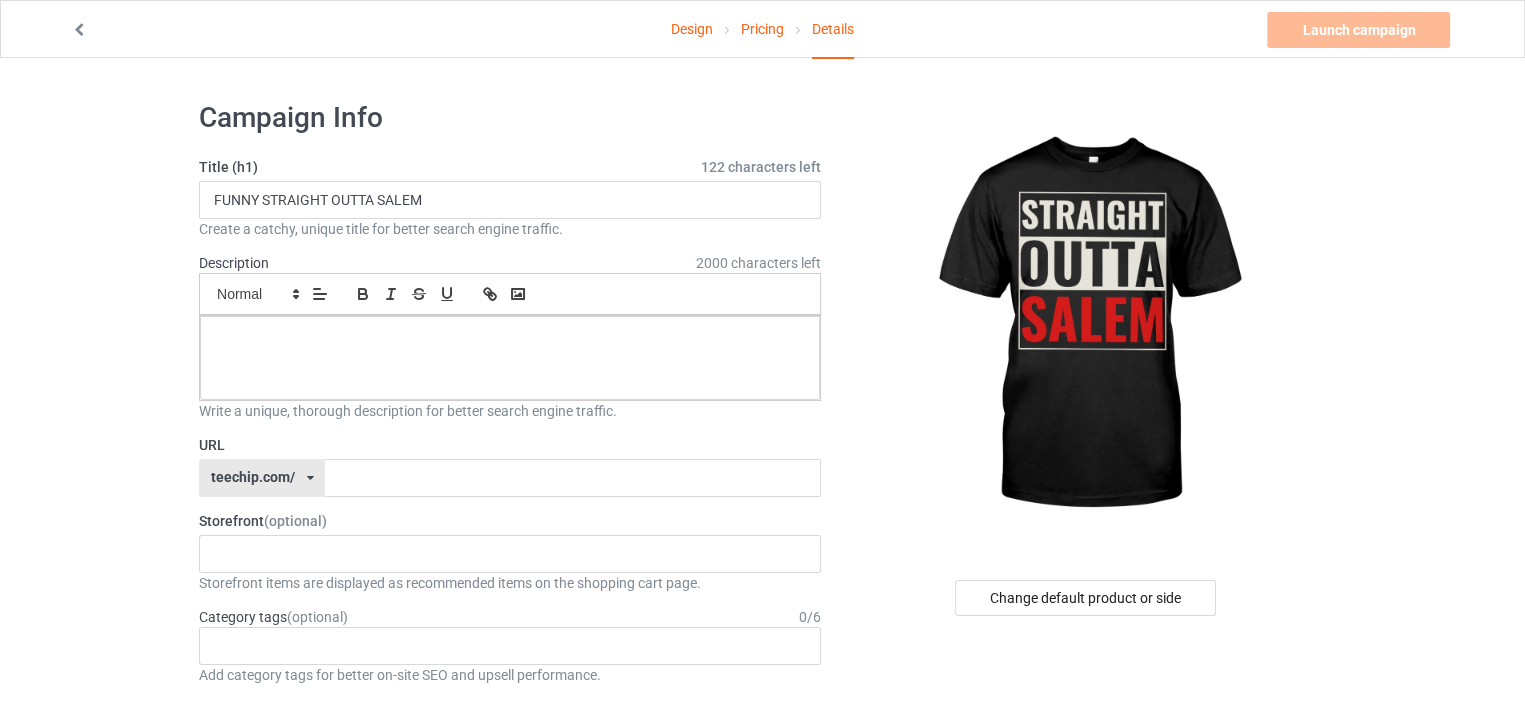 paste 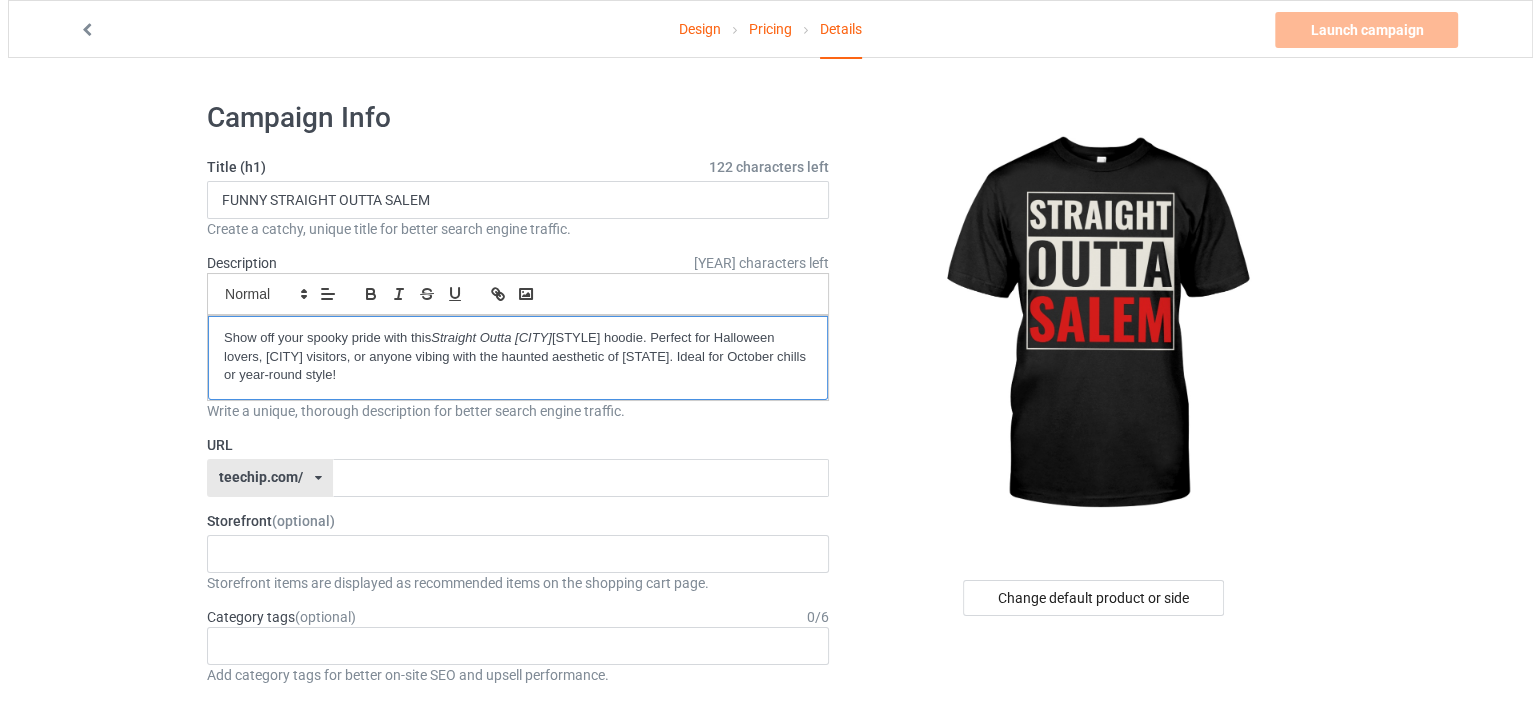 scroll, scrollTop: 0, scrollLeft: 0, axis: both 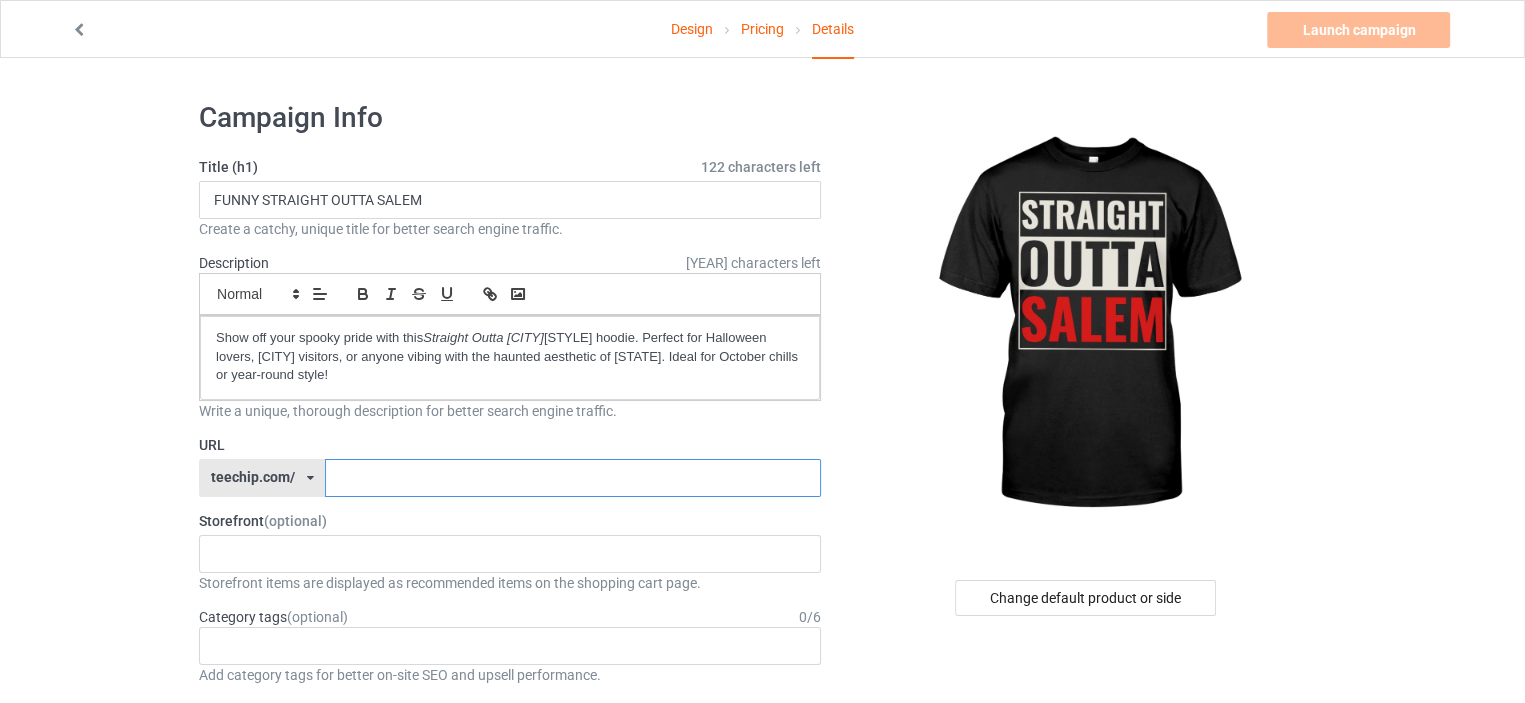 click at bounding box center [572, 478] 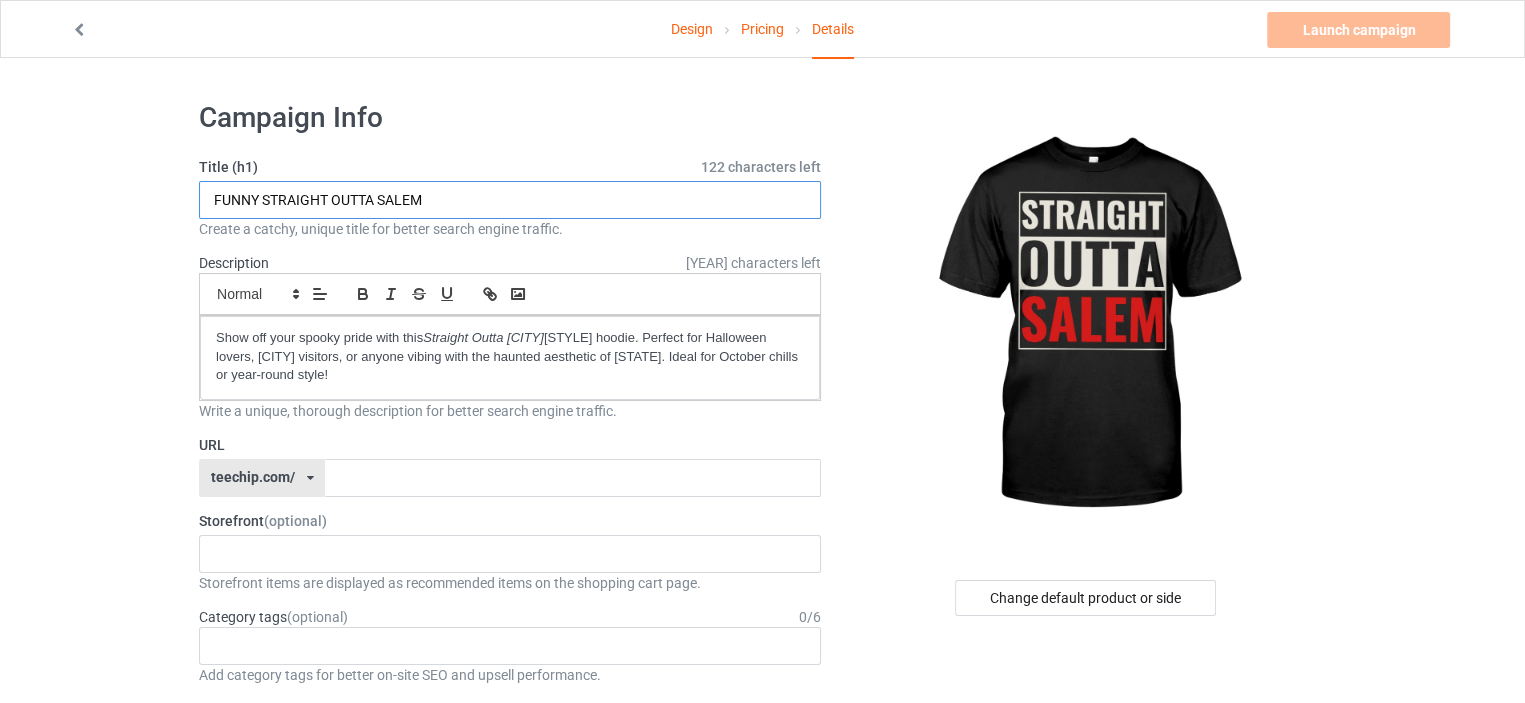 drag, startPoint x: 463, startPoint y: 197, endPoint x: 193, endPoint y: 198, distance: 270.00186 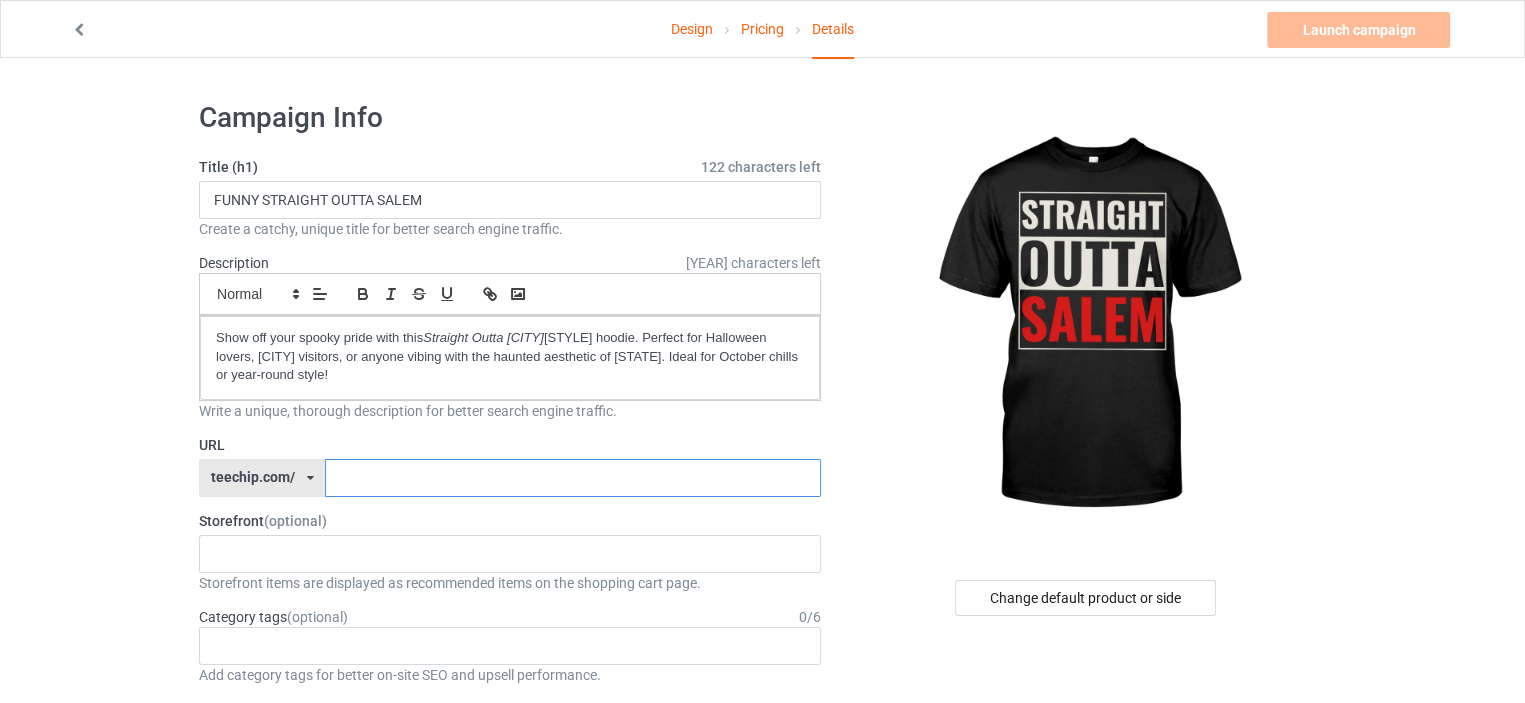 click at bounding box center (572, 478) 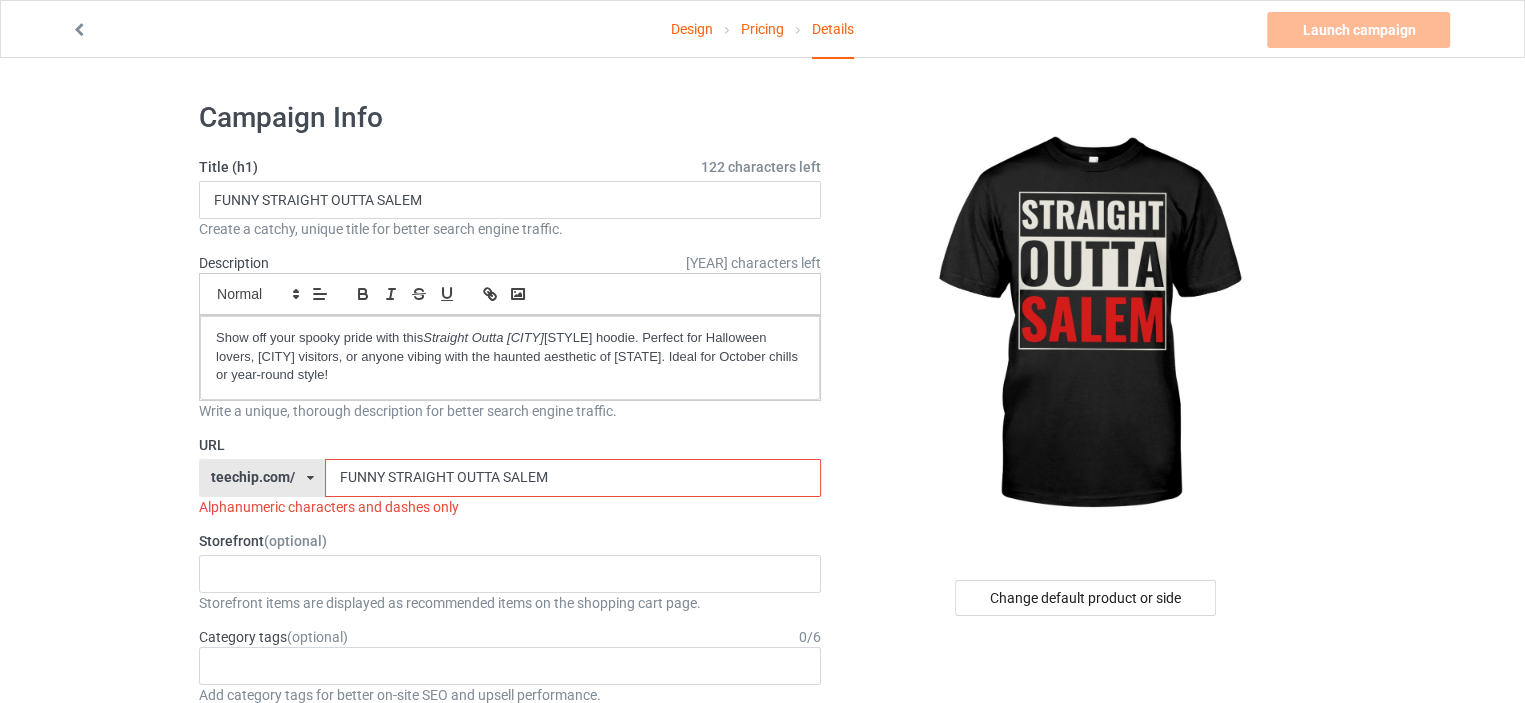click on "FUNNY STRAIGHT OUTTA SALEM" at bounding box center (572, 478) 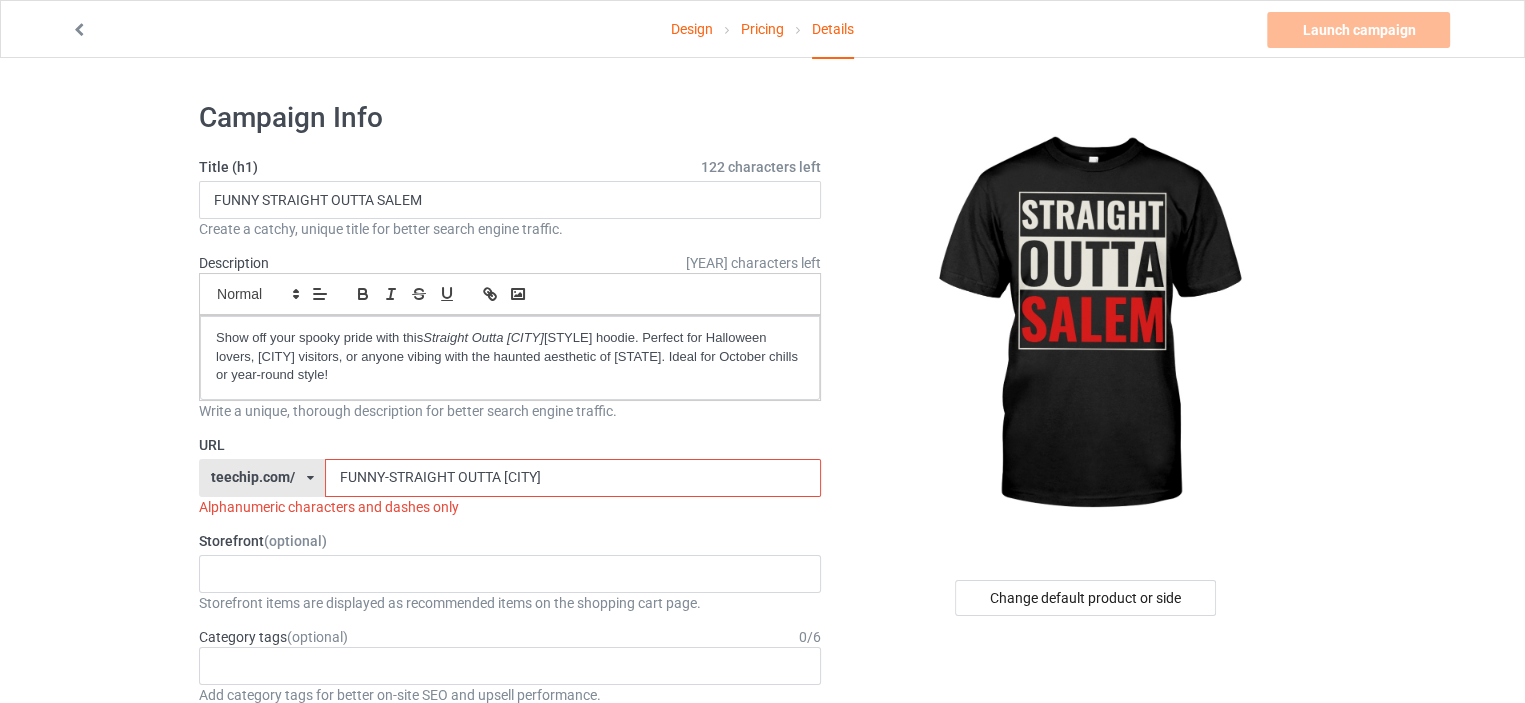 click on "FUNNY-STRAIGHT OUTTA [CITY]" at bounding box center (572, 478) 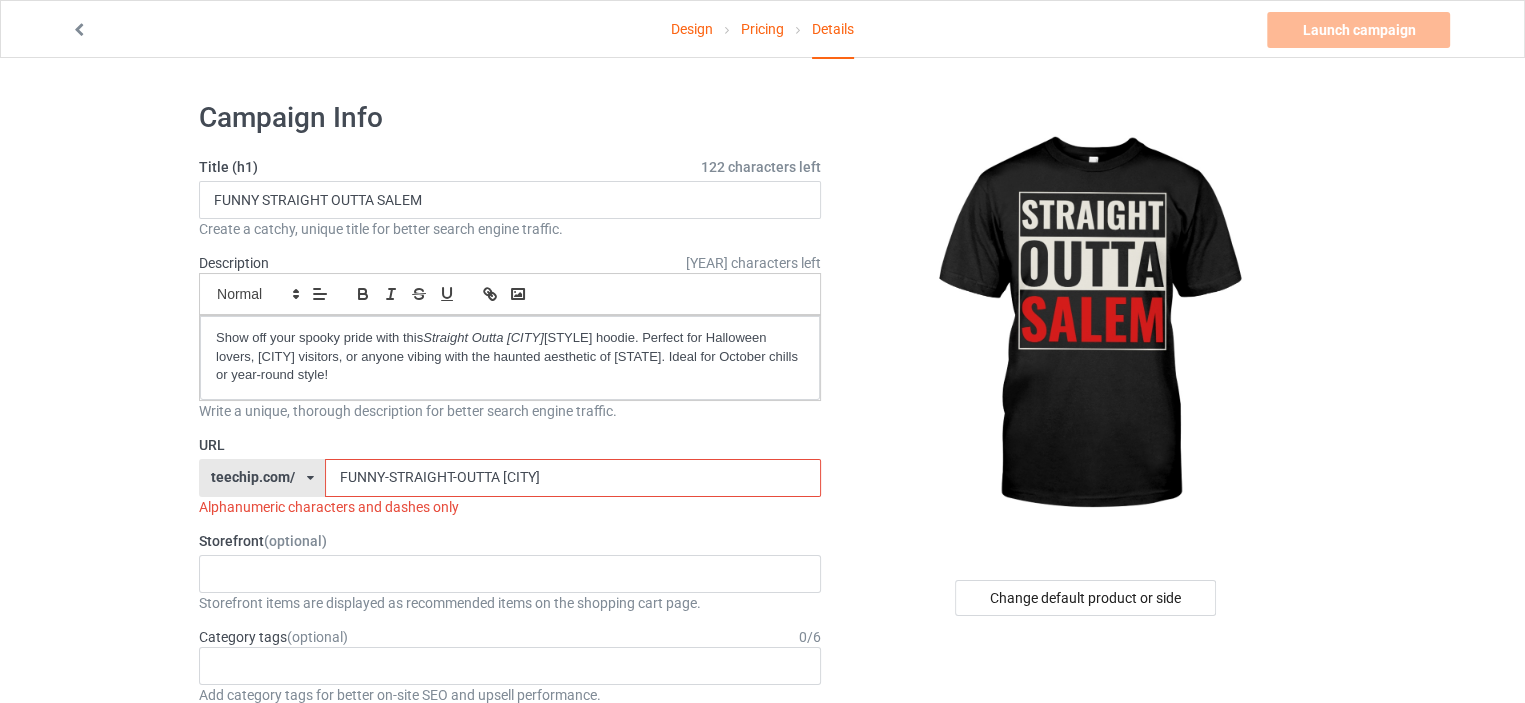 click on "FUNNY-STRAIGHT-OUTTA [CITY]" at bounding box center [572, 478] 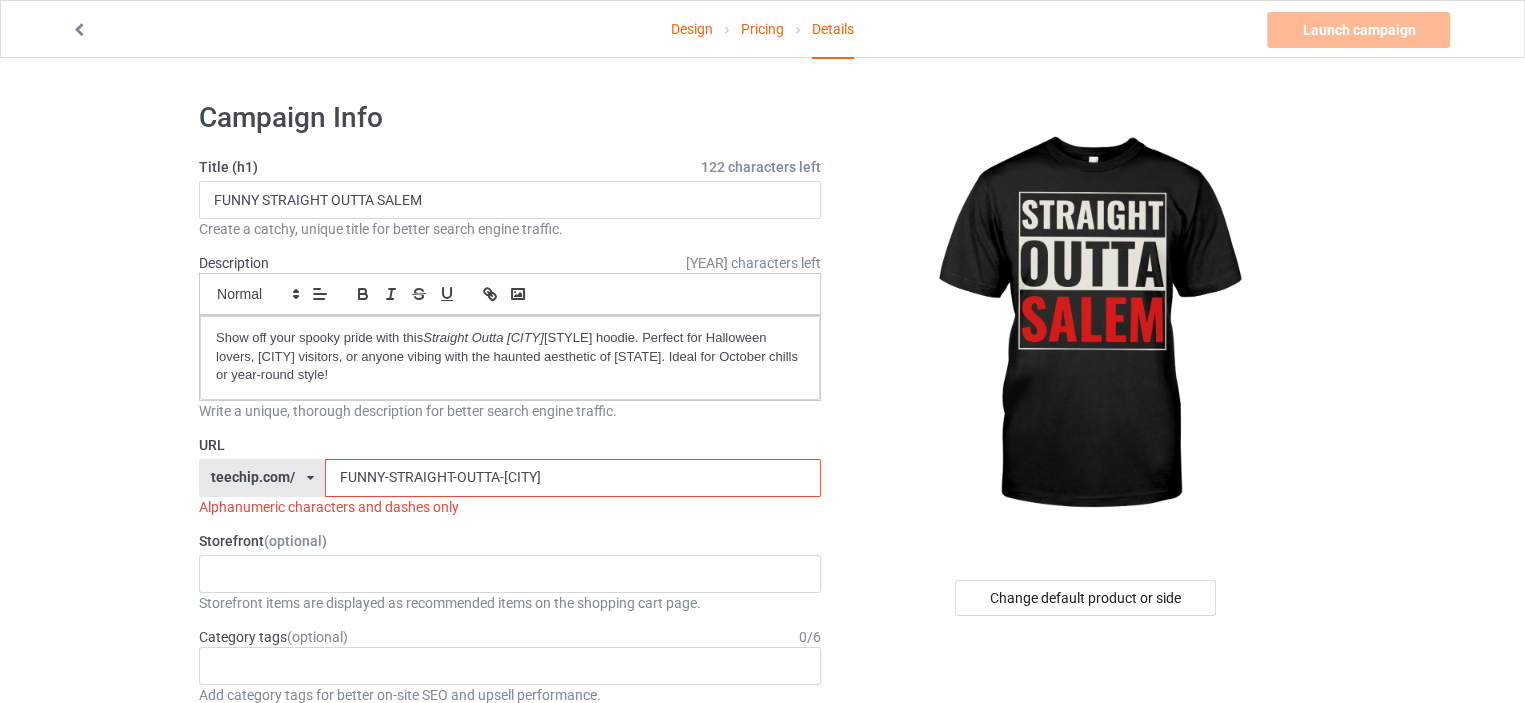 click on "FUNNY-STRAIGHT-OUTTA-[CITY]" at bounding box center [572, 478] 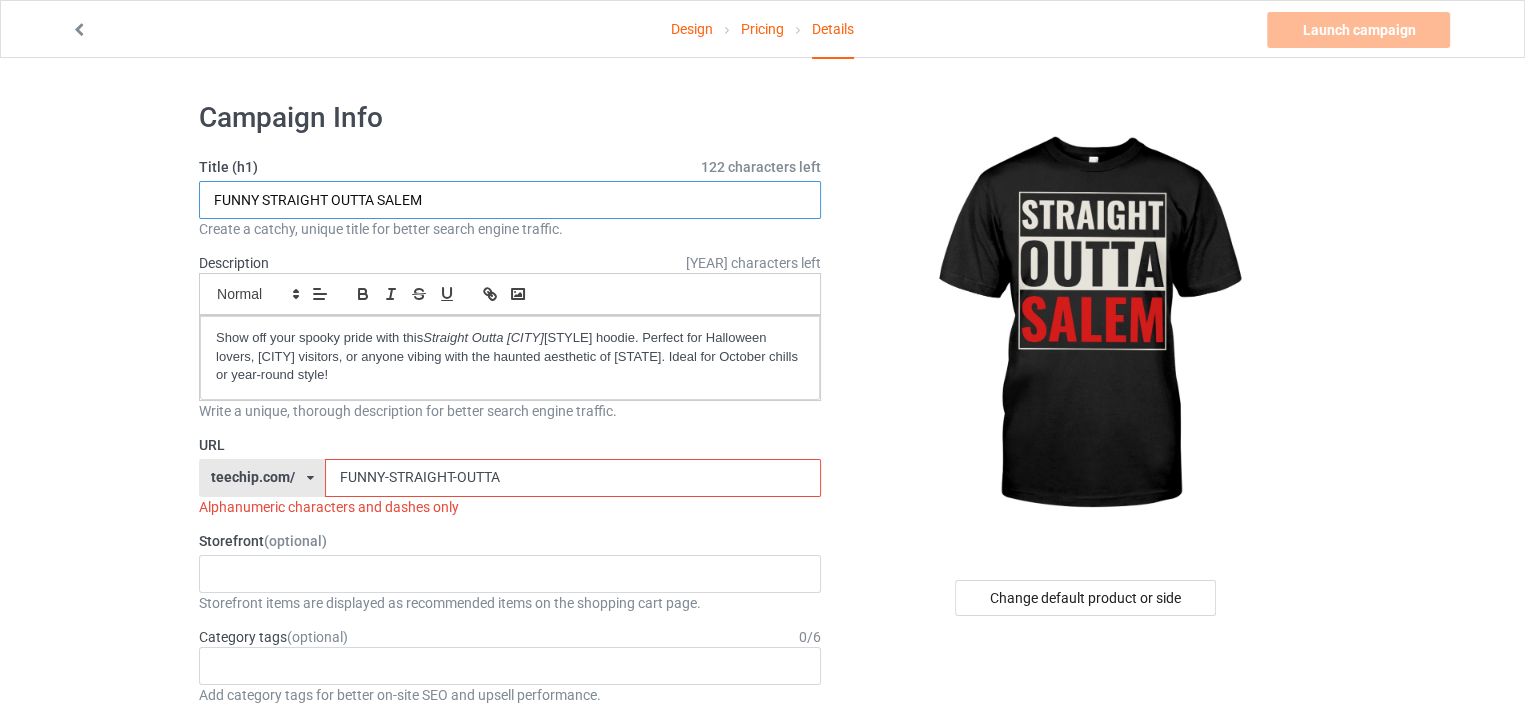 click on "FUNNY STRAIGHT OUTTA SALEM" at bounding box center [510, 200] 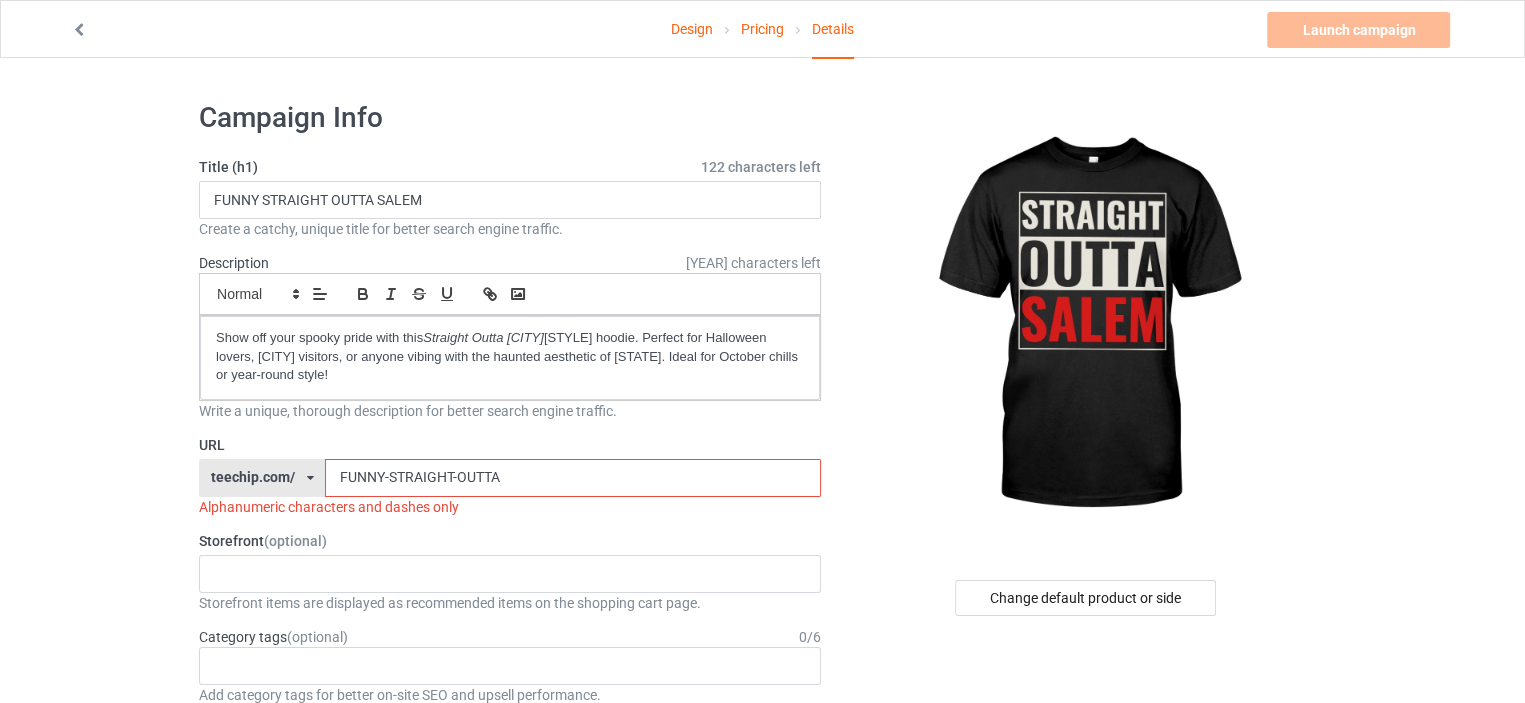drag, startPoint x: 392, startPoint y: 477, endPoint x: 265, endPoint y: 478, distance: 127.00394 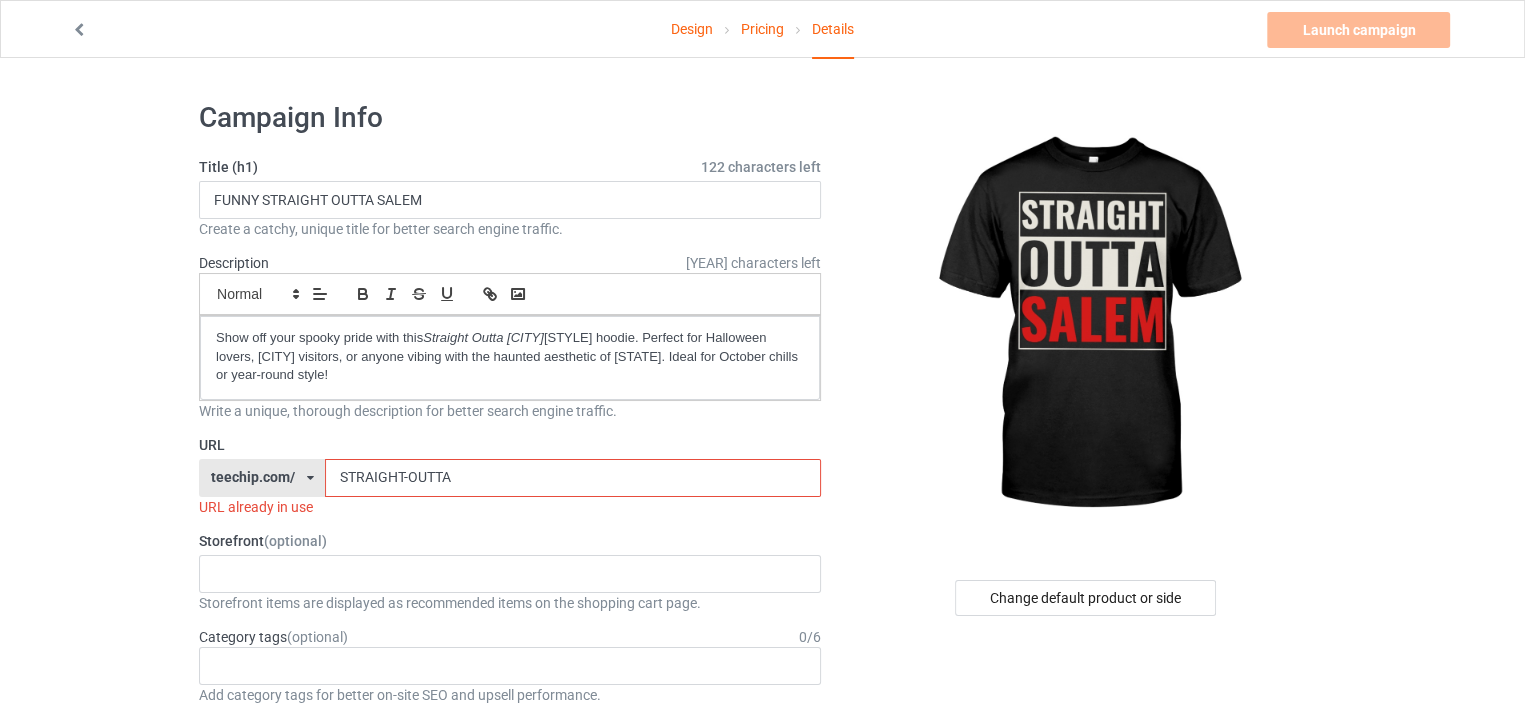 click on "STRAIGHT-OUTTA" at bounding box center (572, 478) 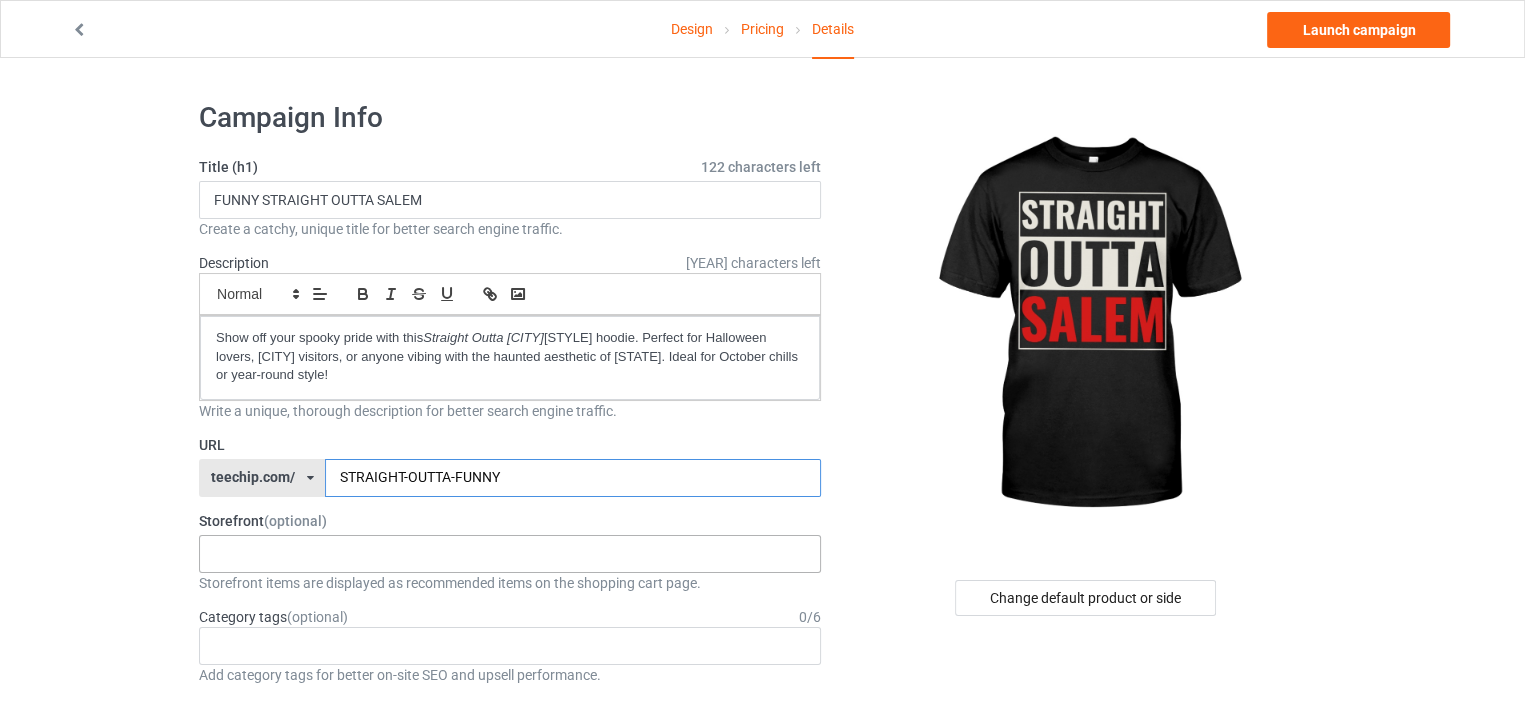 type on "STRAIGHT-OUTTA-FUNNY" 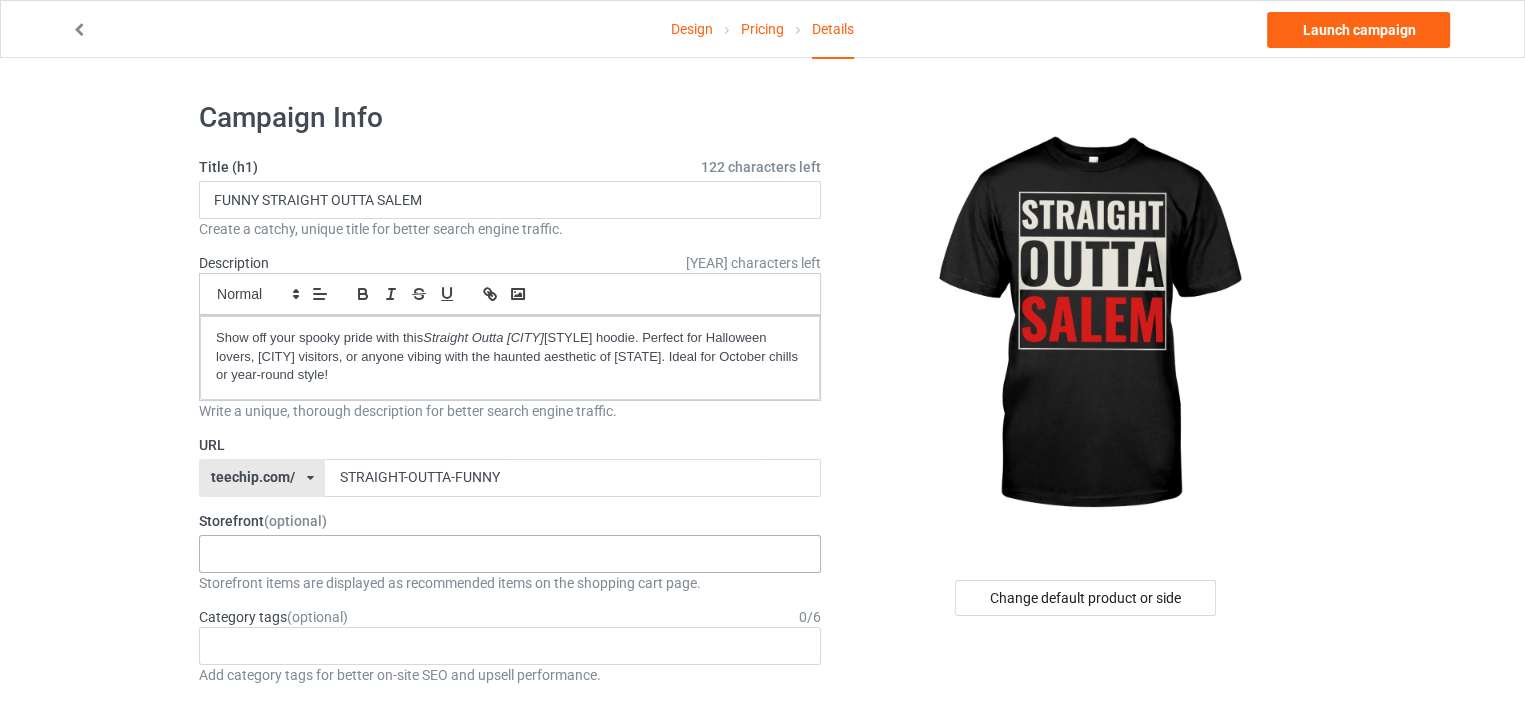 click on "[EVENT]" at bounding box center [510, 554] 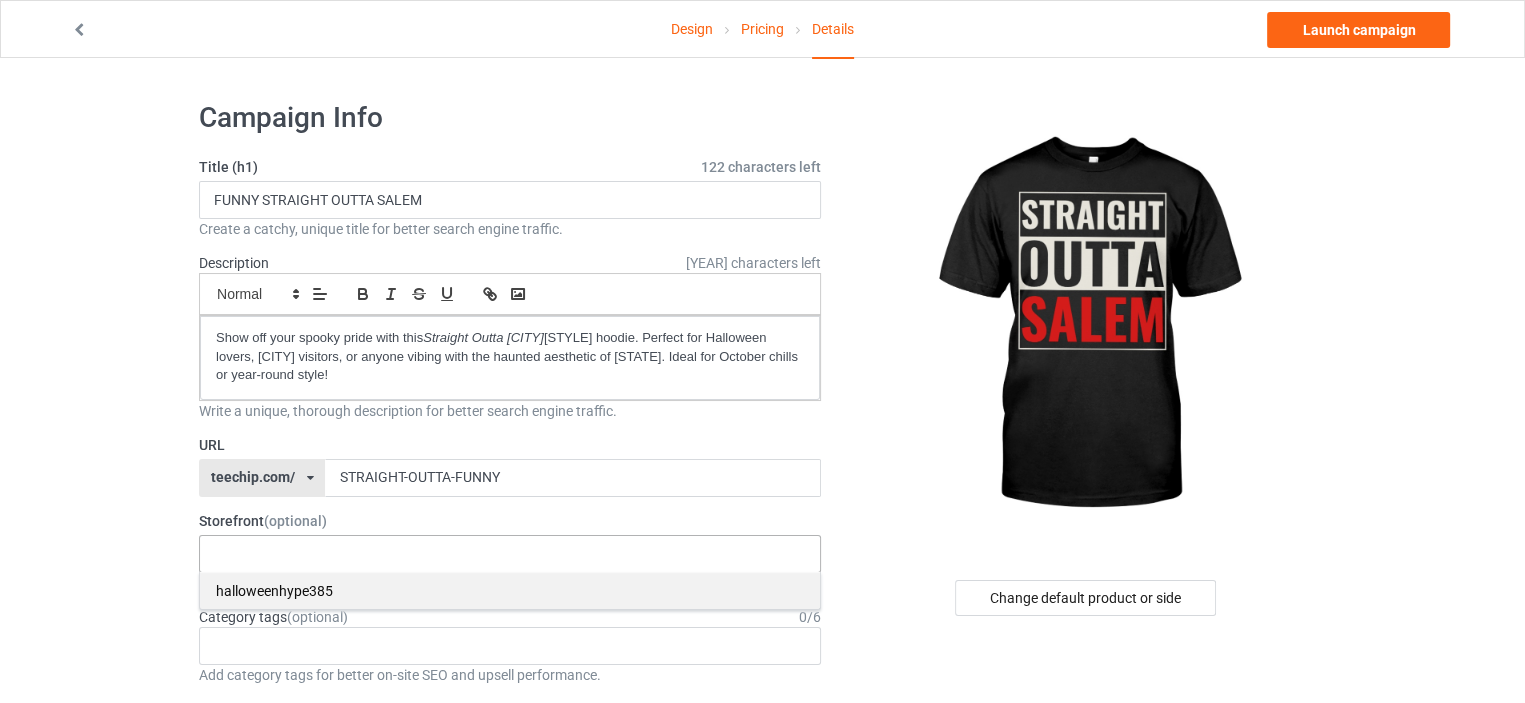 click on "halloweenhype385" at bounding box center (510, 590) 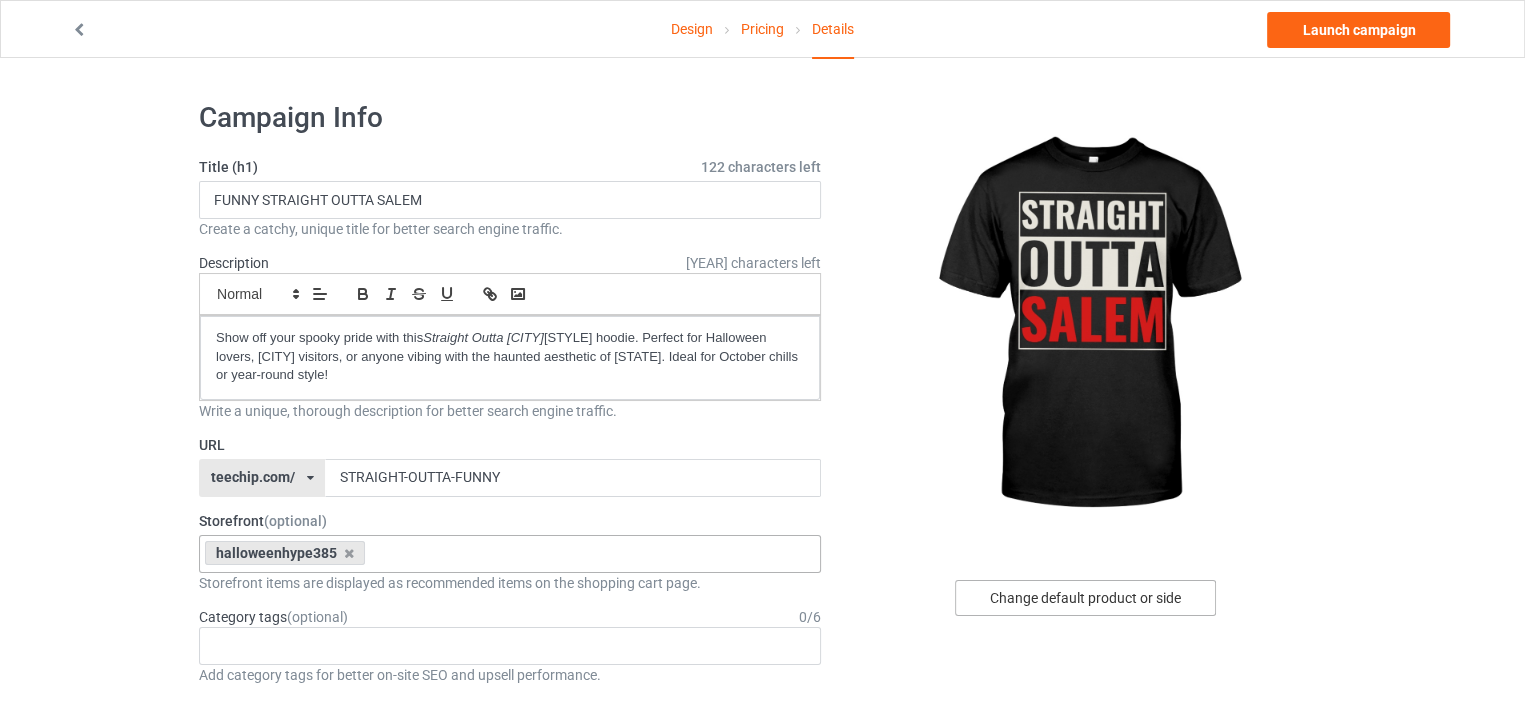 click on "Change default product or side" at bounding box center (1085, 598) 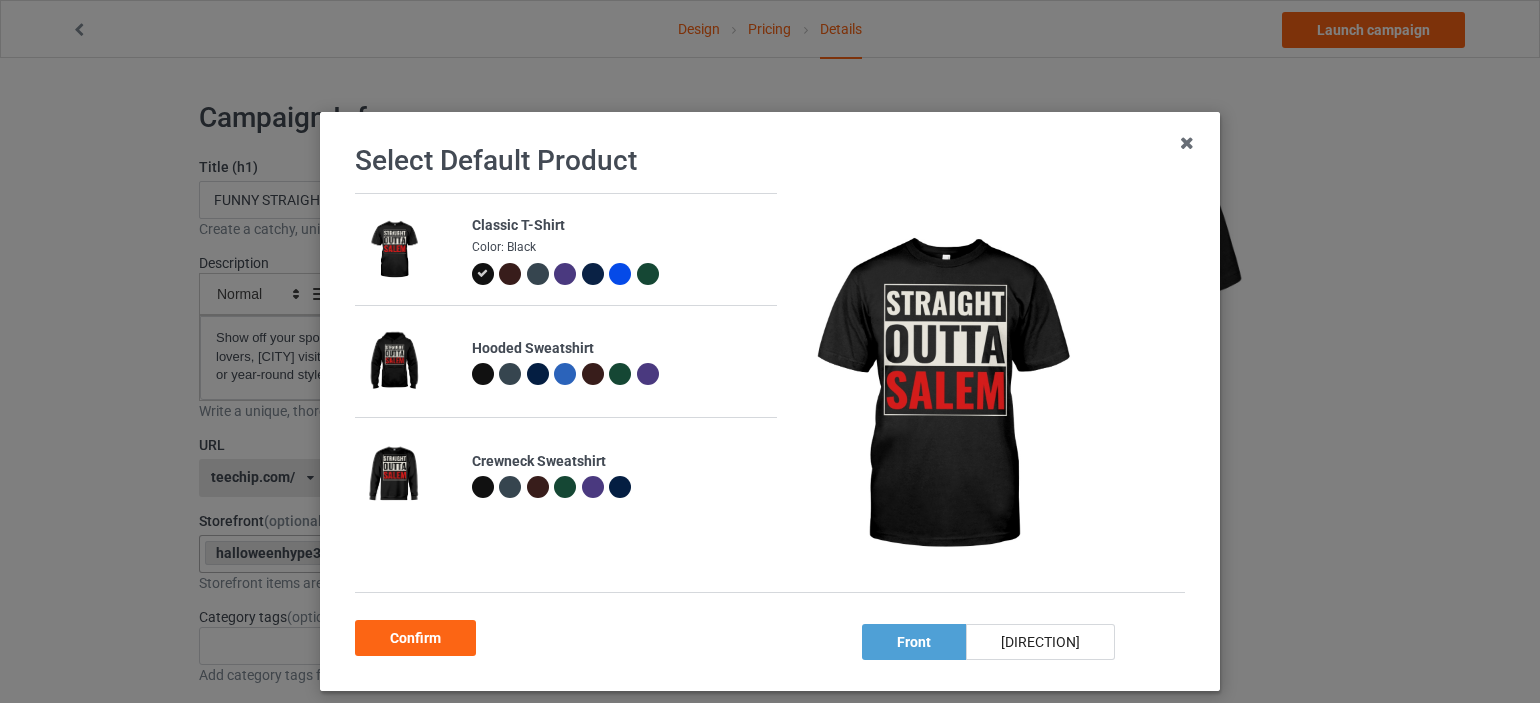 click at bounding box center [483, 374] 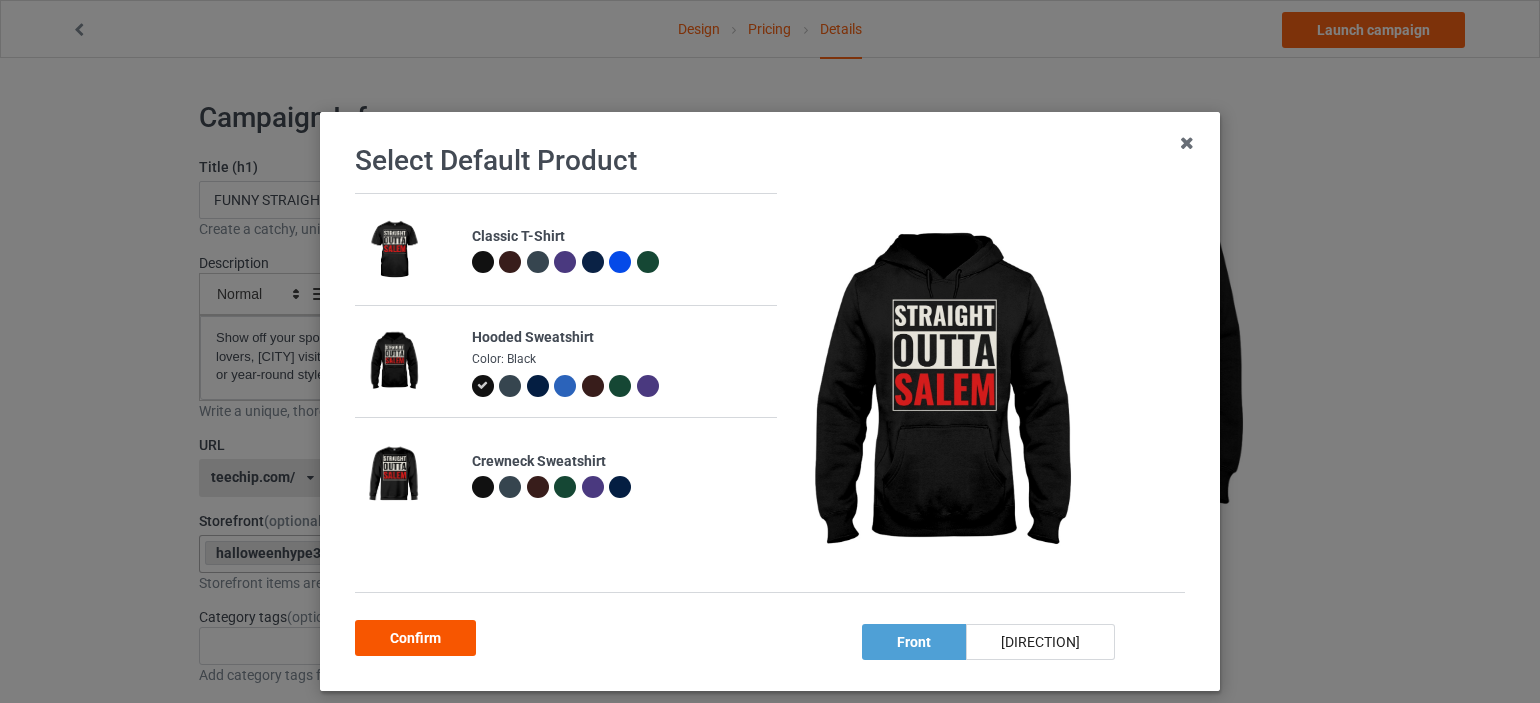 click on "Confirm" at bounding box center (415, 638) 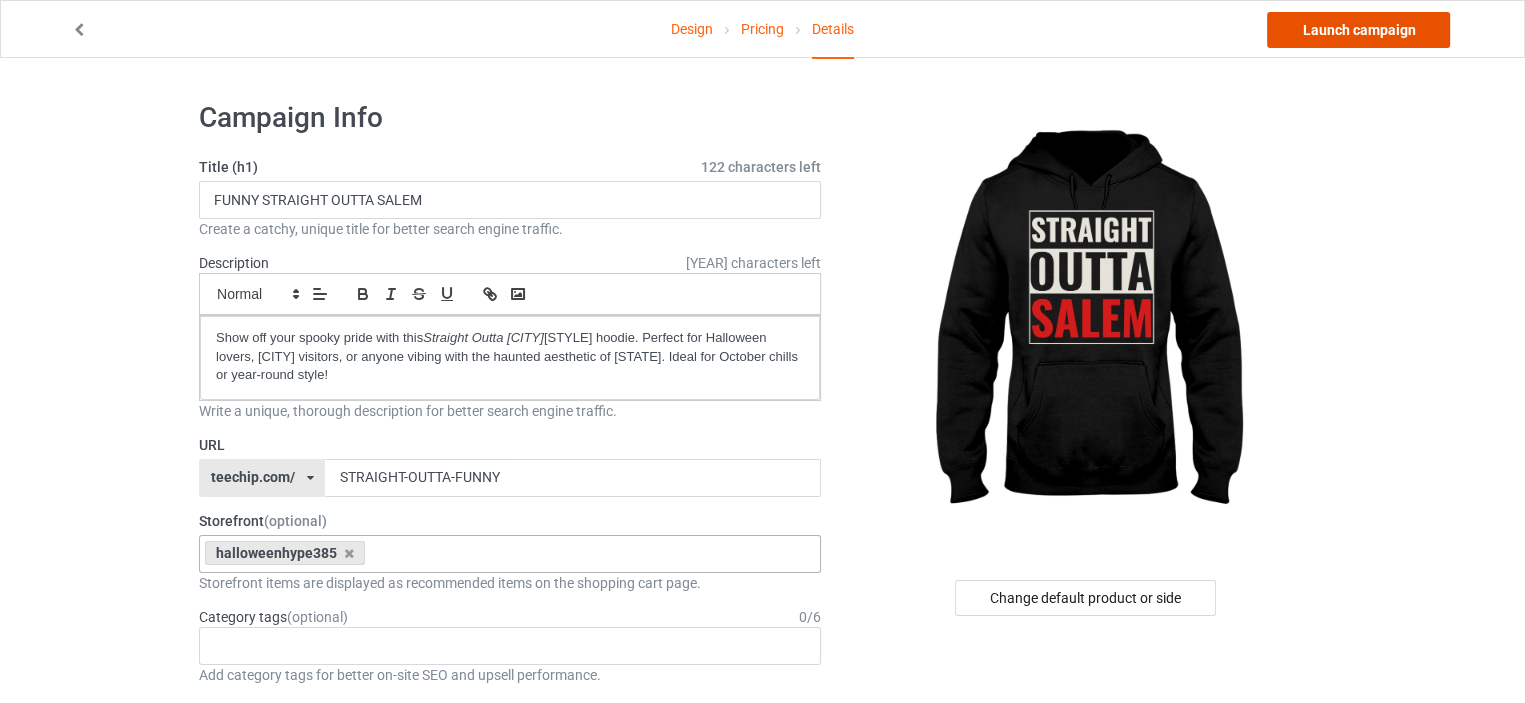 click on "Launch campaign" at bounding box center (1358, 30) 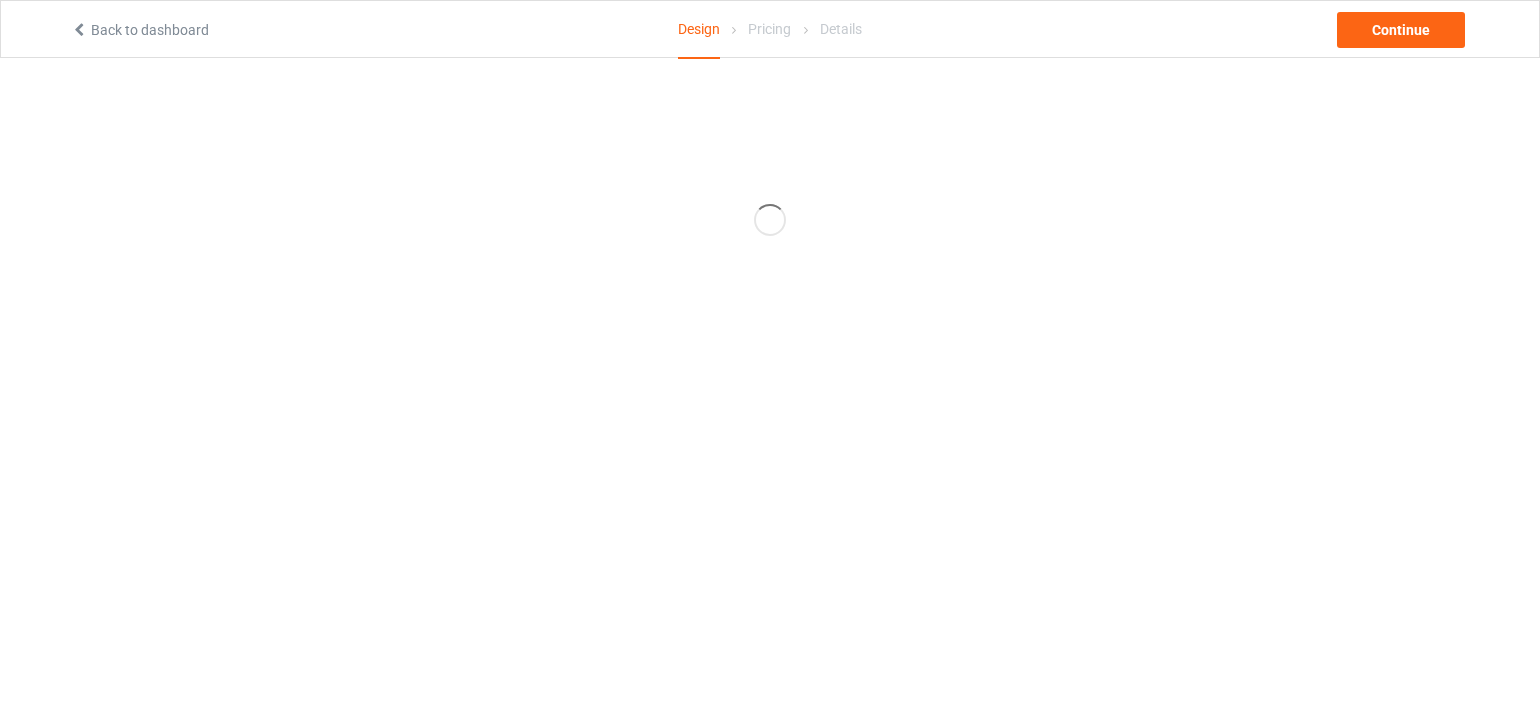 scroll, scrollTop: 0, scrollLeft: 0, axis: both 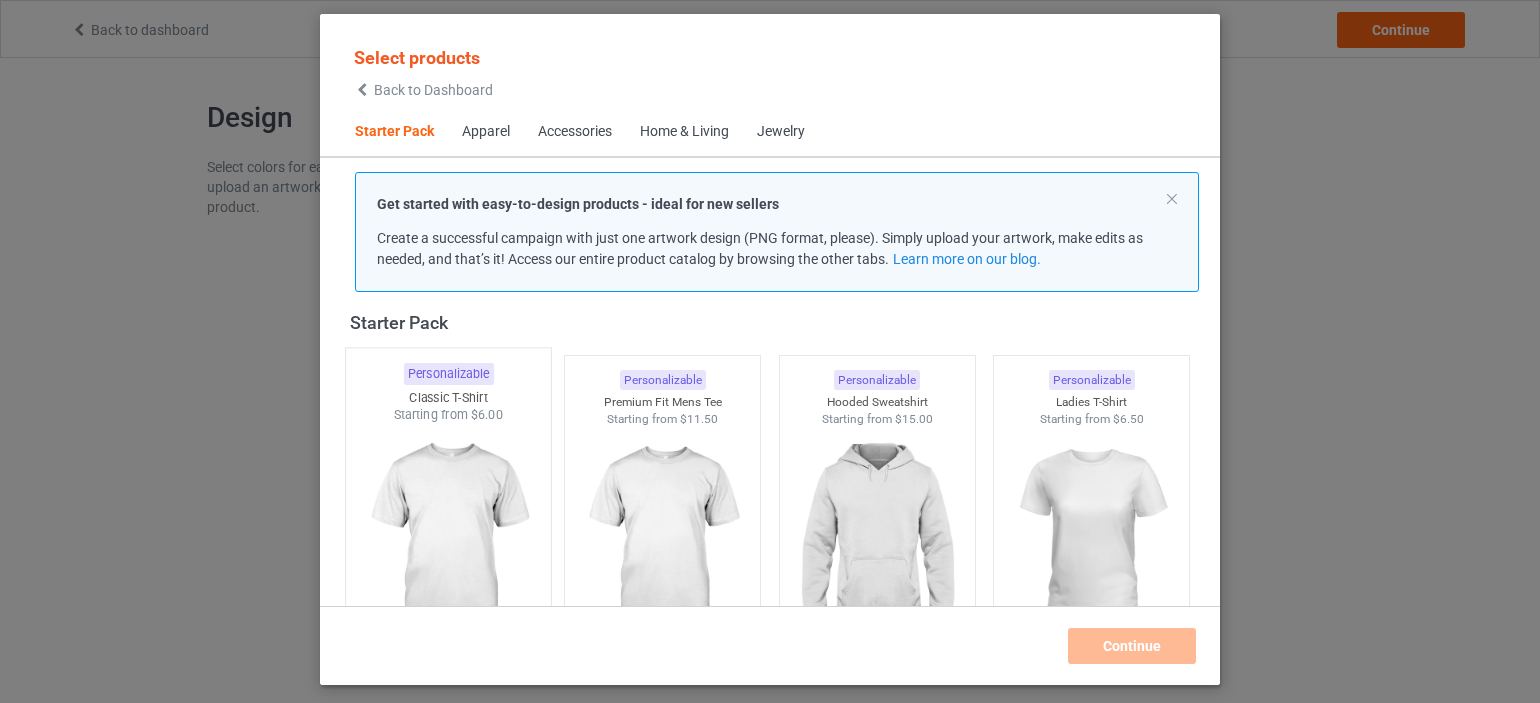 click at bounding box center [448, 541] 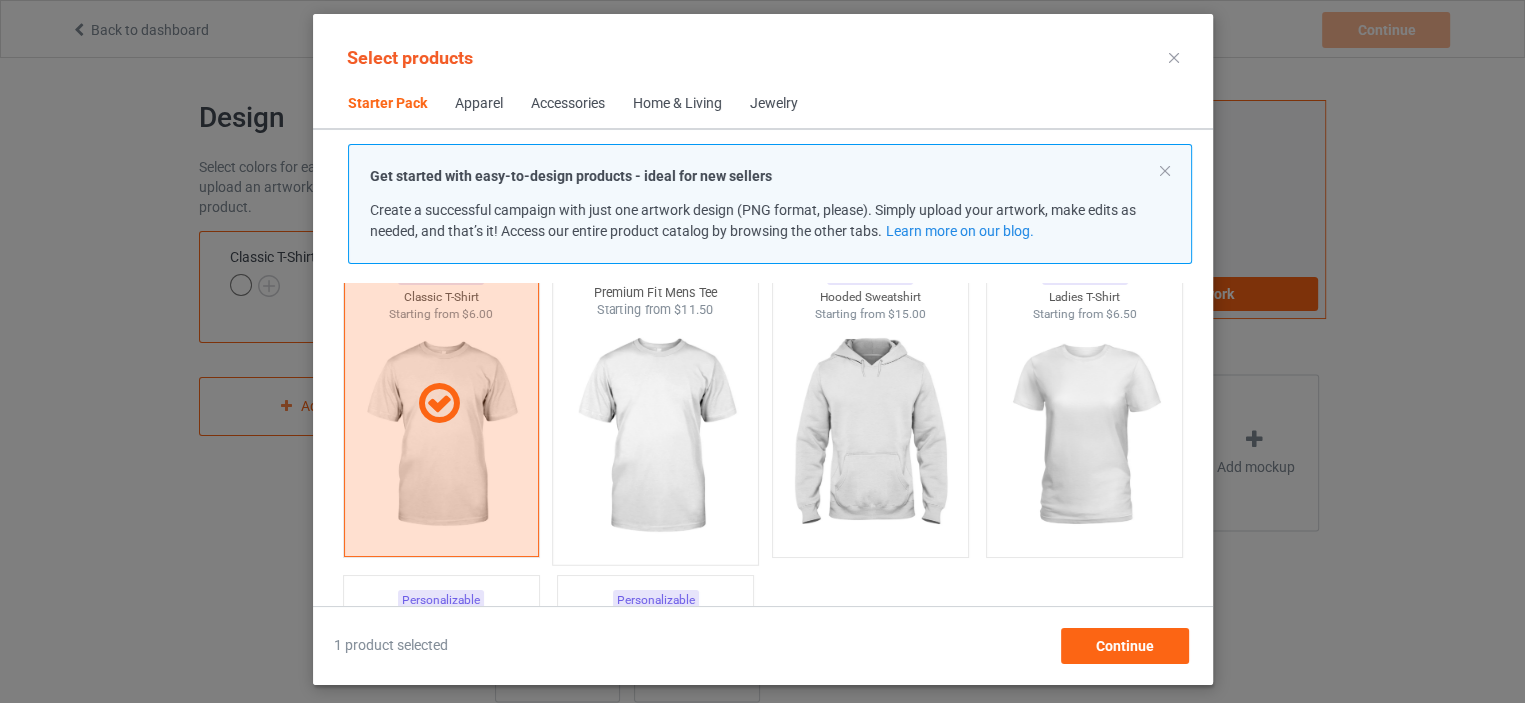 scroll, scrollTop: 105, scrollLeft: 0, axis: vertical 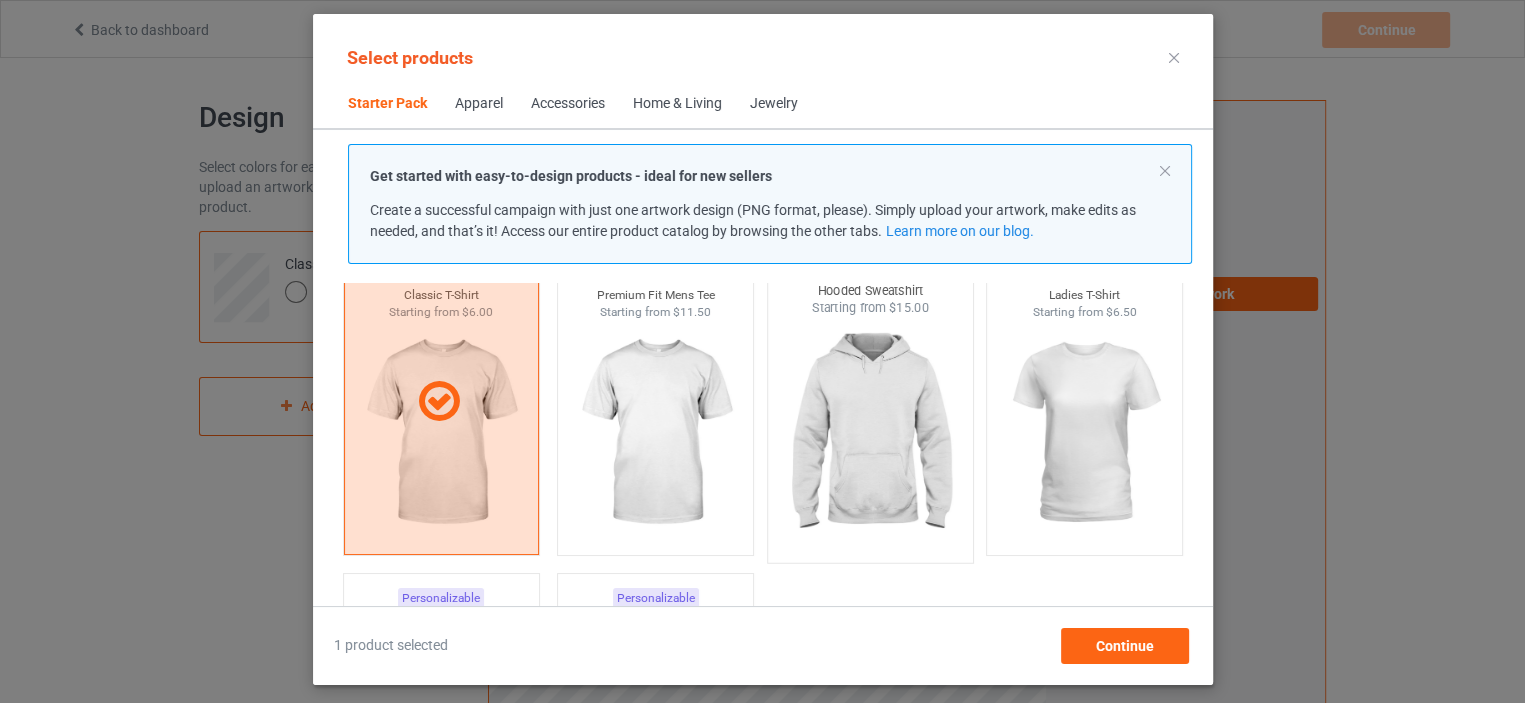 click at bounding box center (870, 434) 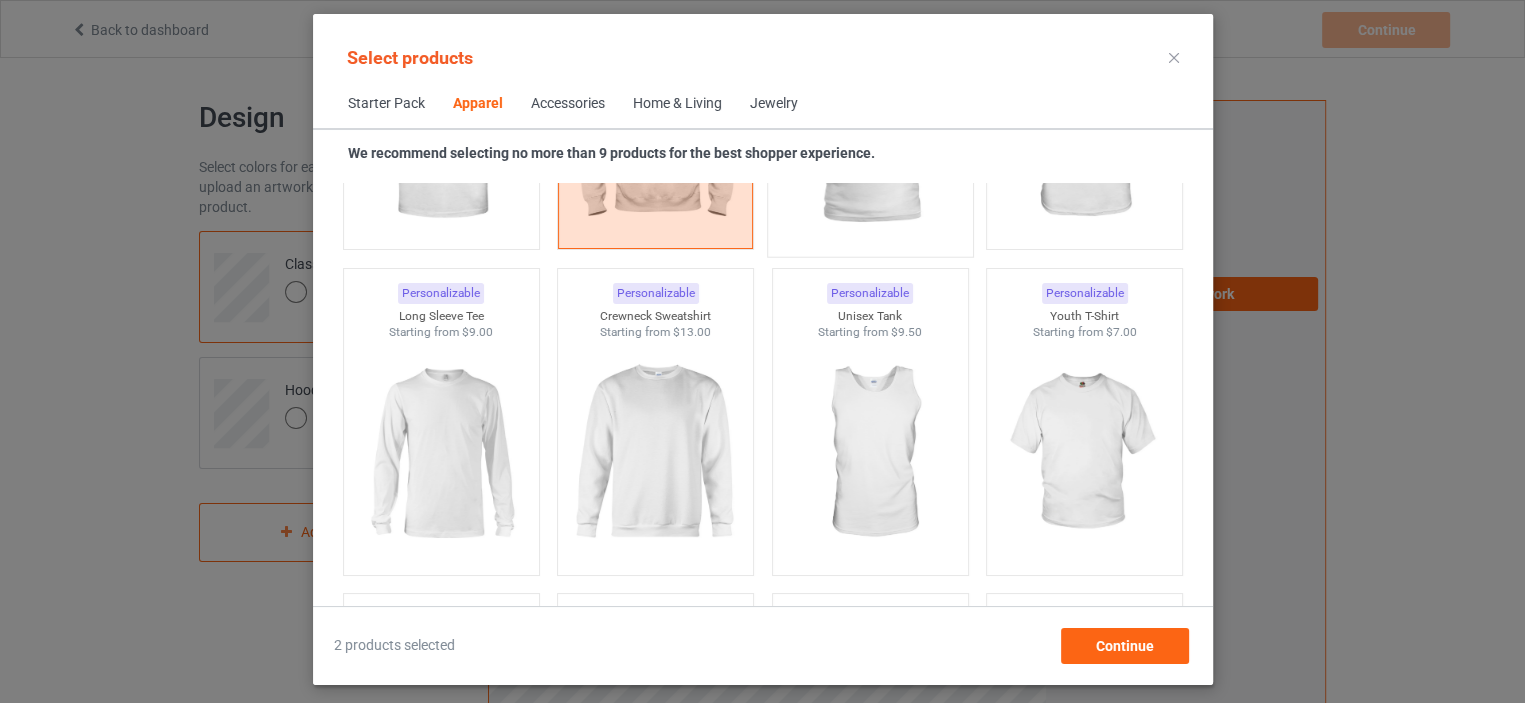 scroll, scrollTop: 1356, scrollLeft: 0, axis: vertical 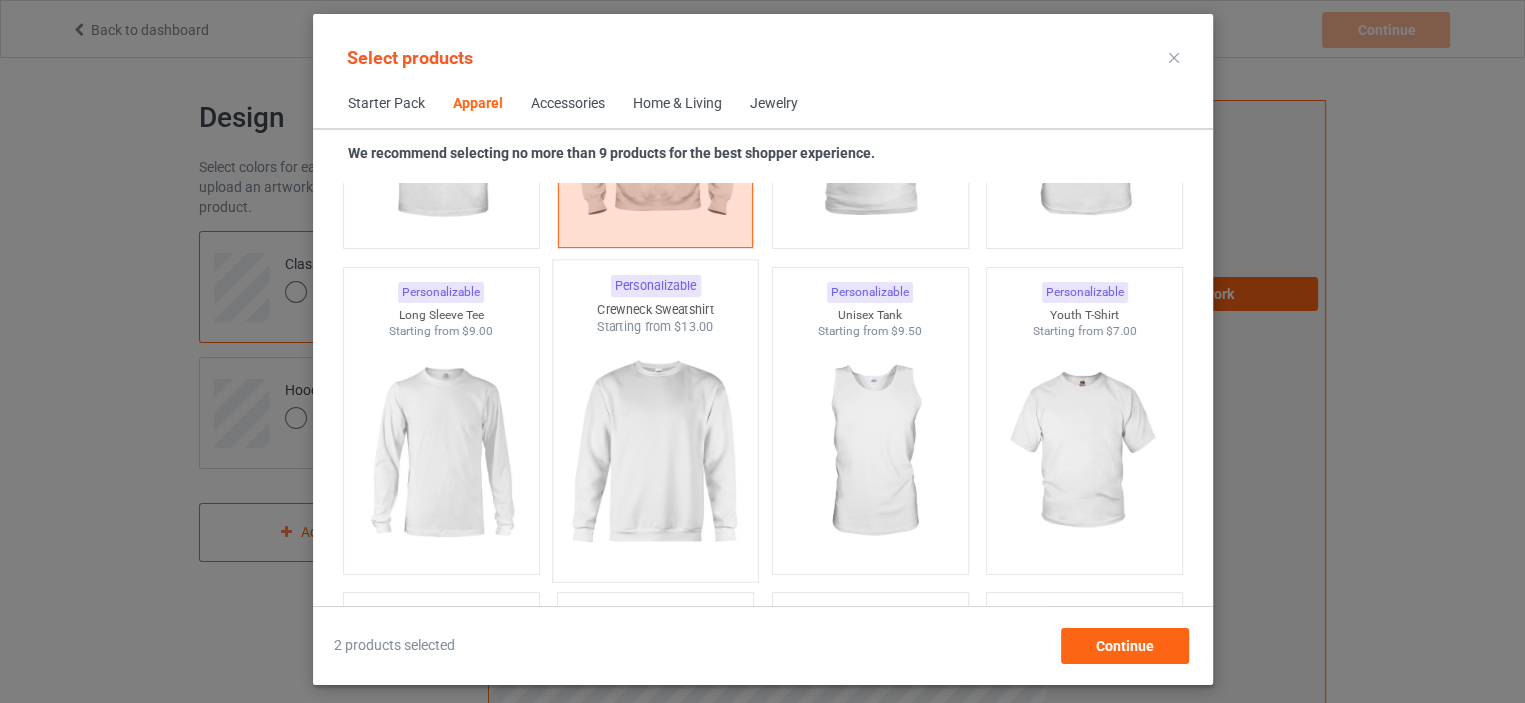 click at bounding box center (655, 453) 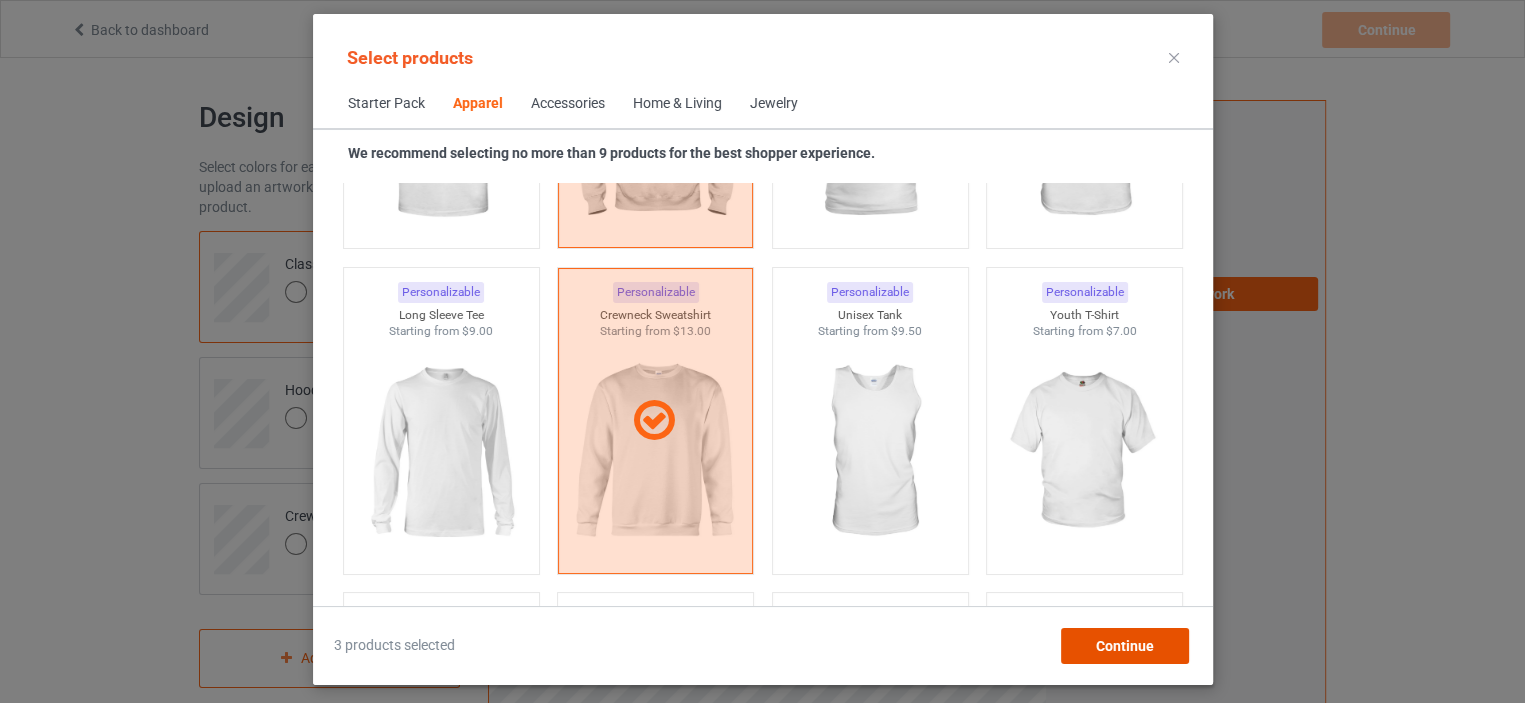 click on "Continue" at bounding box center [1124, 646] 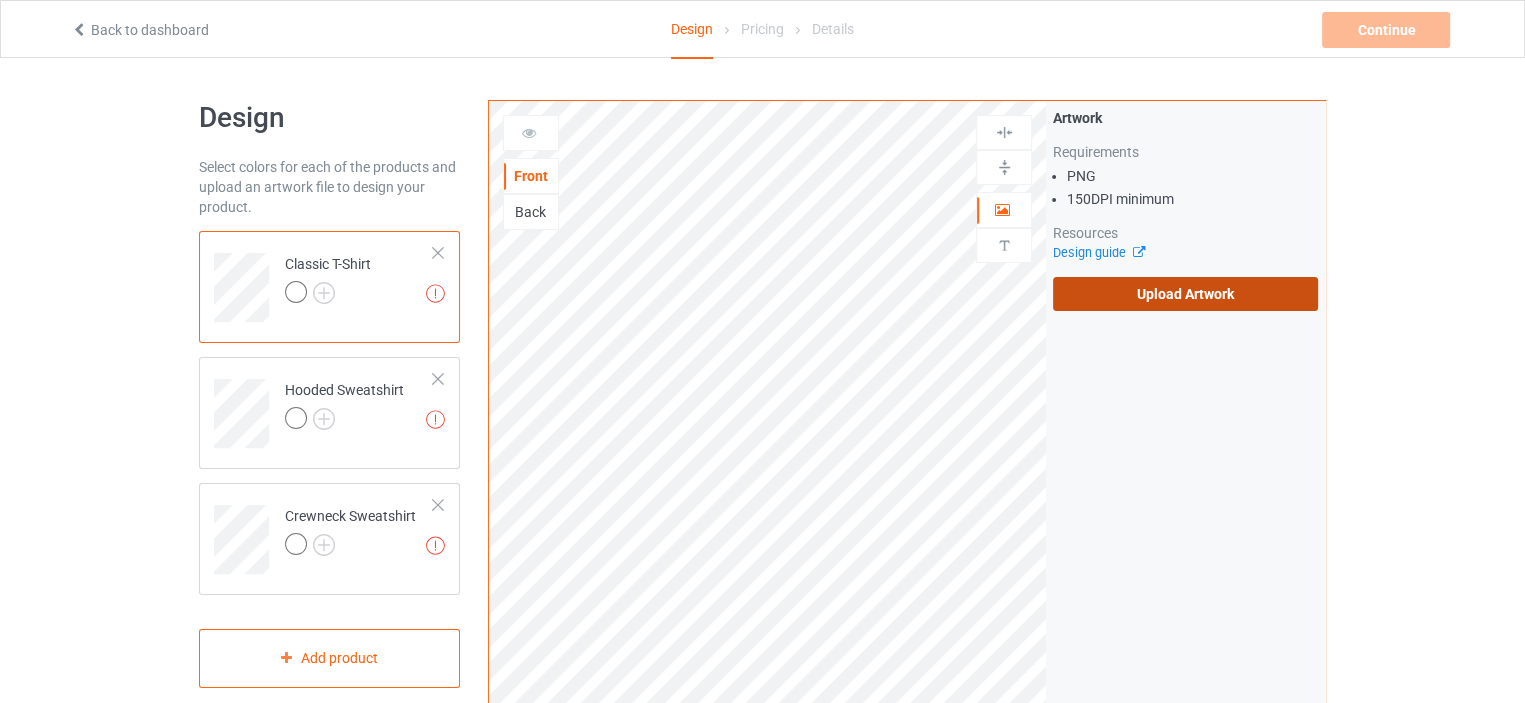 click on "Upload Artwork" at bounding box center (1185, 294) 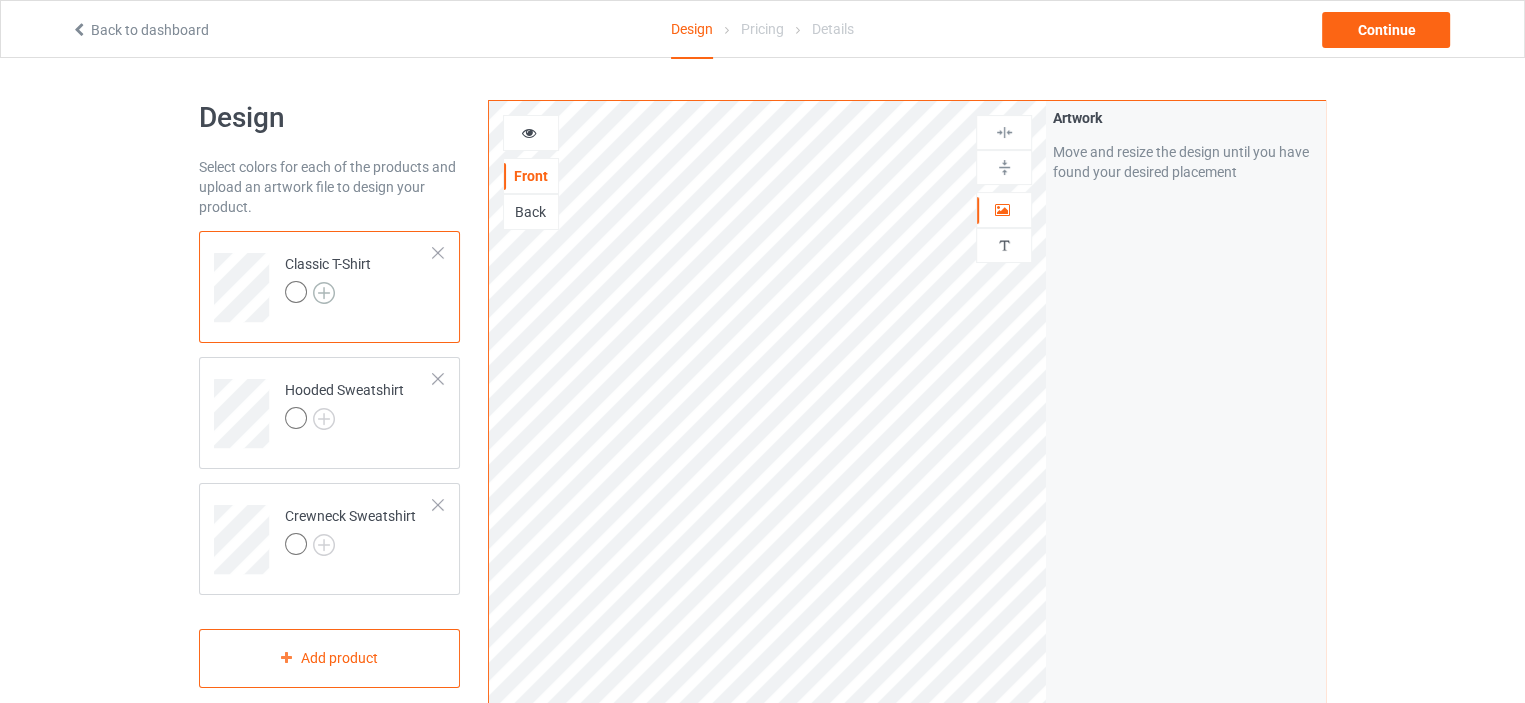 click at bounding box center [324, 293] 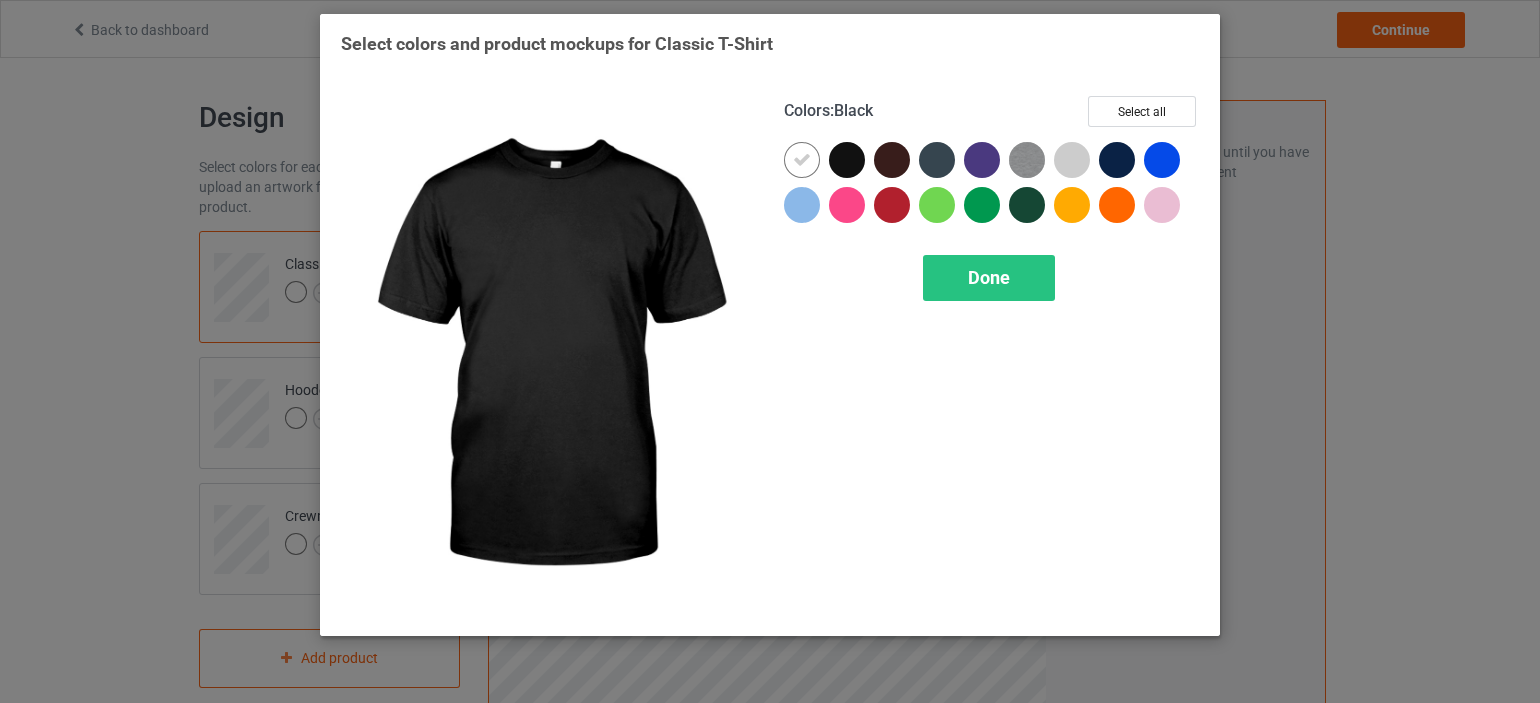 click at bounding box center [847, 160] 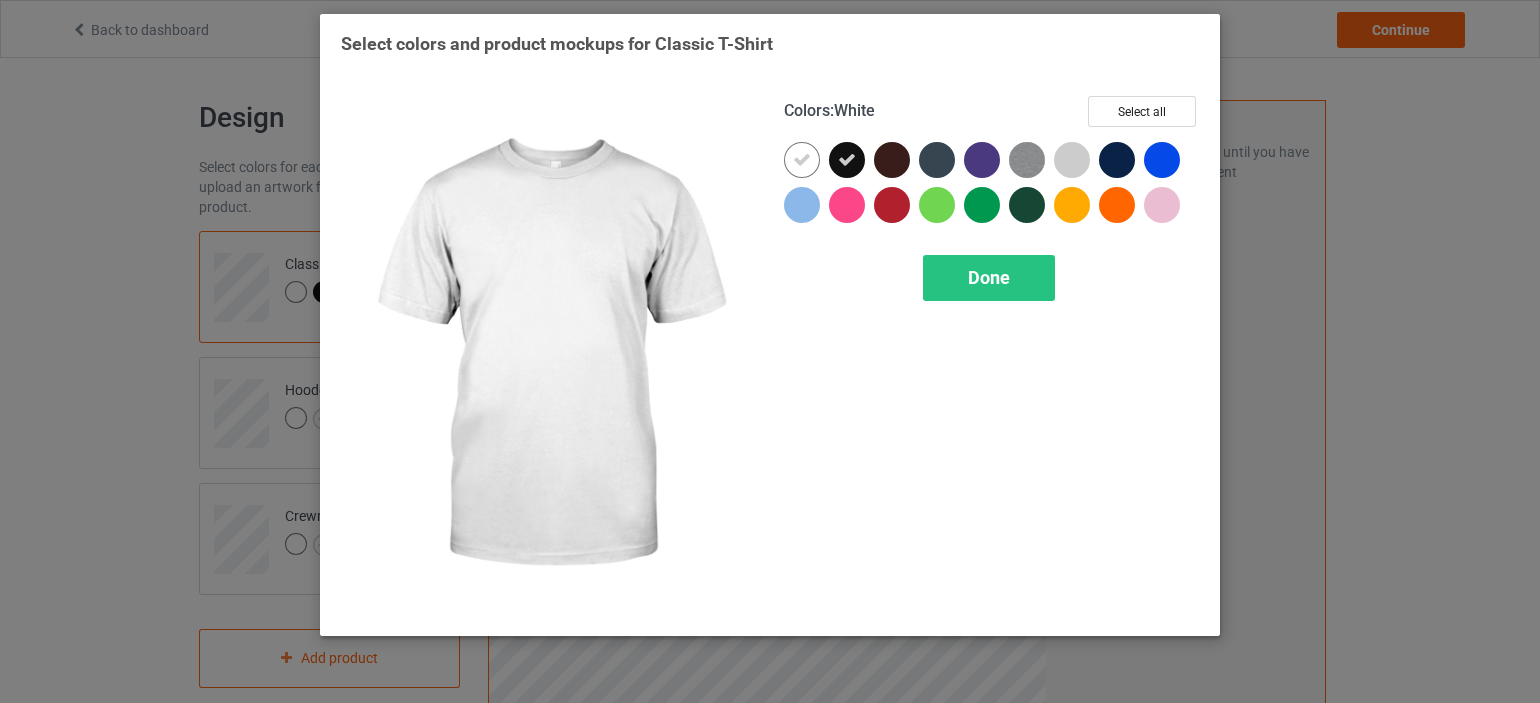 click at bounding box center (802, 160) 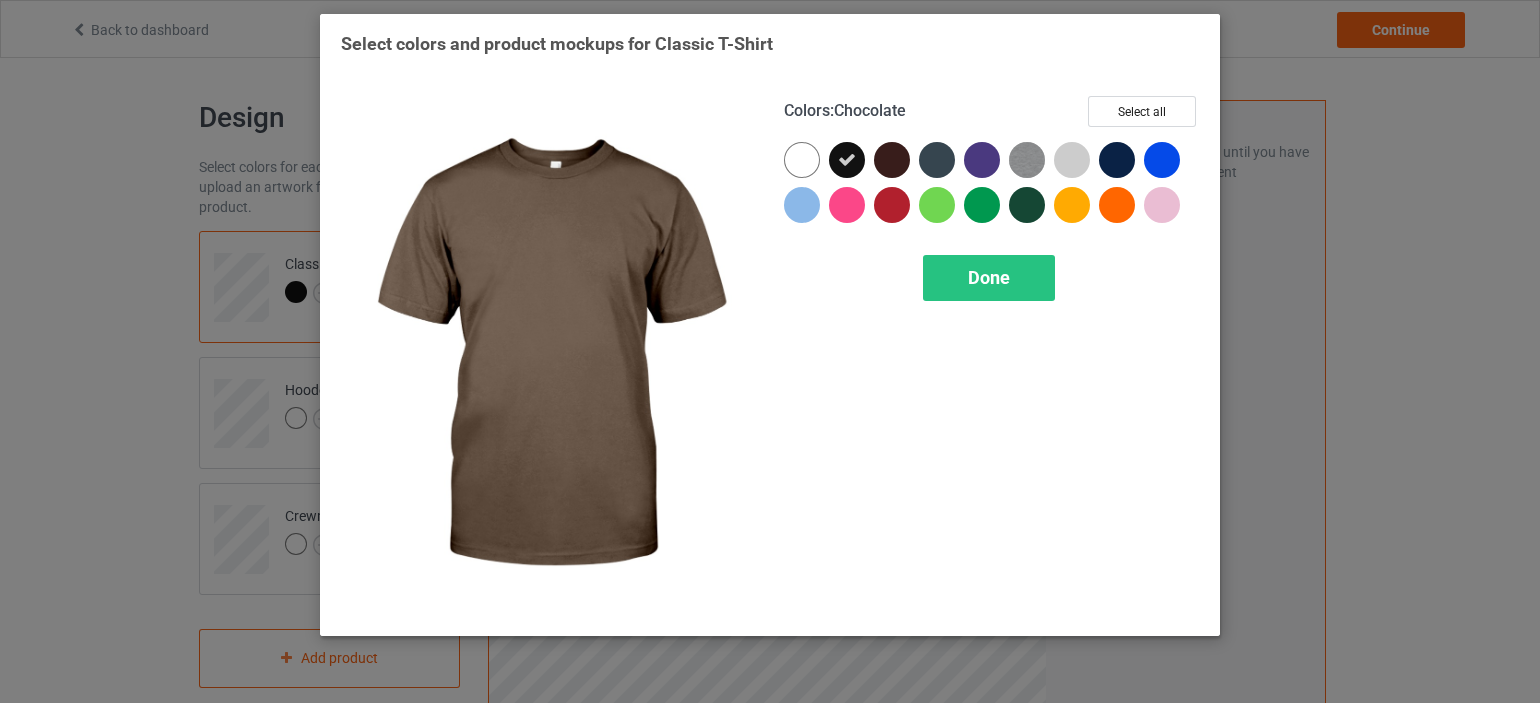 click at bounding box center [892, 160] 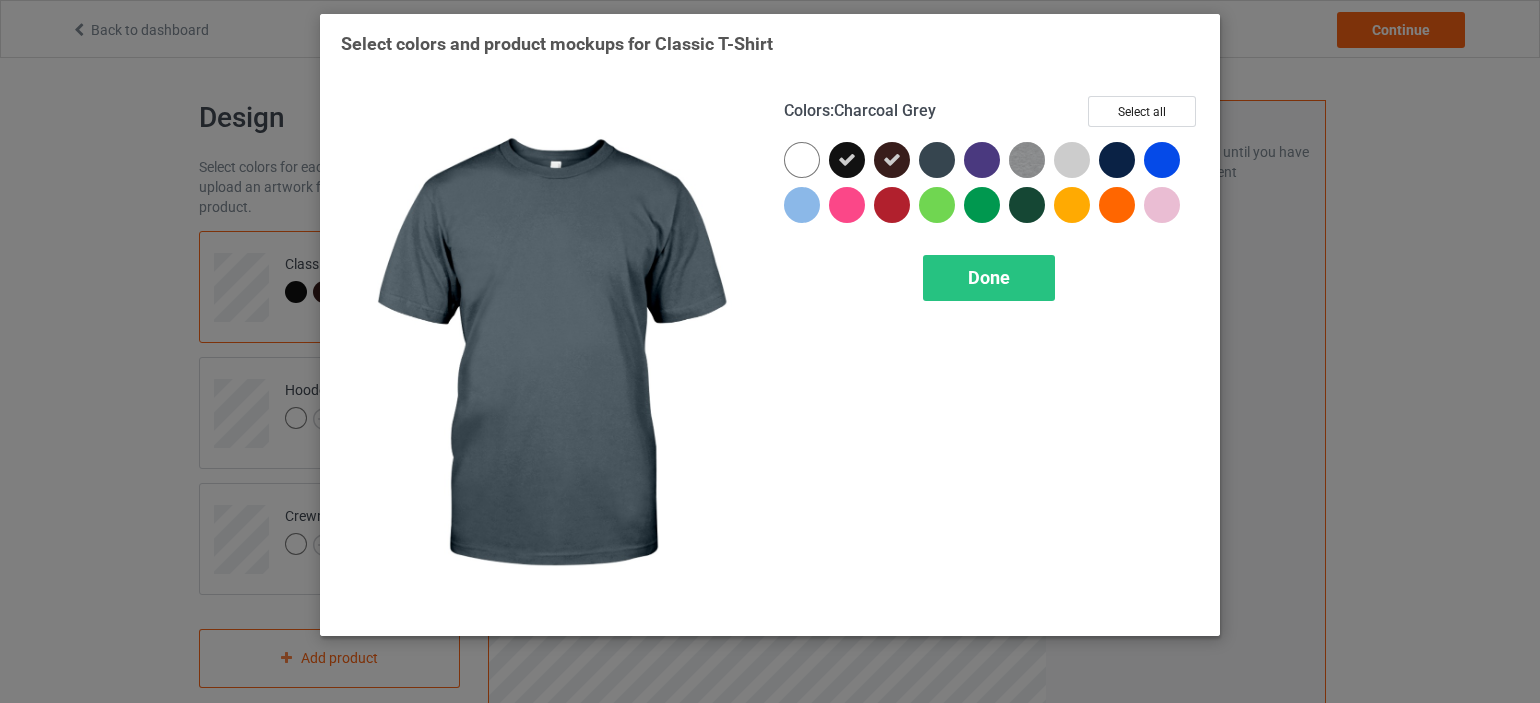 click at bounding box center [937, 160] 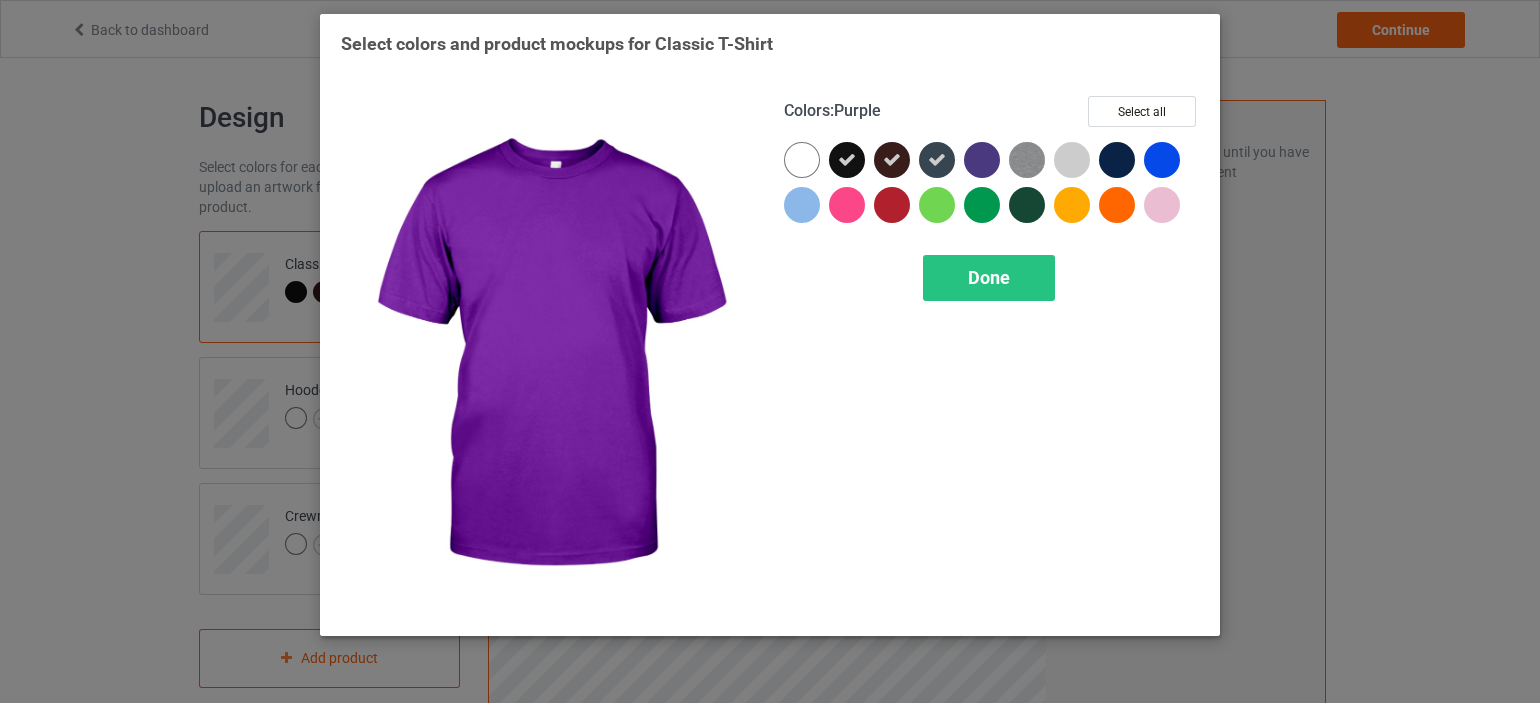 click at bounding box center [982, 160] 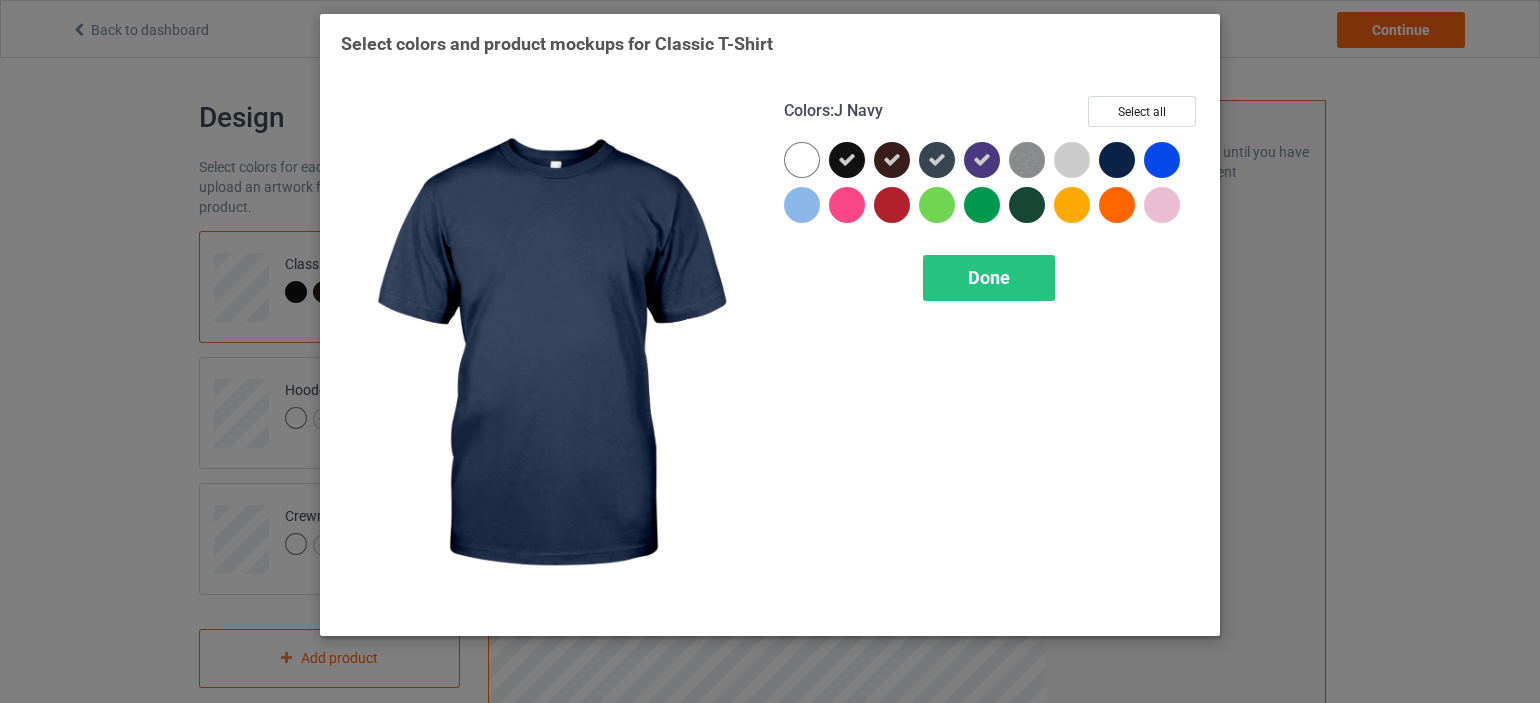 click at bounding box center [1117, 160] 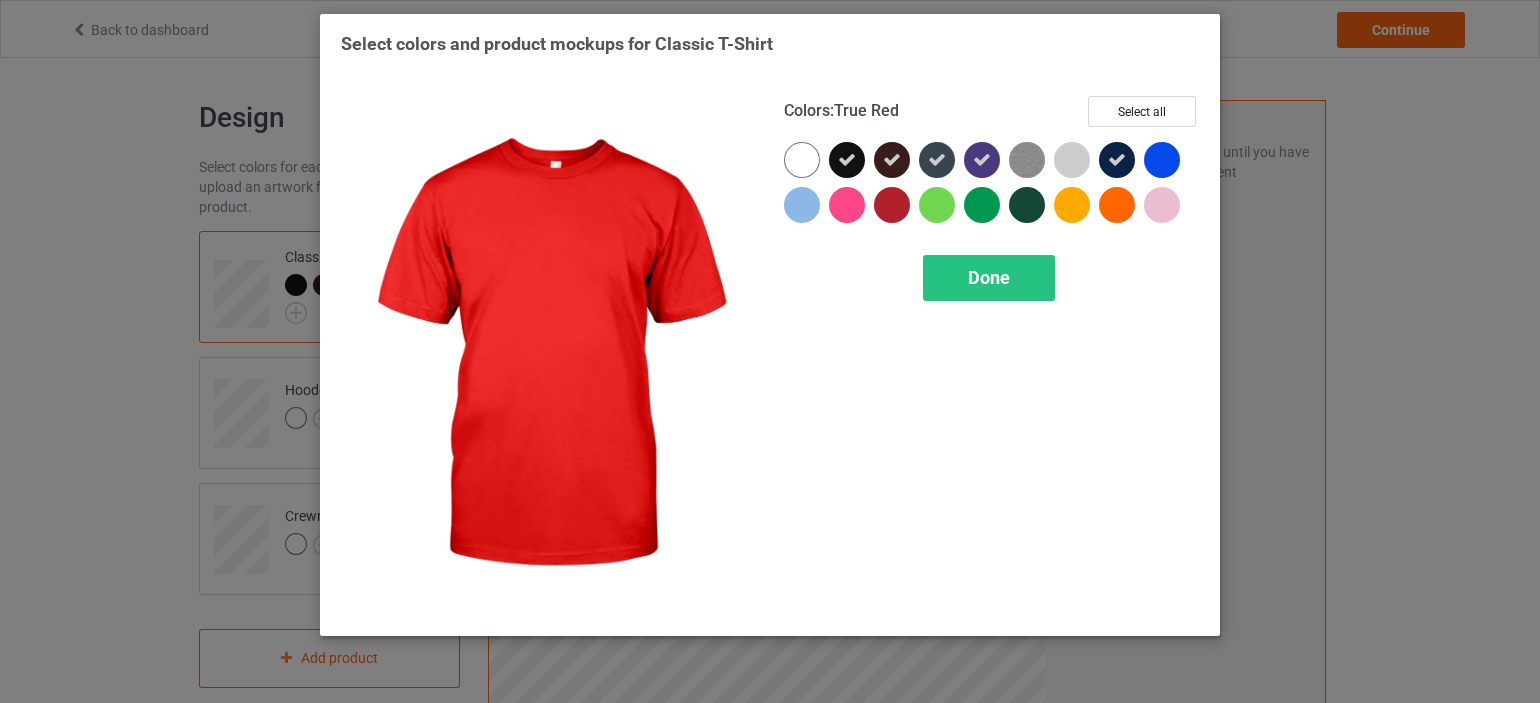 drag, startPoint x: 1029, startPoint y: 212, endPoint x: 892, endPoint y: 212, distance: 137 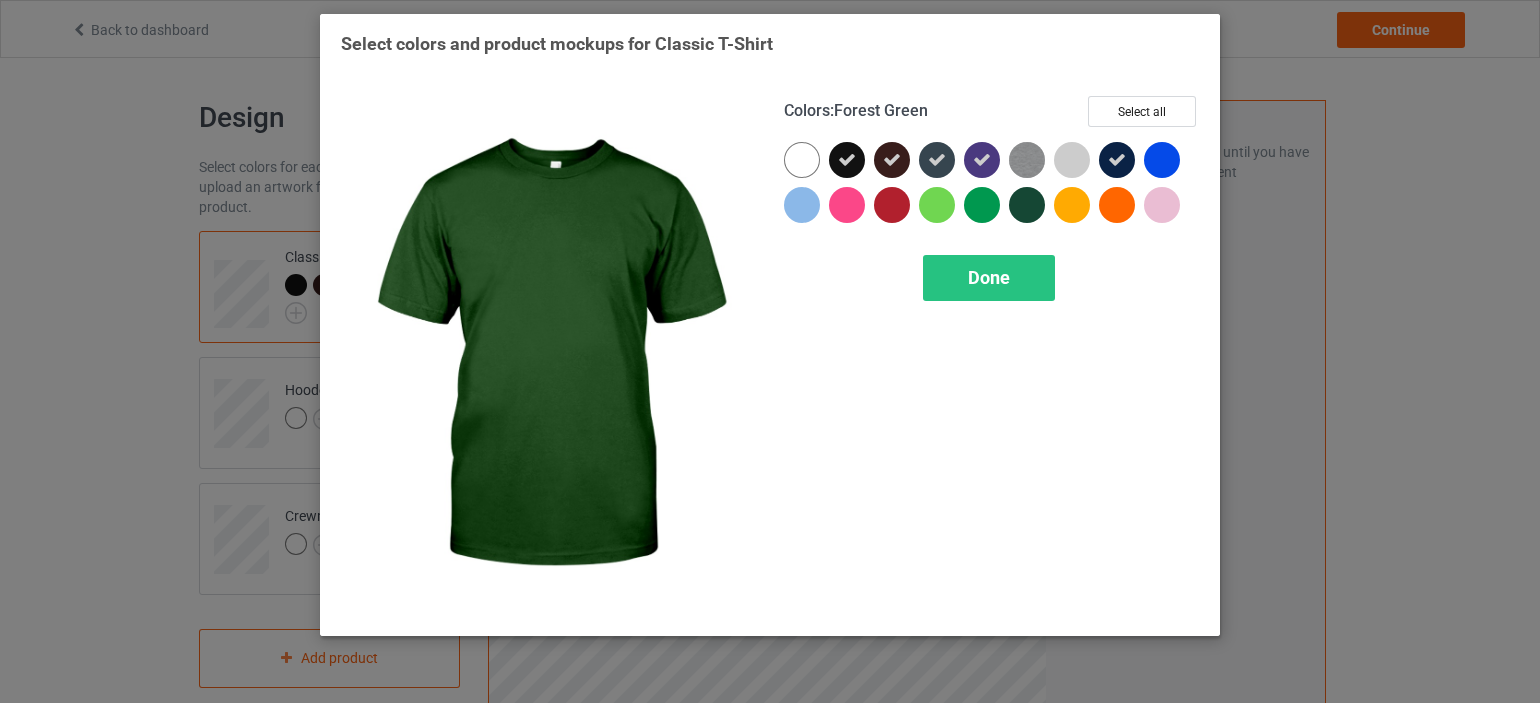 click at bounding box center (1027, 205) 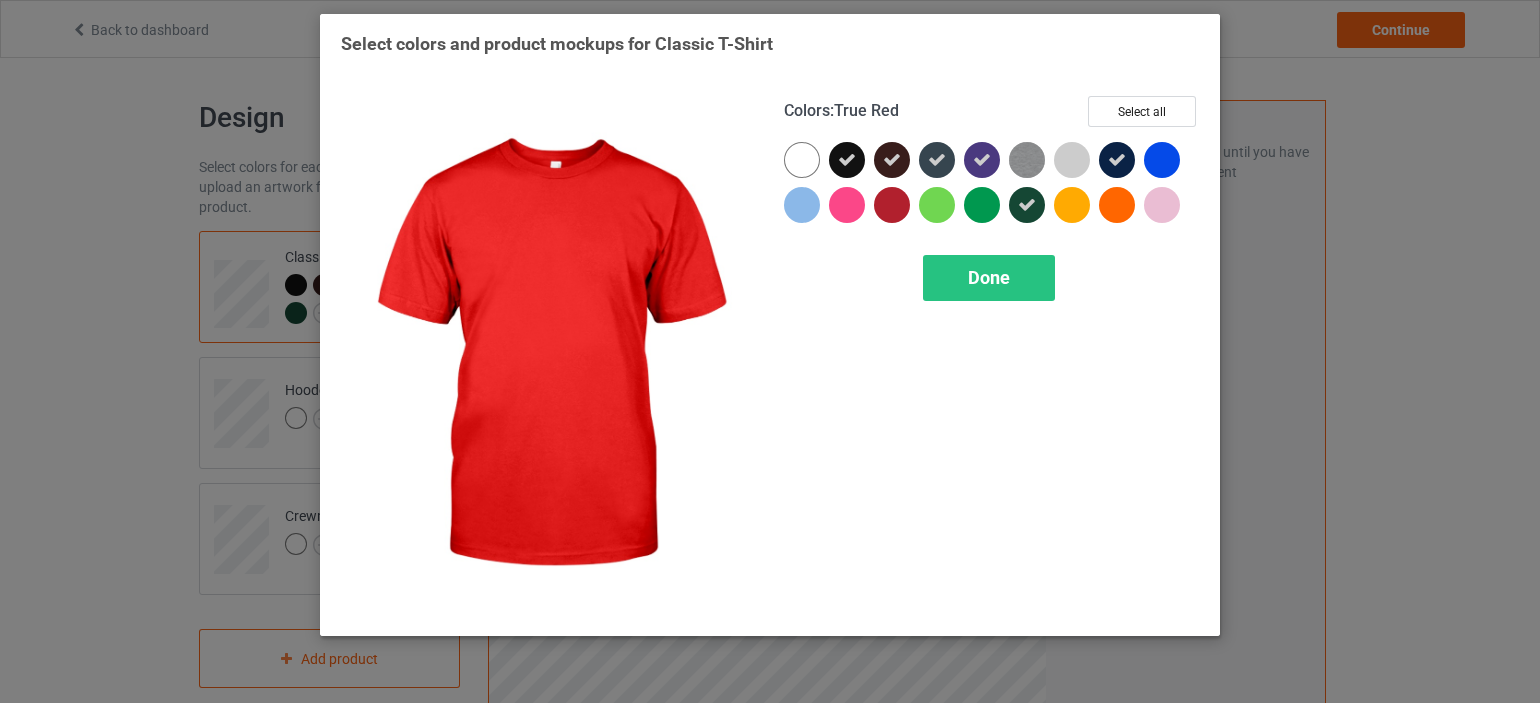 click at bounding box center [892, 205] 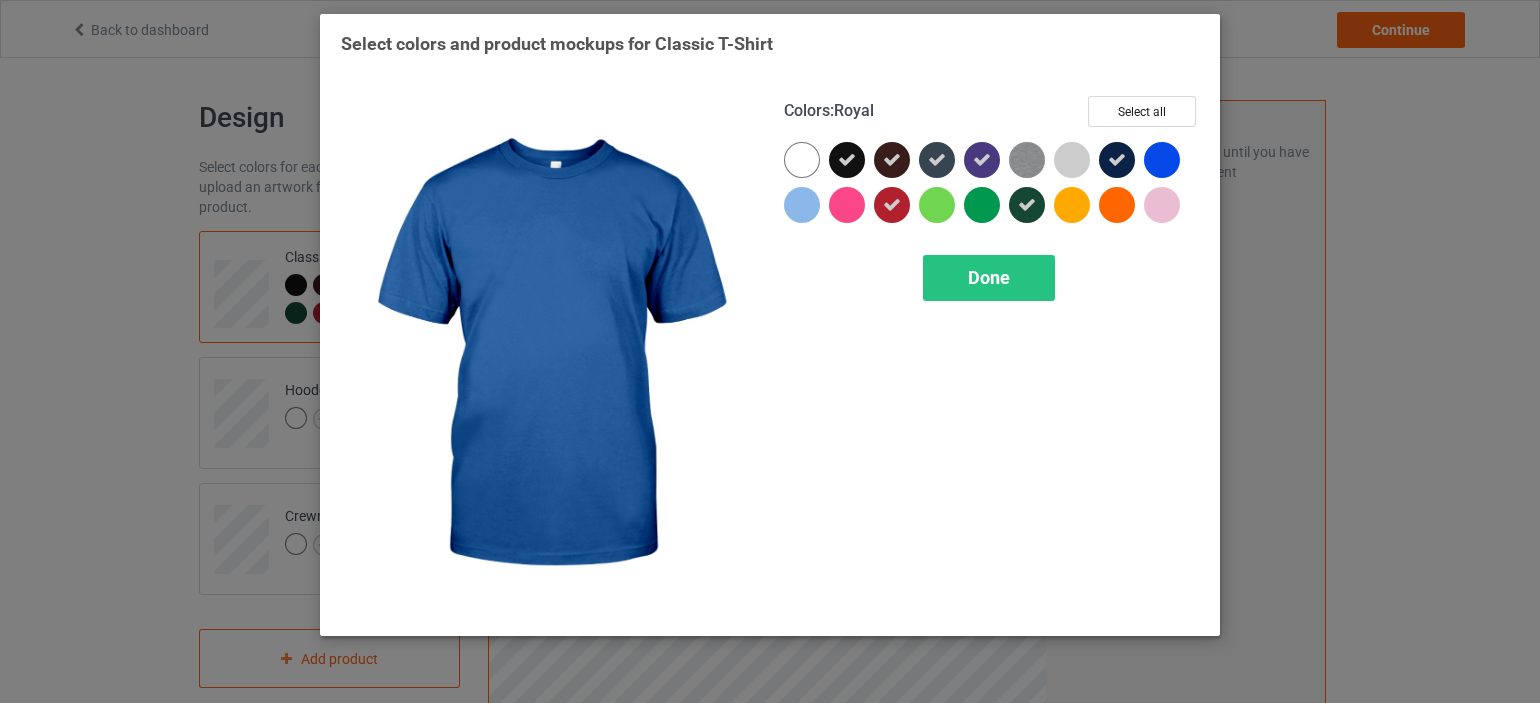 drag, startPoint x: 1122, startPoint y: 206, endPoint x: 1164, endPoint y: 143, distance: 75.716576 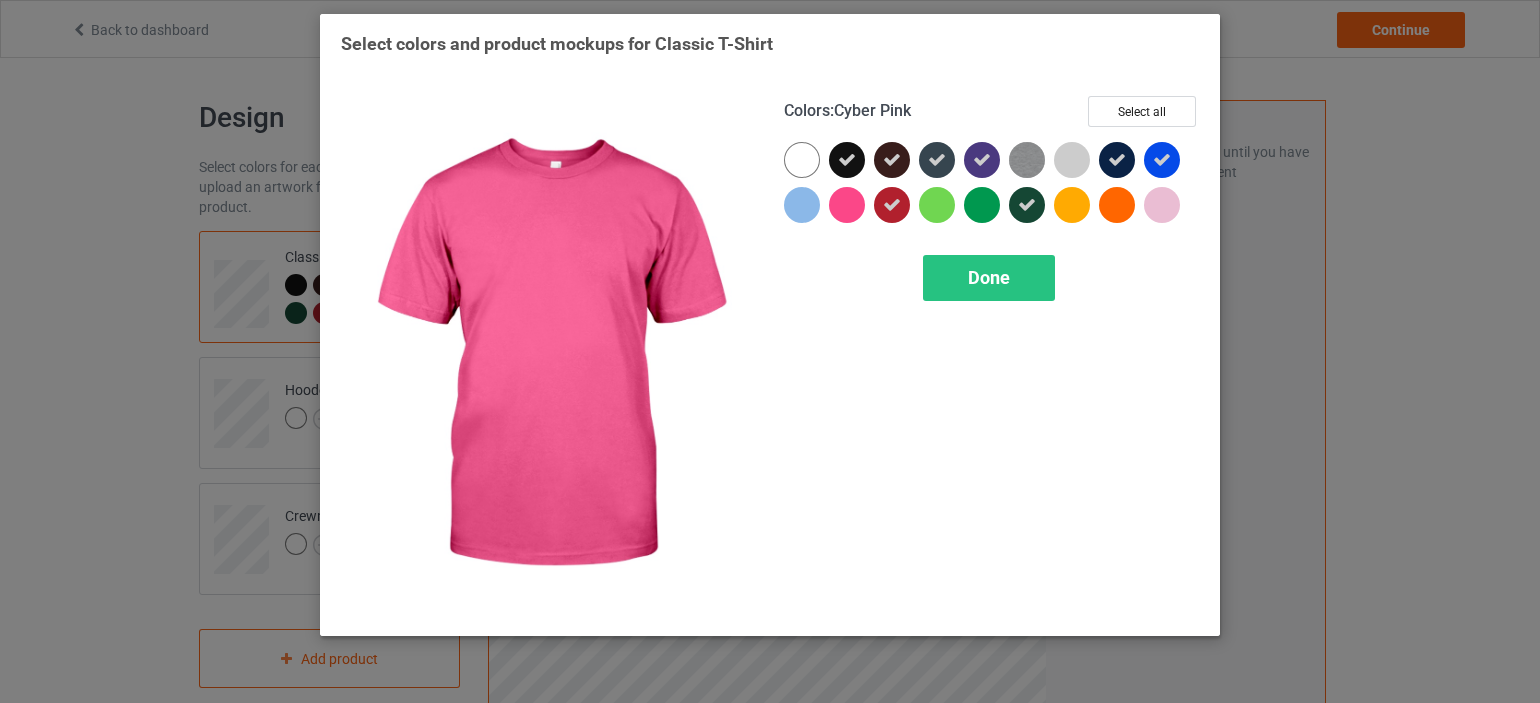 click at bounding box center (847, 205) 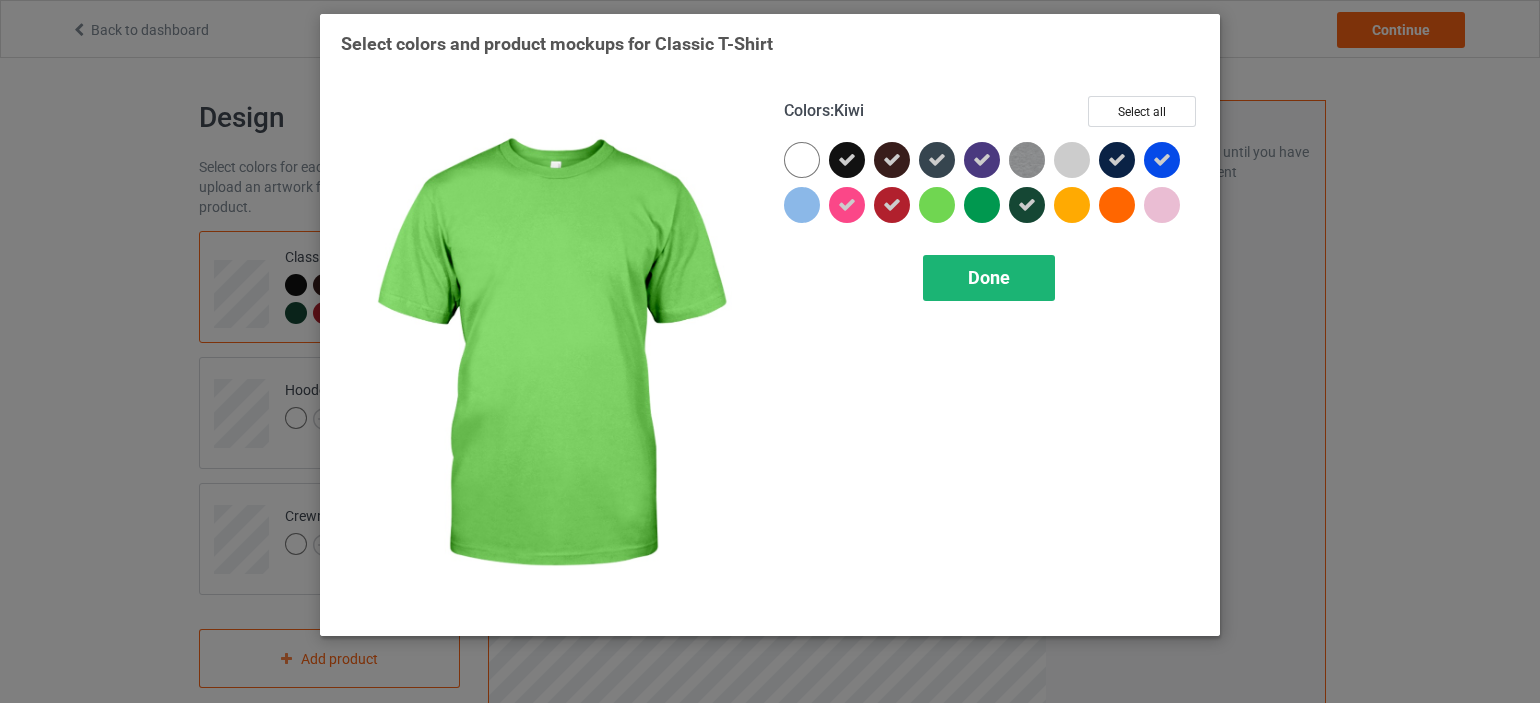 click on "Done" at bounding box center [989, 277] 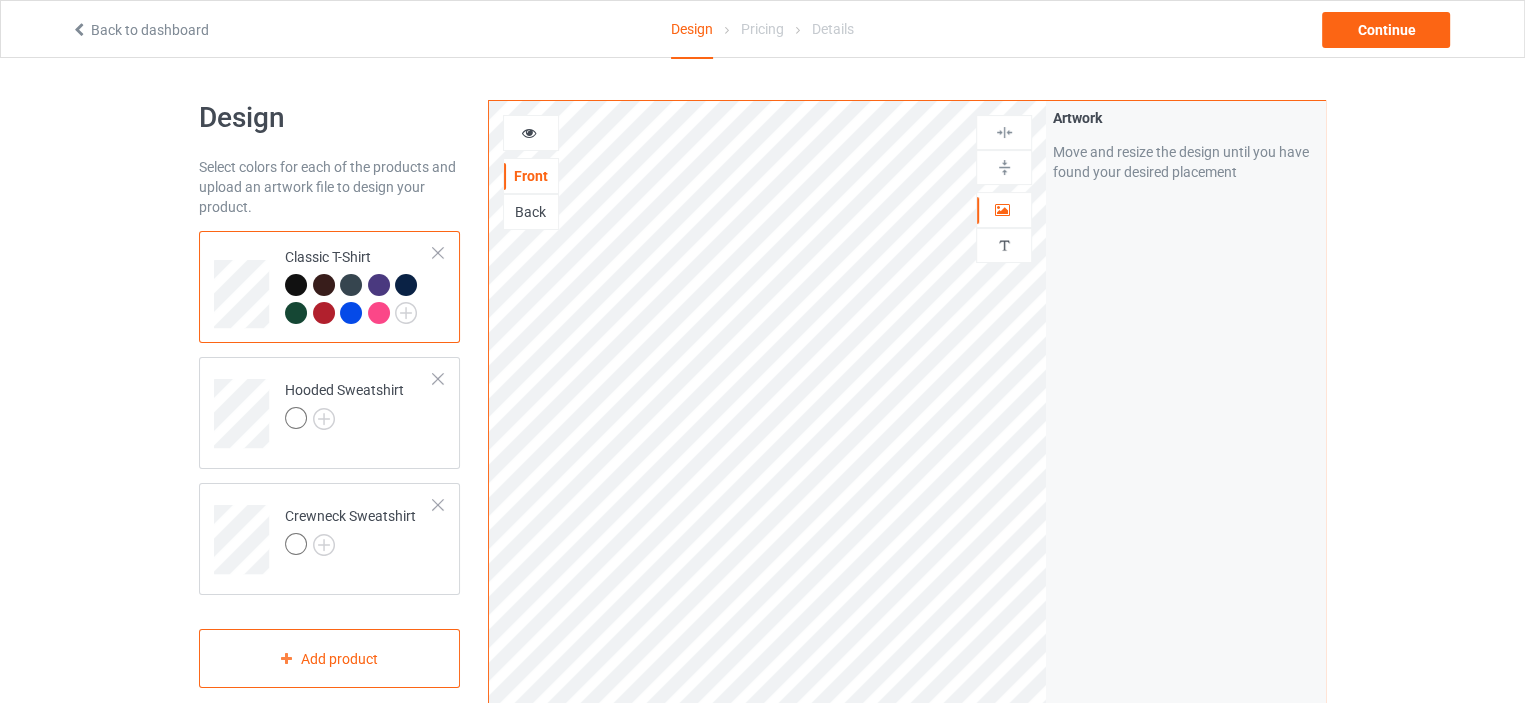 click at bounding box center [529, 130] 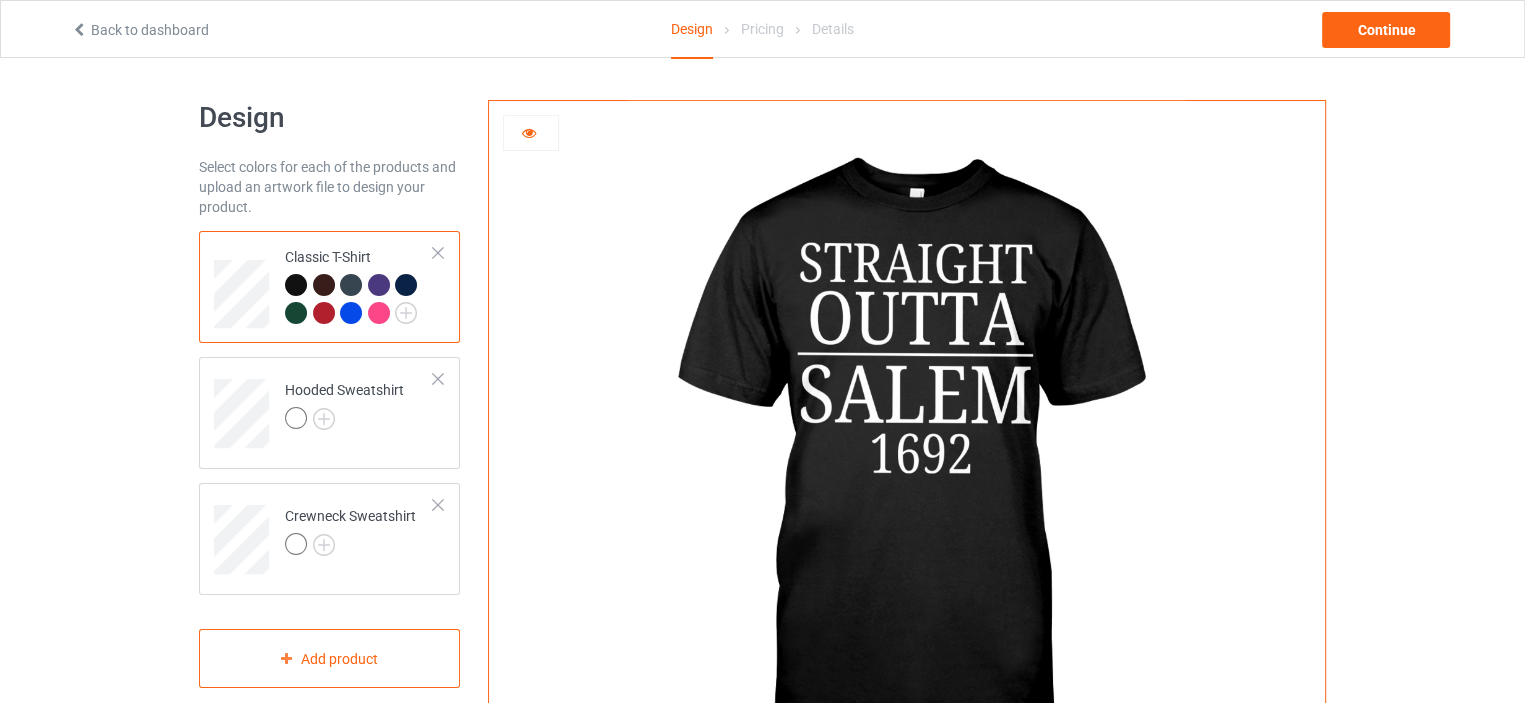 click at bounding box center (531, 133) 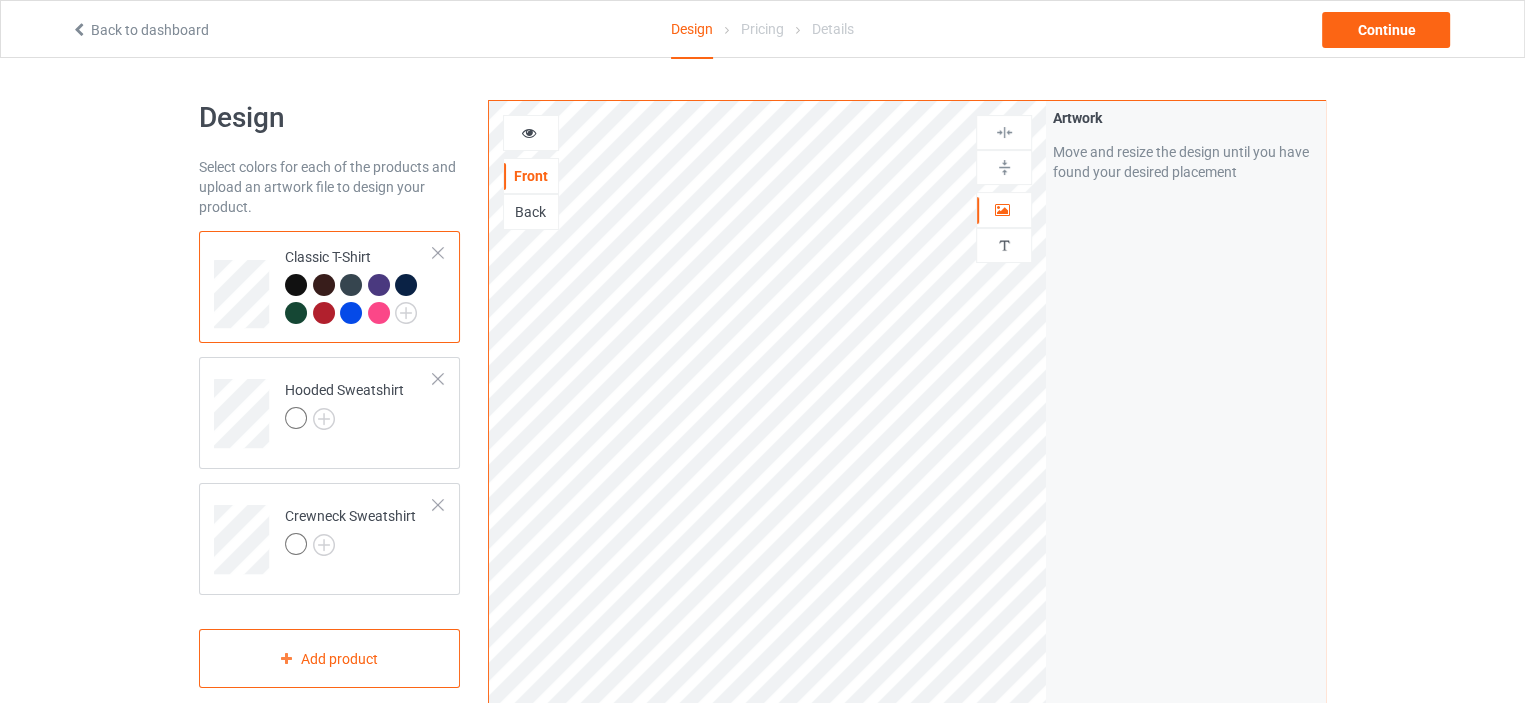 click at bounding box center [529, 130] 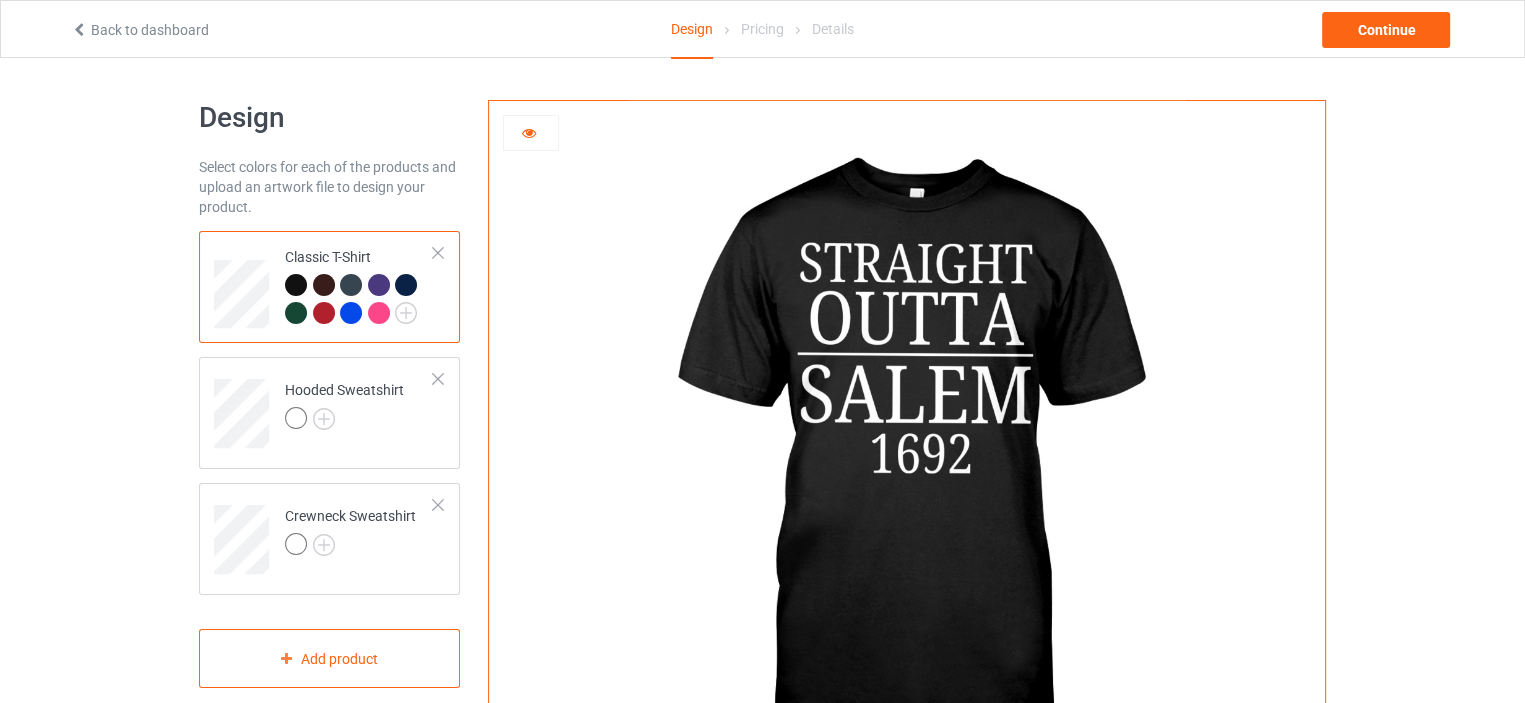 click at bounding box center [529, 130] 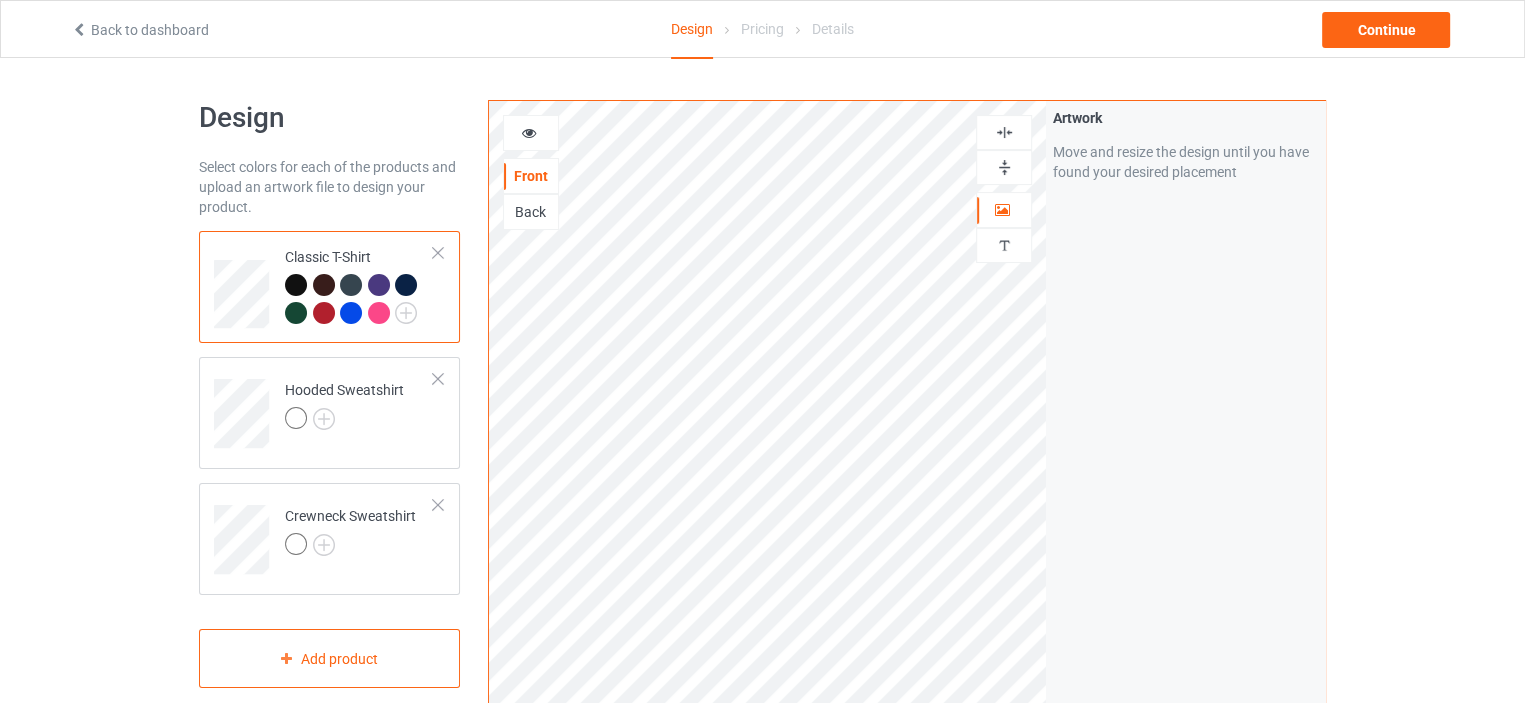 click at bounding box center [1004, 132] 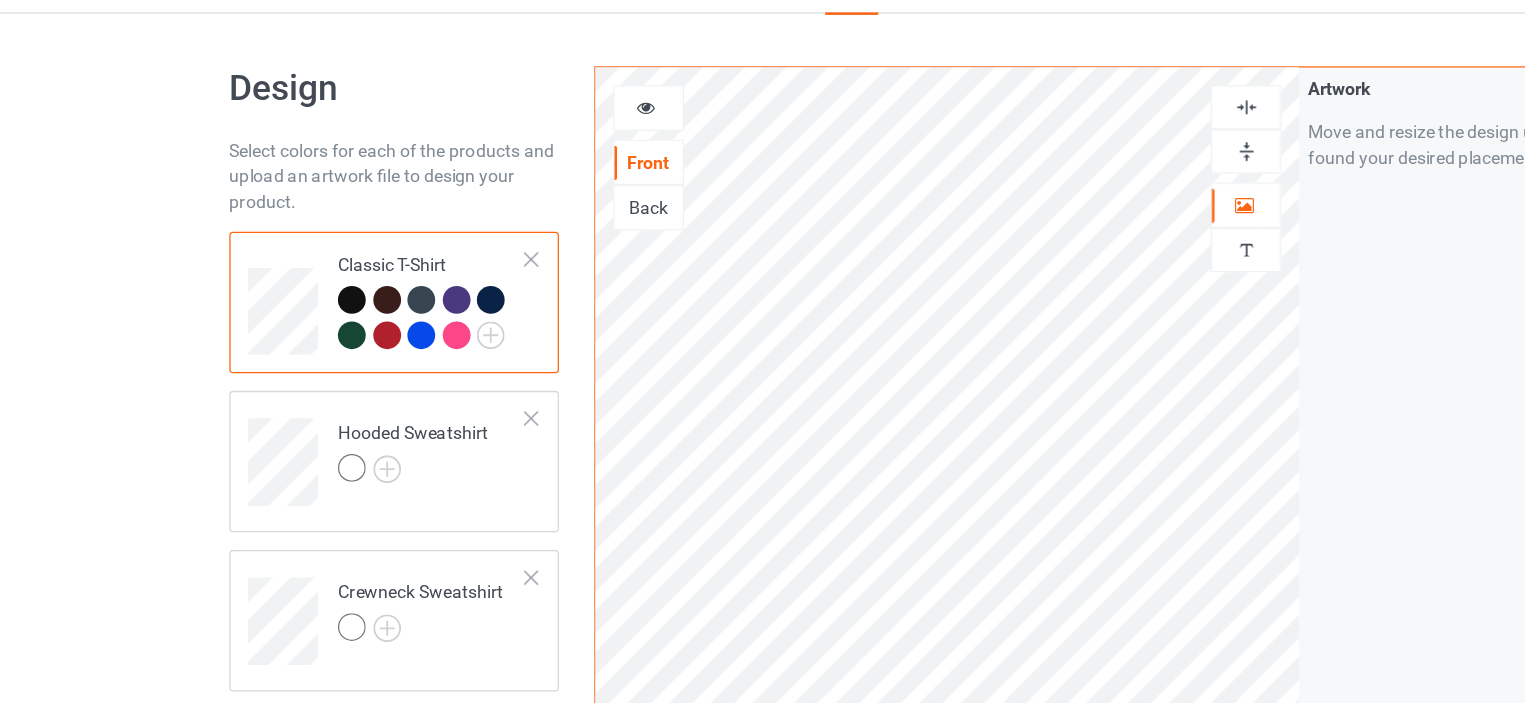 click at bounding box center (1004, 132) 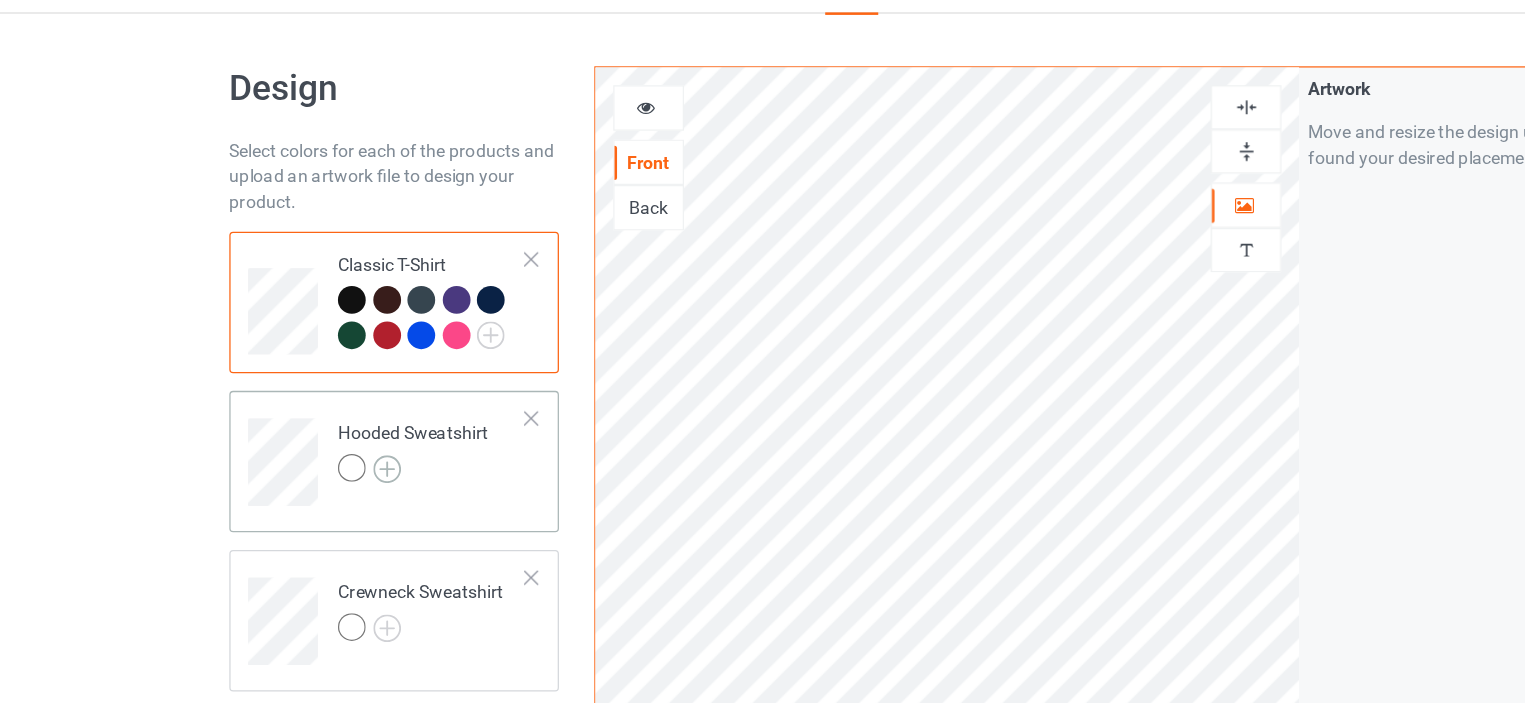 click at bounding box center (324, 419) 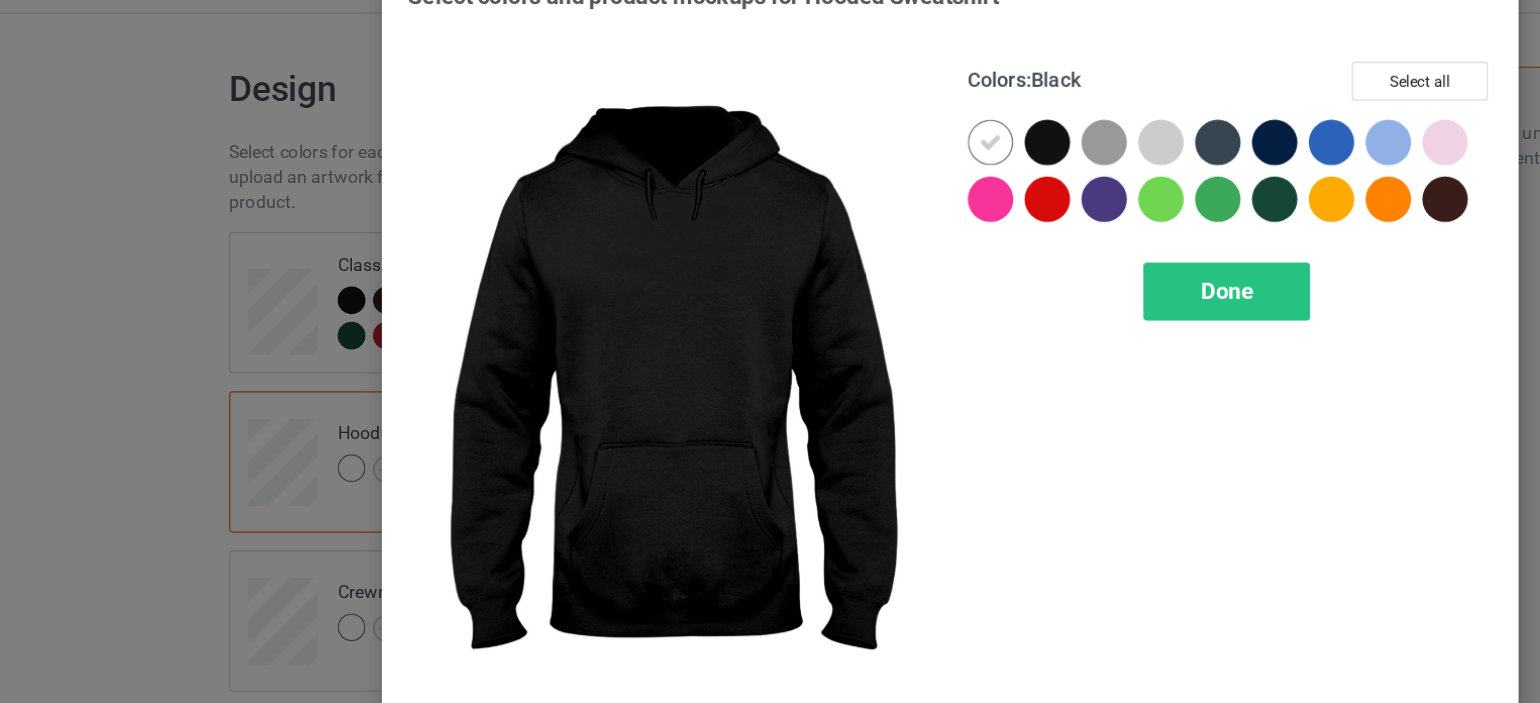 click at bounding box center [851, 164] 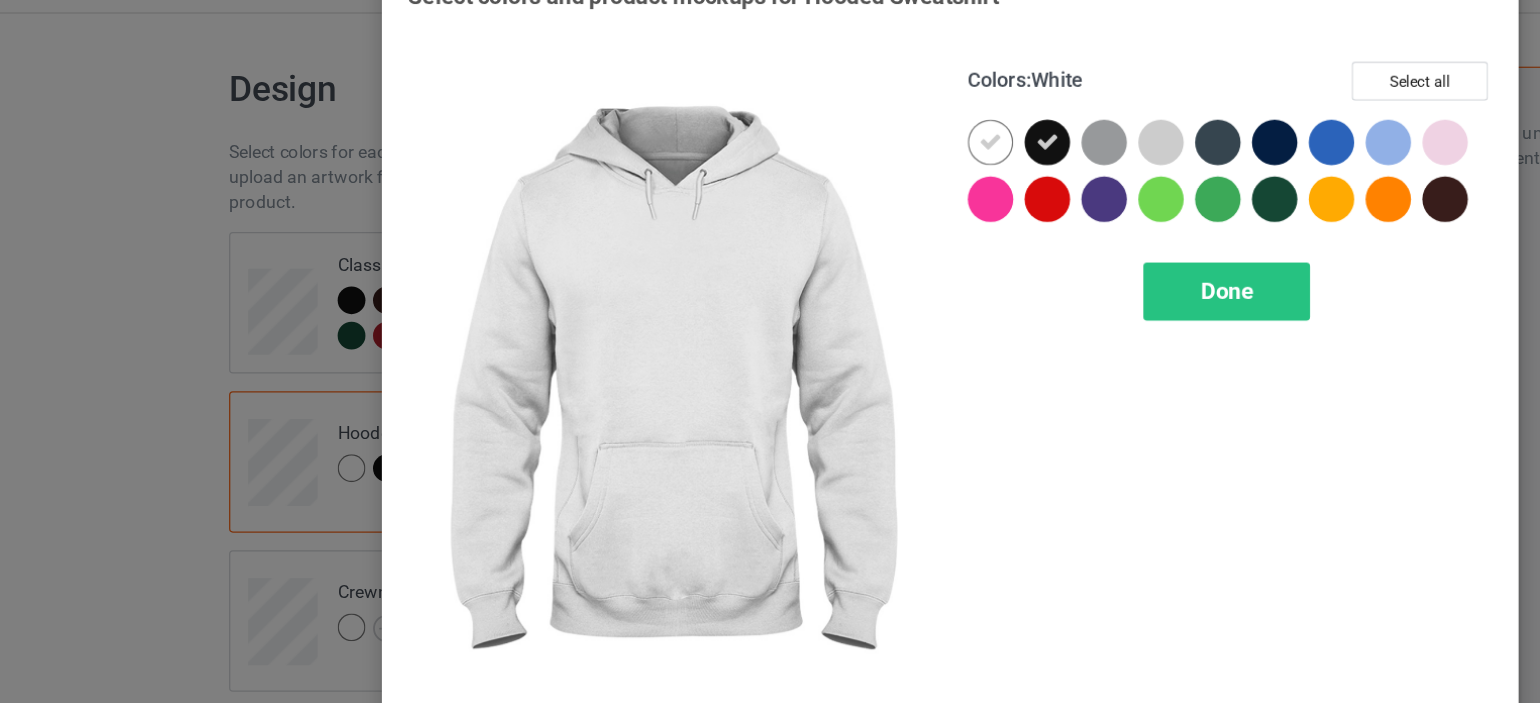 click at bounding box center [806, 164] 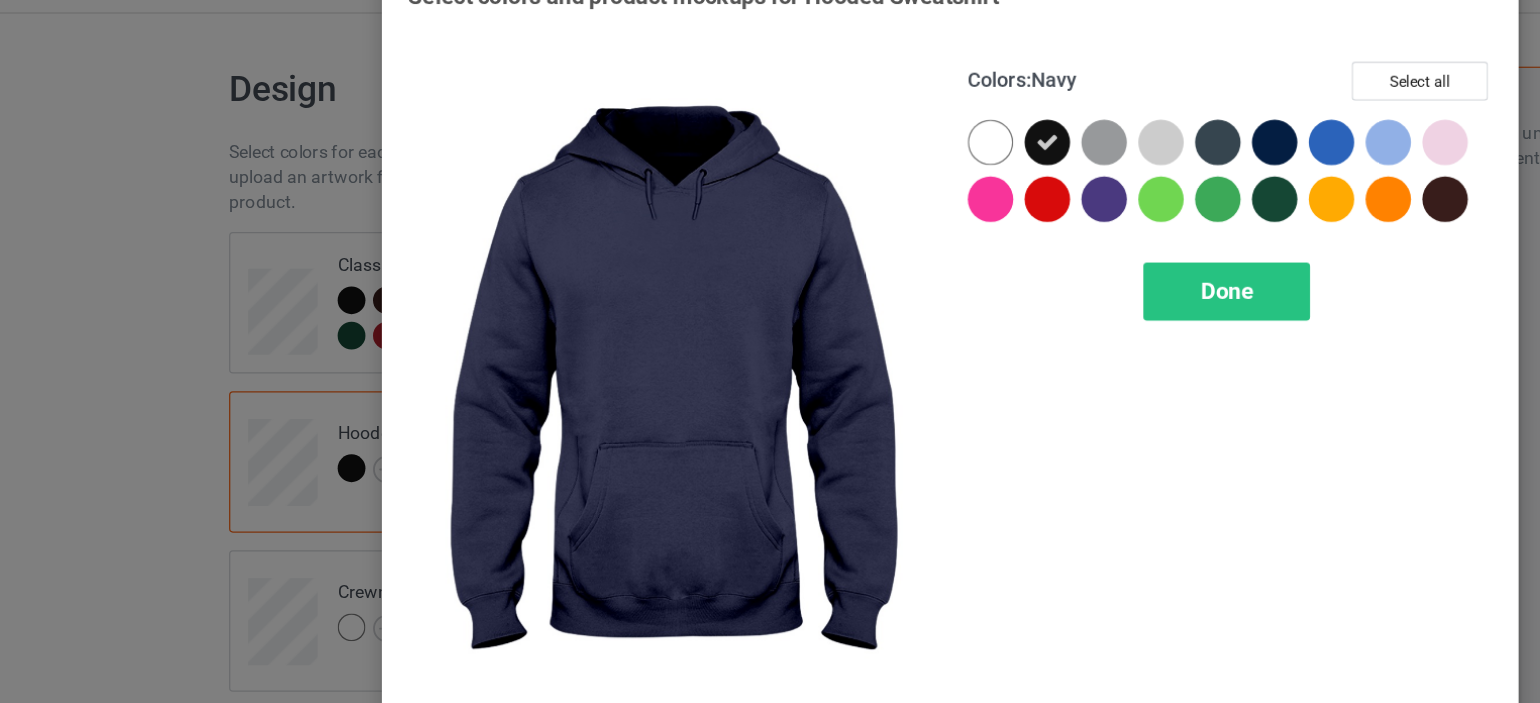 drag, startPoint x: 976, startPoint y: 158, endPoint x: 1026, endPoint y: 160, distance: 50.039986 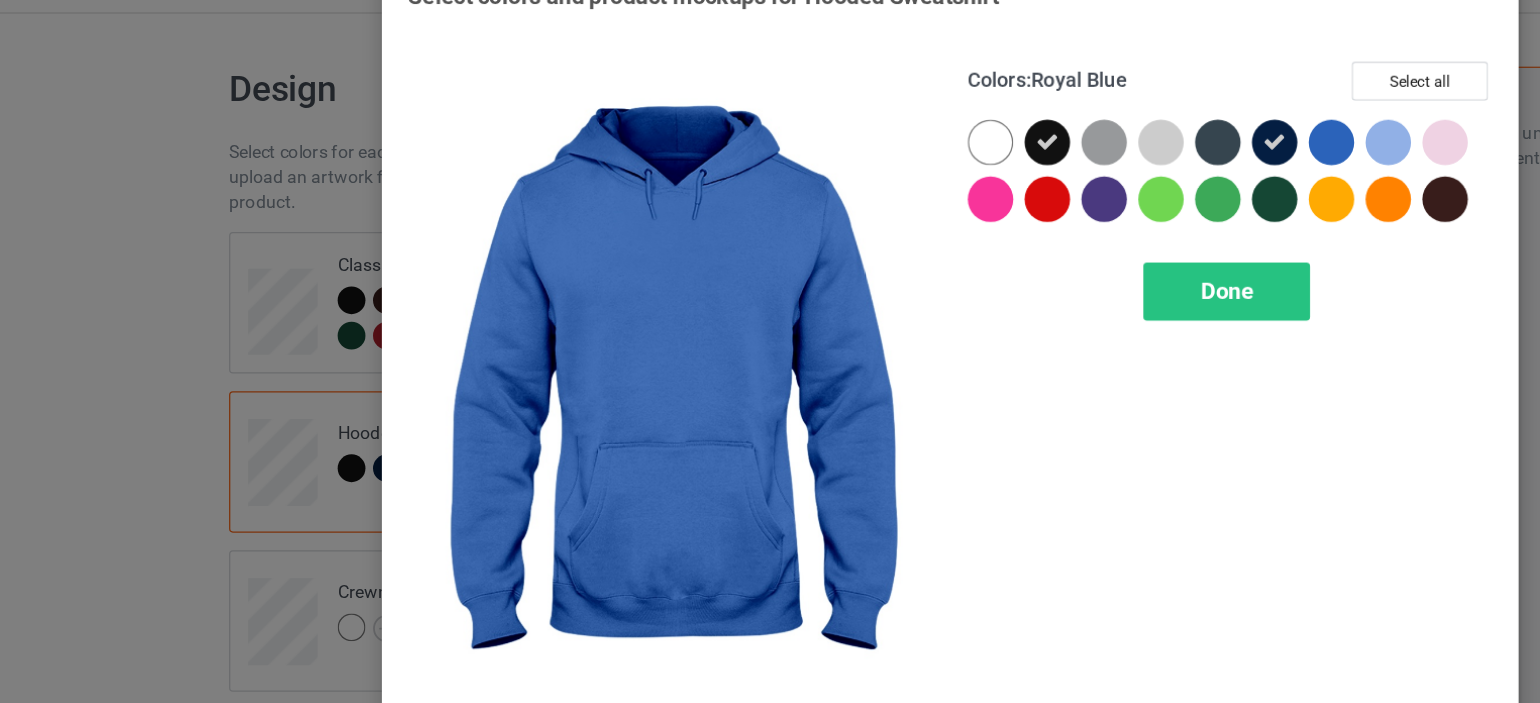 click at bounding box center [1072, 160] 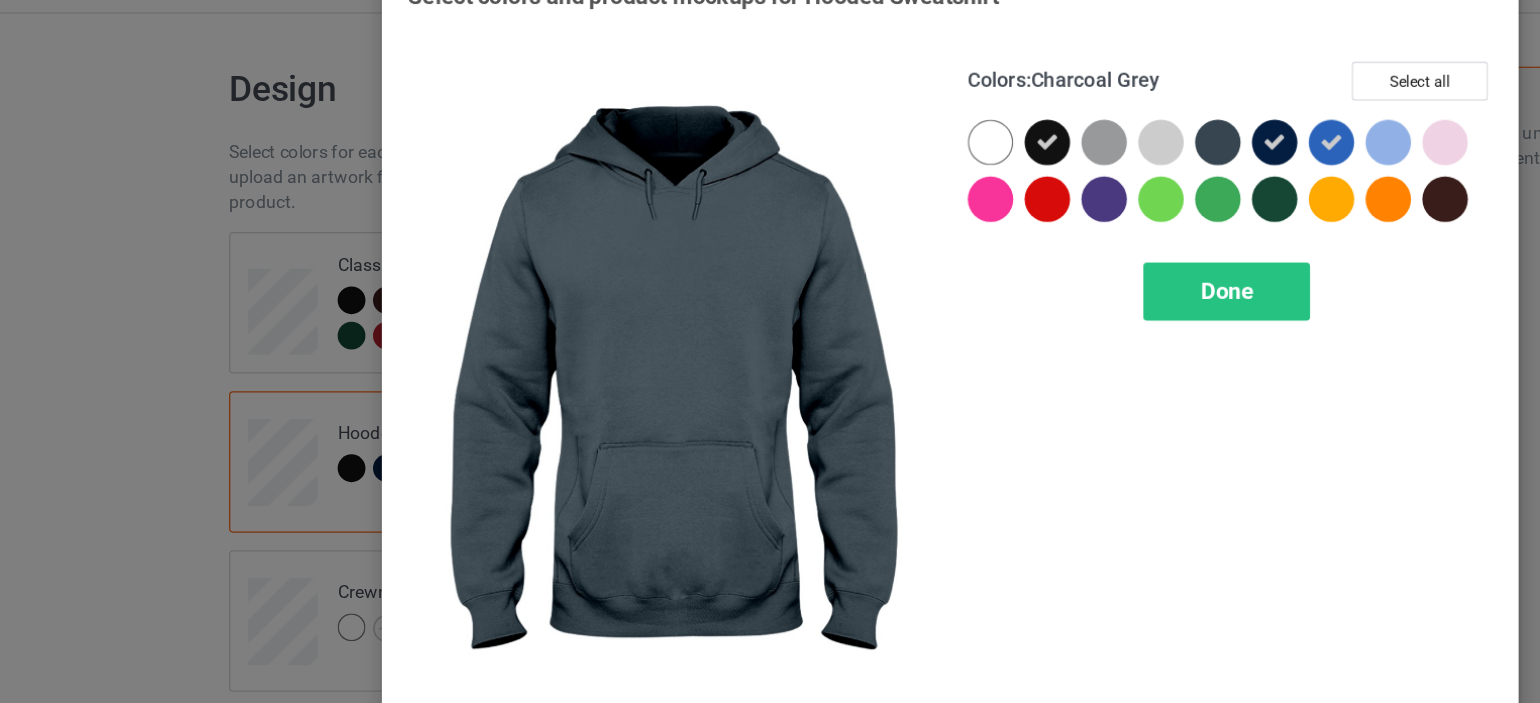 click at bounding box center [982, 160] 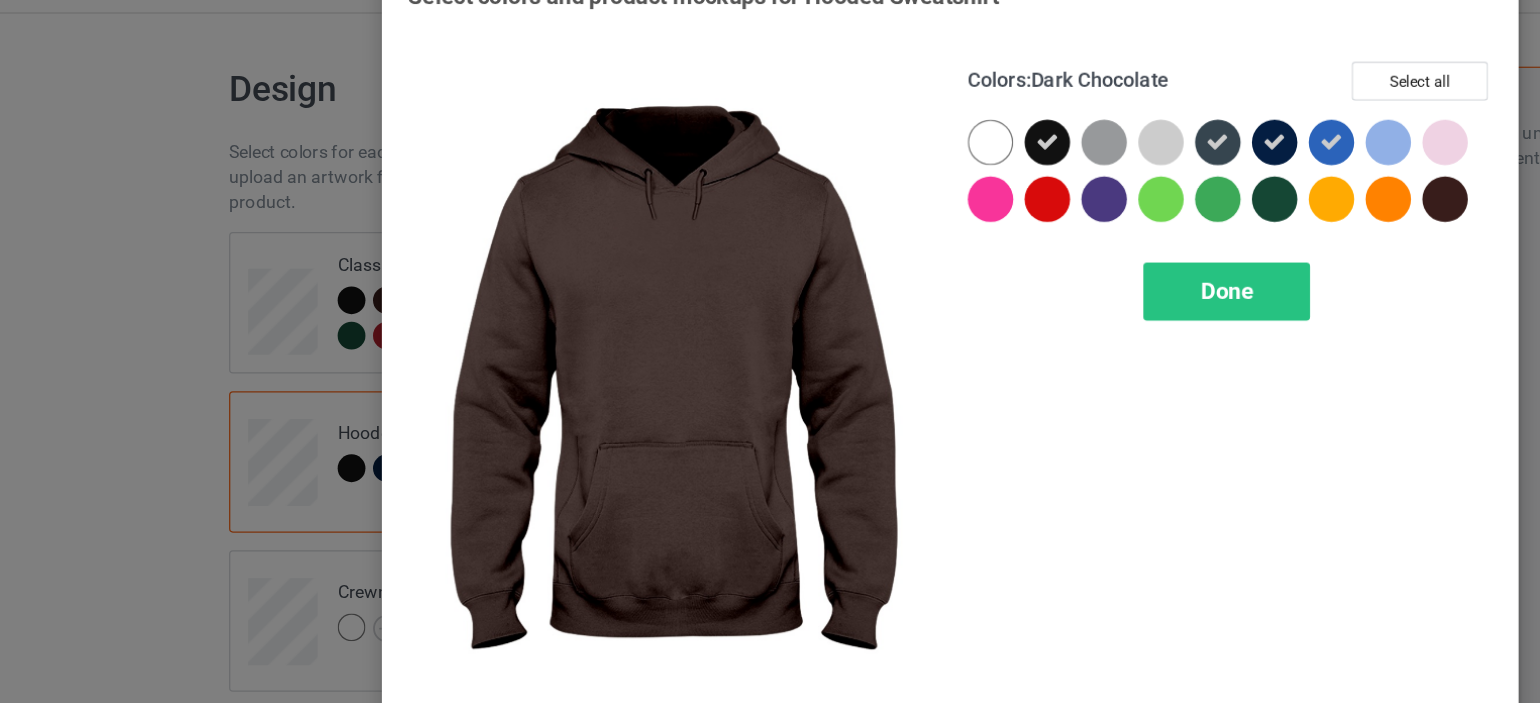 click at bounding box center (1162, 205) 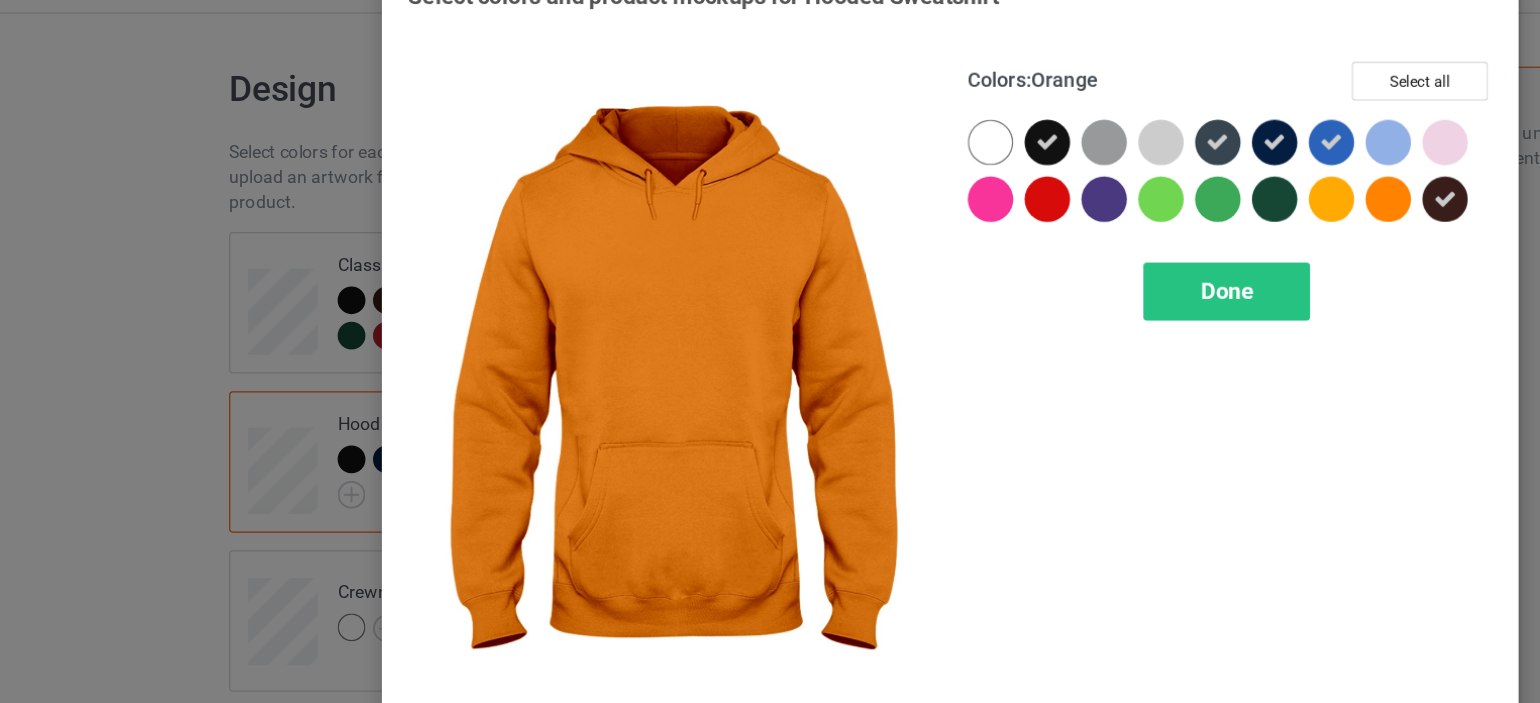 click at bounding box center [1117, 205] 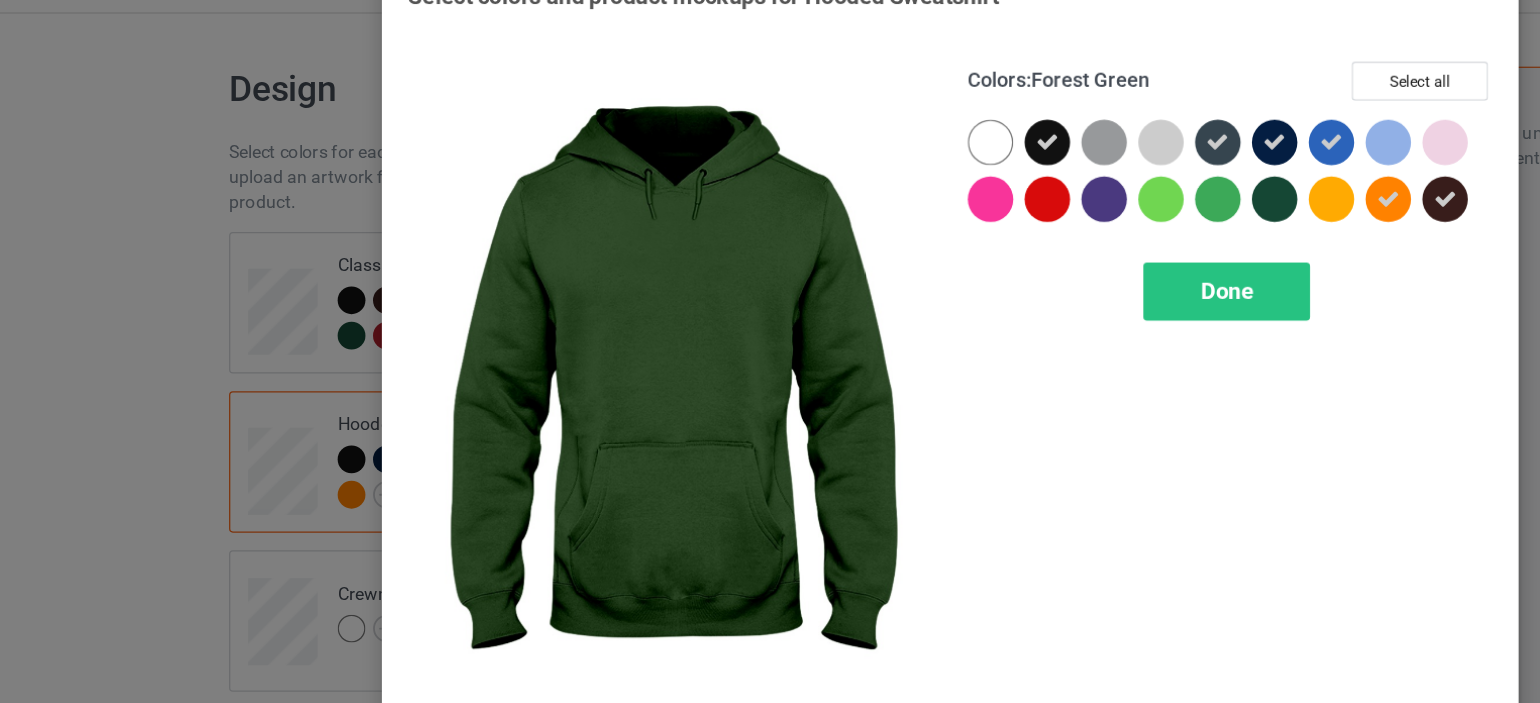 click at bounding box center [1027, 205] 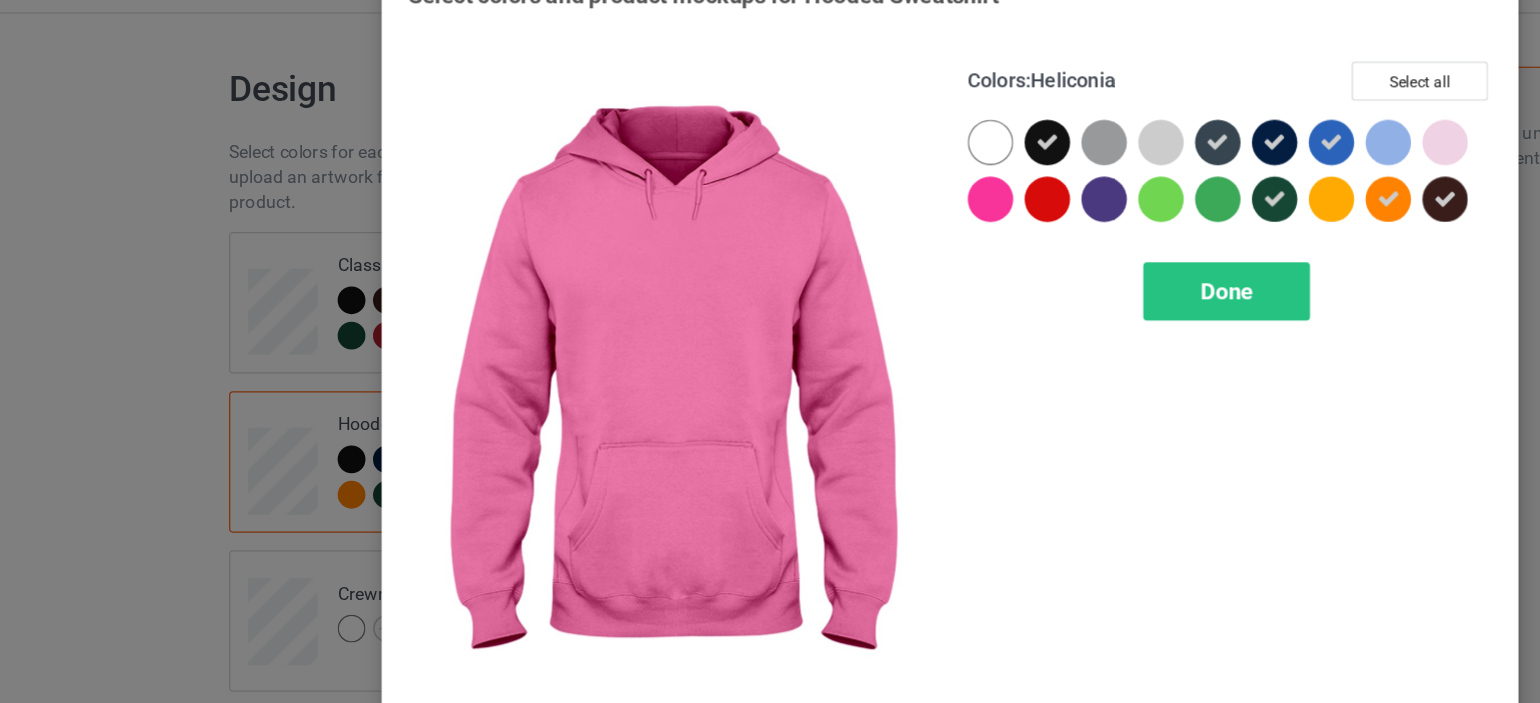 click at bounding box center [802, 205] 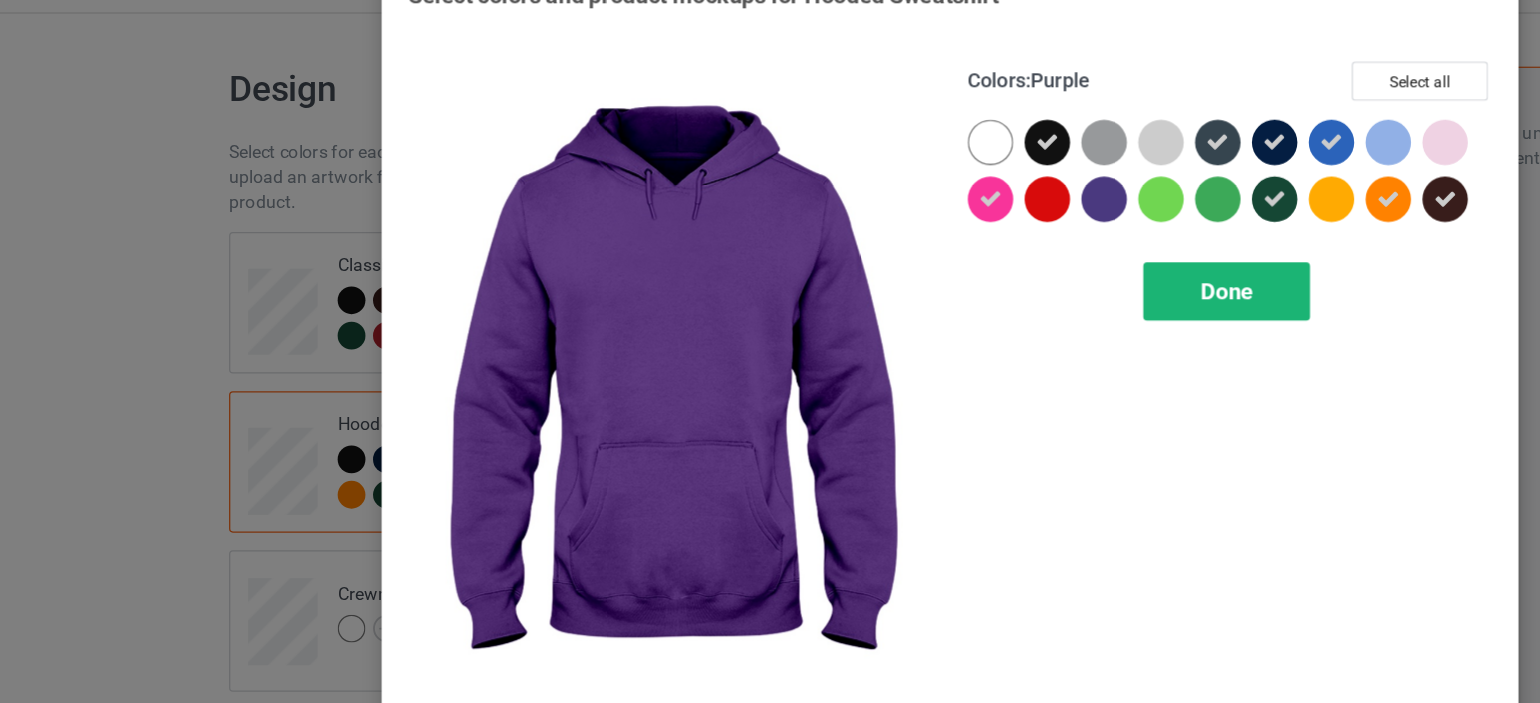click on "Done" at bounding box center (989, 277) 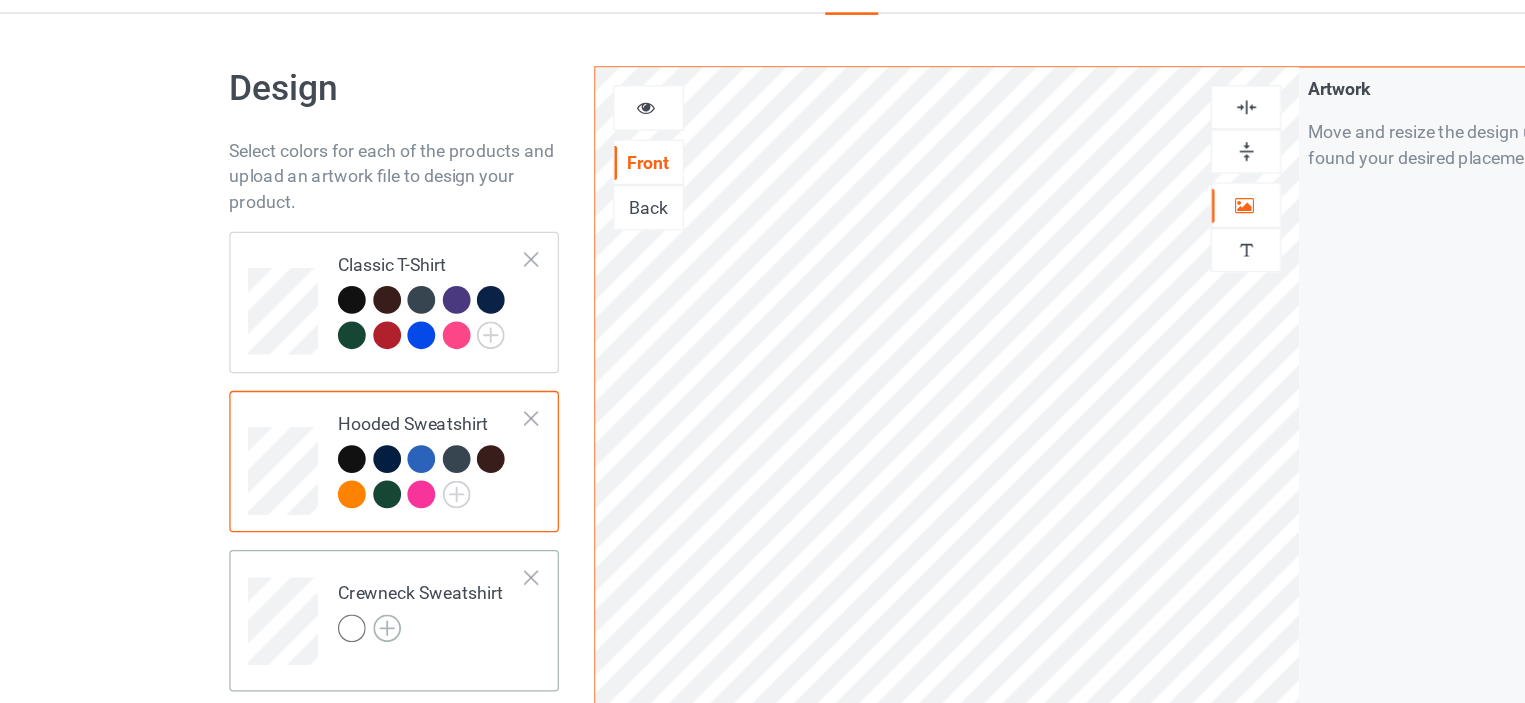 click at bounding box center (324, 545) 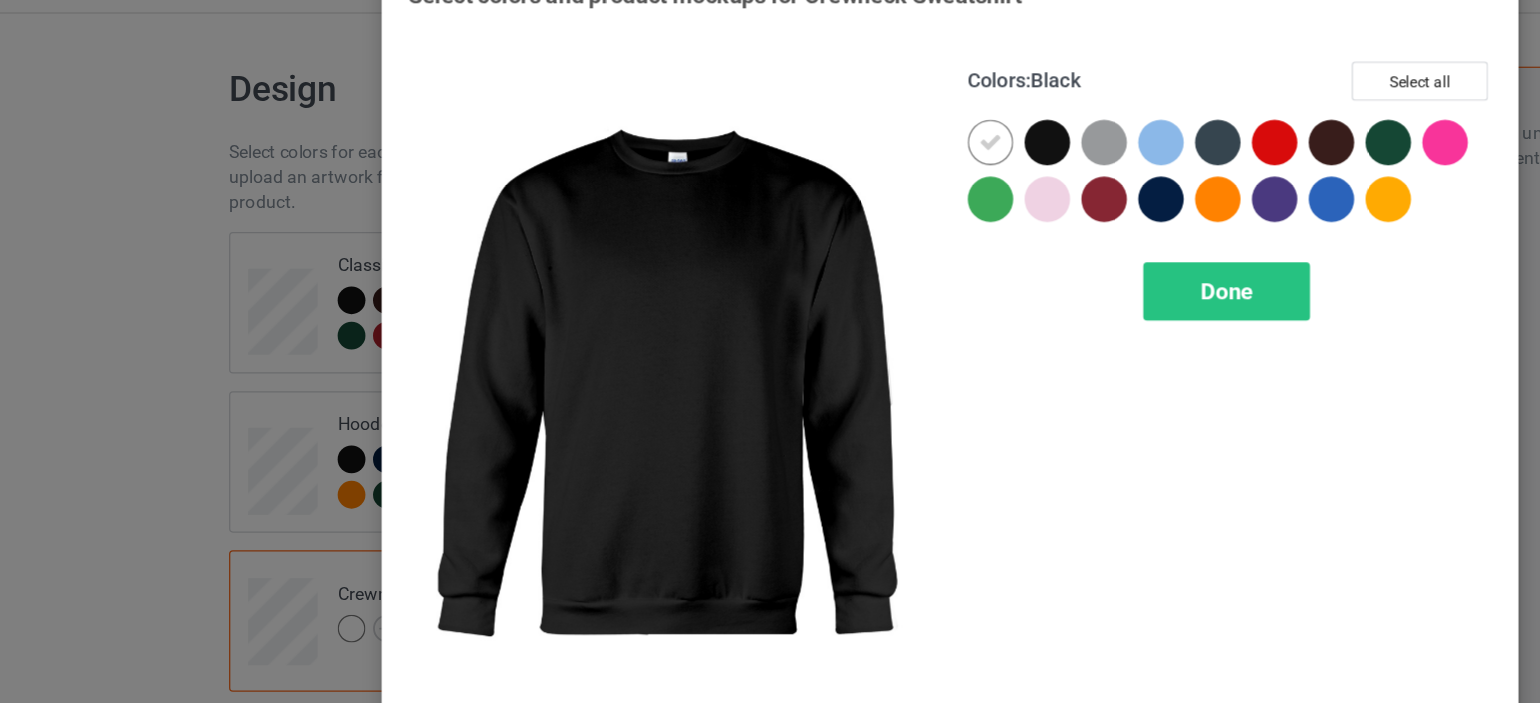 click at bounding box center (847, 160) 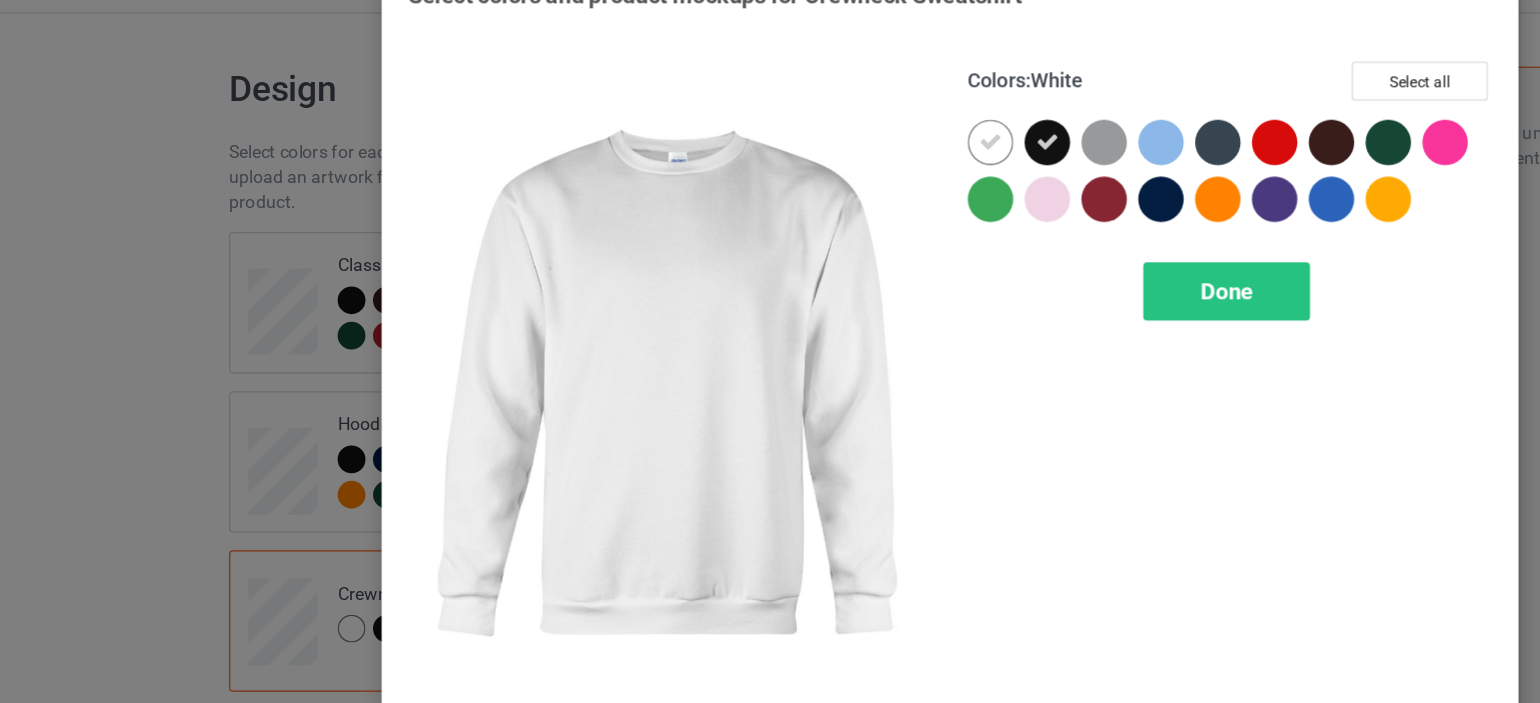 click at bounding box center (802, 160) 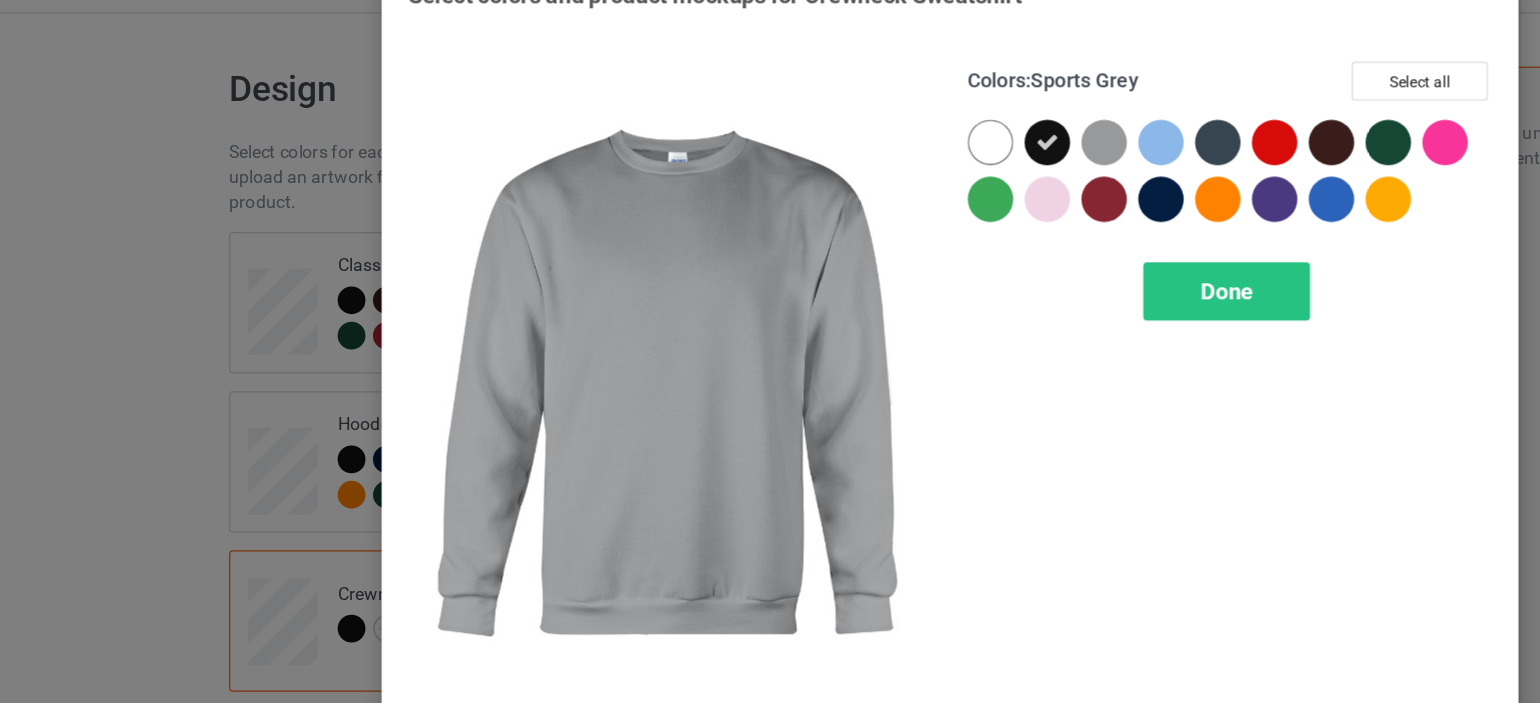 click at bounding box center [892, 160] 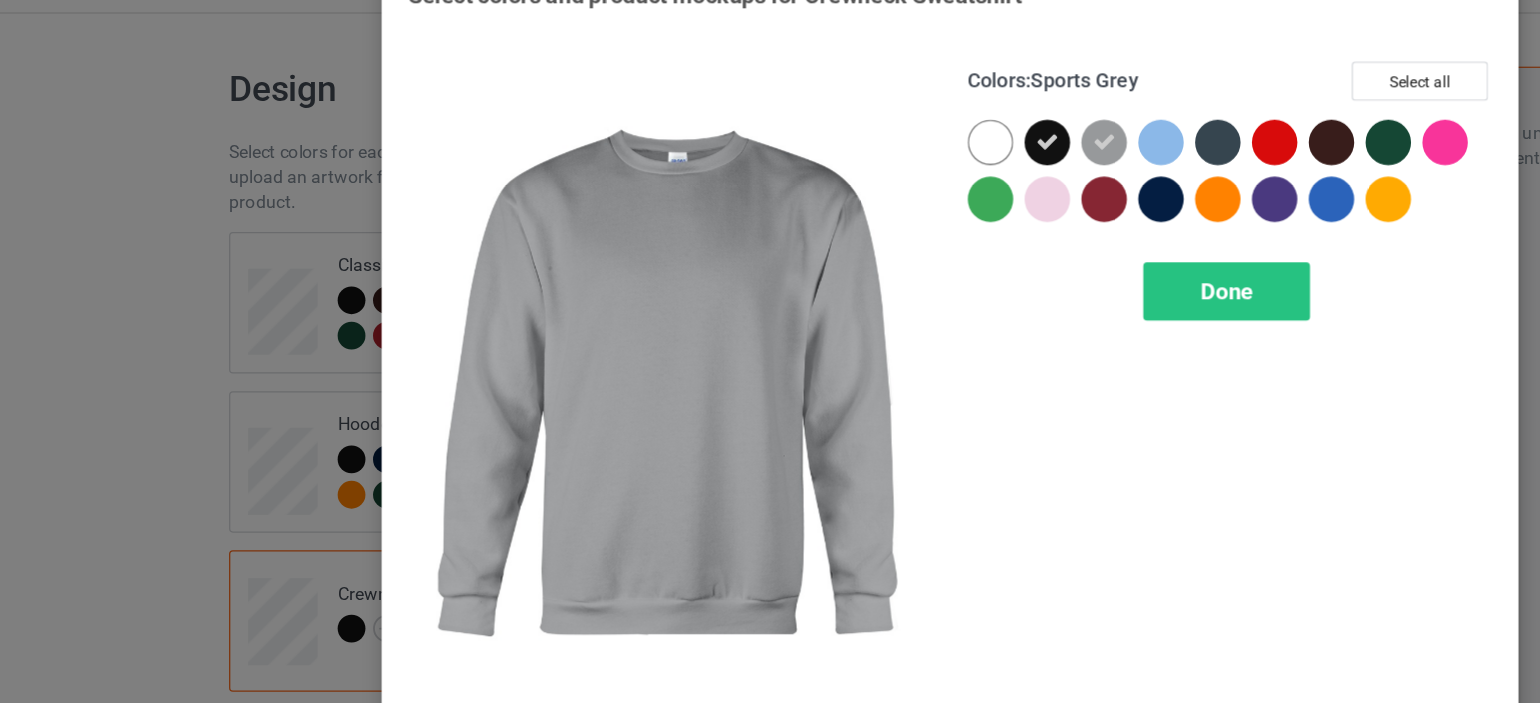 click at bounding box center [892, 160] 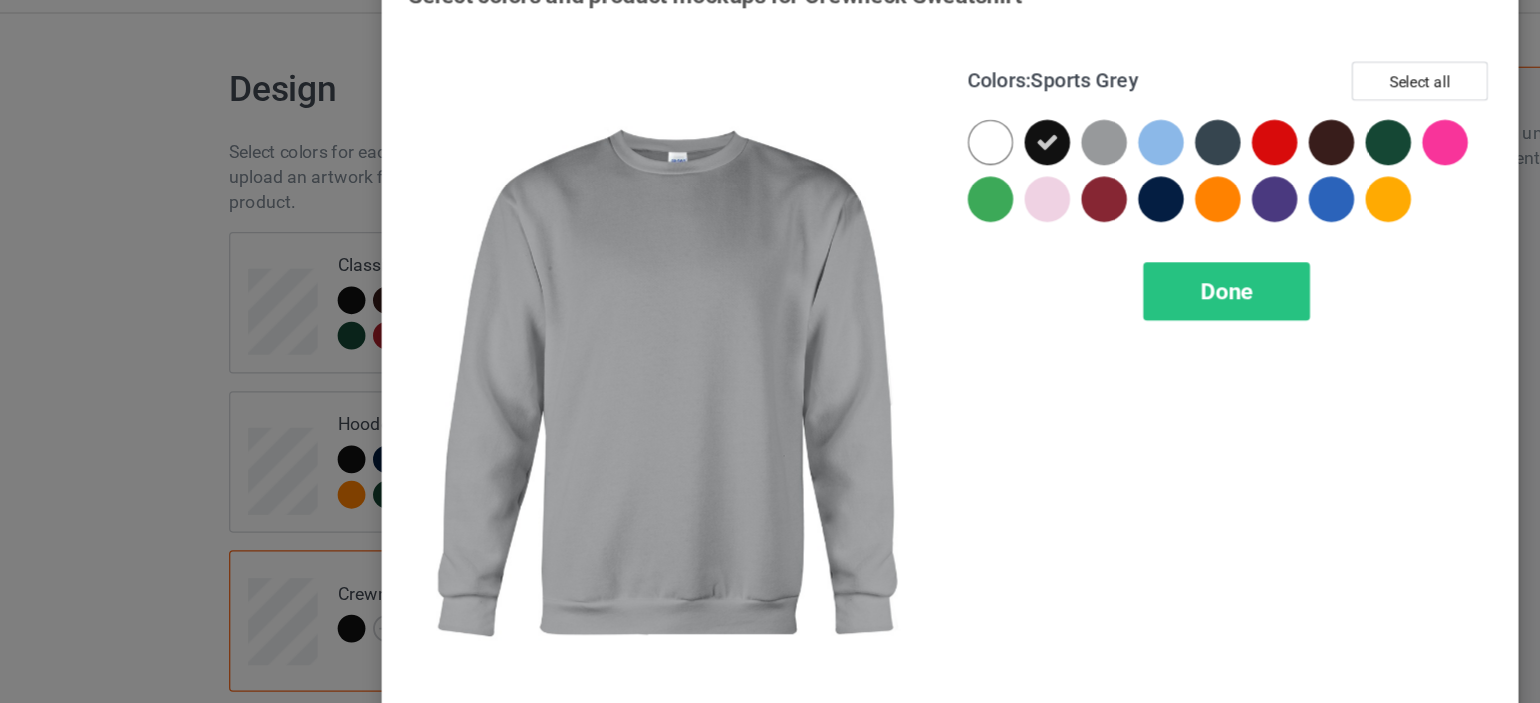 click at bounding box center (892, 160) 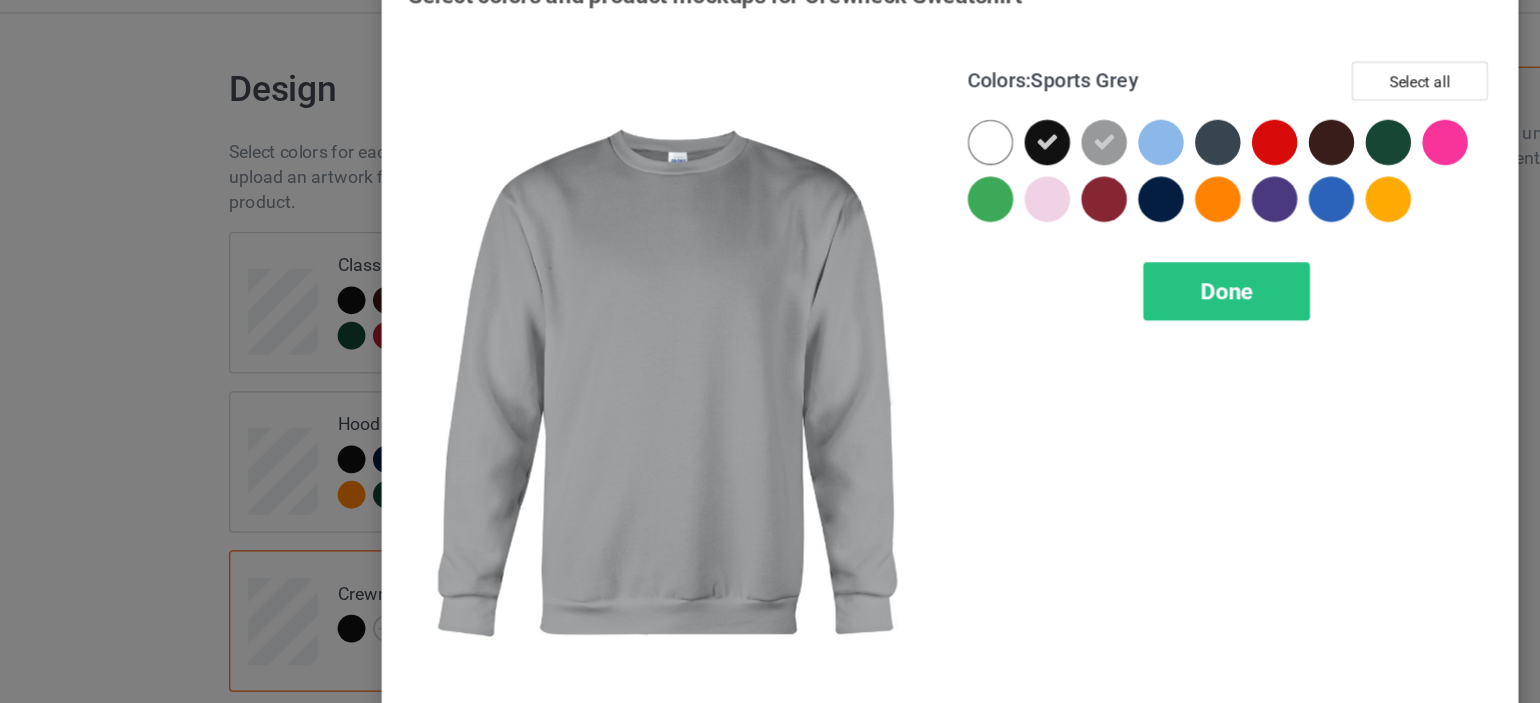 click at bounding box center (892, 160) 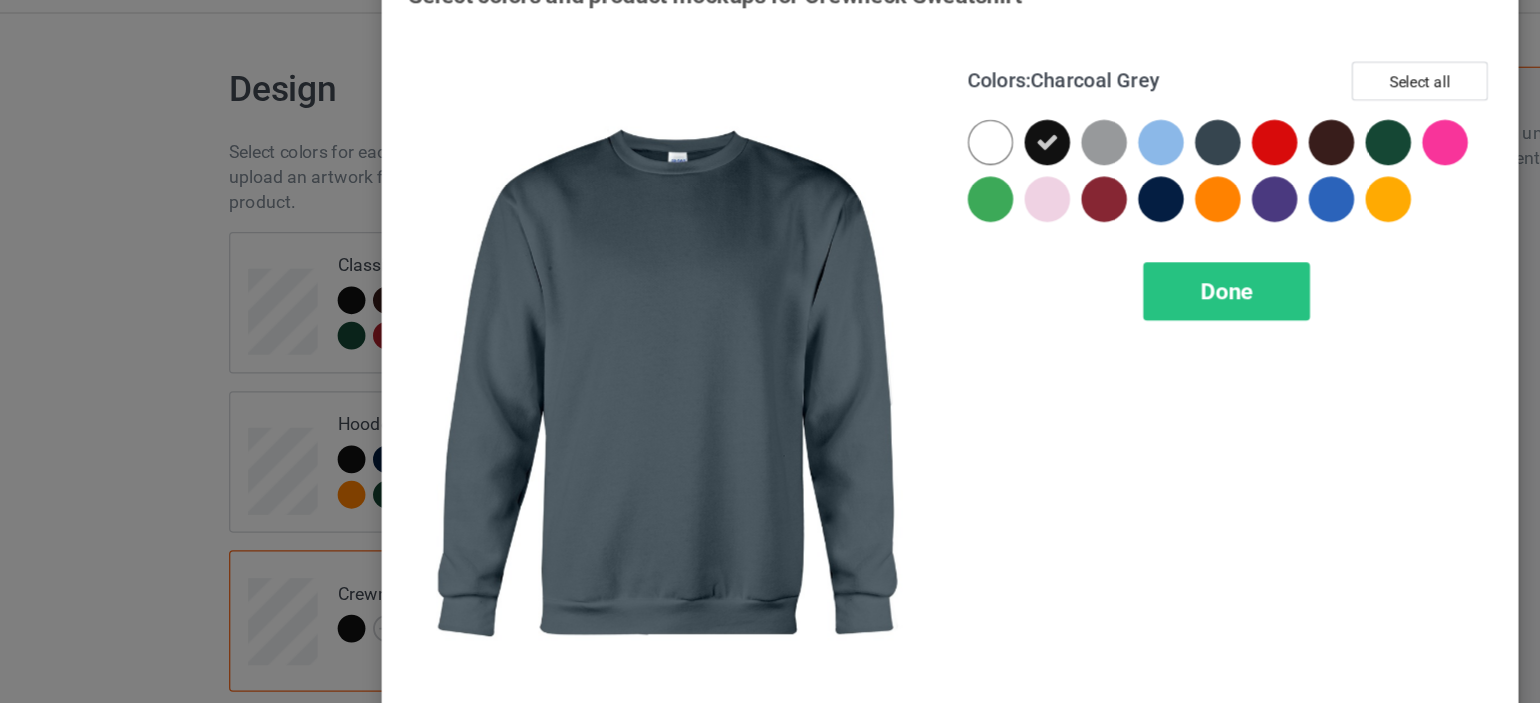 click at bounding box center [982, 160] 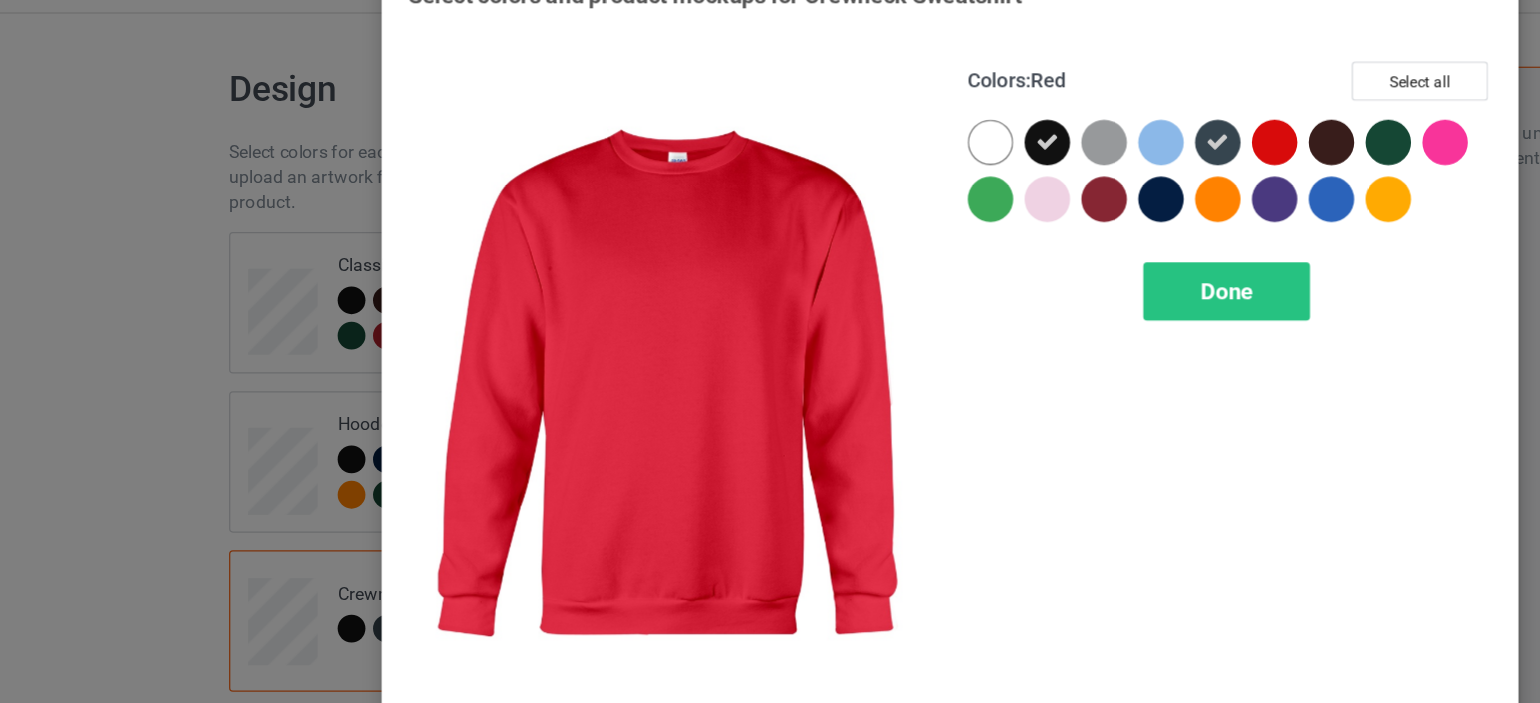 click at bounding box center [1027, 160] 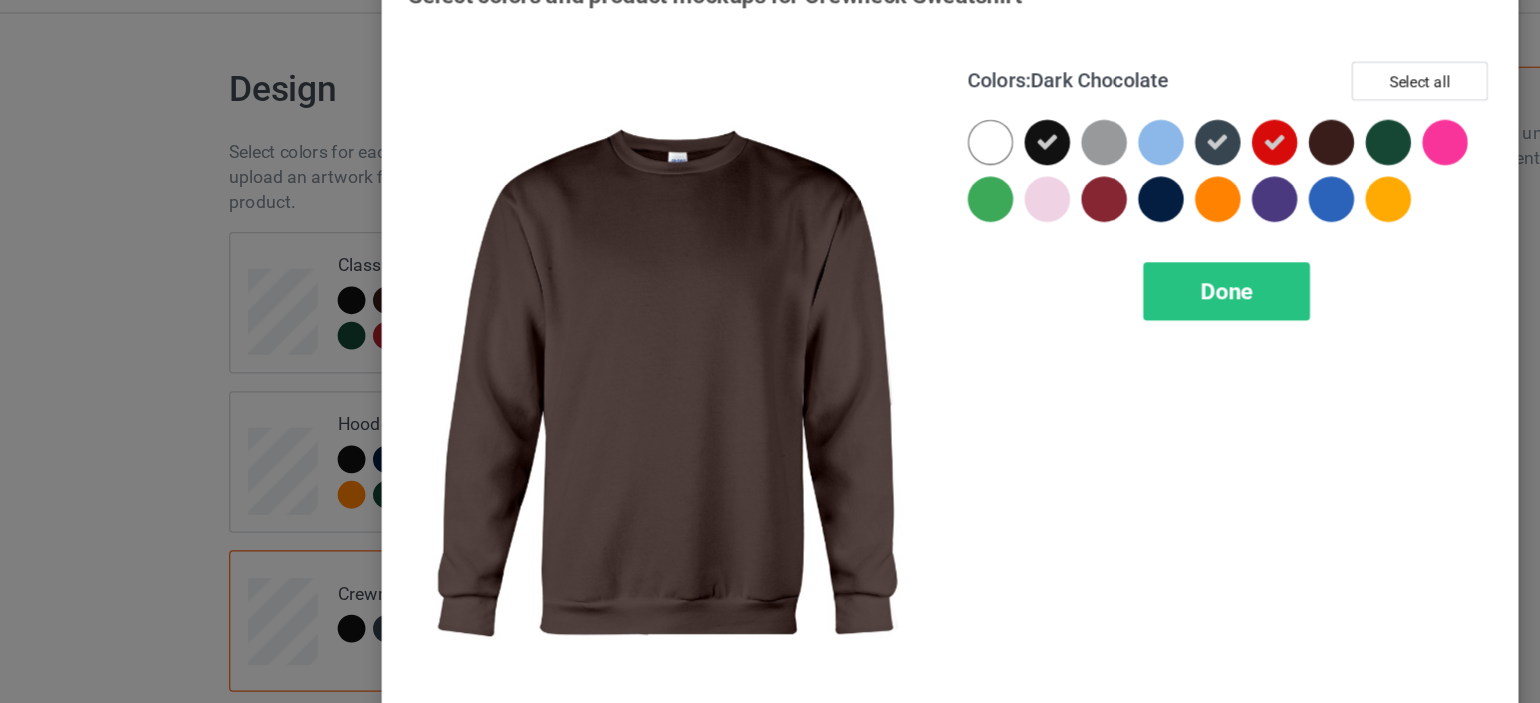 click at bounding box center (1072, 160) 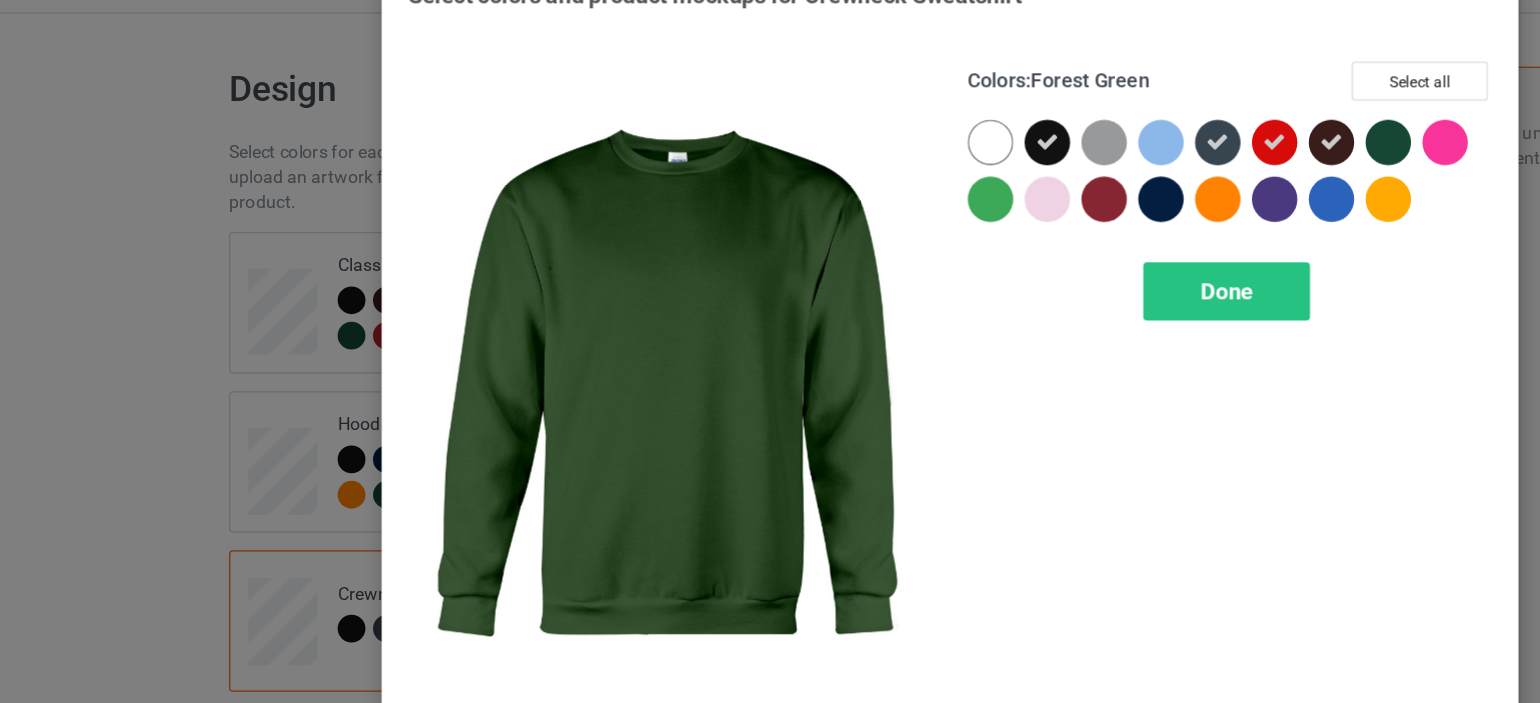 click at bounding box center [1117, 160] 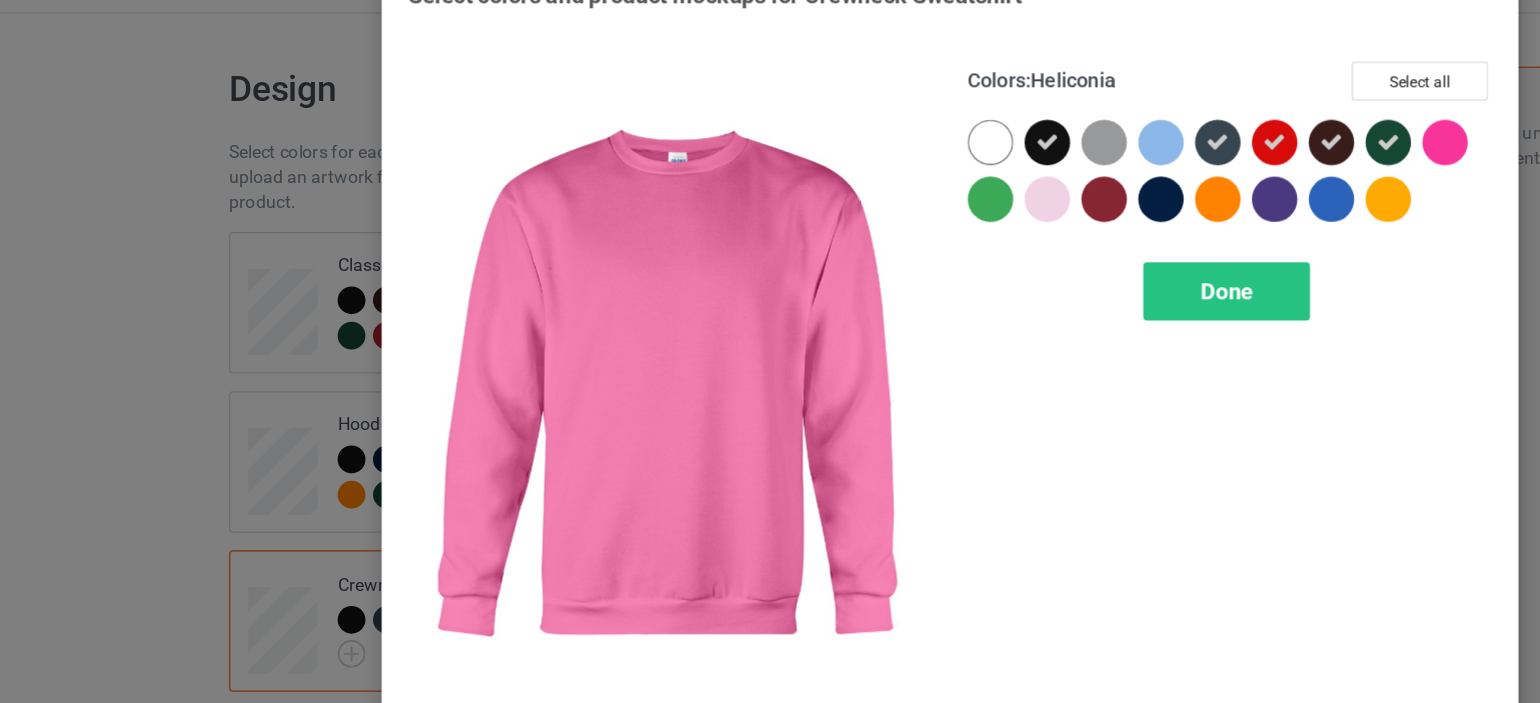 click at bounding box center [1162, 160] 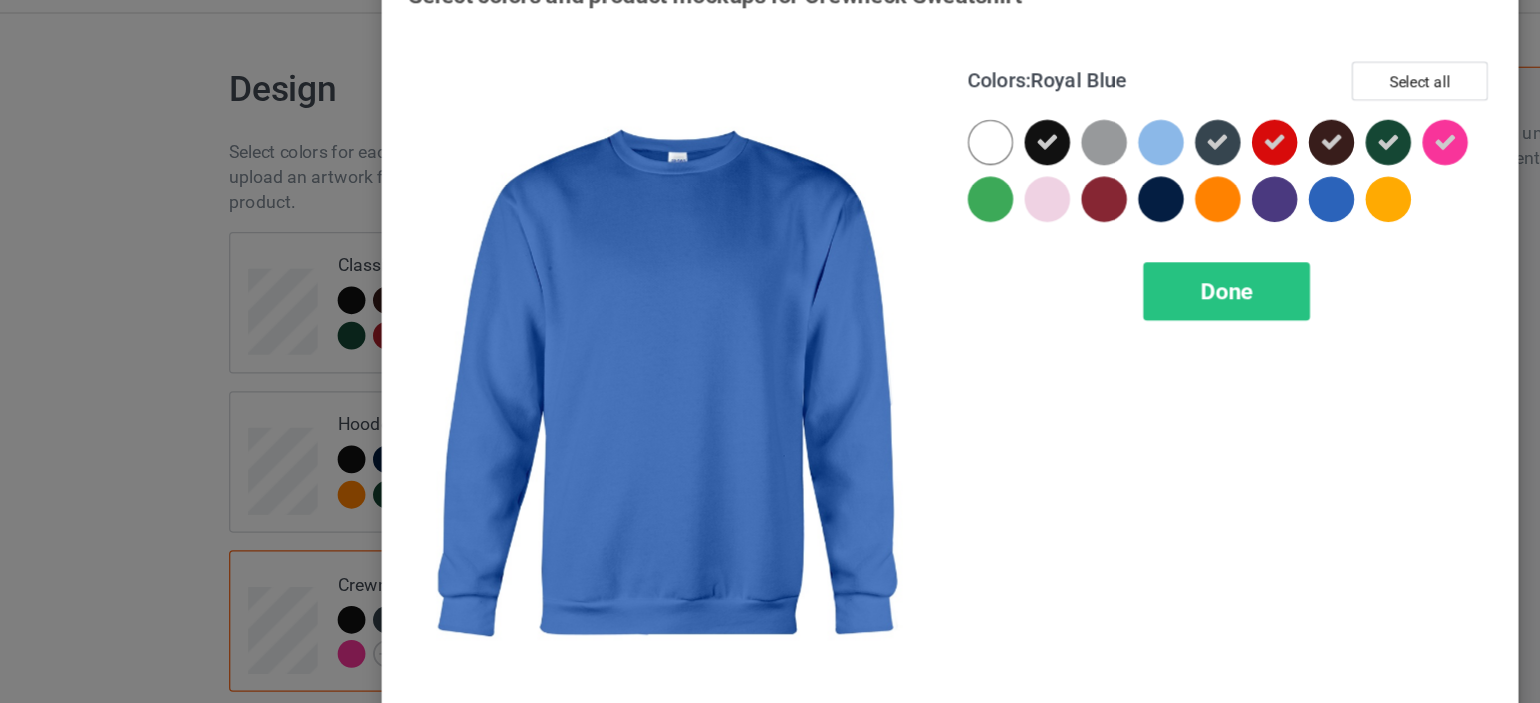 click at bounding box center (1072, 205) 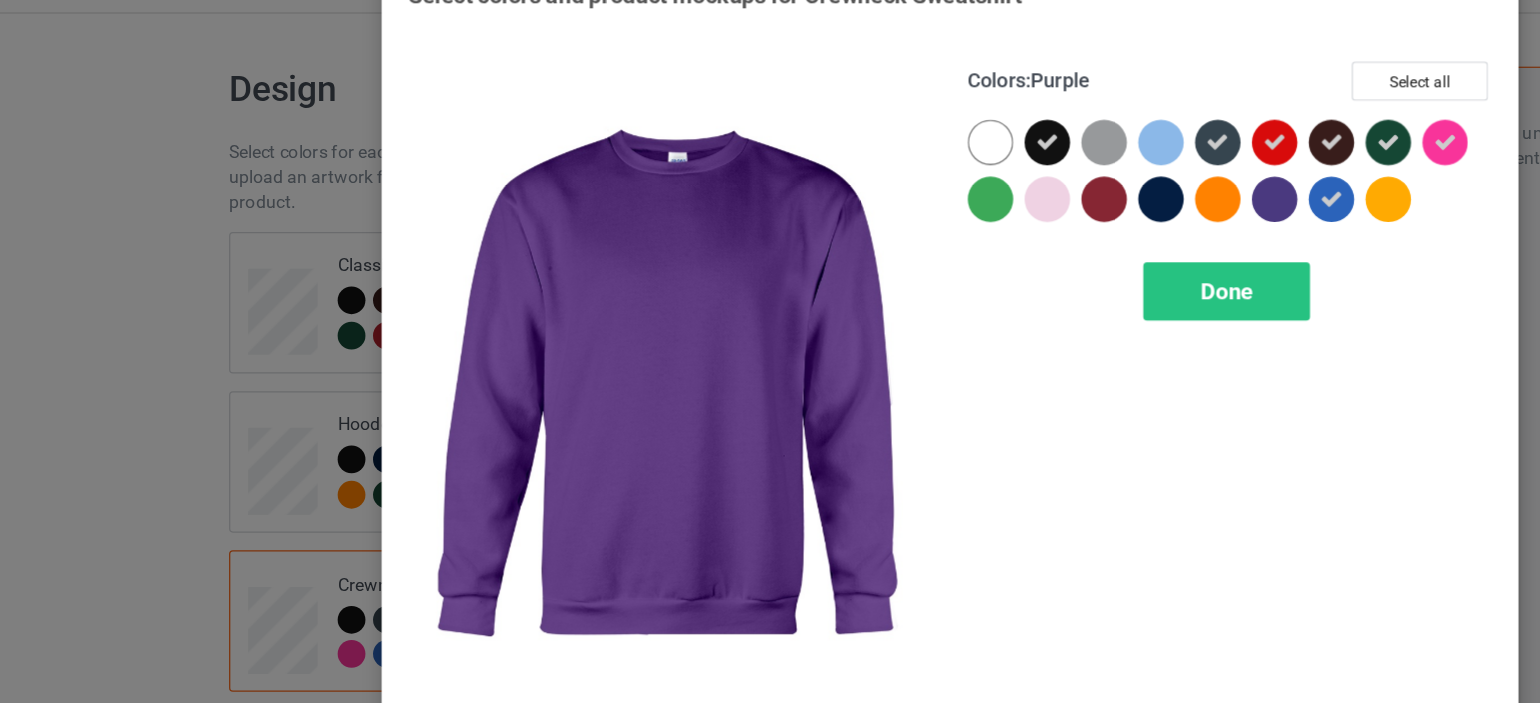 click at bounding box center [1027, 205] 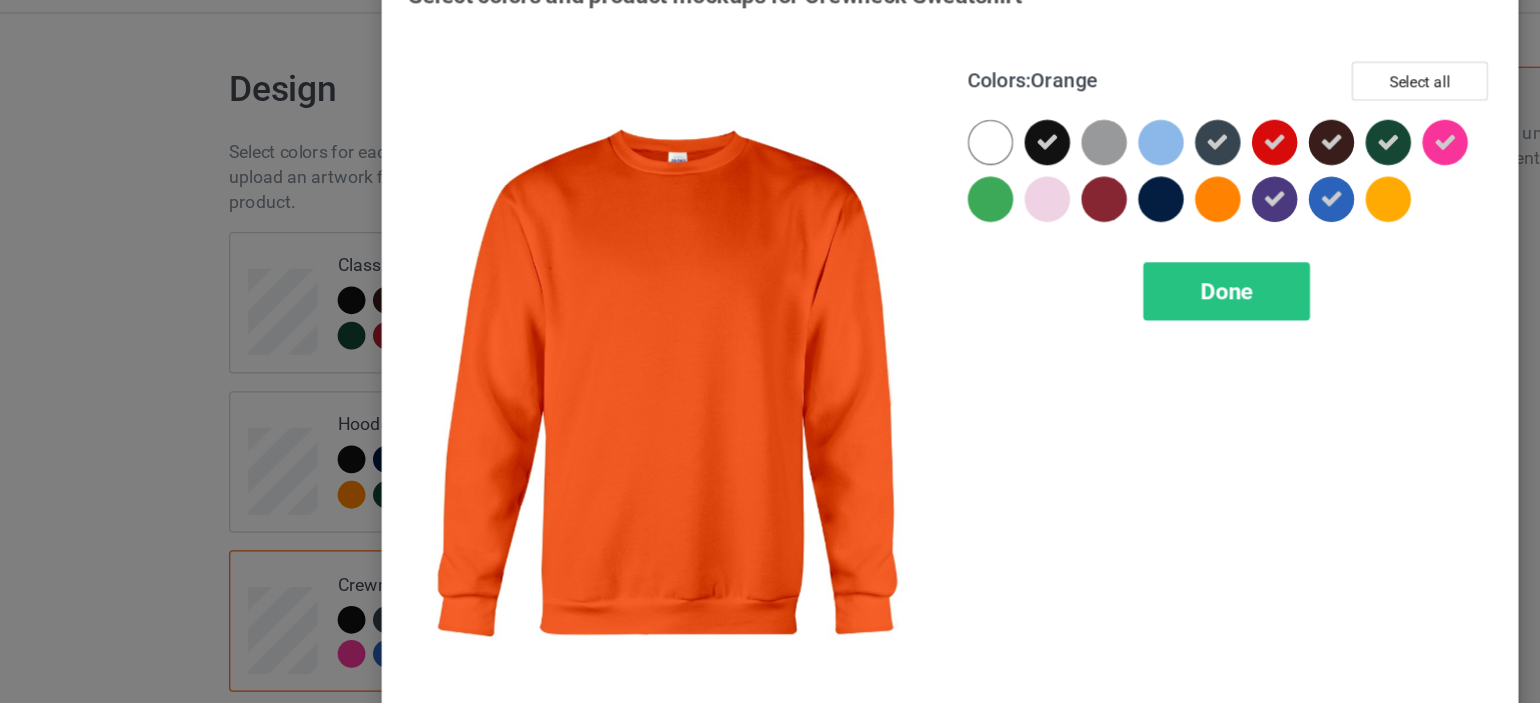 click at bounding box center (982, 205) 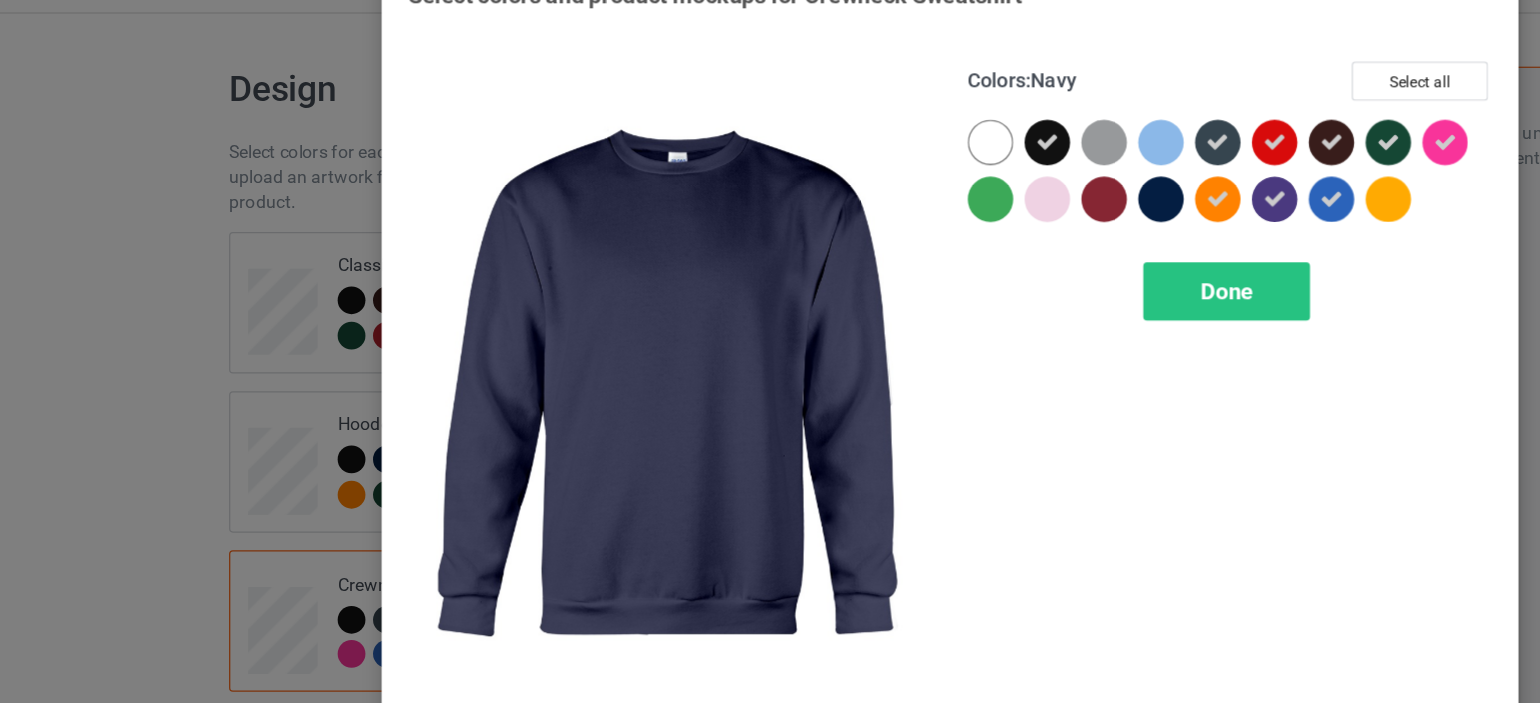 click at bounding box center [937, 205] 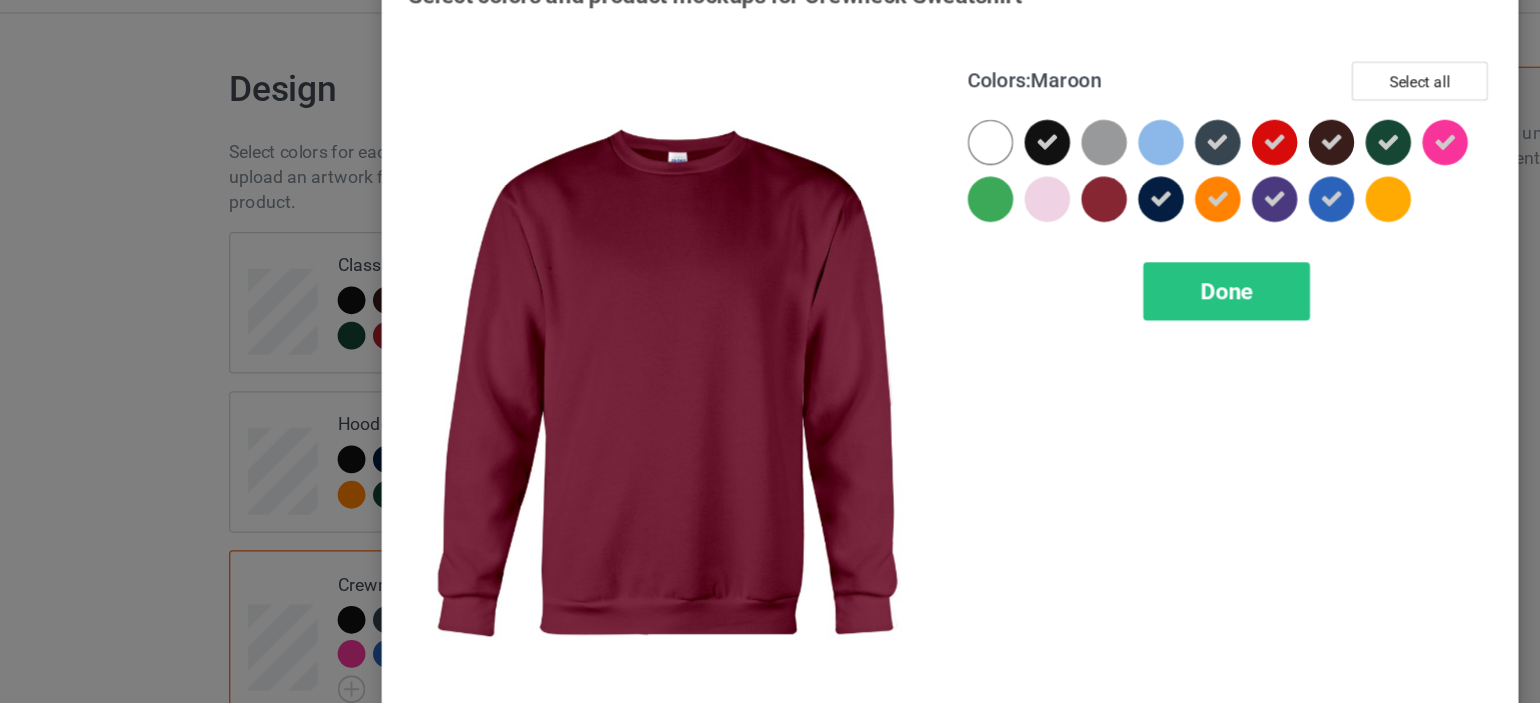 click at bounding box center (892, 205) 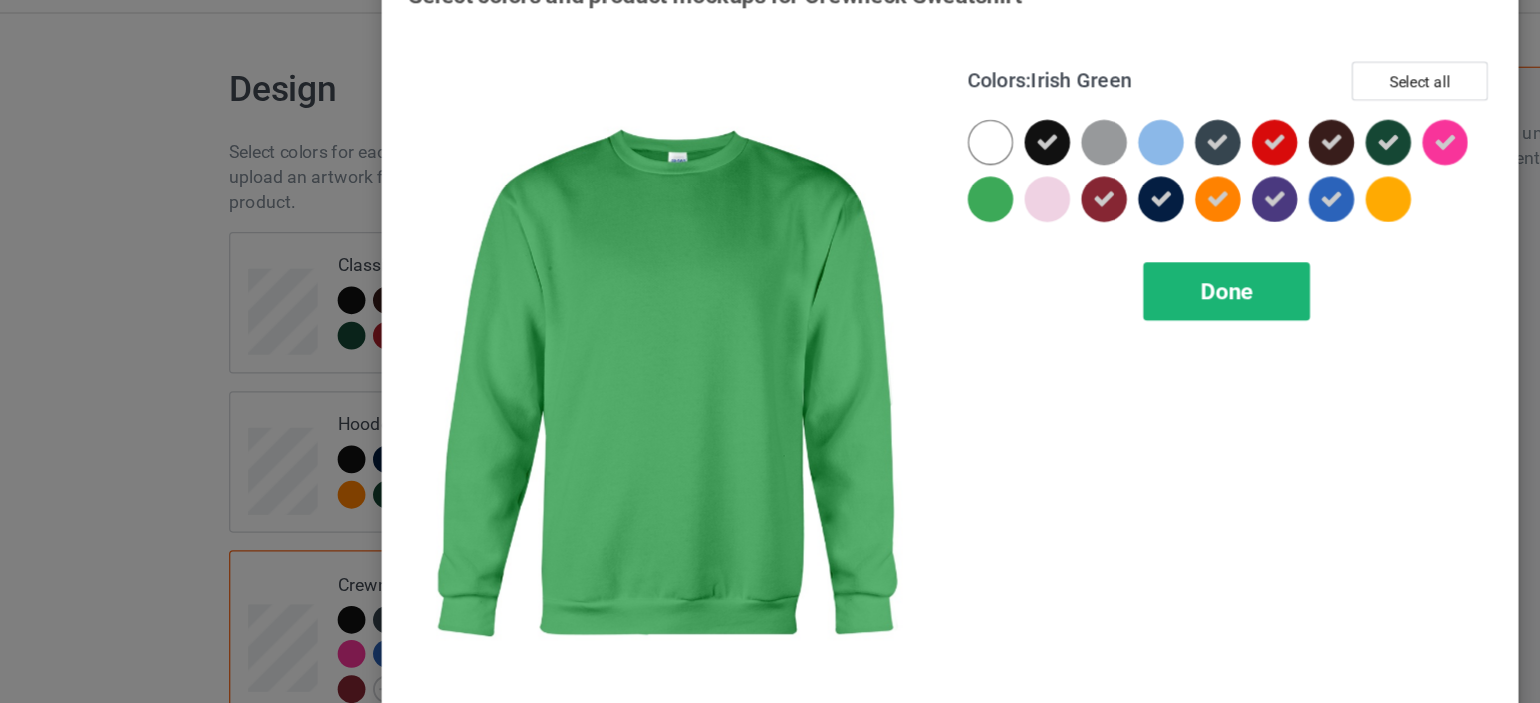 click on "Done" at bounding box center (989, 277) 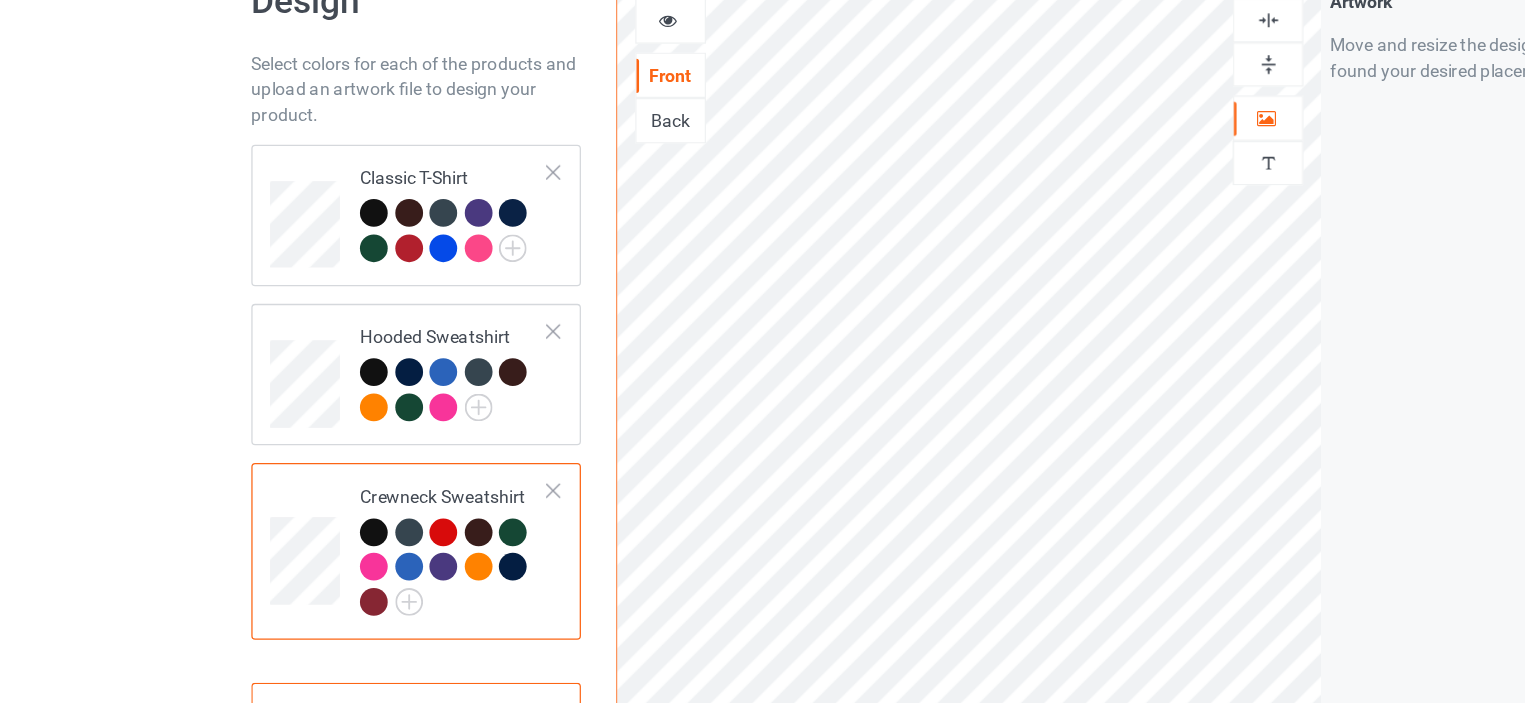 click at bounding box center (296, 538) 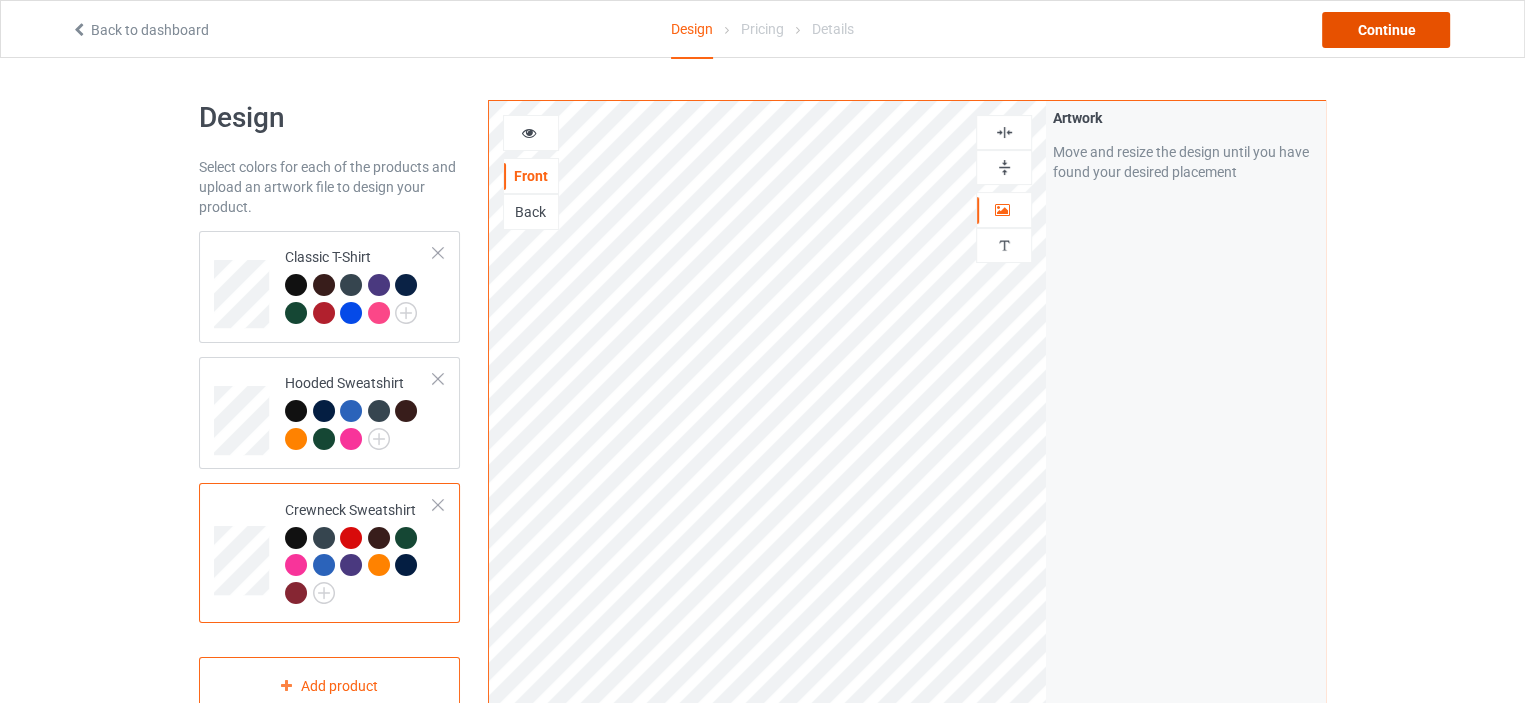 click on "Continue" at bounding box center (1386, 30) 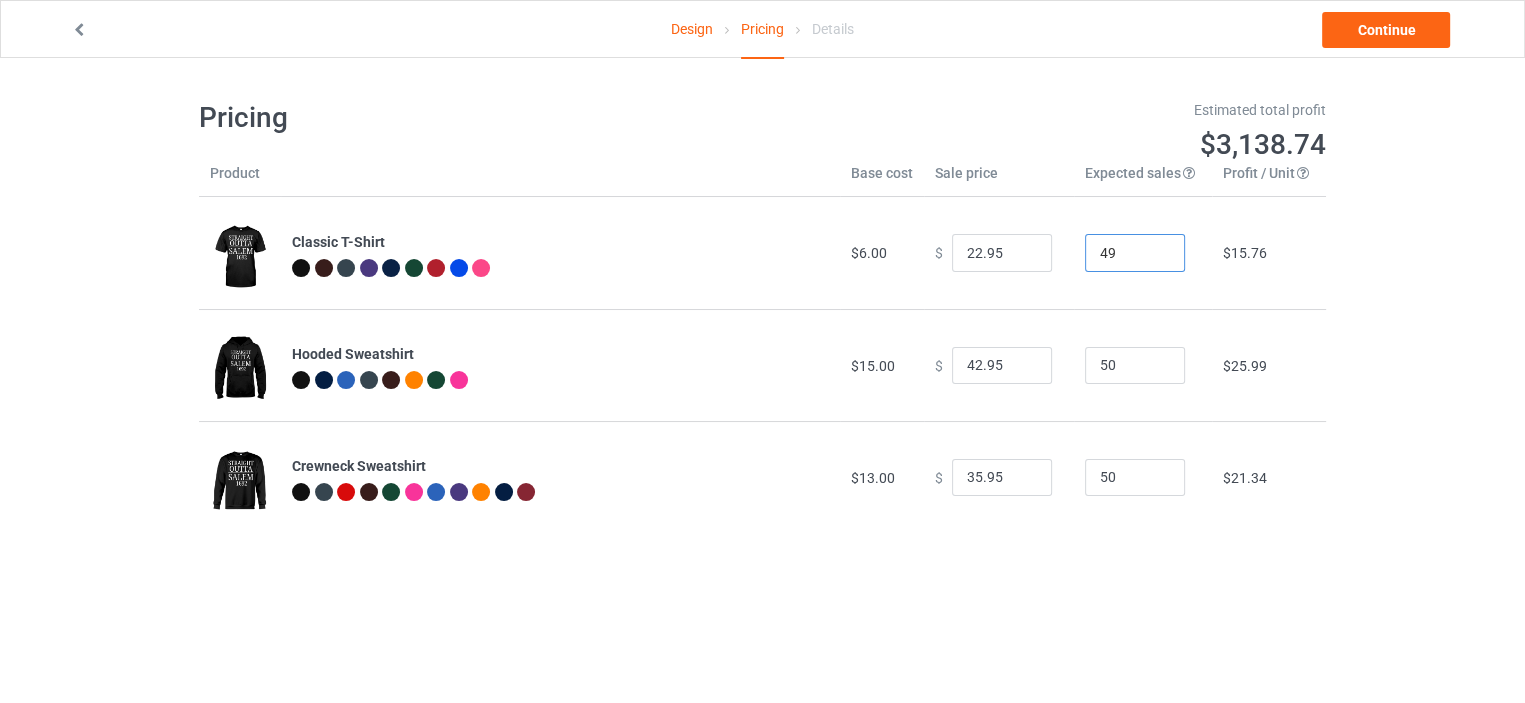 click on "[NUMBER]" at bounding box center [1135, 253] 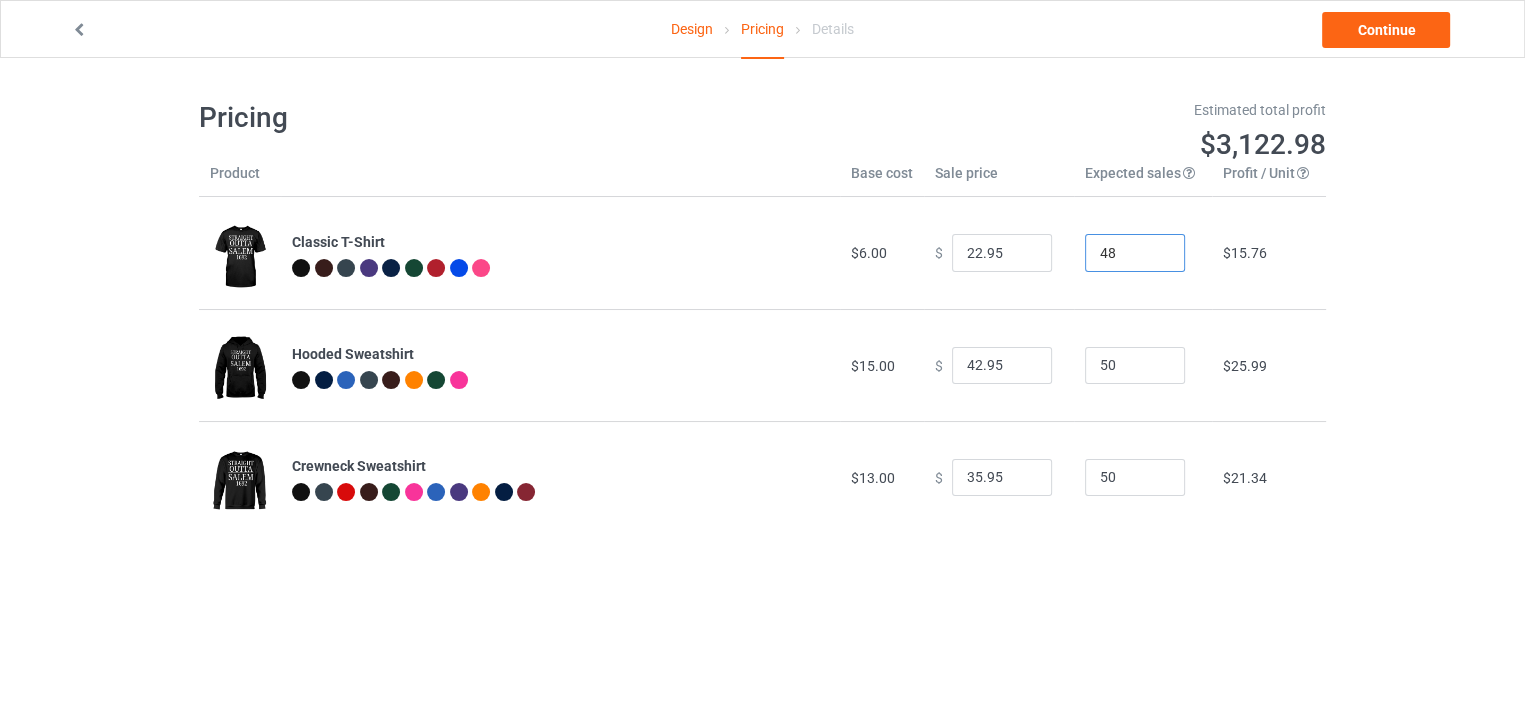 click on "48" at bounding box center [1135, 253] 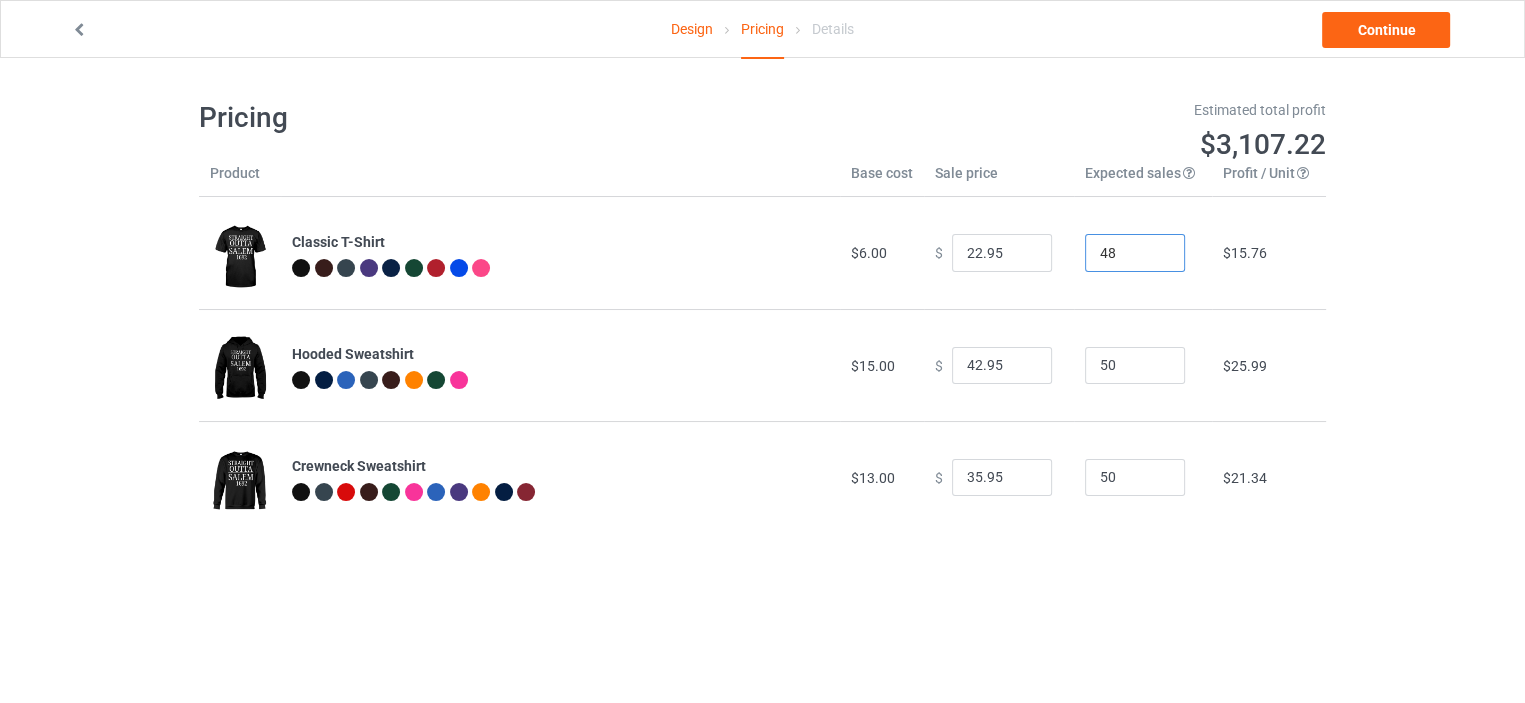 click on "[NUMBER]" at bounding box center (1135, 253) 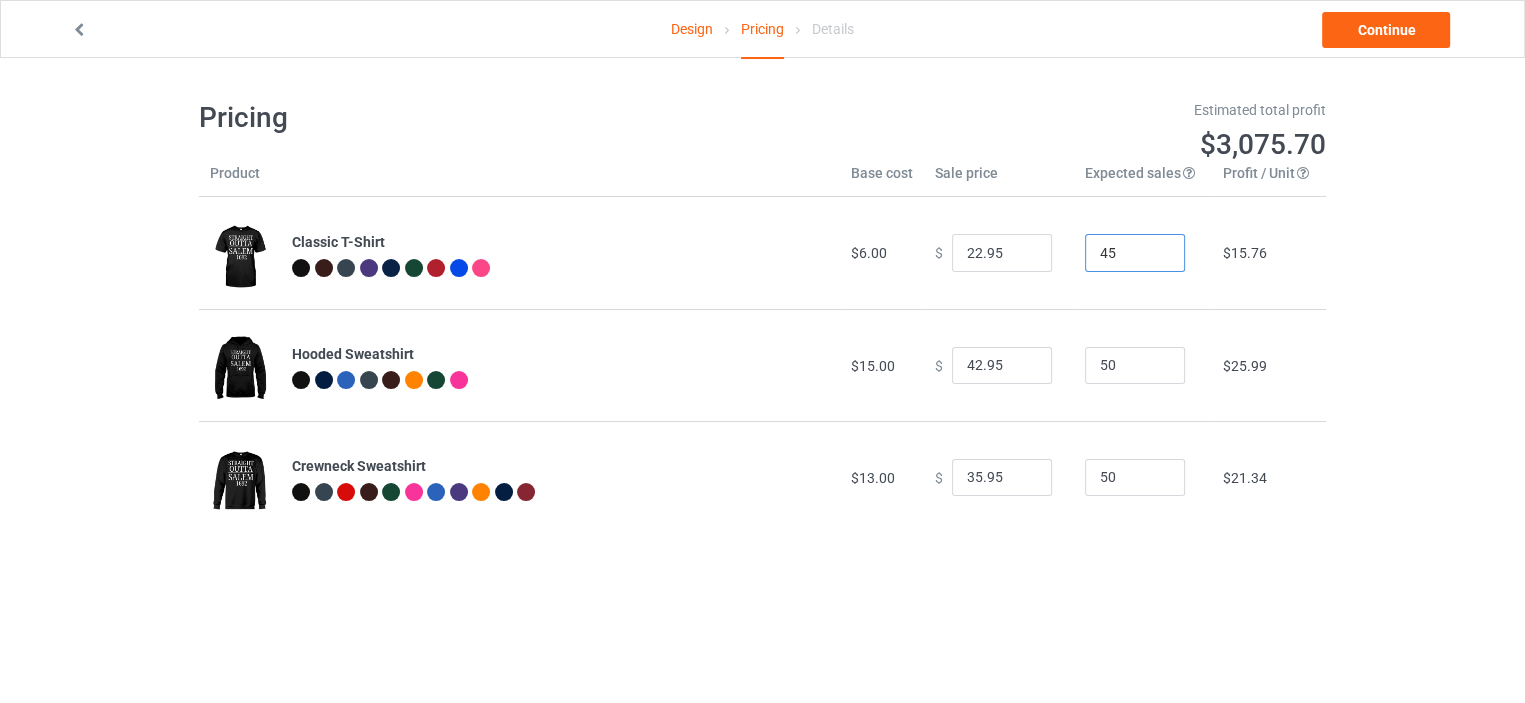 click on "45" at bounding box center (1135, 253) 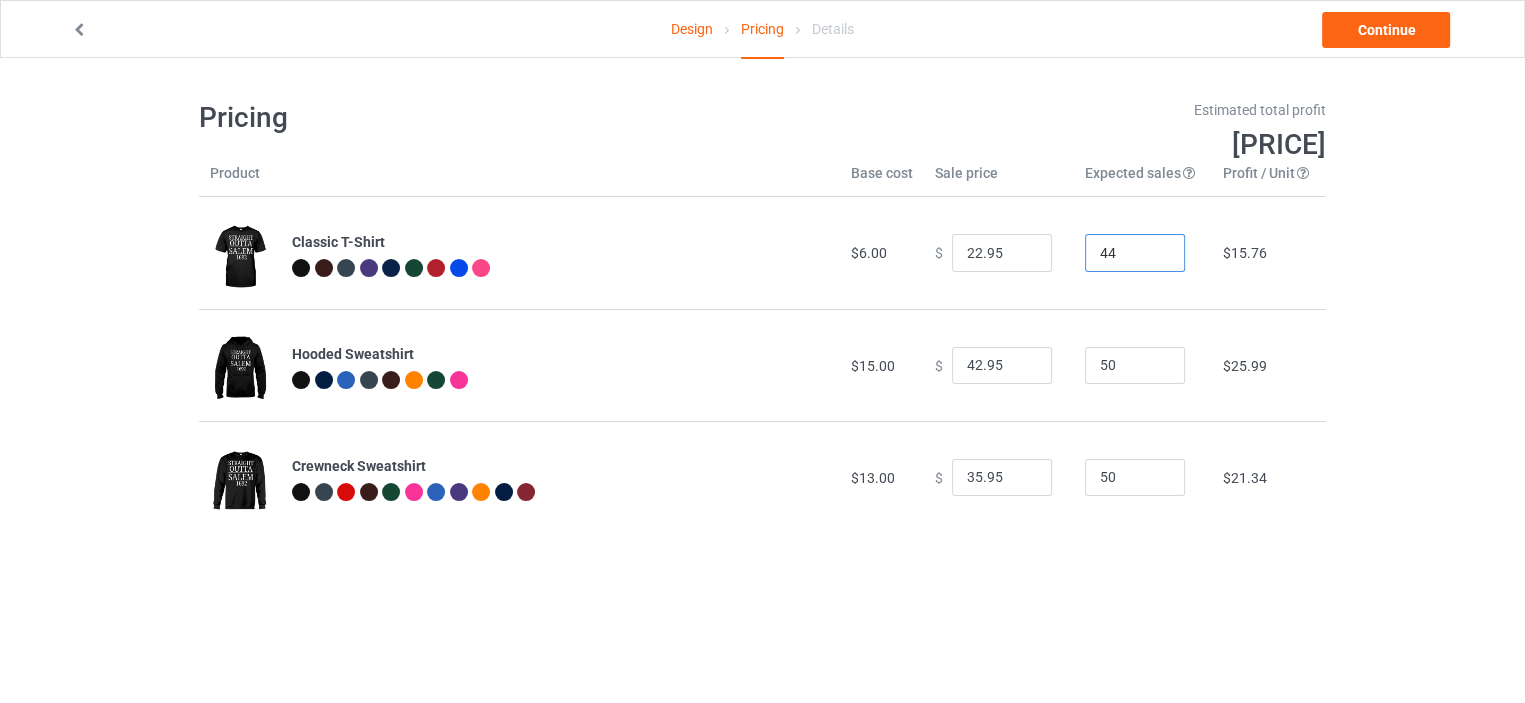 click on "44" at bounding box center (1135, 253) 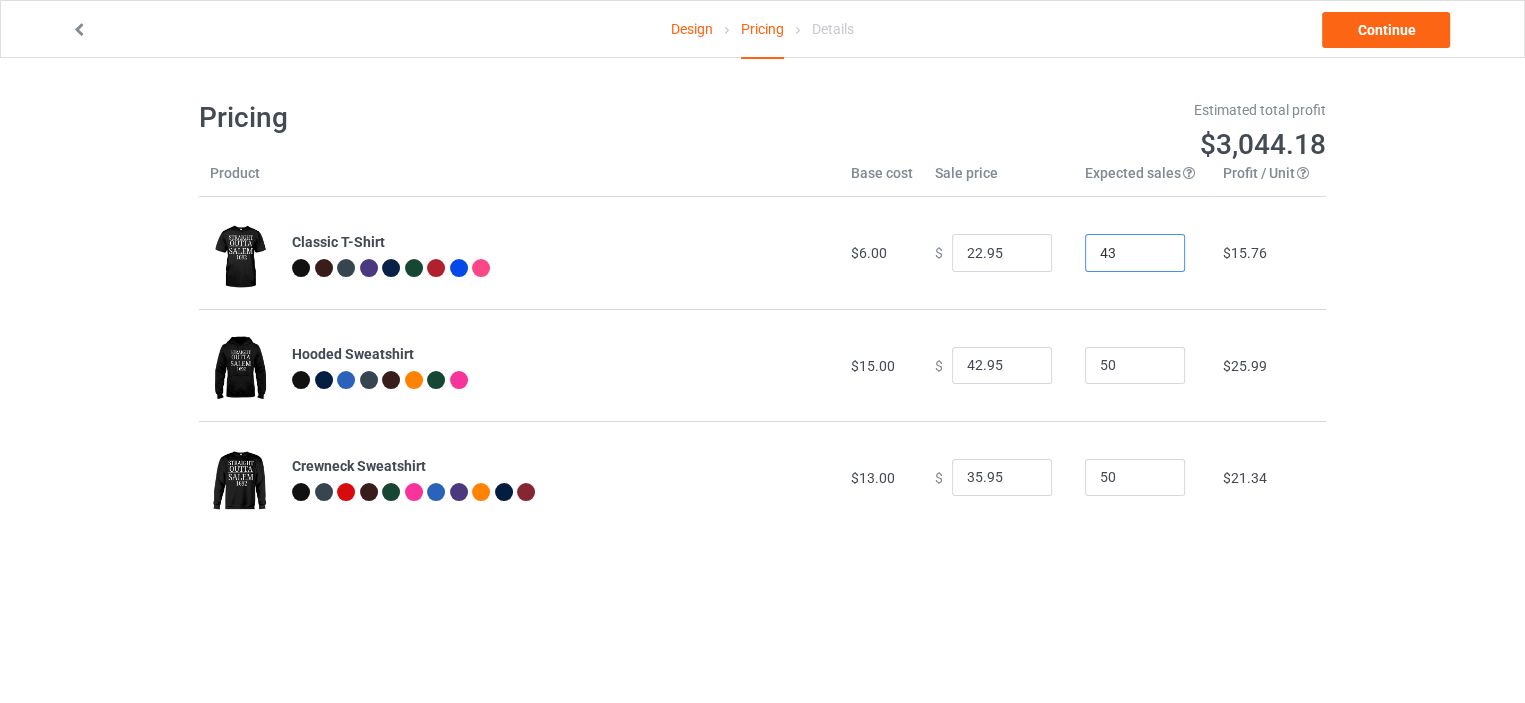click on "43" at bounding box center [1135, 253] 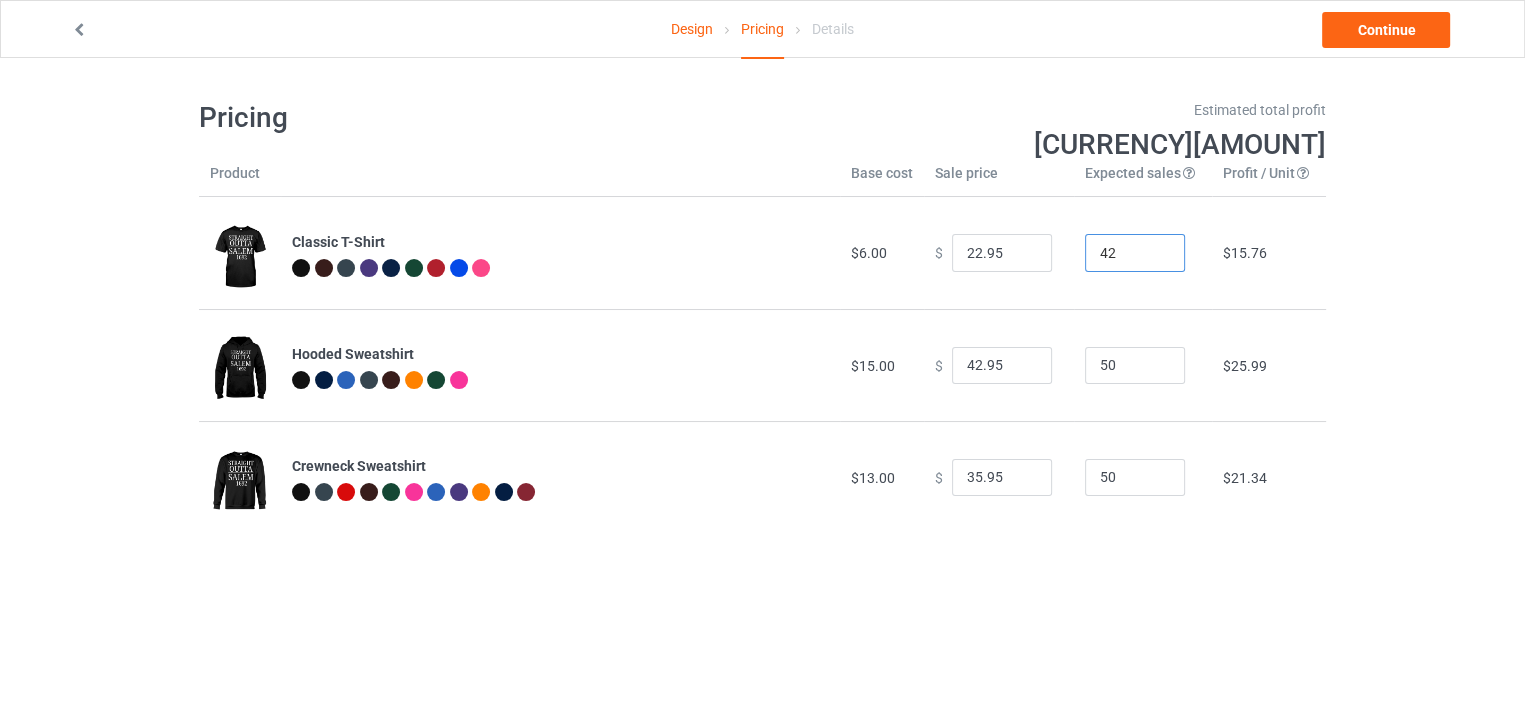 click on "42" at bounding box center (1135, 253) 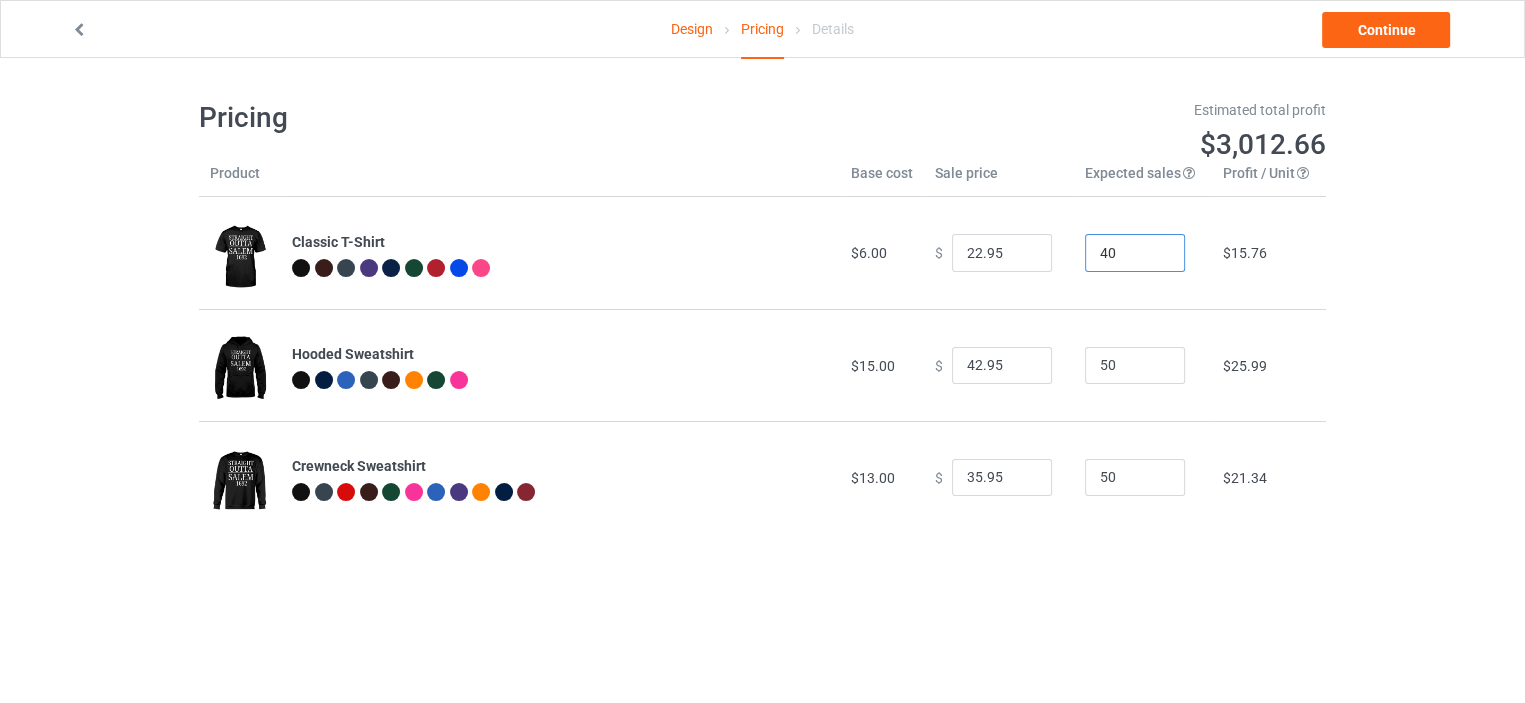 type on "40" 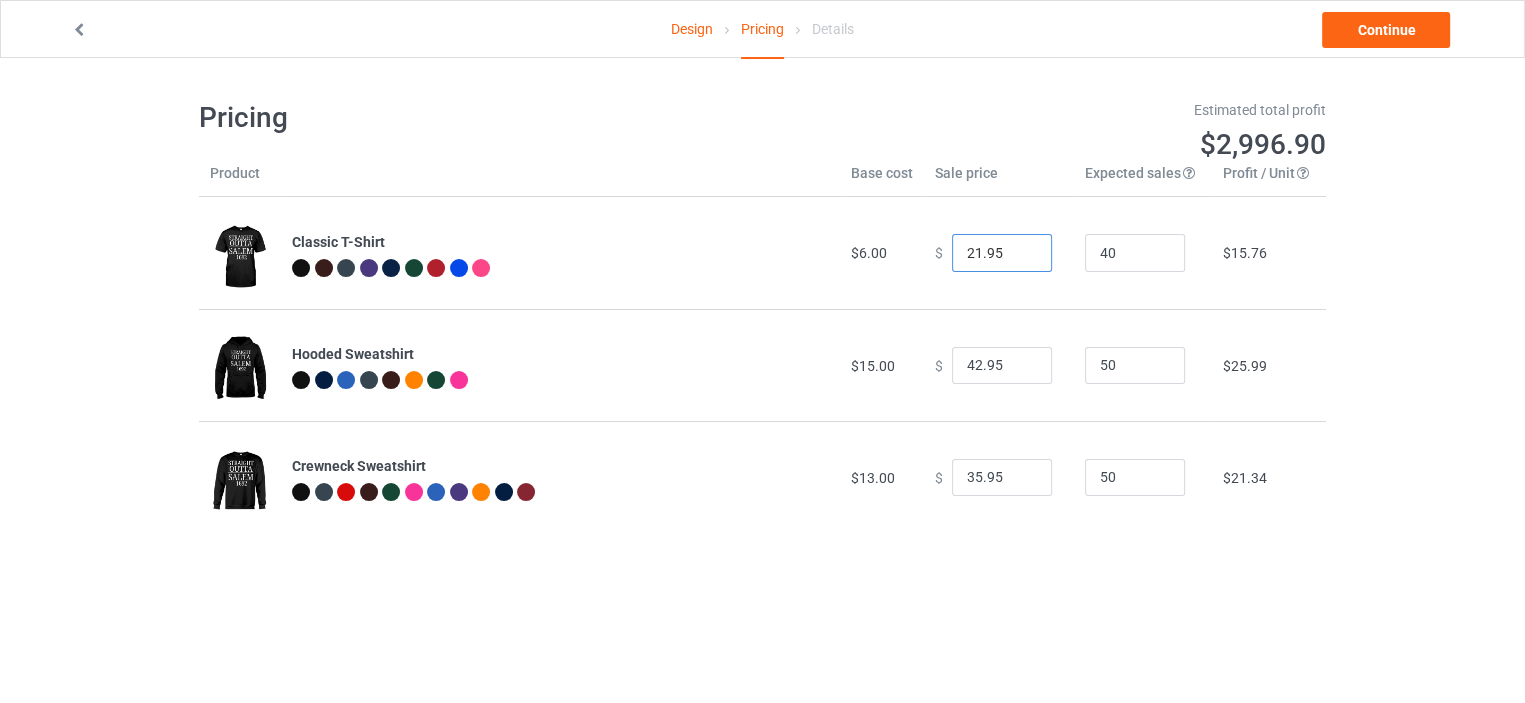 click on "21.95" at bounding box center (1002, 253) 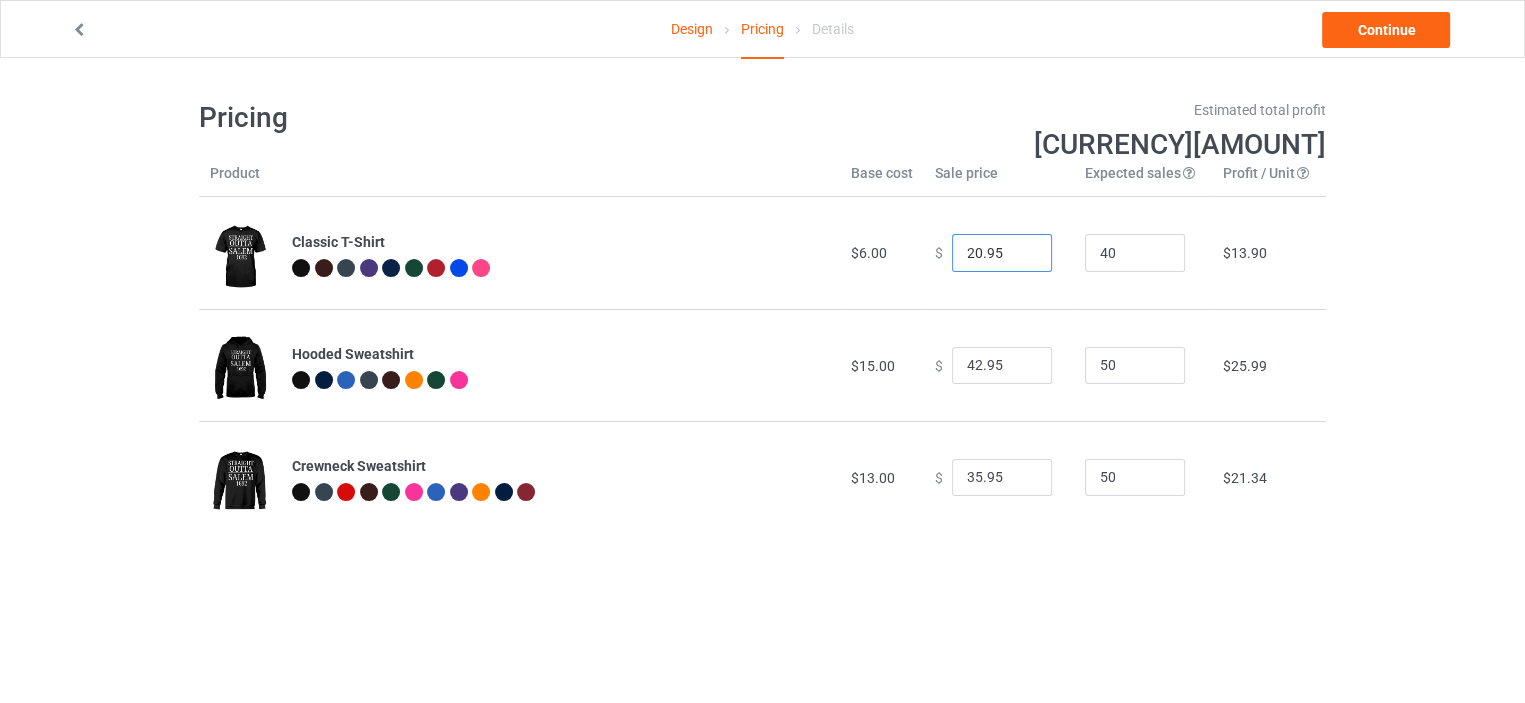 click on "20.95" at bounding box center [1002, 253] 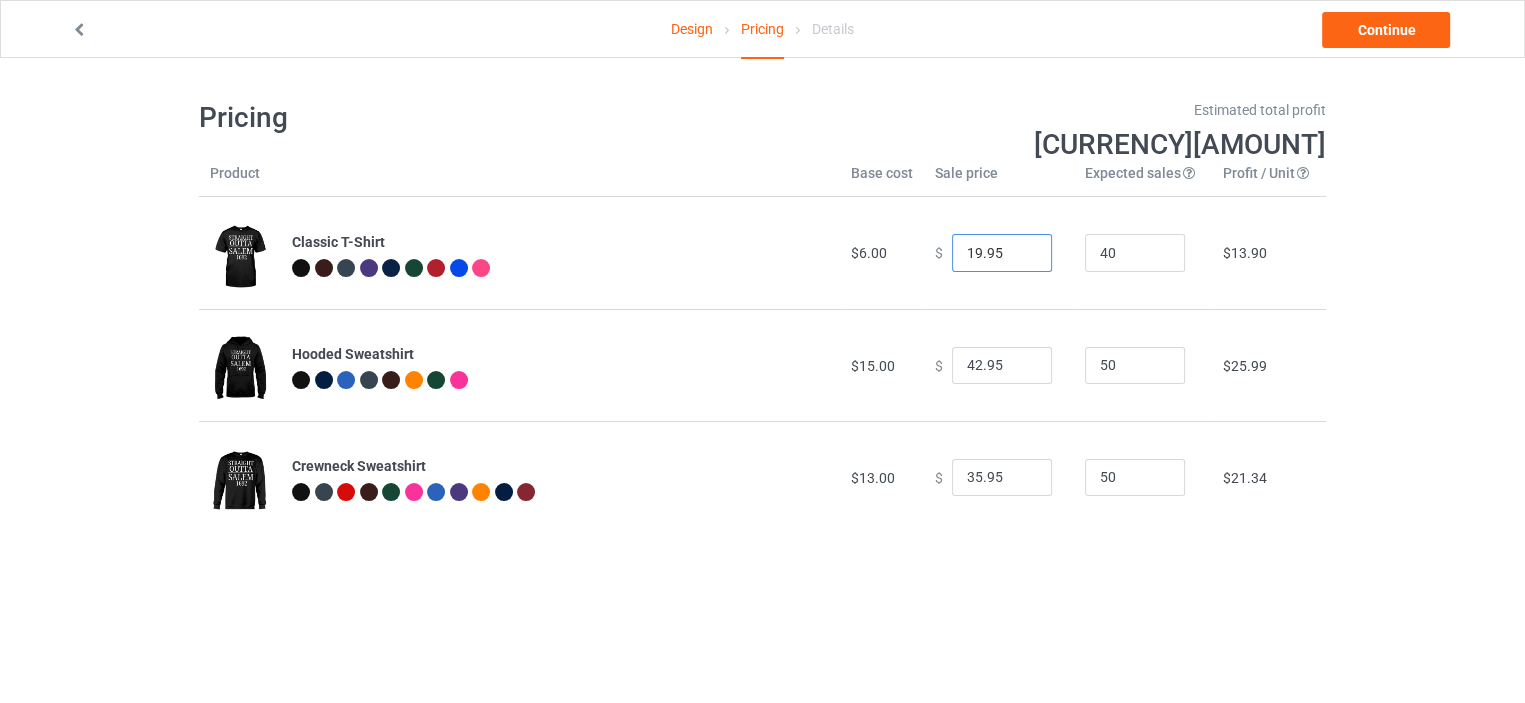 click on "19.95" at bounding box center [1002, 253] 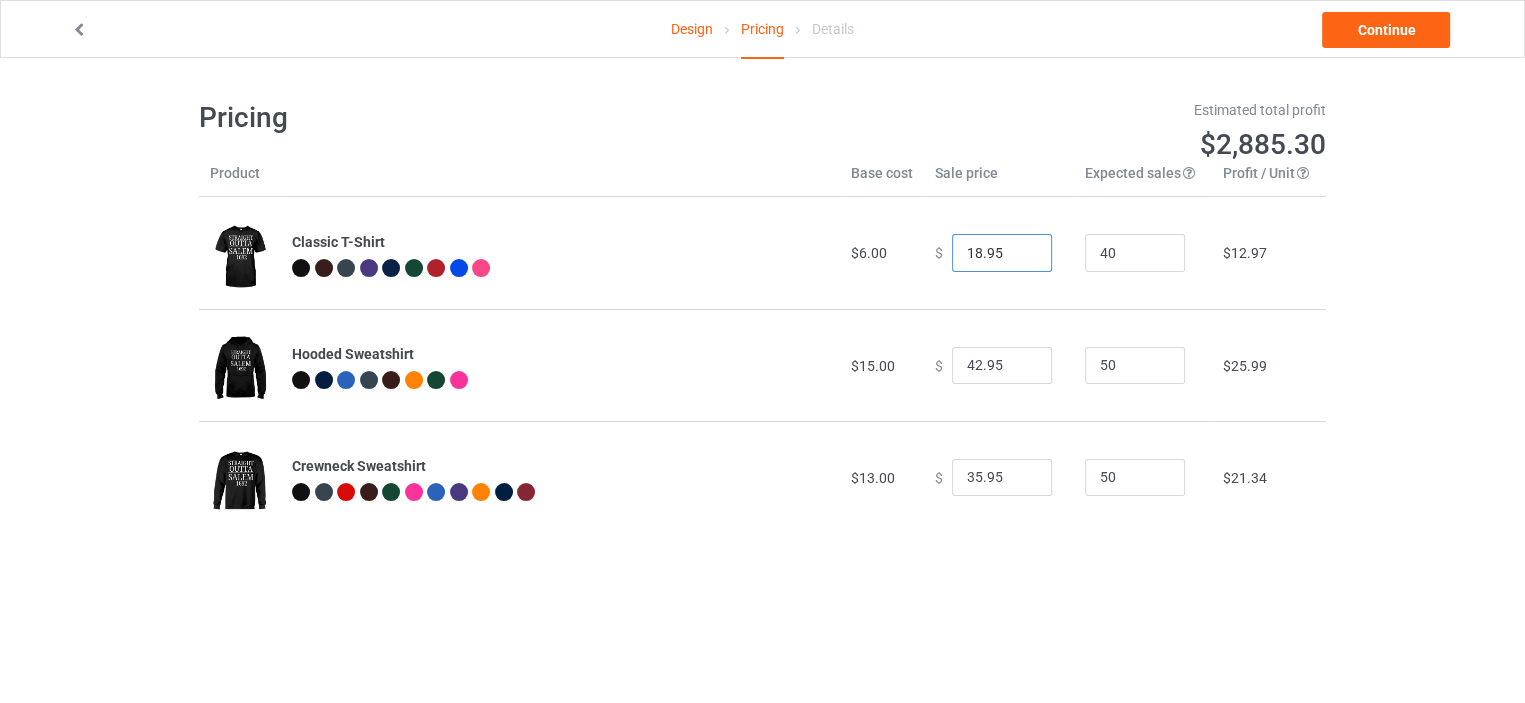 click on "18.95" at bounding box center (1002, 253) 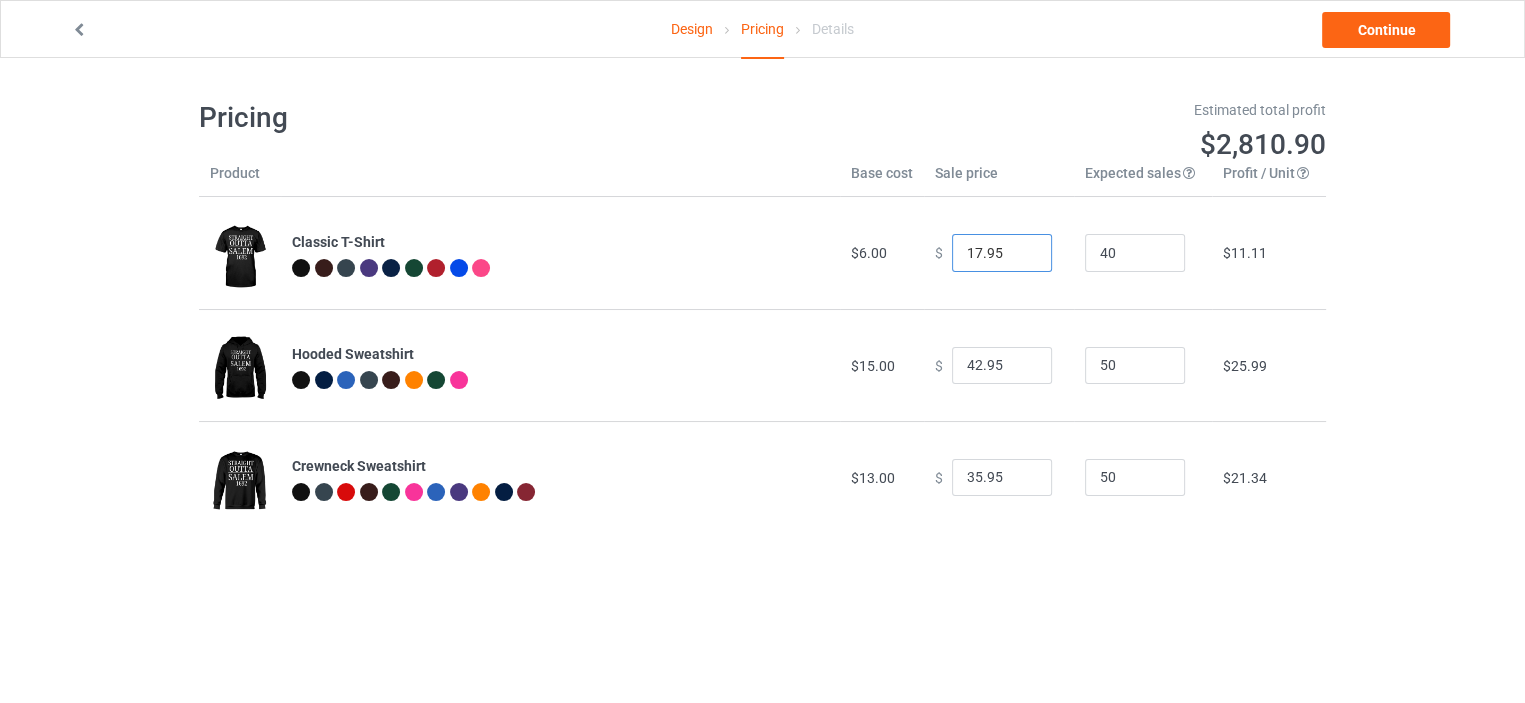 click on "17.95" at bounding box center [1002, 253] 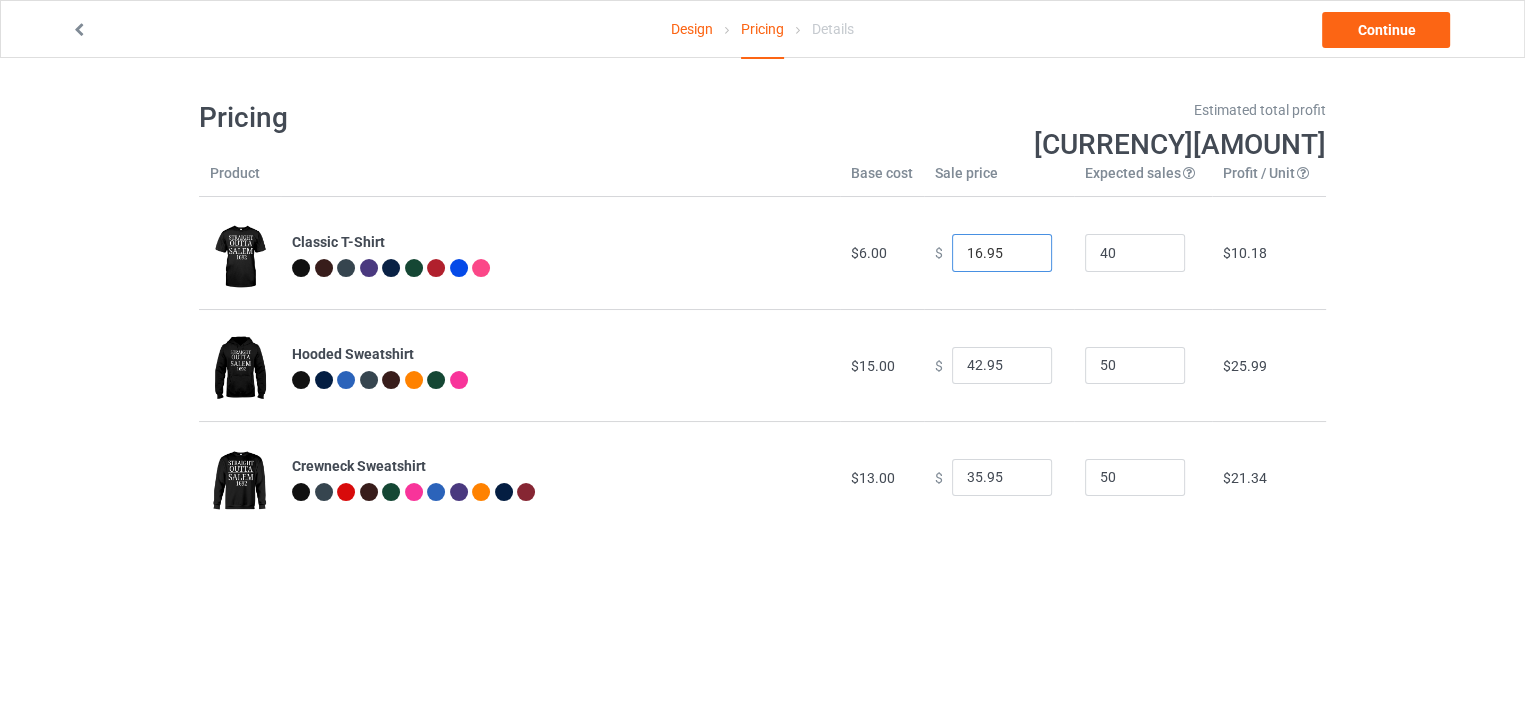 click on "16.95" at bounding box center [1002, 253] 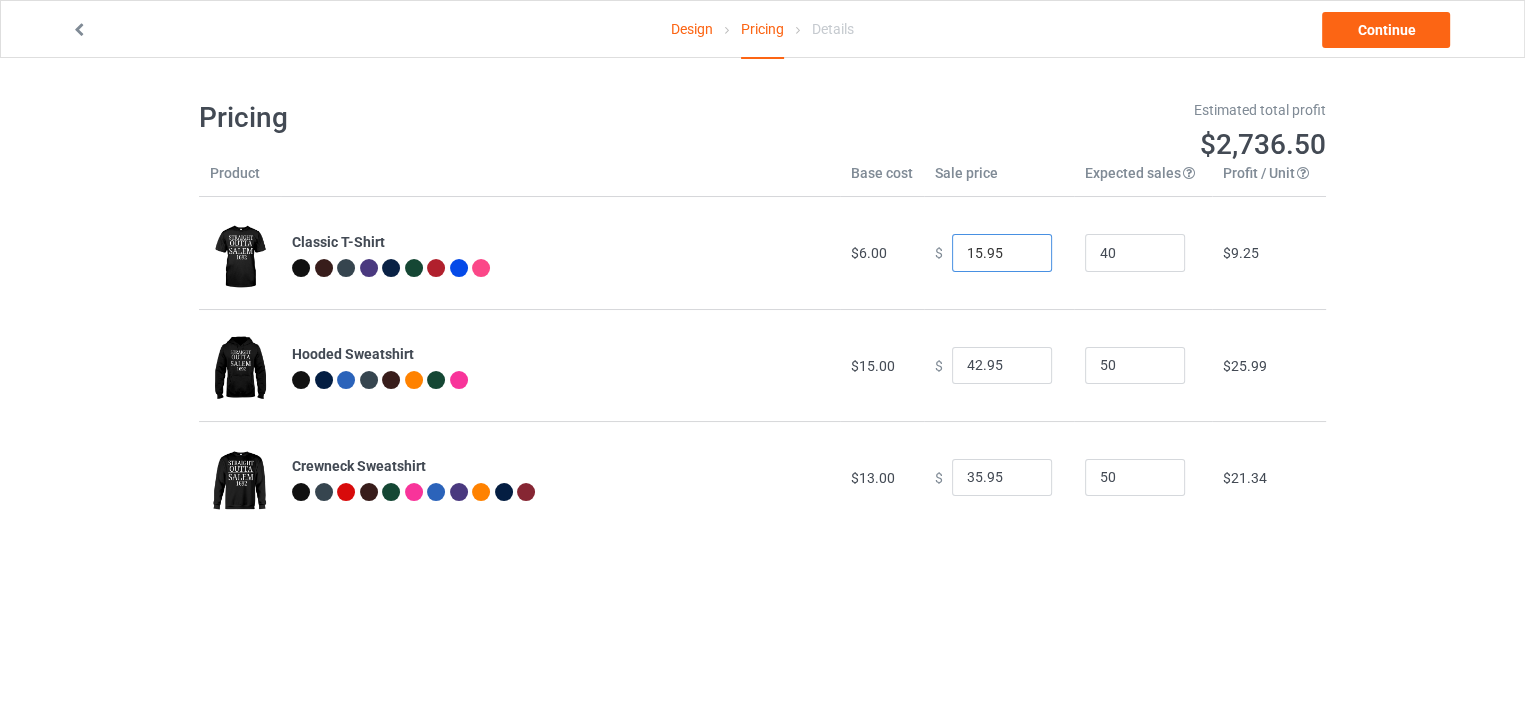click on "15.95" at bounding box center [1002, 253] 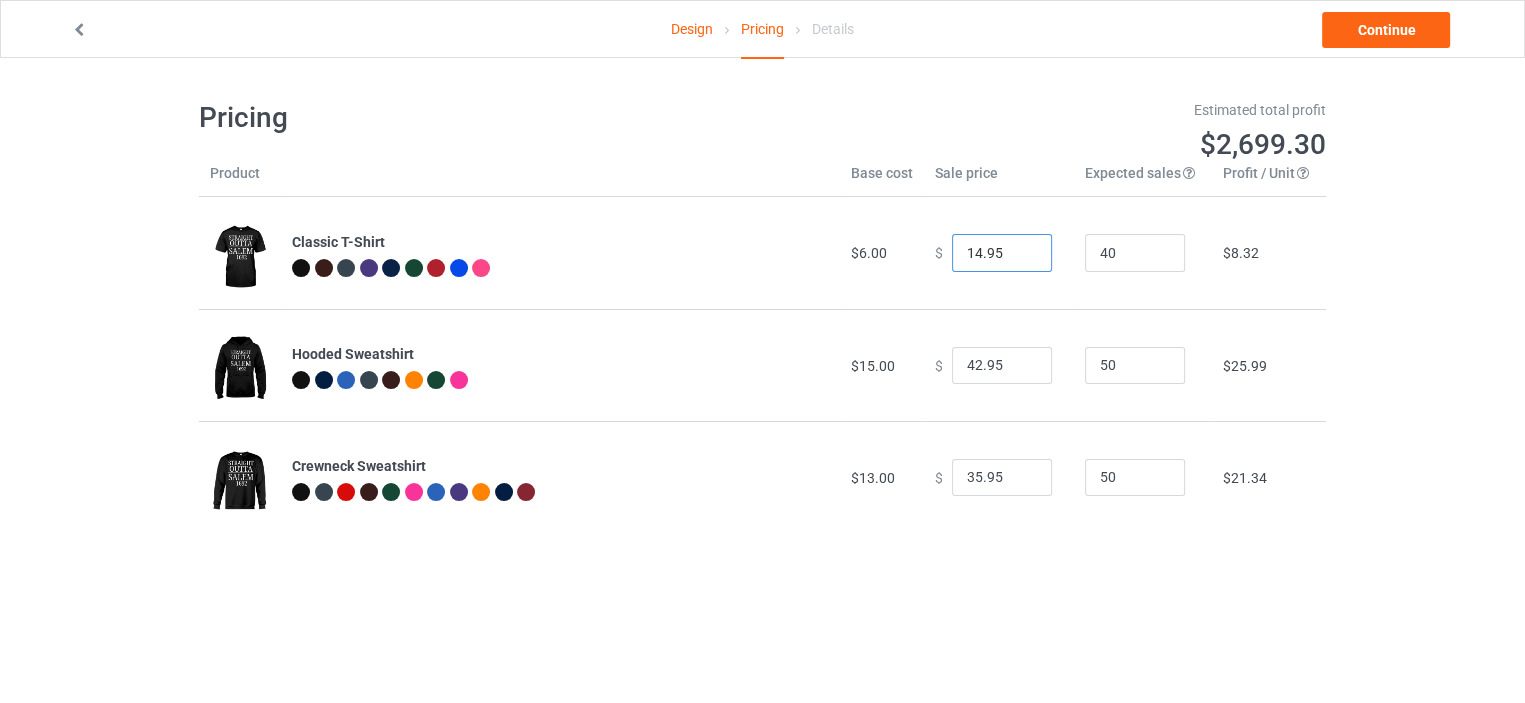click on "14.95" at bounding box center [1002, 253] 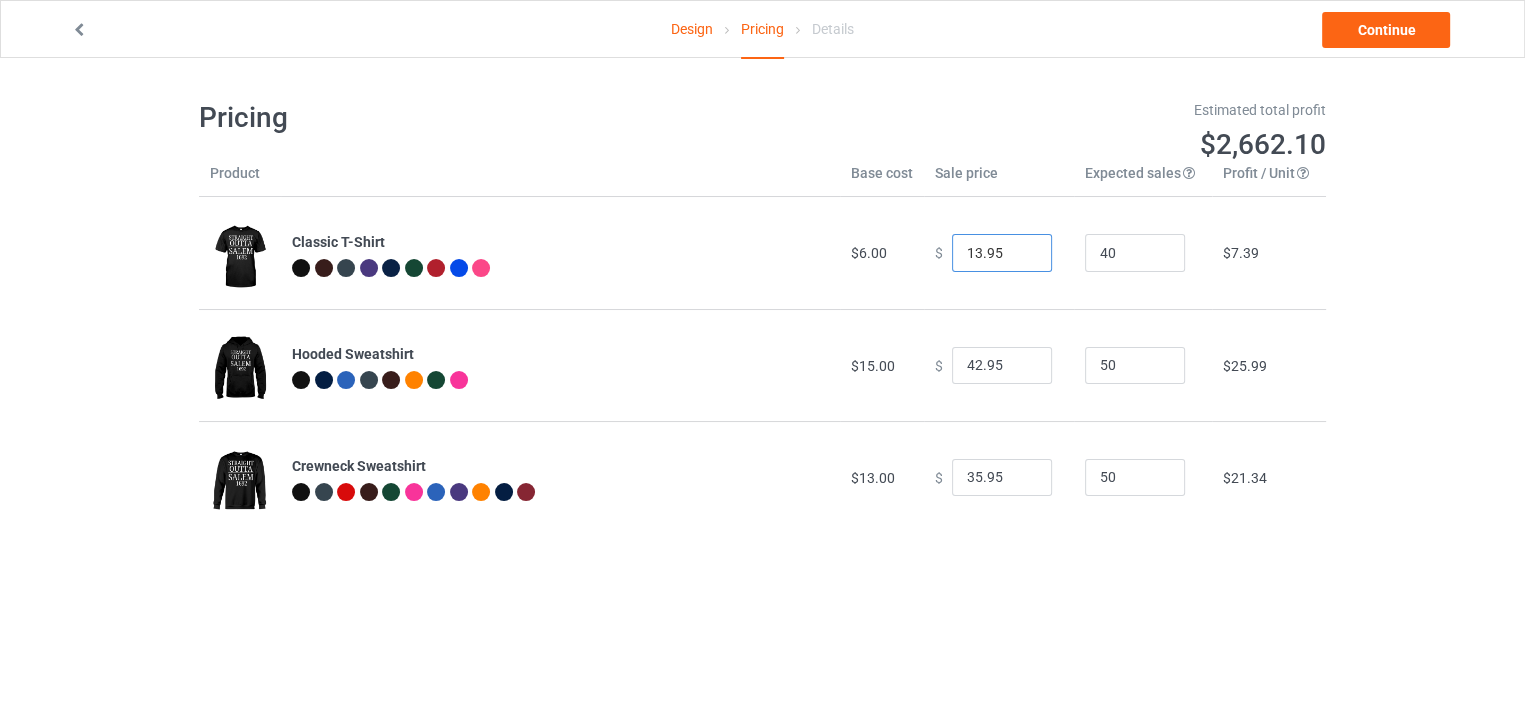 click on "13.95" at bounding box center [1002, 253] 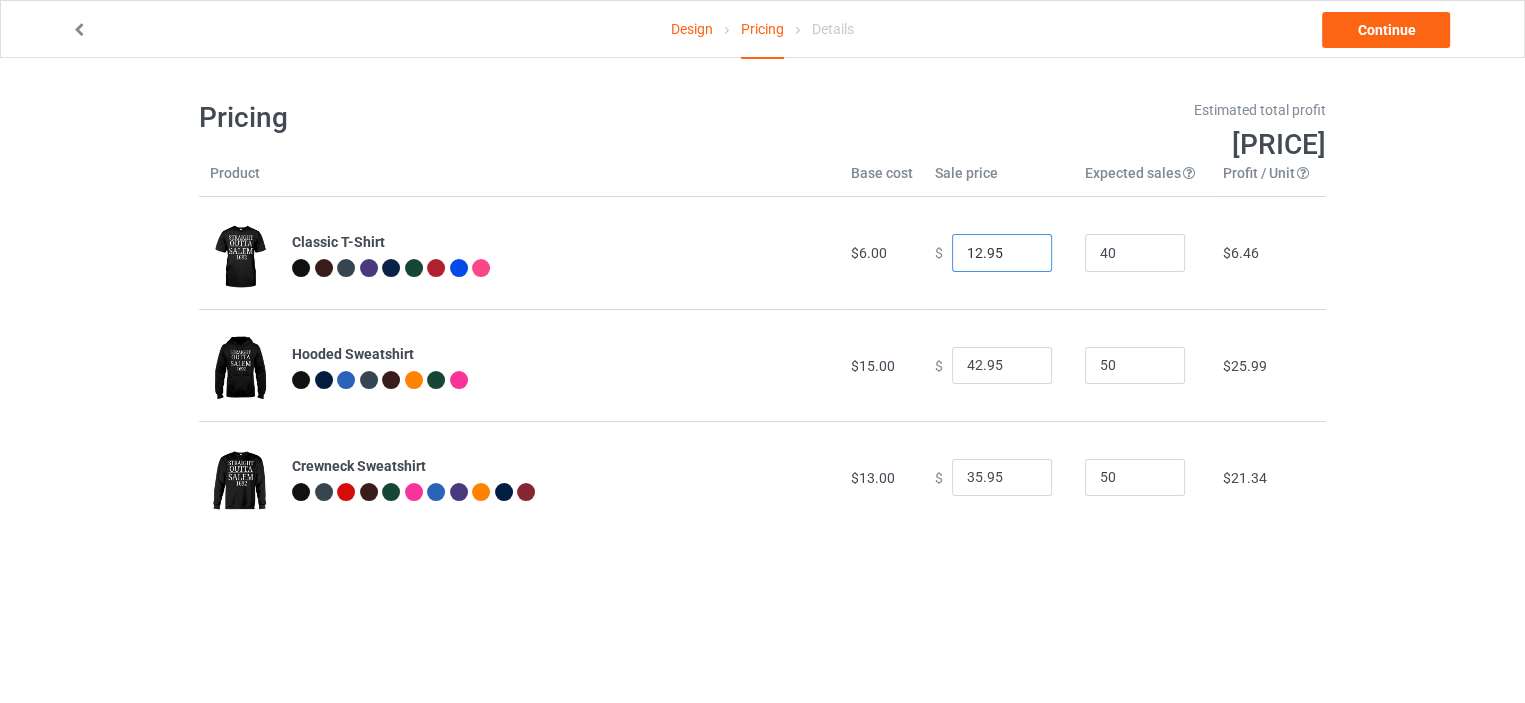 click on "12.95" at bounding box center [1002, 253] 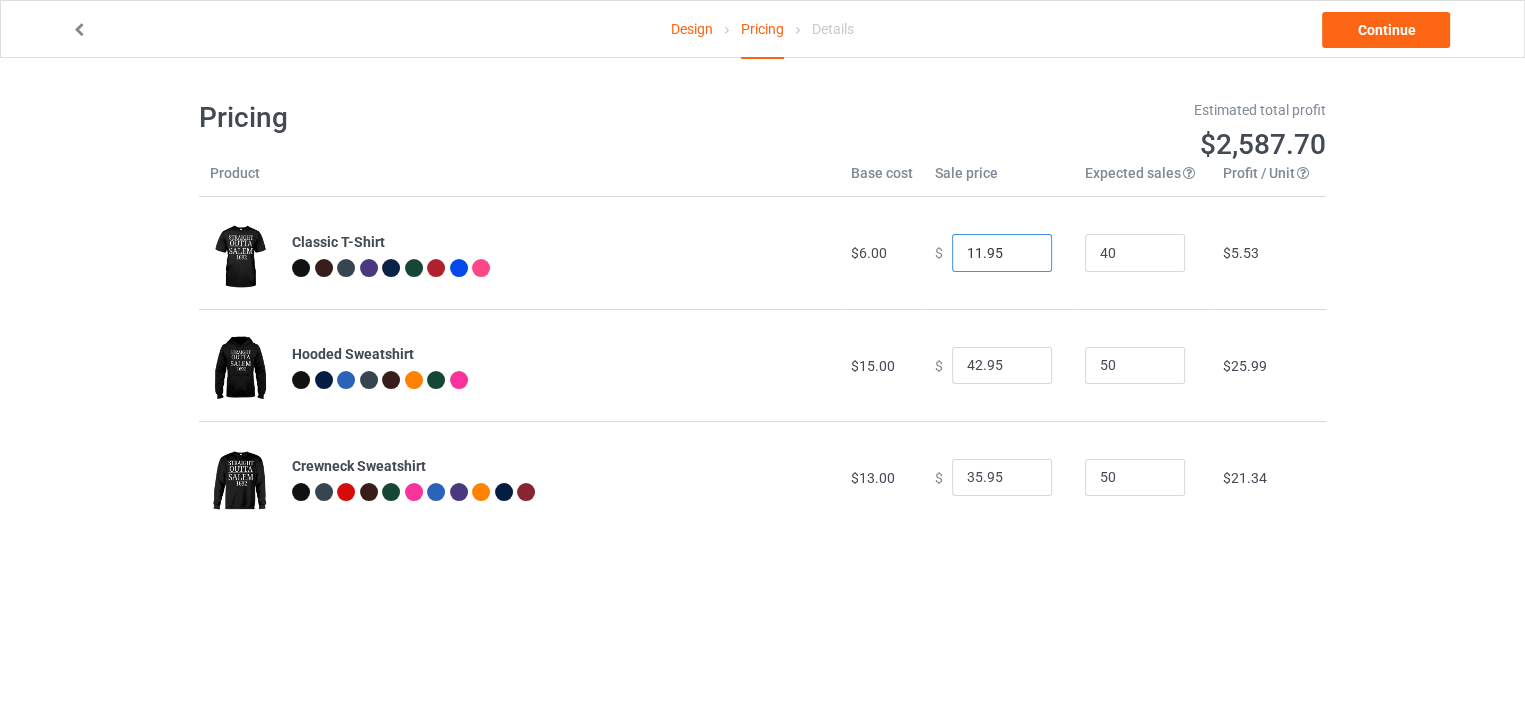 click on "11.95" at bounding box center [1002, 253] 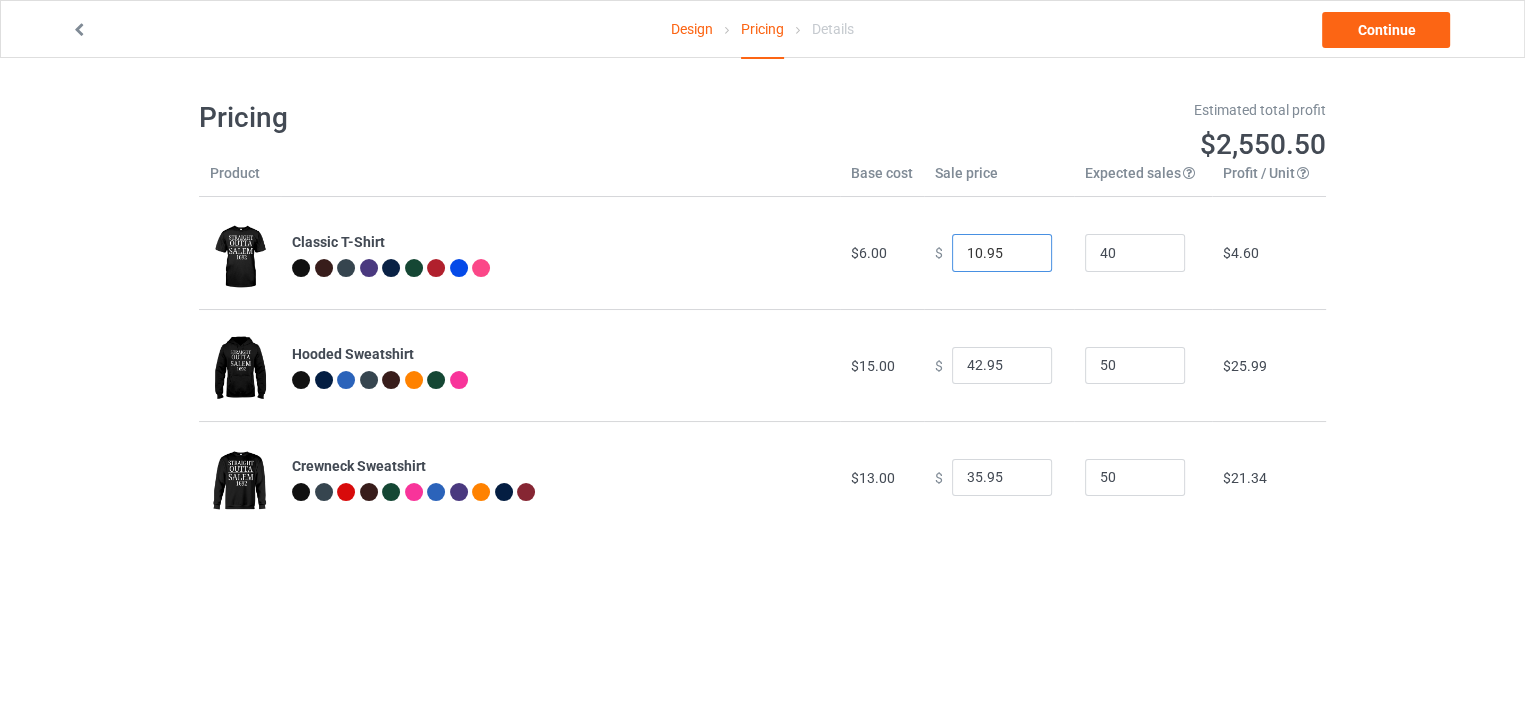 type on "10.95" 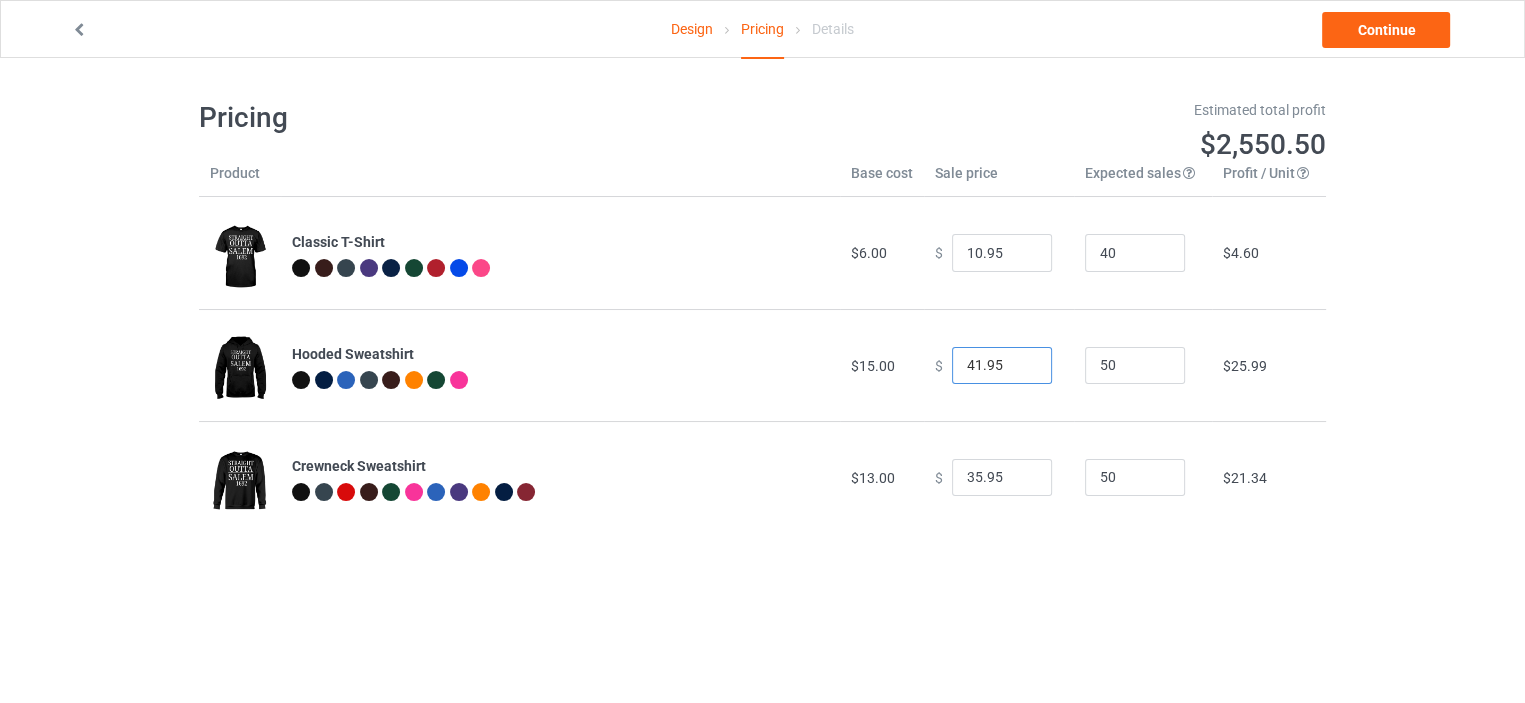 click on "41.95" at bounding box center (1002, 366) 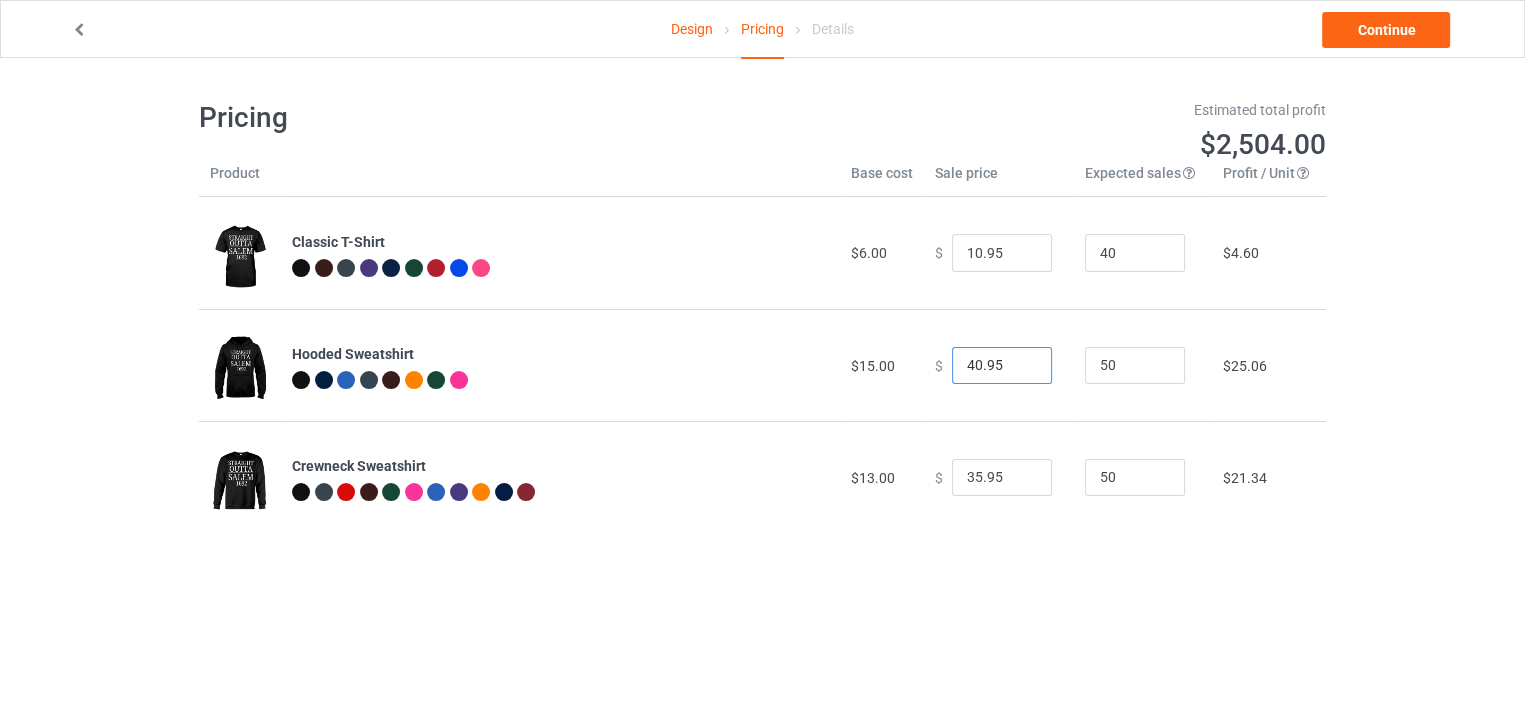 click on "40.95" at bounding box center (1002, 366) 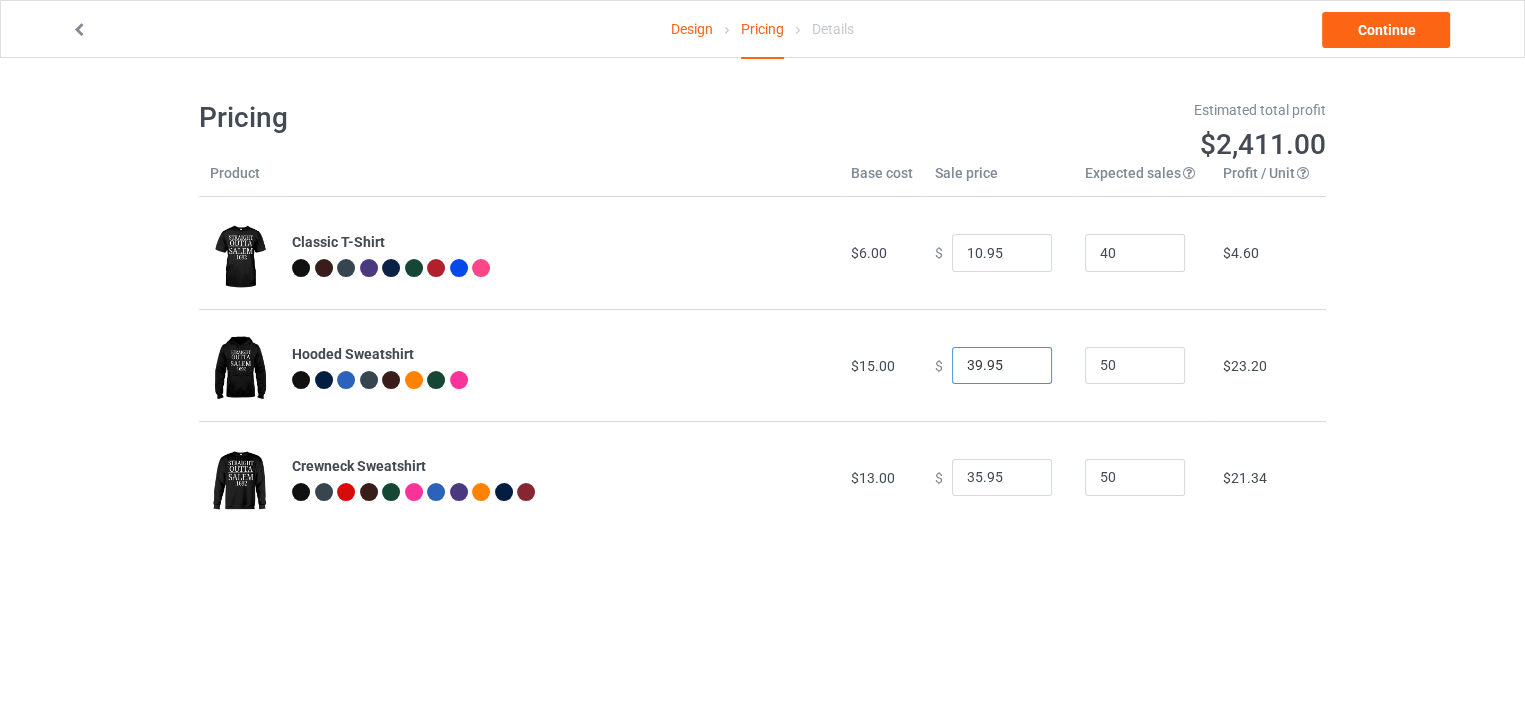 click on "39.95" at bounding box center [1002, 366] 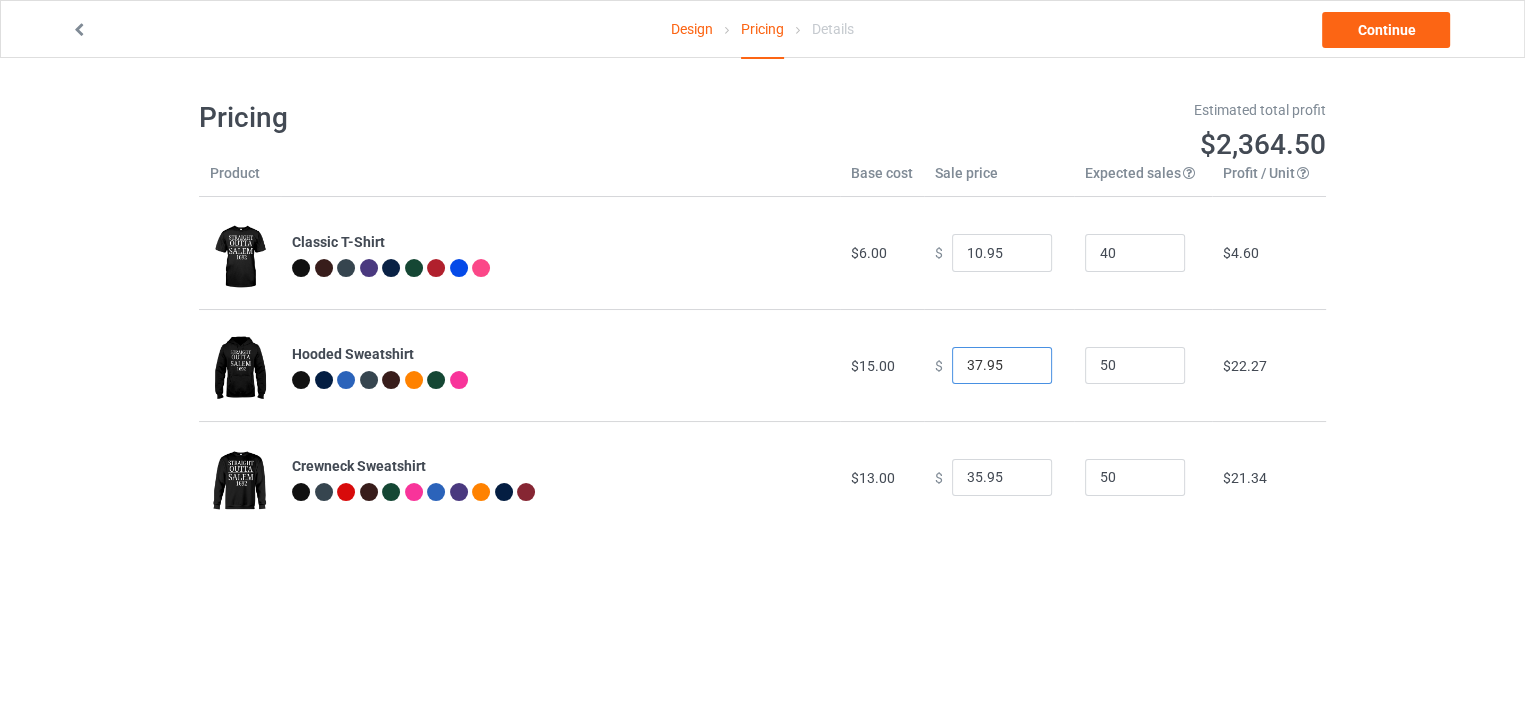 click on "37.95" at bounding box center [1002, 366] 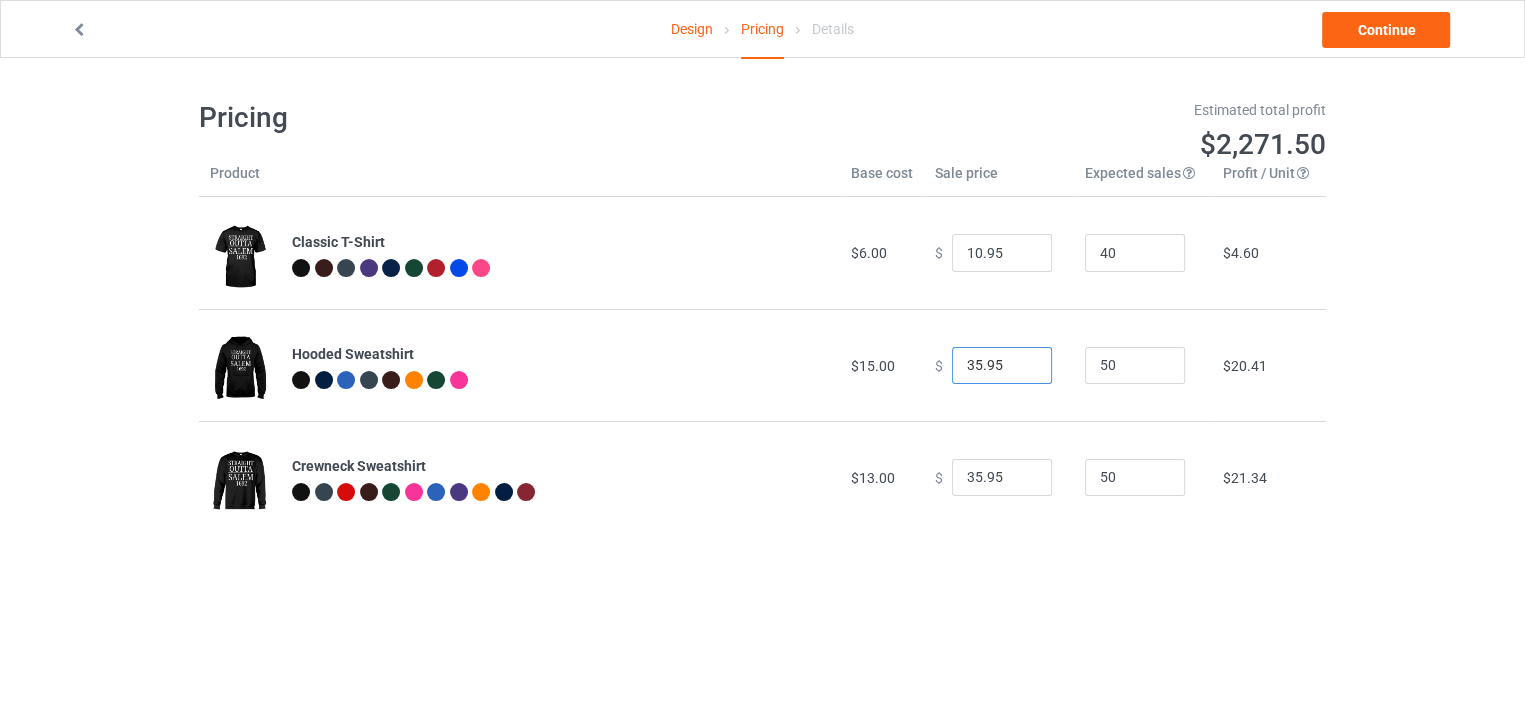 click on "35.95" at bounding box center (1002, 366) 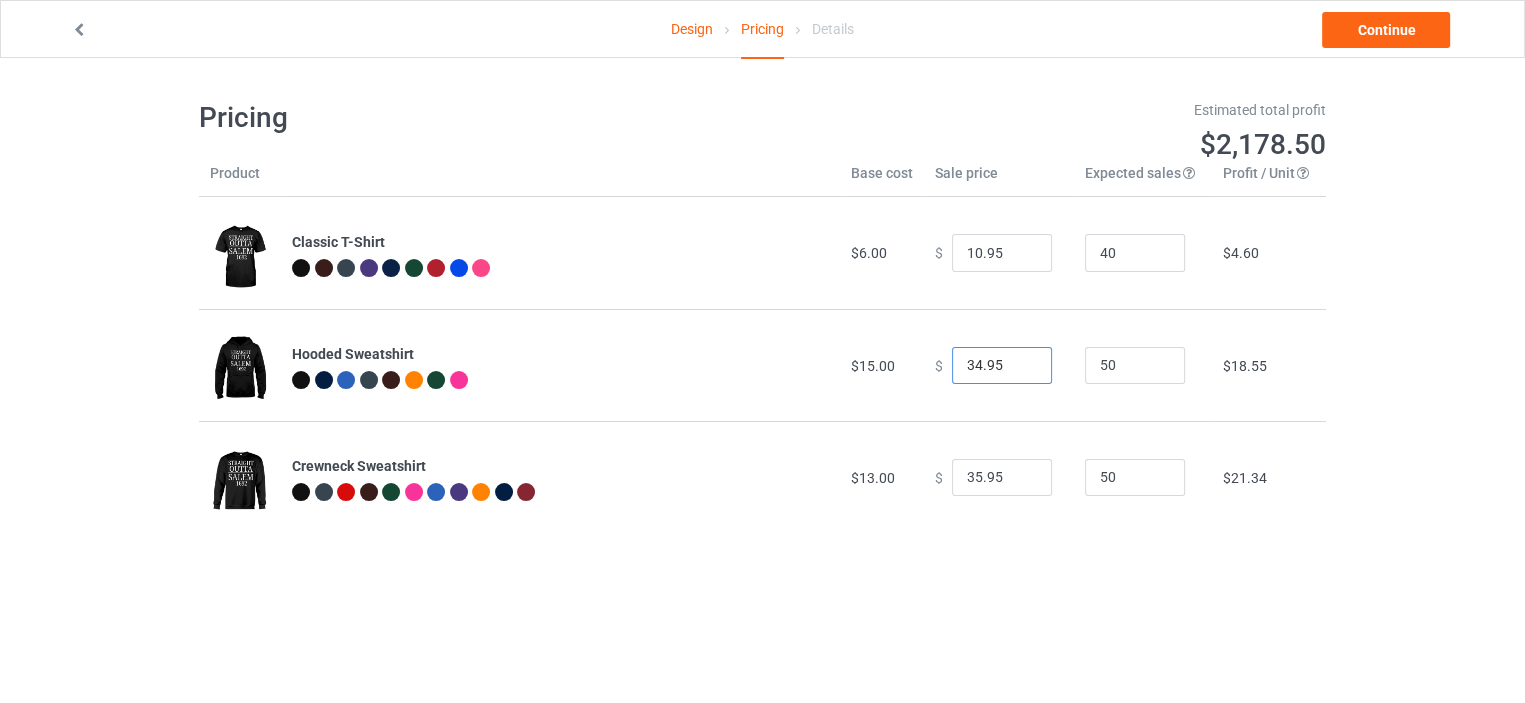 click on "34.95" at bounding box center (1002, 366) 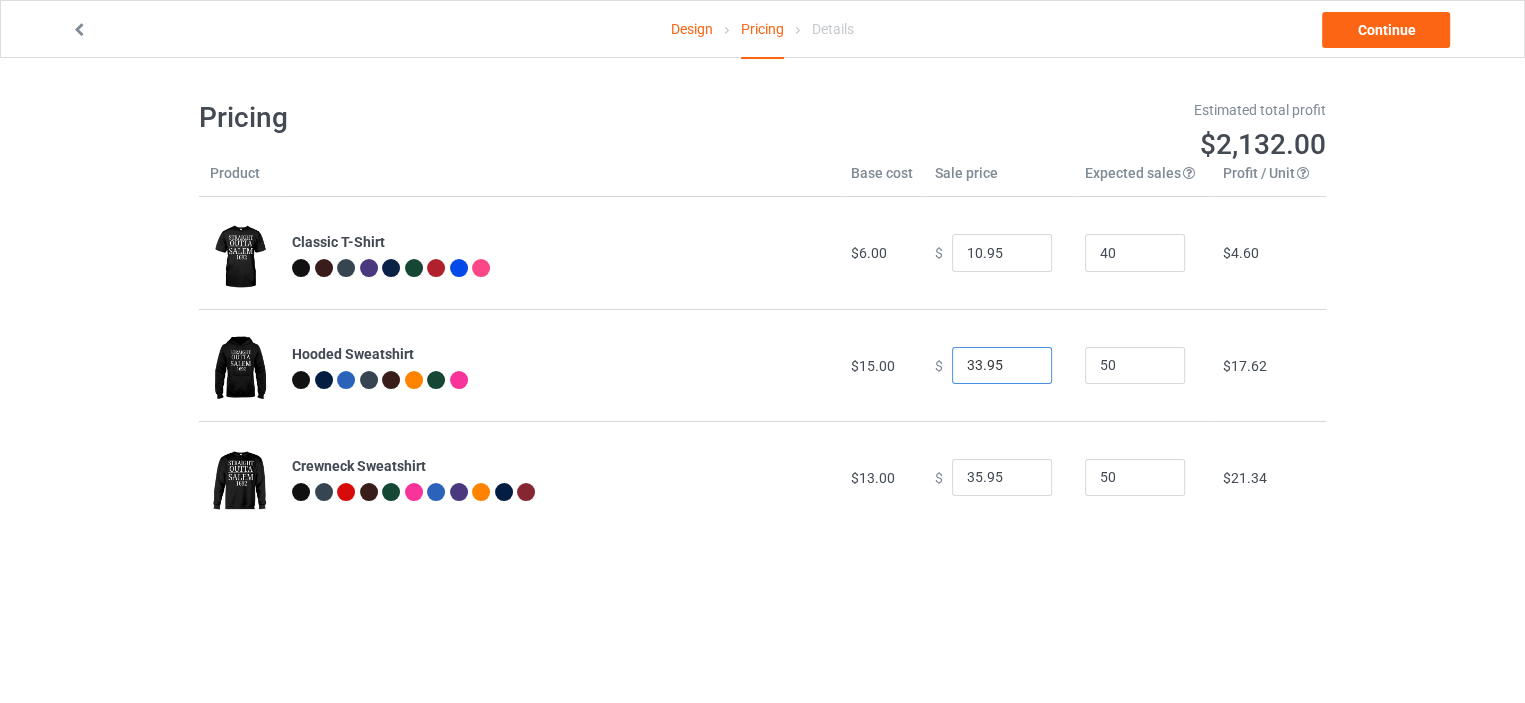click on "33.95" at bounding box center (1002, 366) 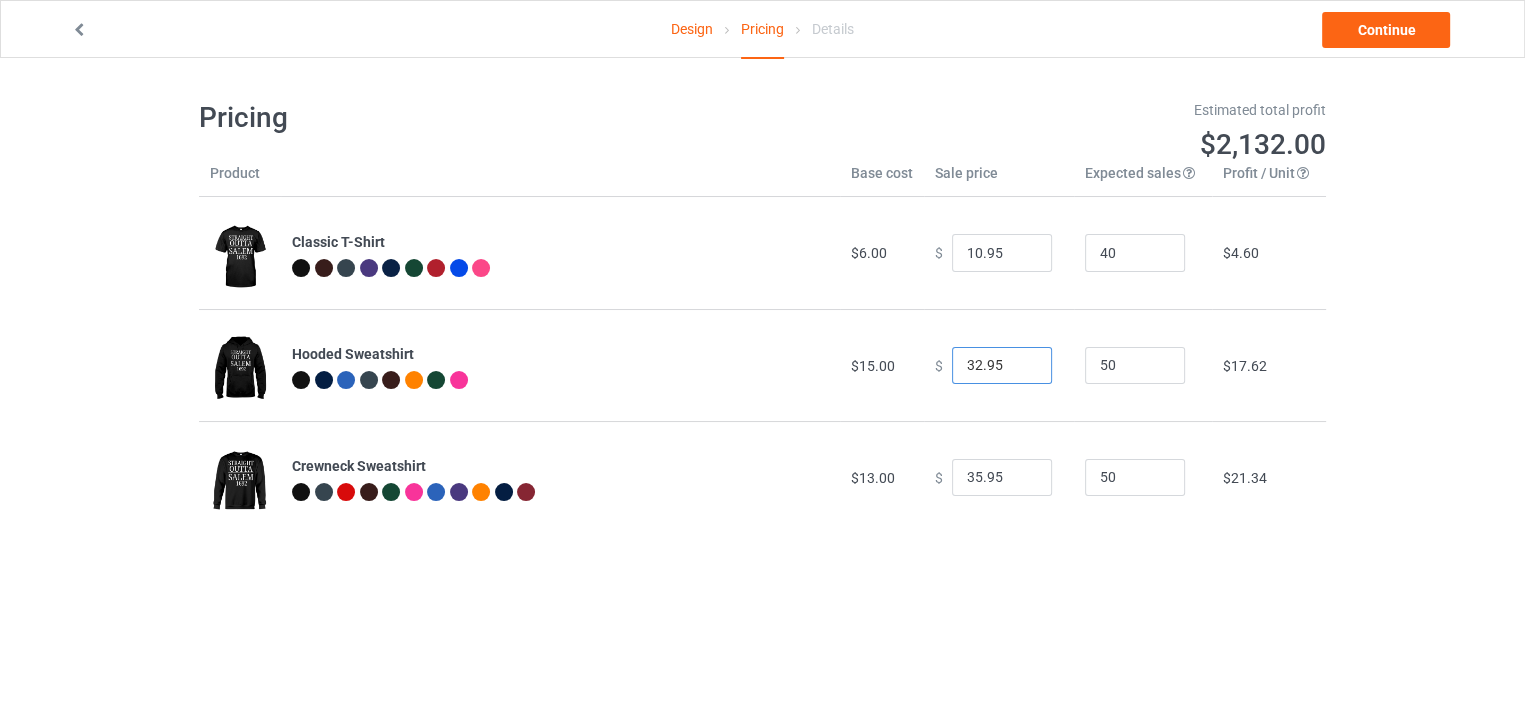 click on "32.95" at bounding box center (1002, 366) 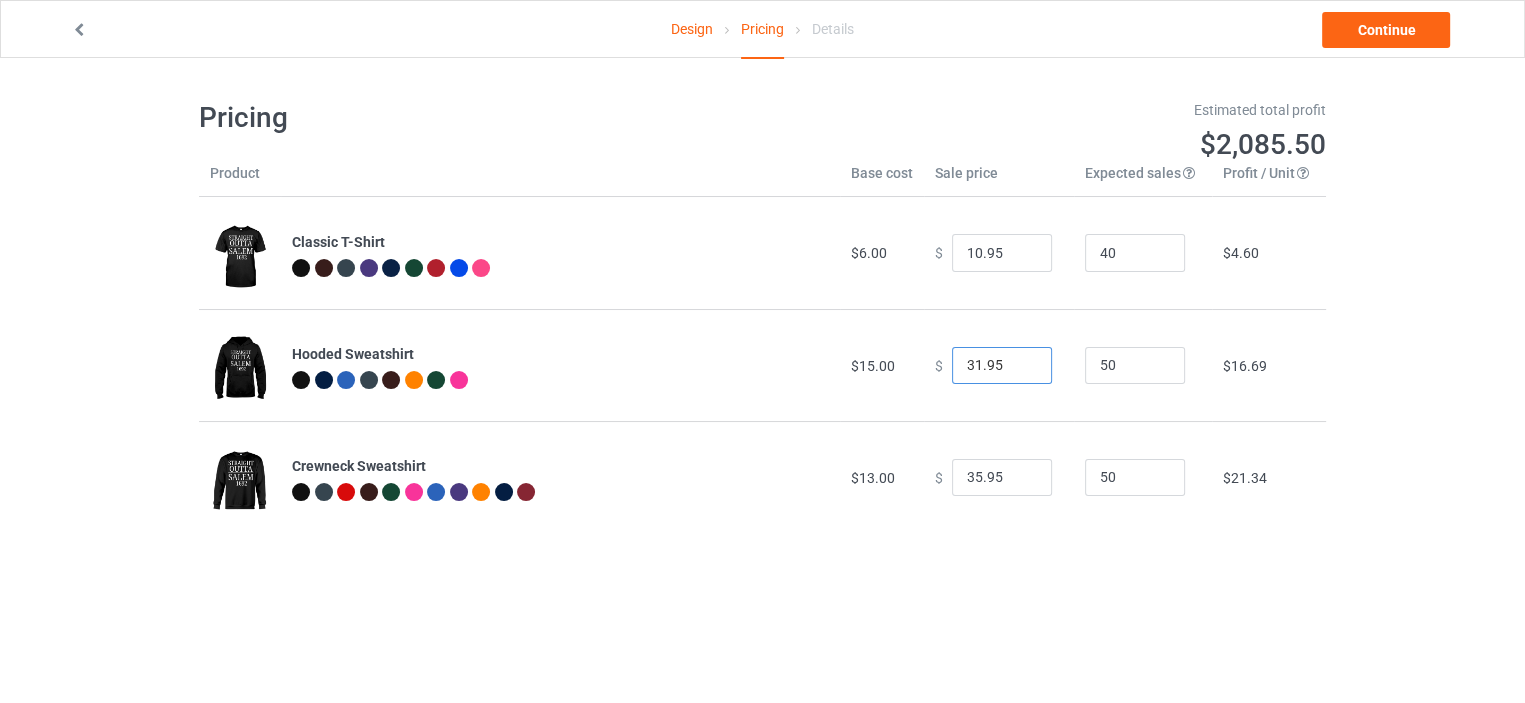 click on "31.95" at bounding box center [1002, 366] 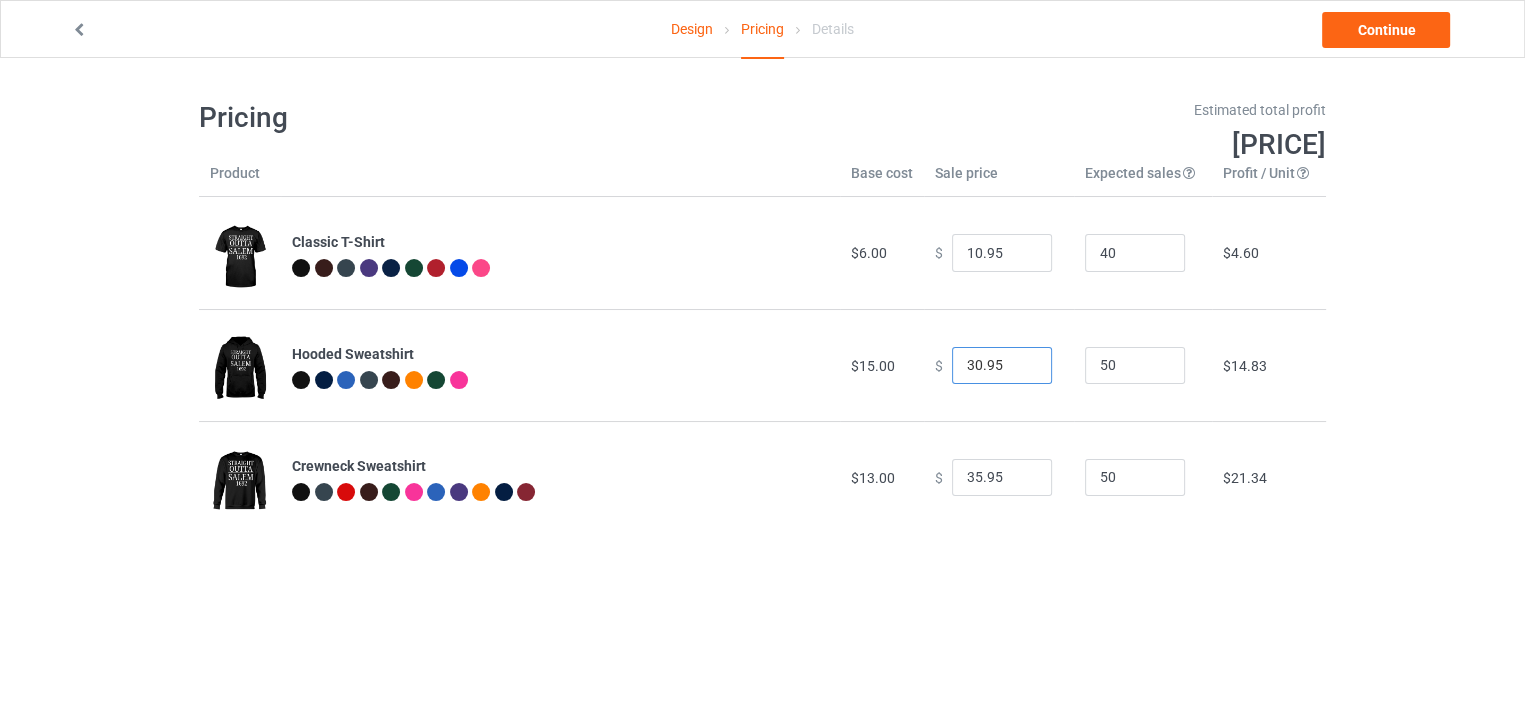 click on "30.95" at bounding box center [1002, 366] 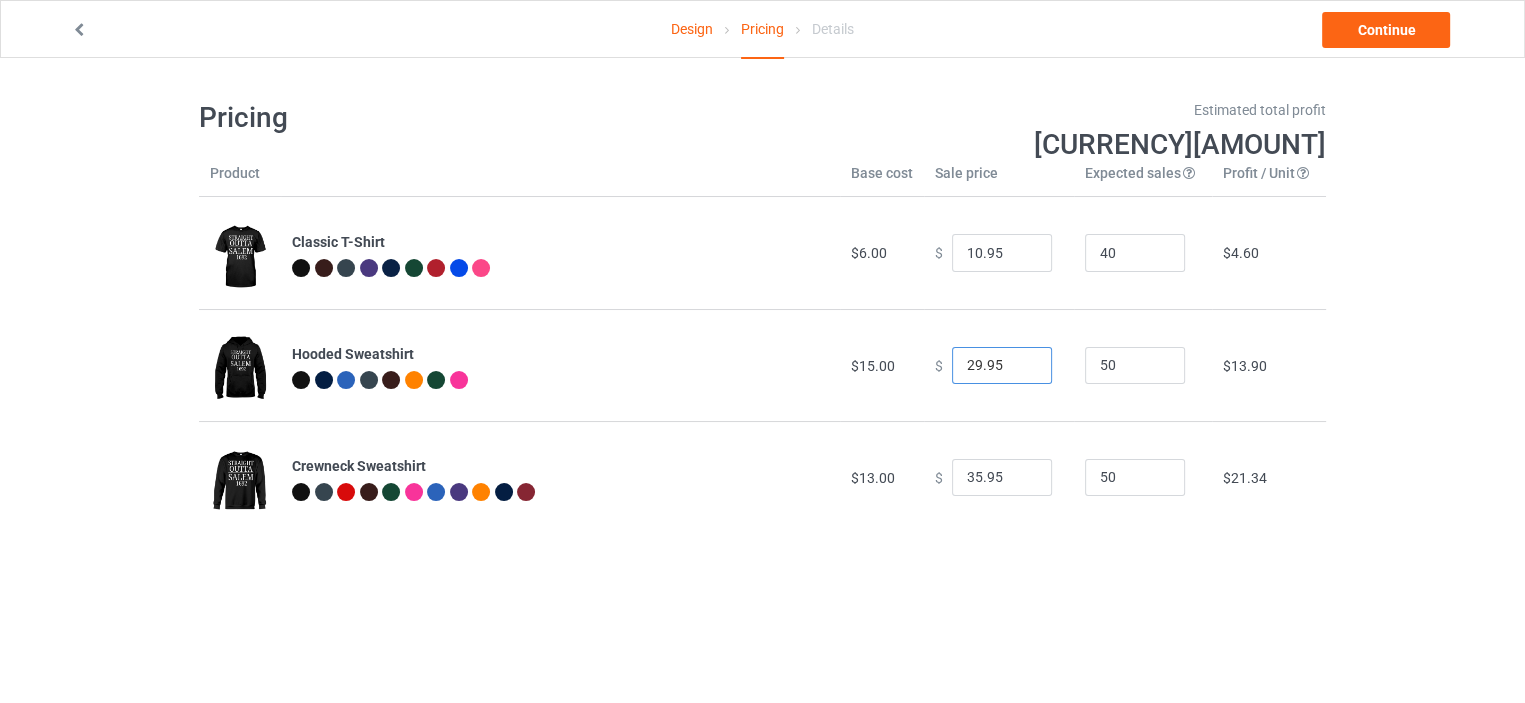 click on "29.95" at bounding box center [1002, 366] 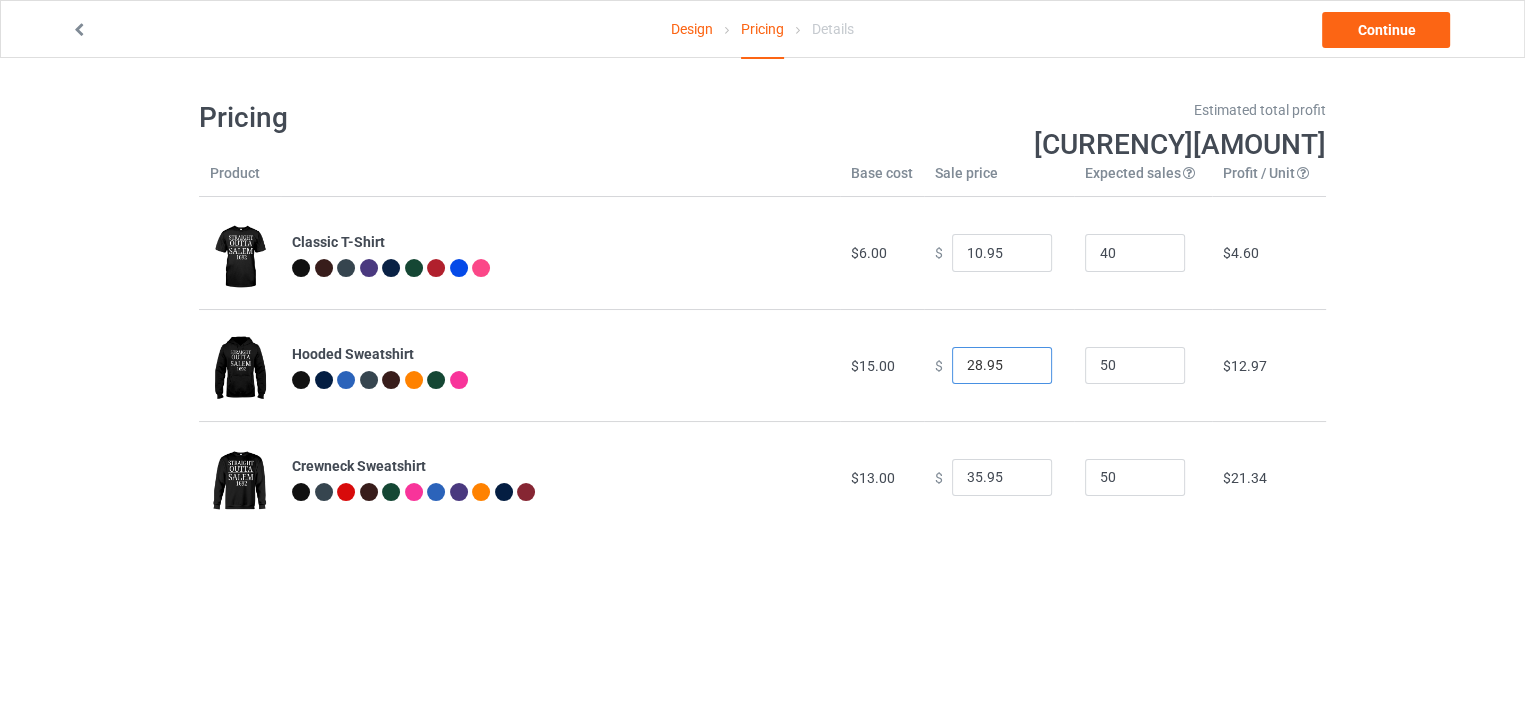 click on "28.95" at bounding box center [1002, 366] 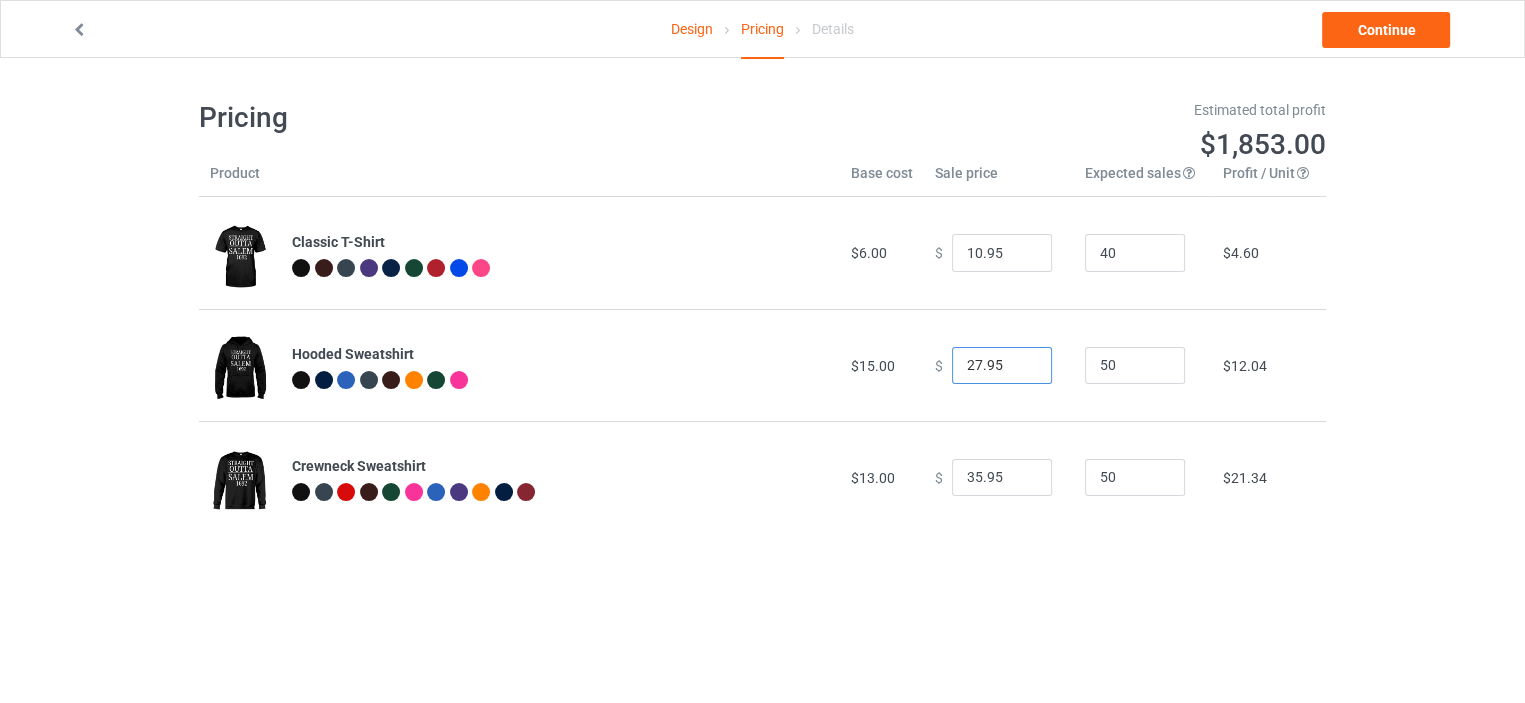 click on "27.95" at bounding box center [1002, 366] 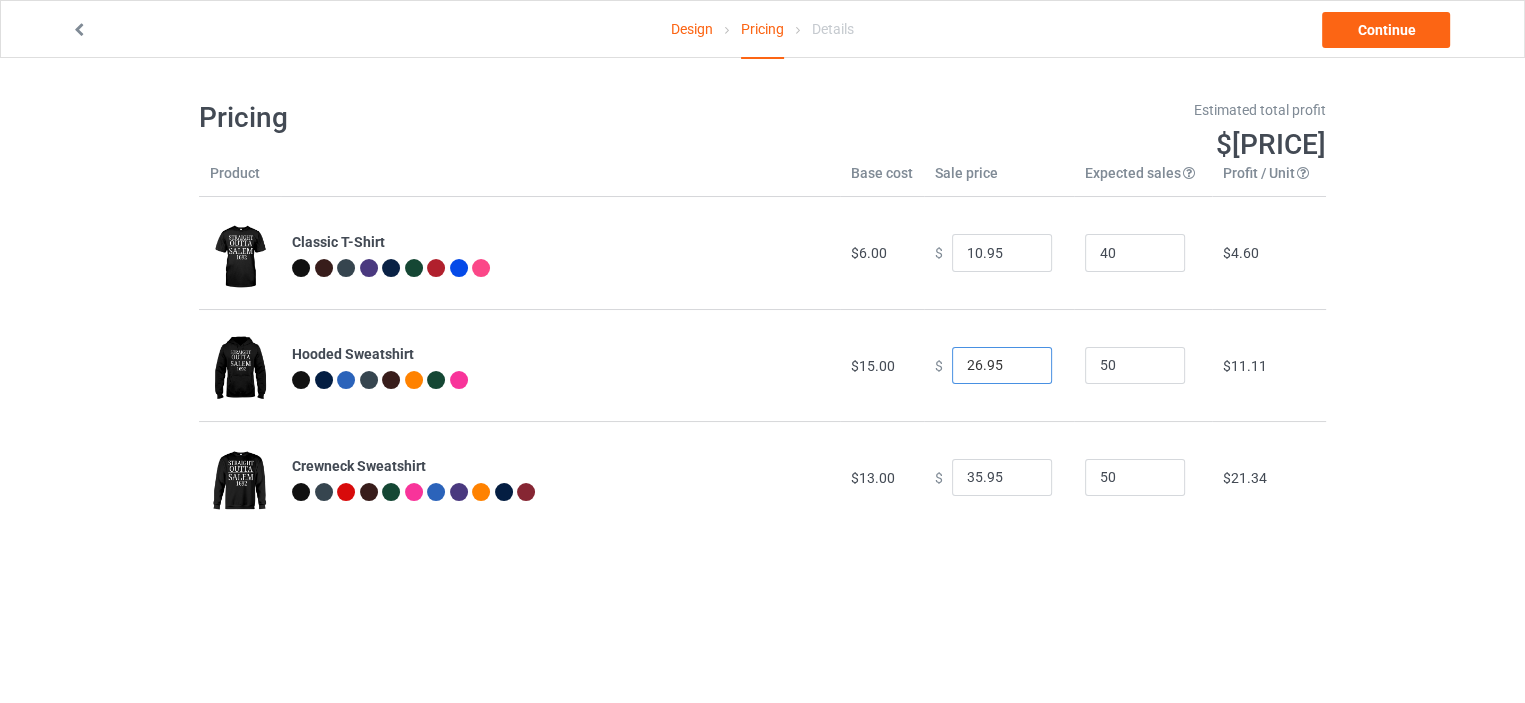click on "26.95" at bounding box center [1002, 366] 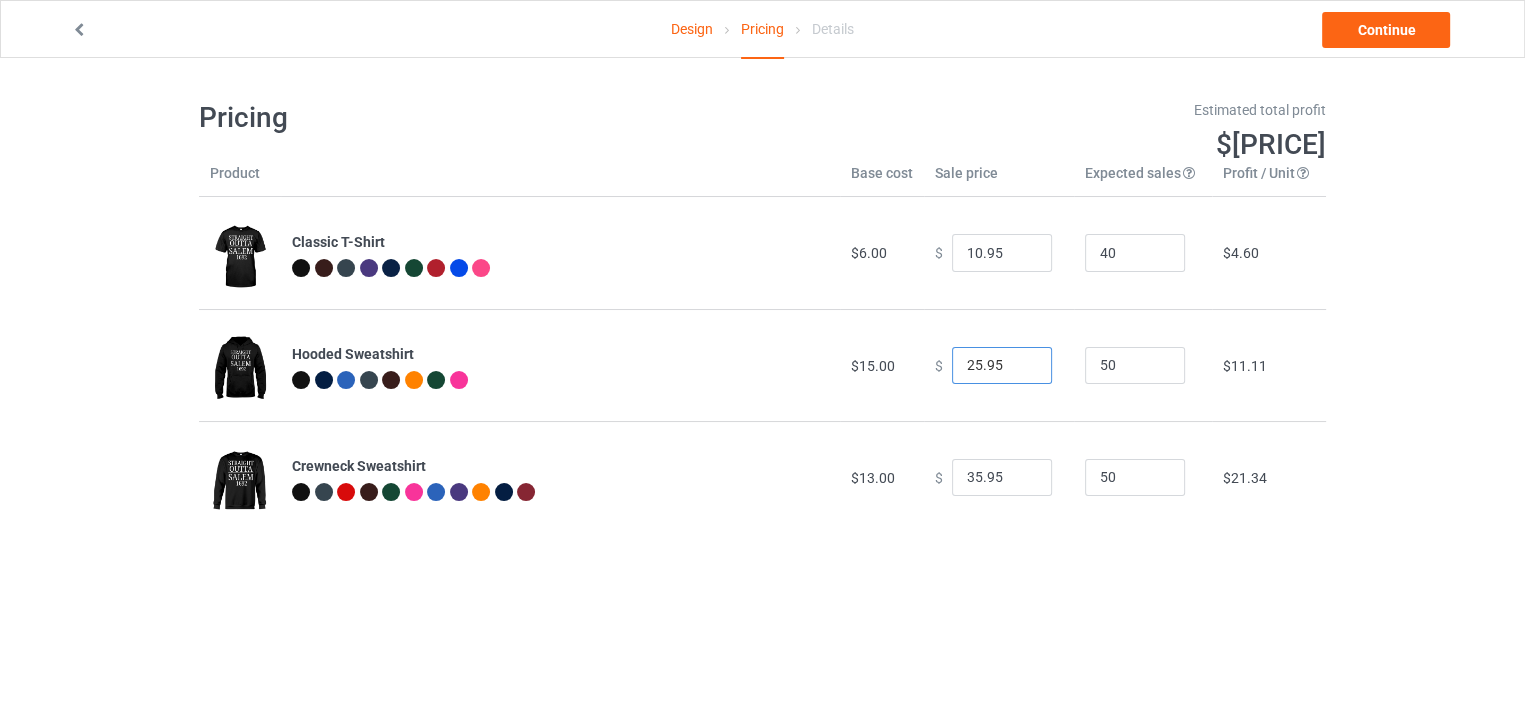 type on "25.95" 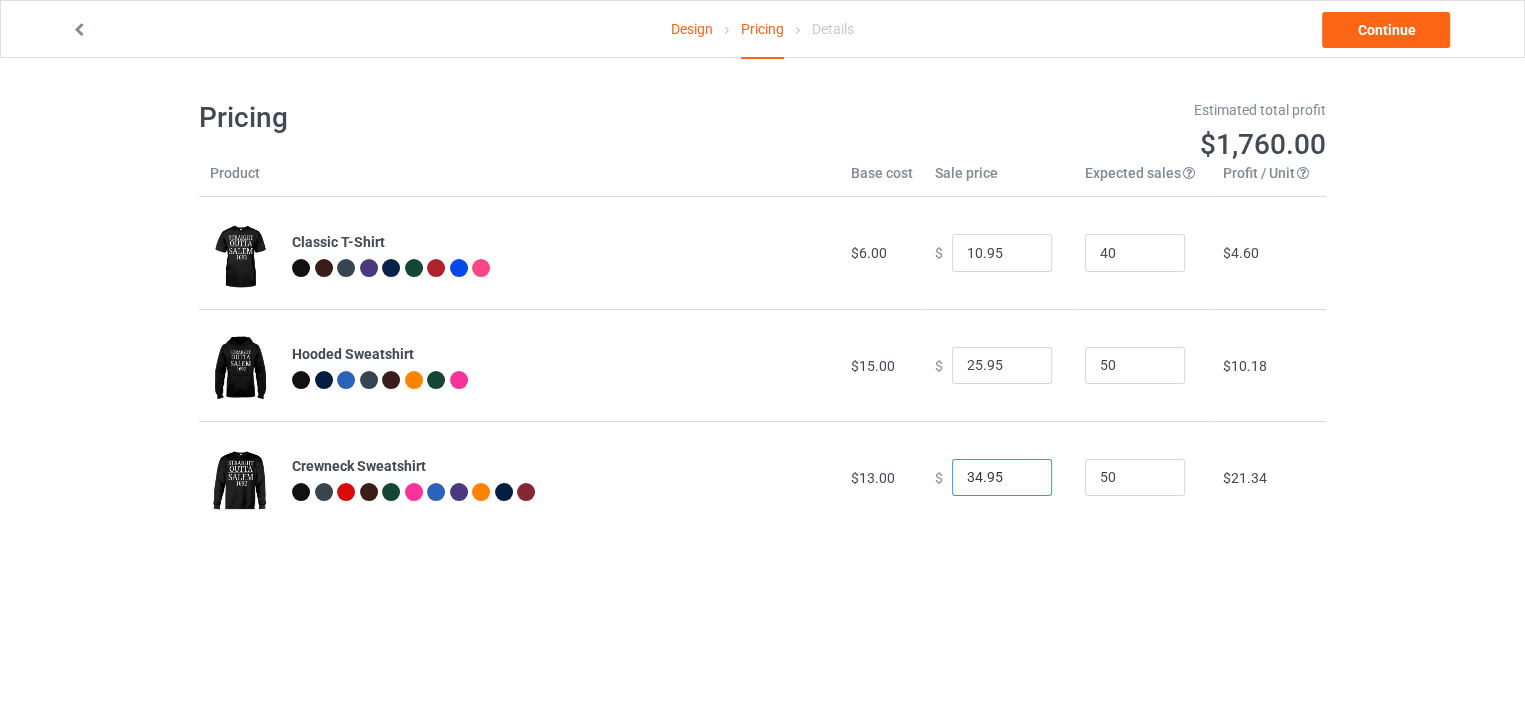 click on "34.95" at bounding box center (1002, 478) 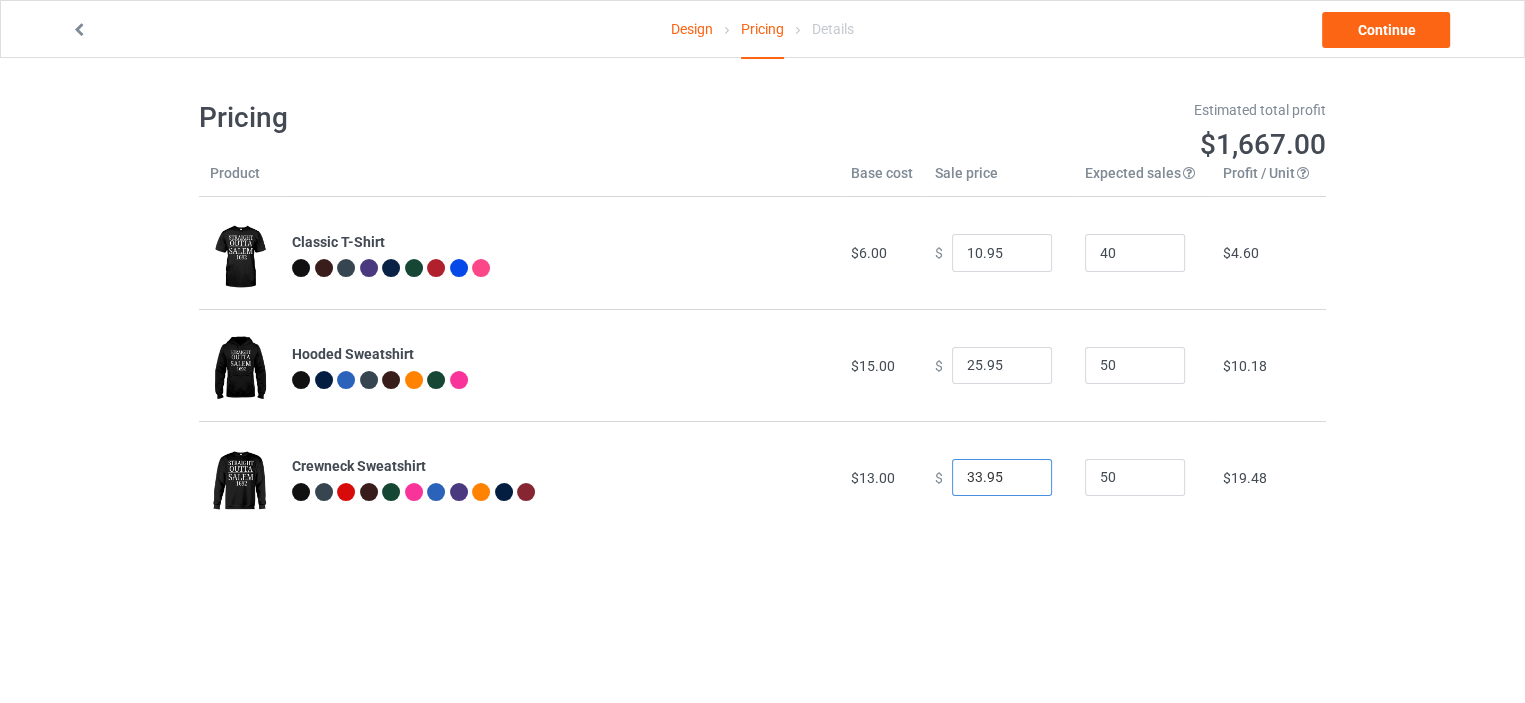 click on "33.95" at bounding box center [1002, 478] 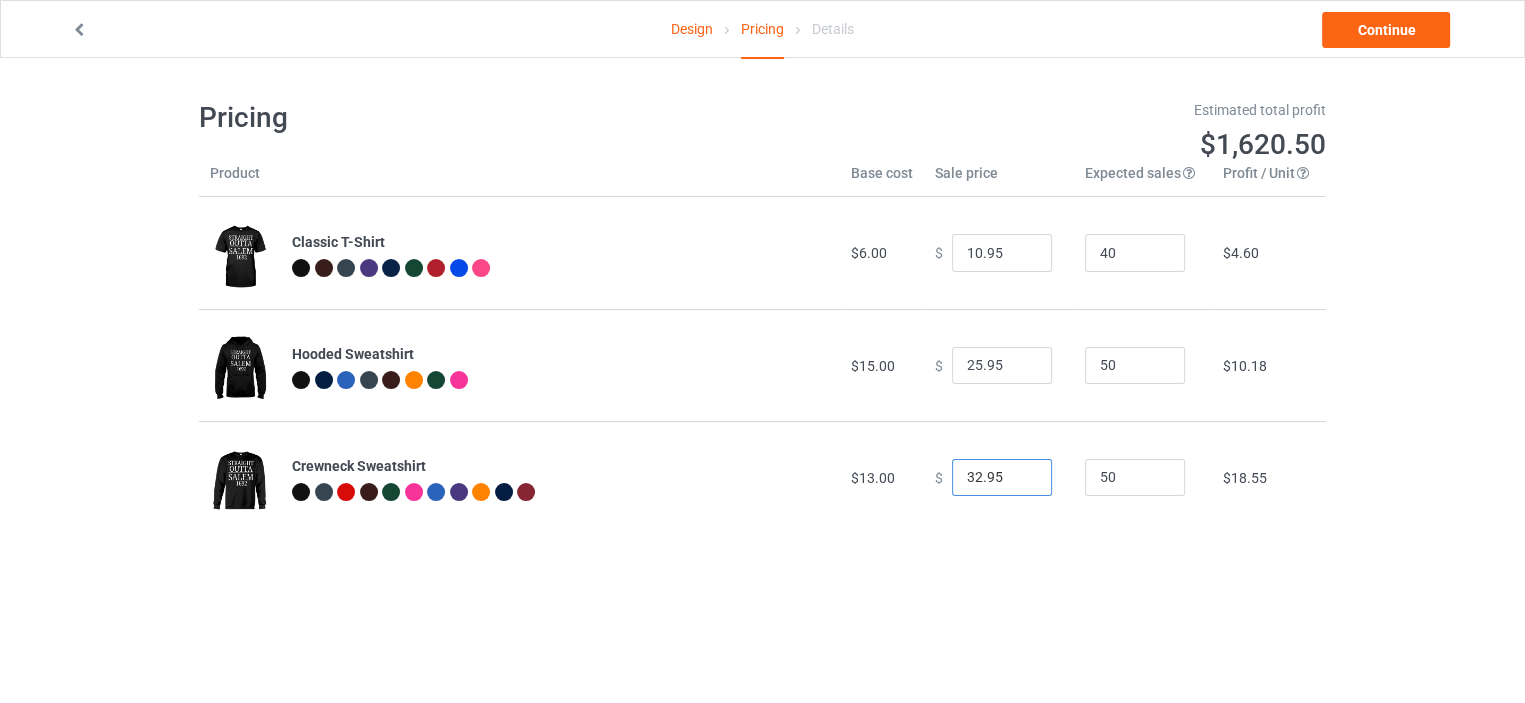 click on "32.95" at bounding box center (1002, 478) 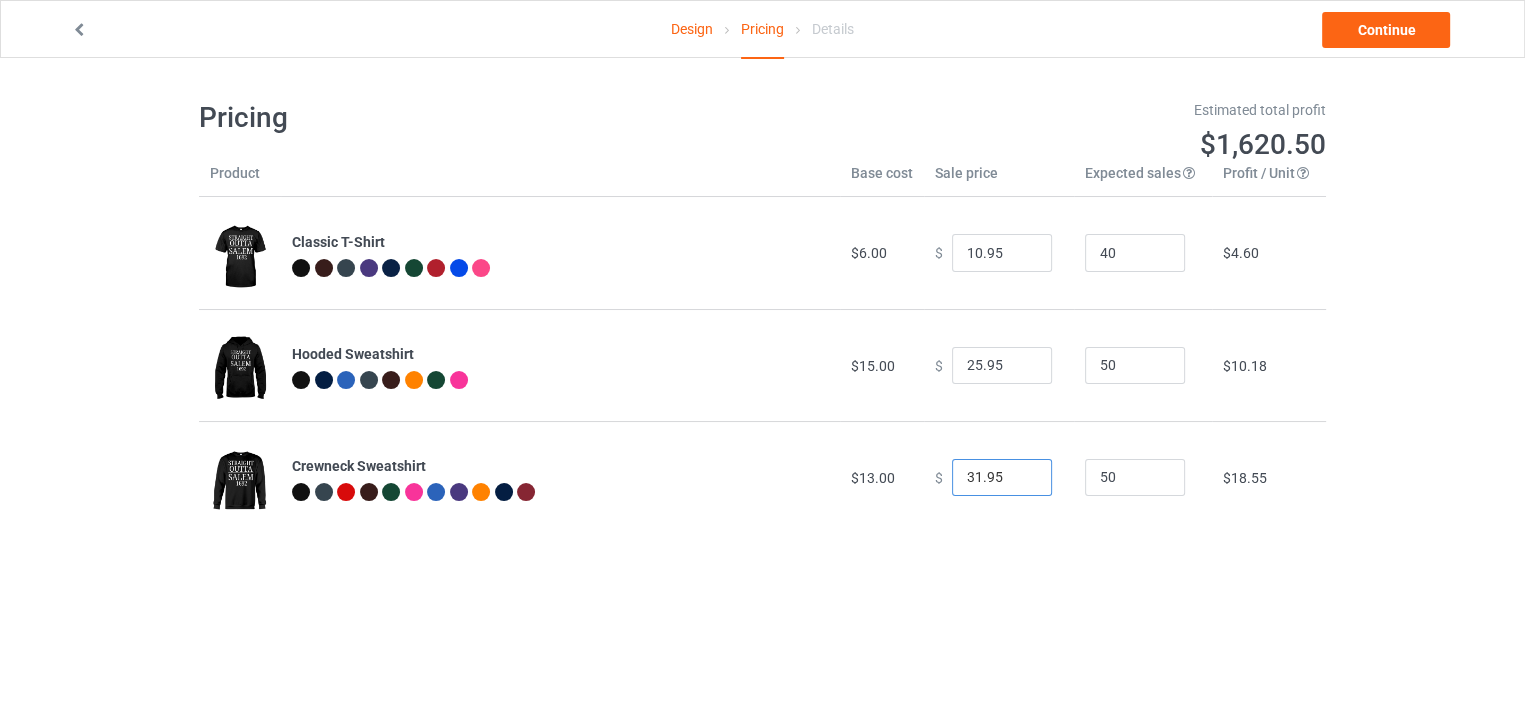 click on "31.95" at bounding box center (1002, 478) 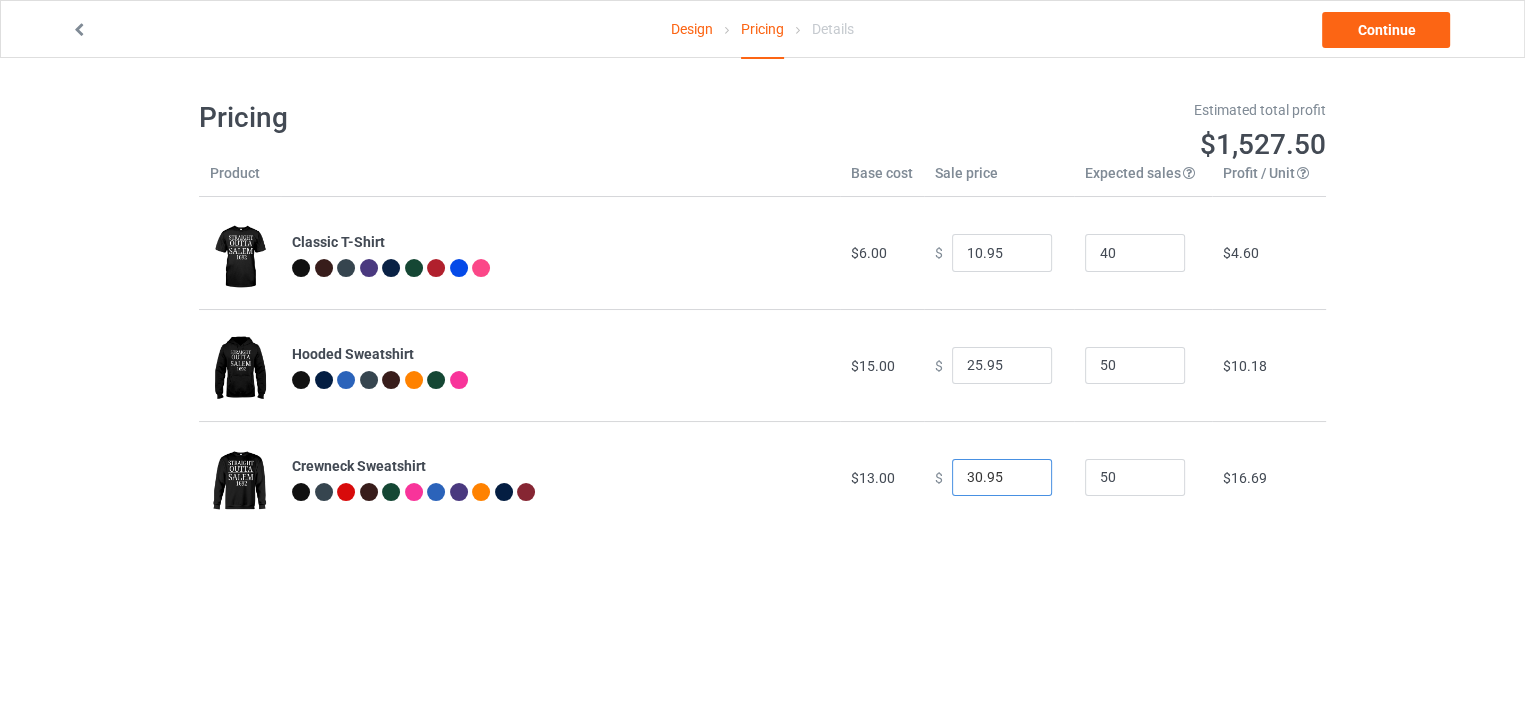 click on "30.95" at bounding box center (1002, 478) 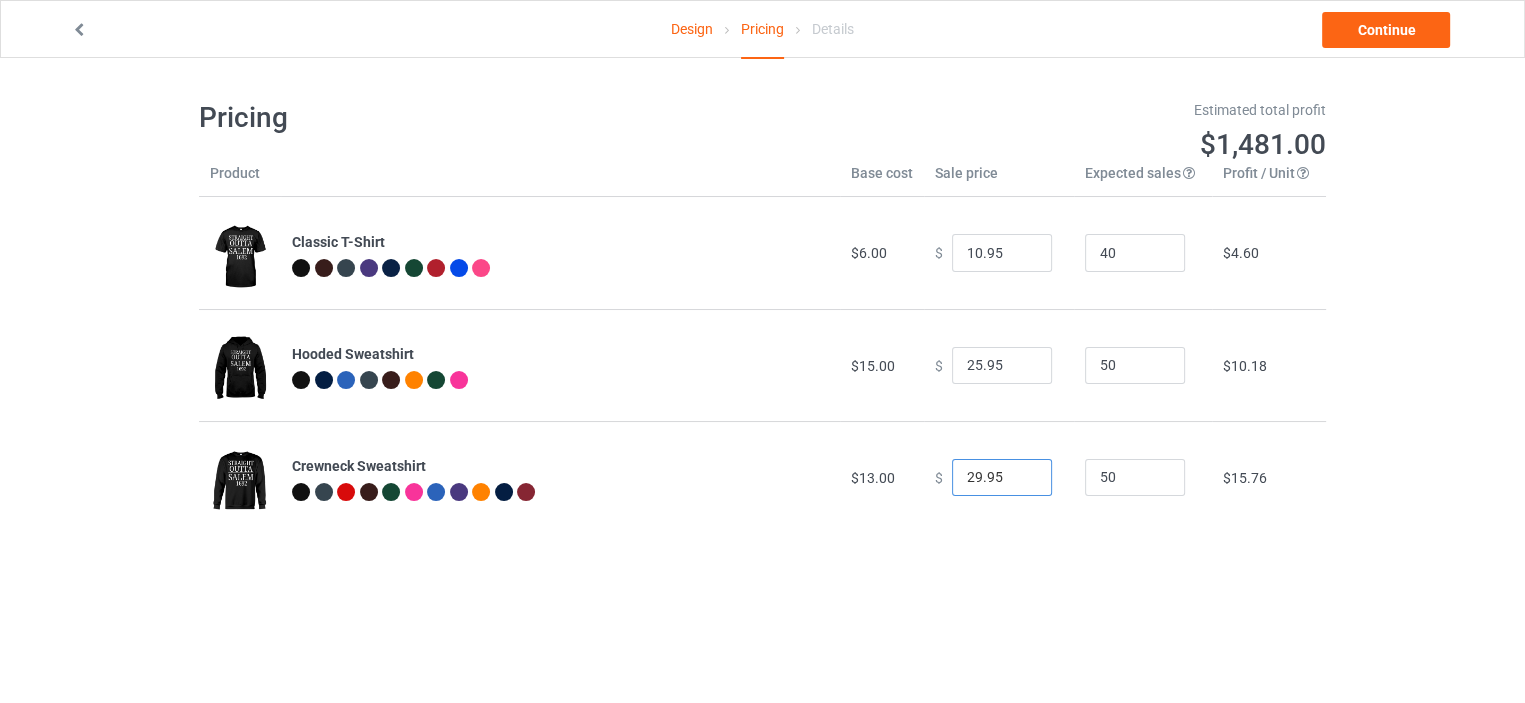 click on "29.95" at bounding box center [1002, 478] 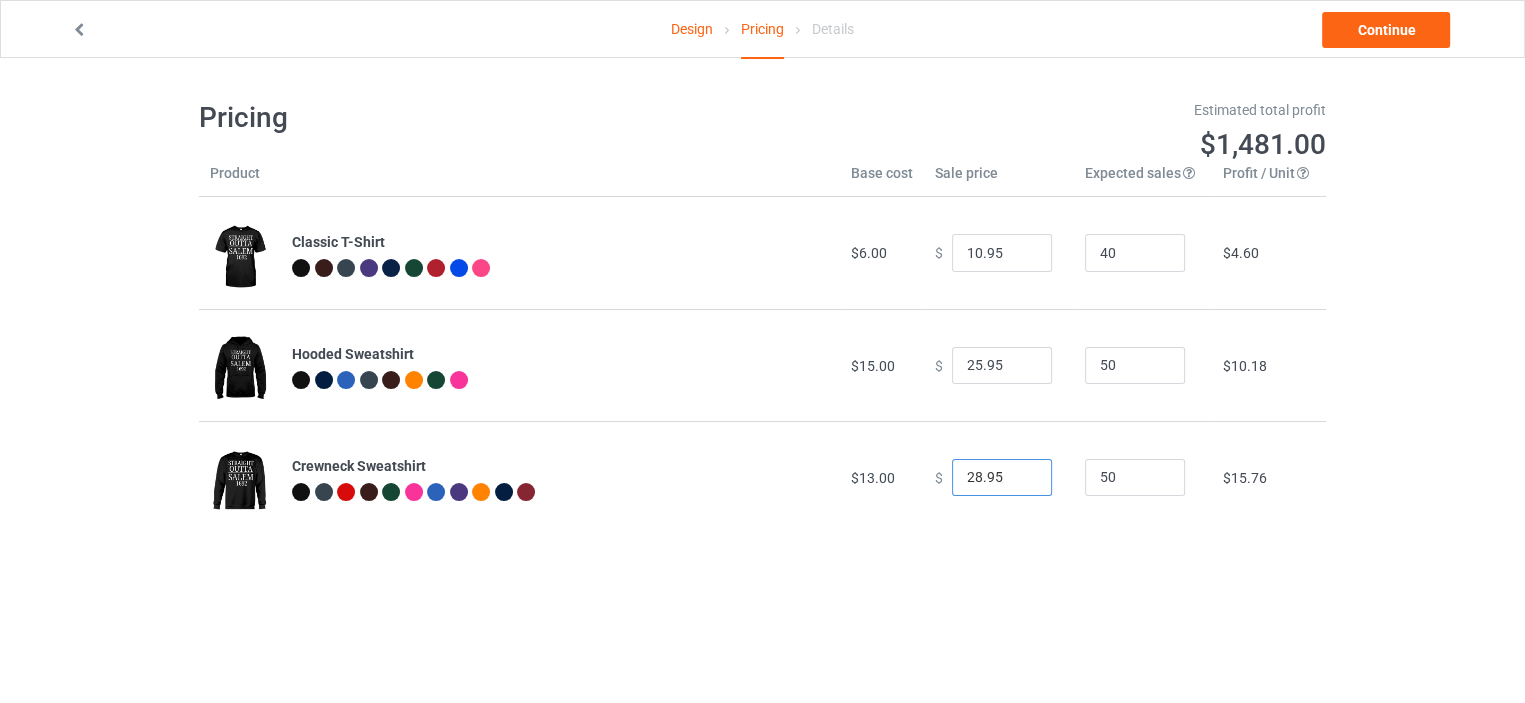 click on "28.95" at bounding box center (1002, 478) 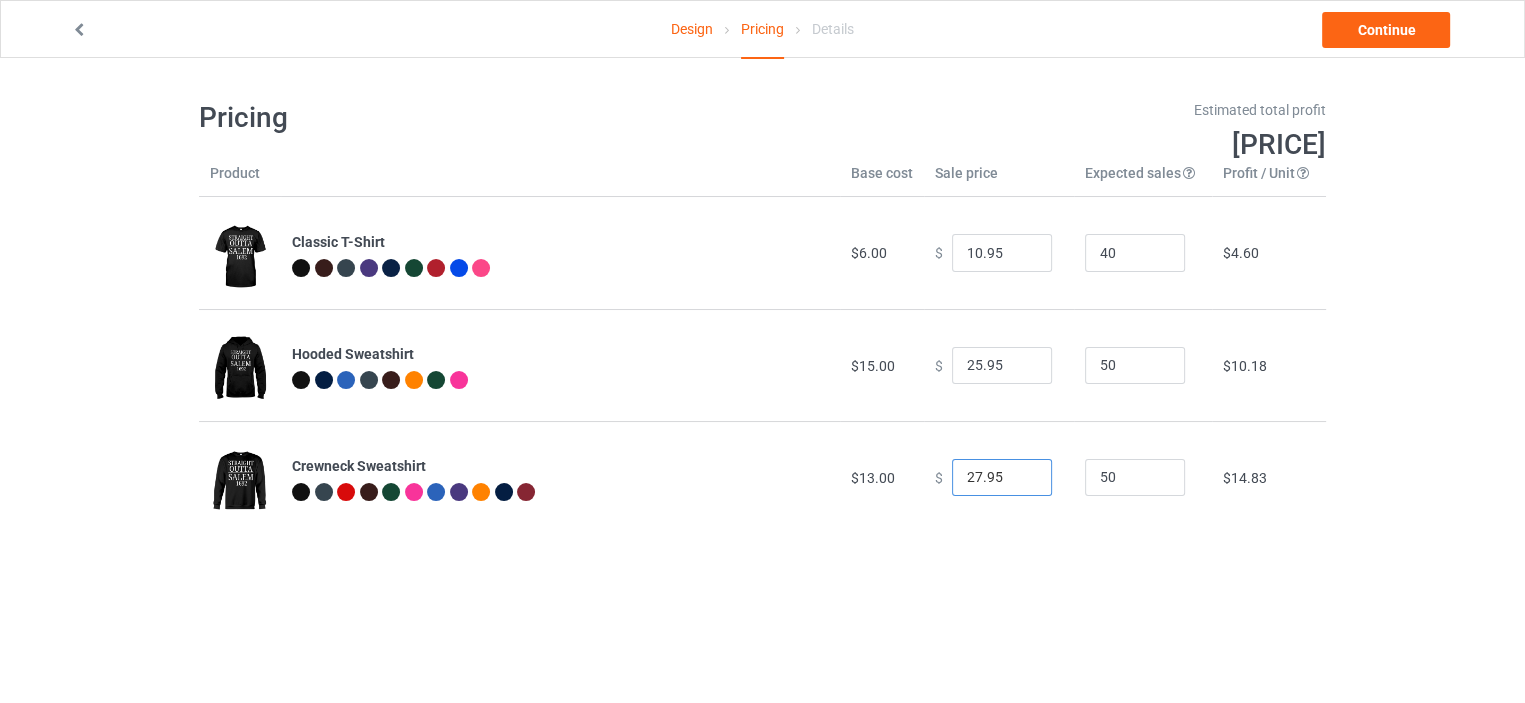click on "27.95" at bounding box center [1002, 478] 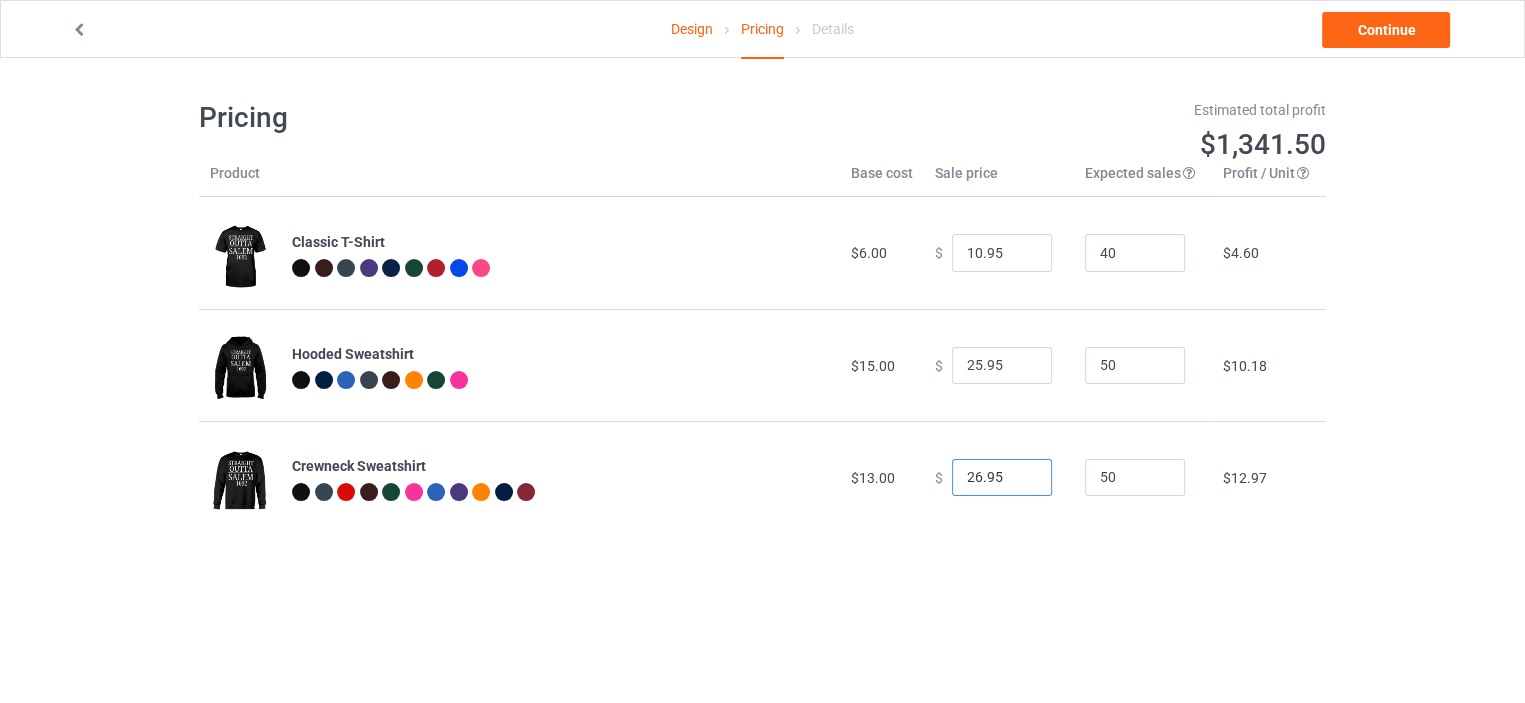 click on "26.95" at bounding box center [1002, 478] 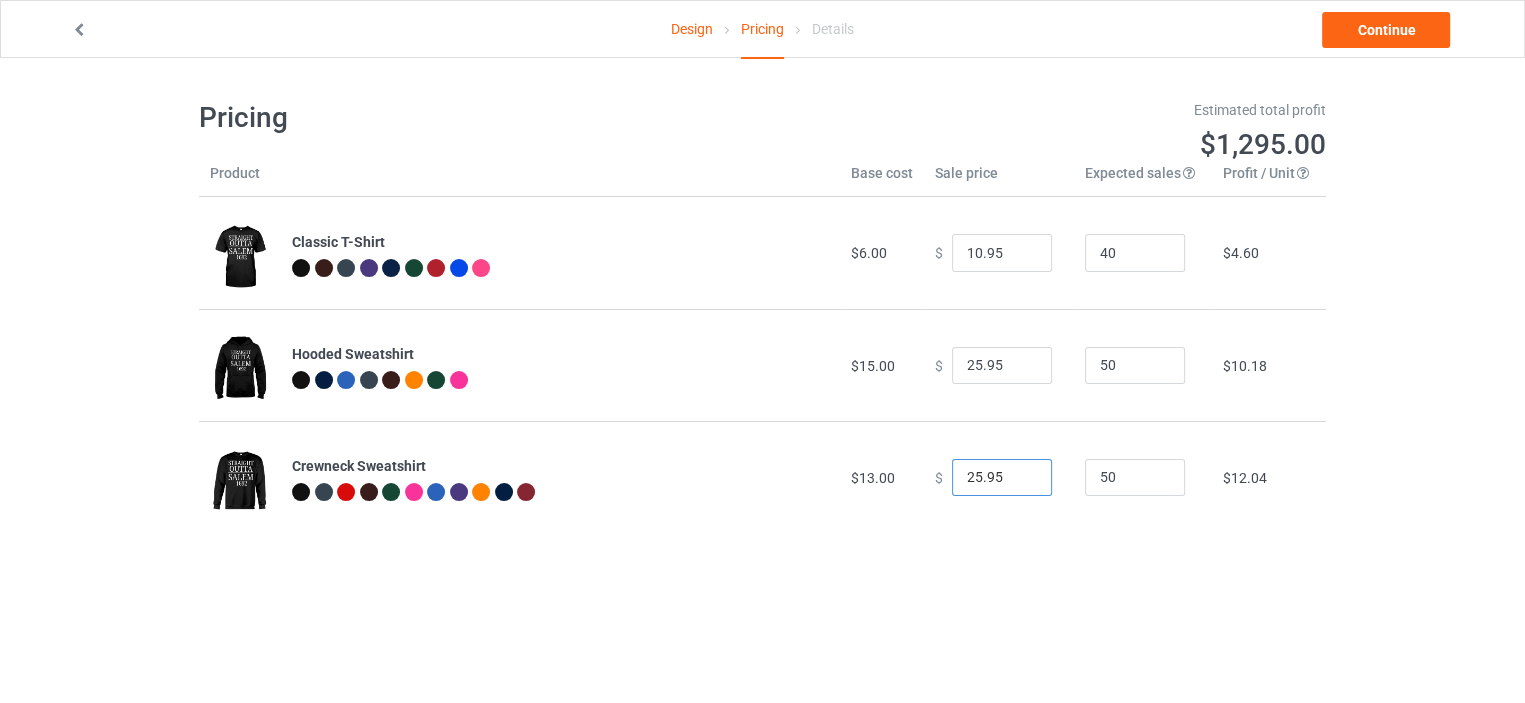 click on "25.95" at bounding box center [1002, 478] 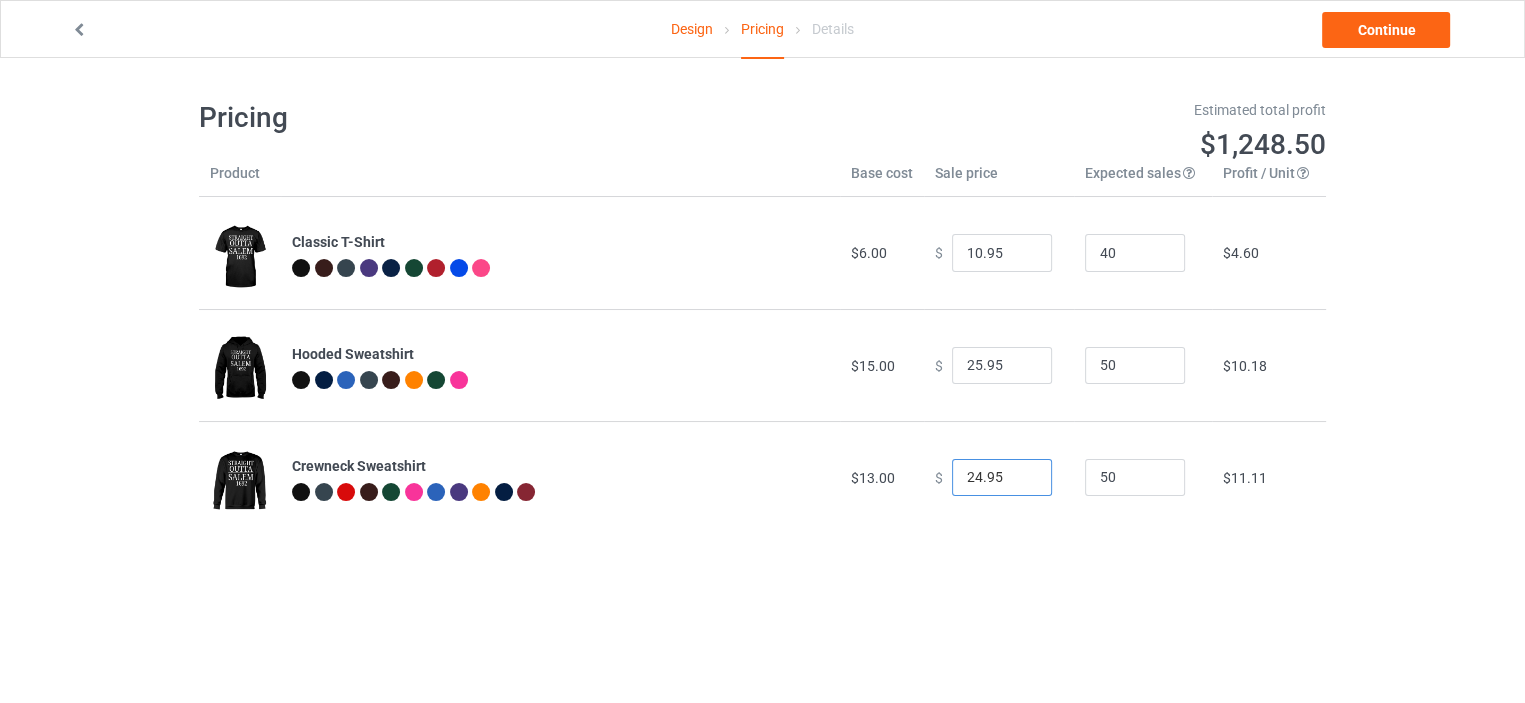 click on "24.95" at bounding box center [1002, 478] 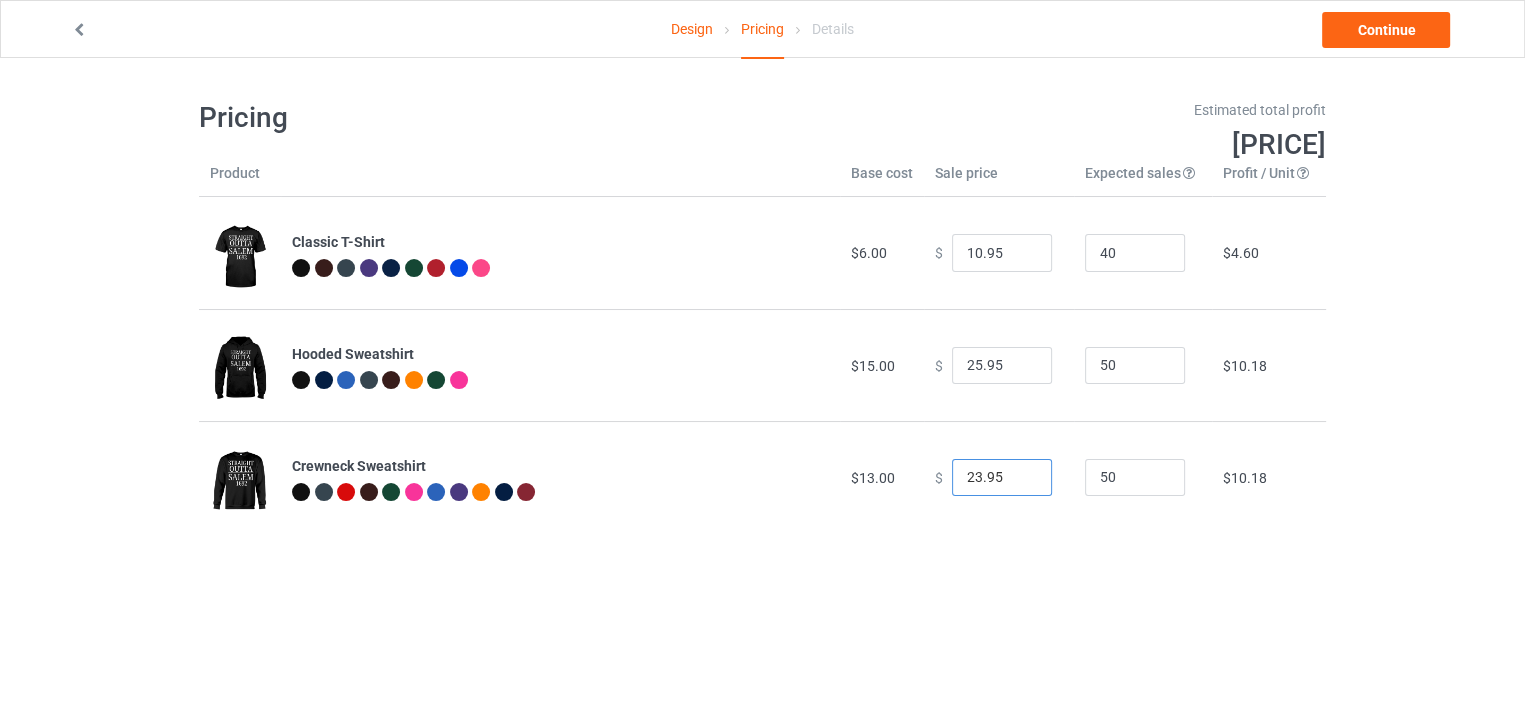 type on "23.95" 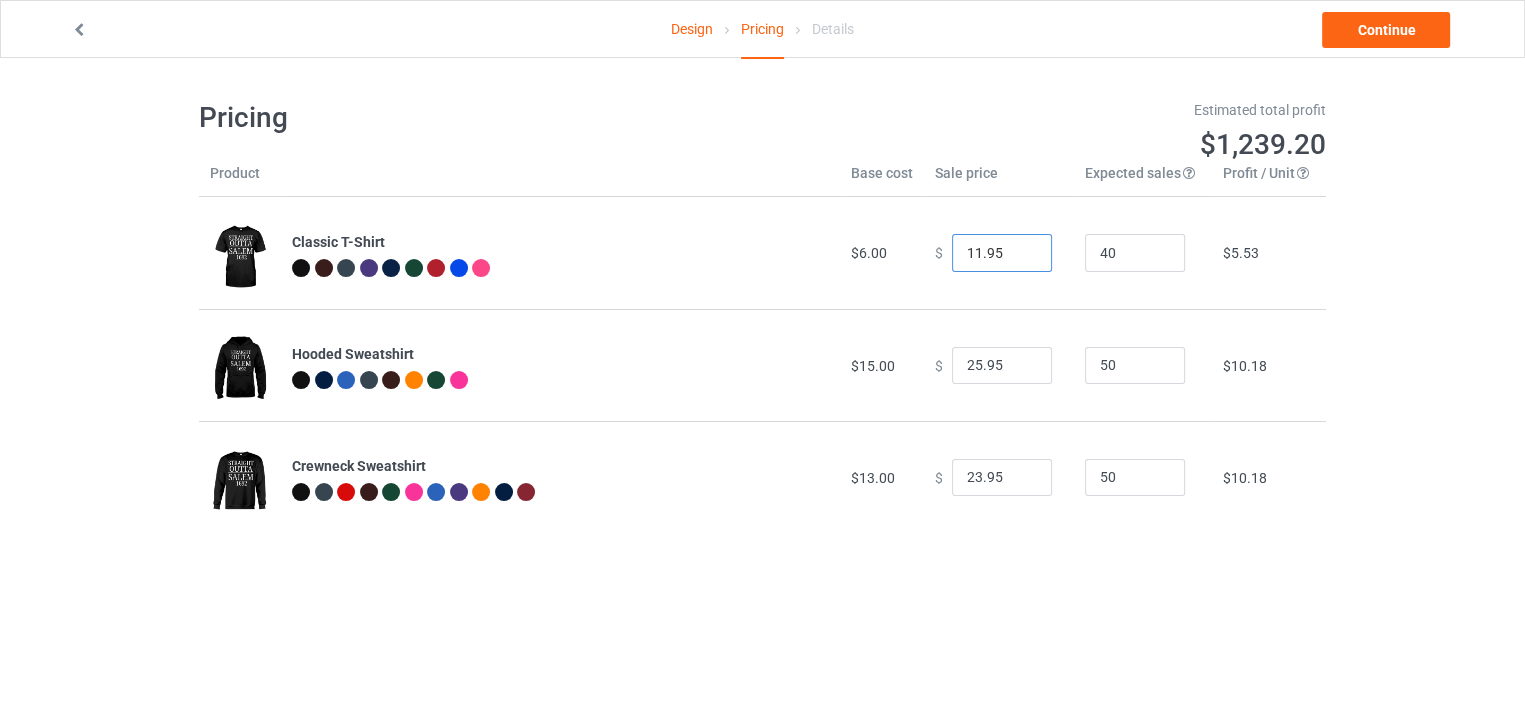click on "11.95" at bounding box center [1002, 253] 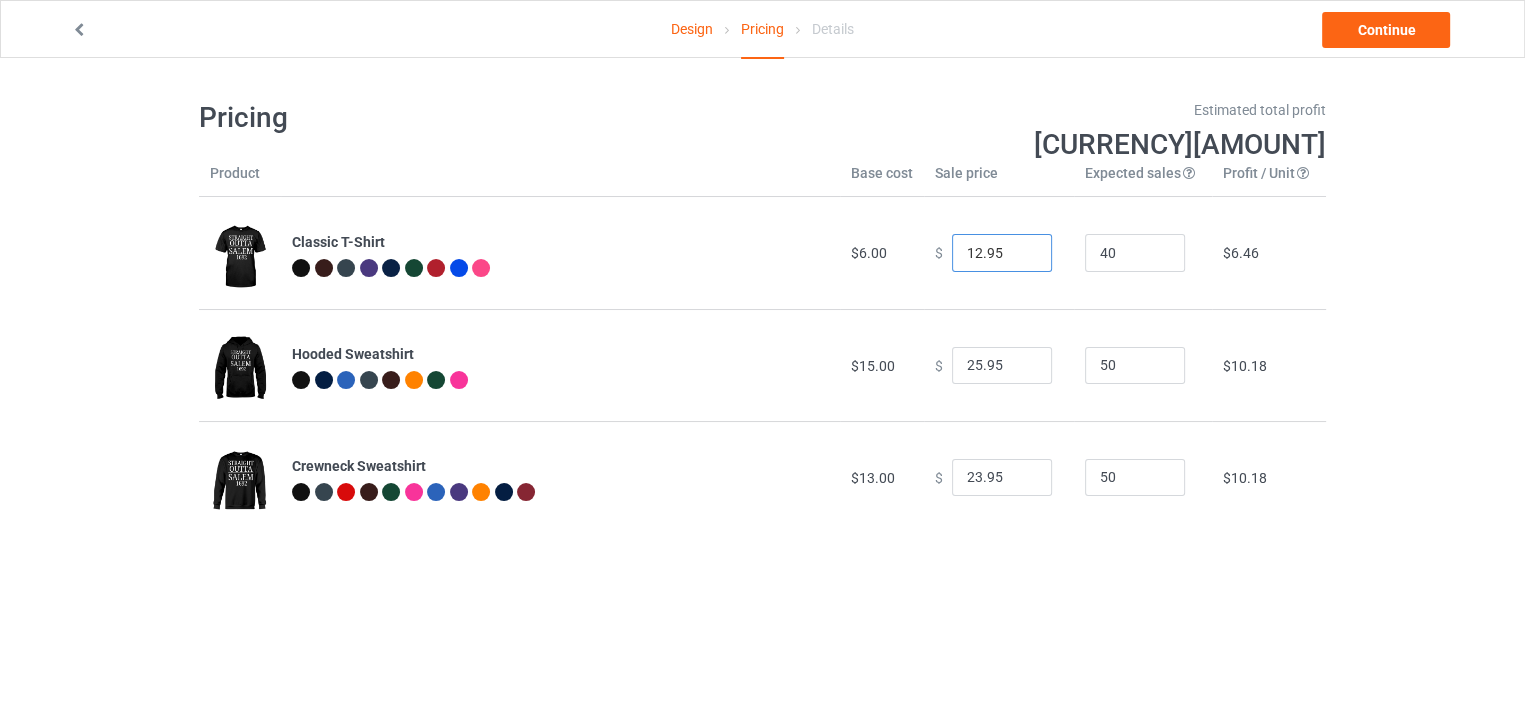 click on "12.95" at bounding box center [1002, 253] 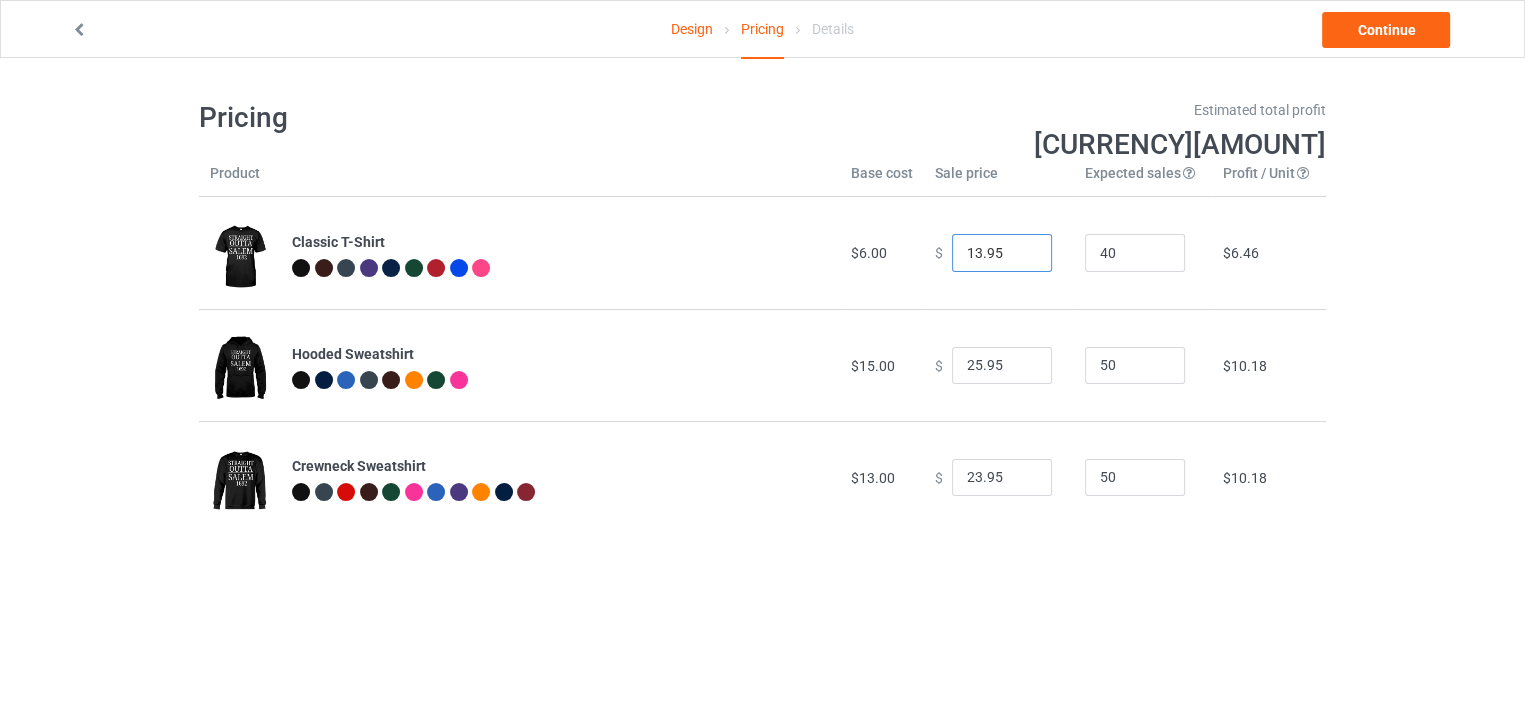 click on "13.95" at bounding box center [1002, 253] 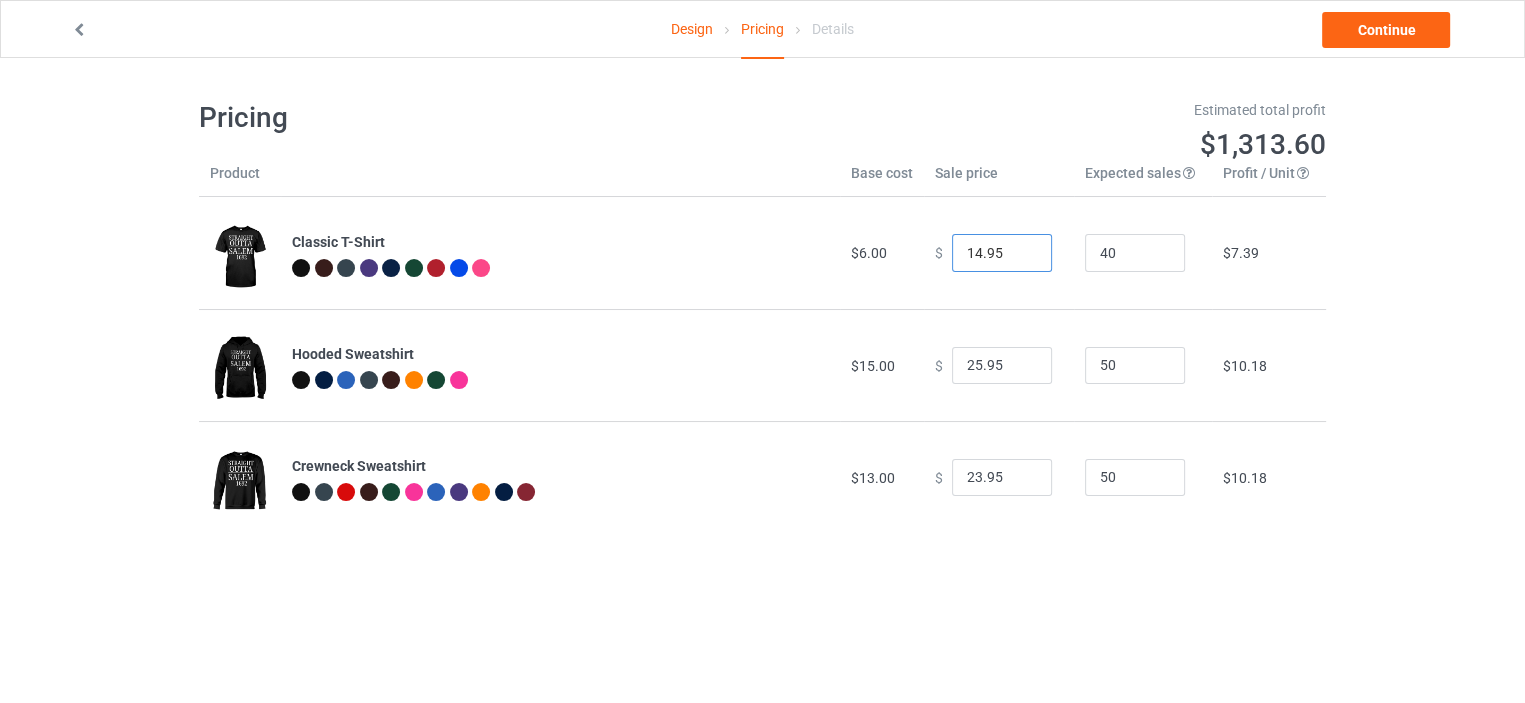 click on "14.95" at bounding box center (1002, 253) 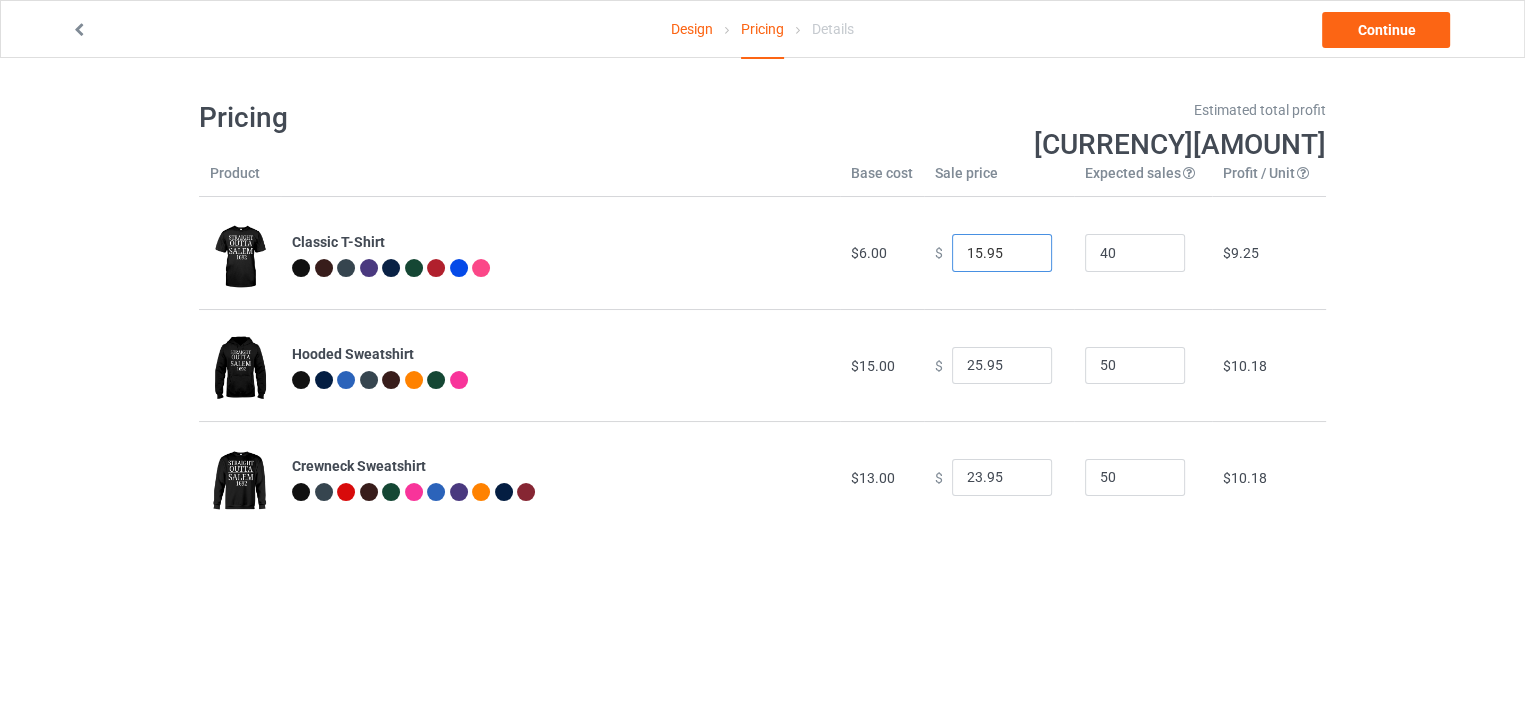 click on "15.95" at bounding box center (1002, 253) 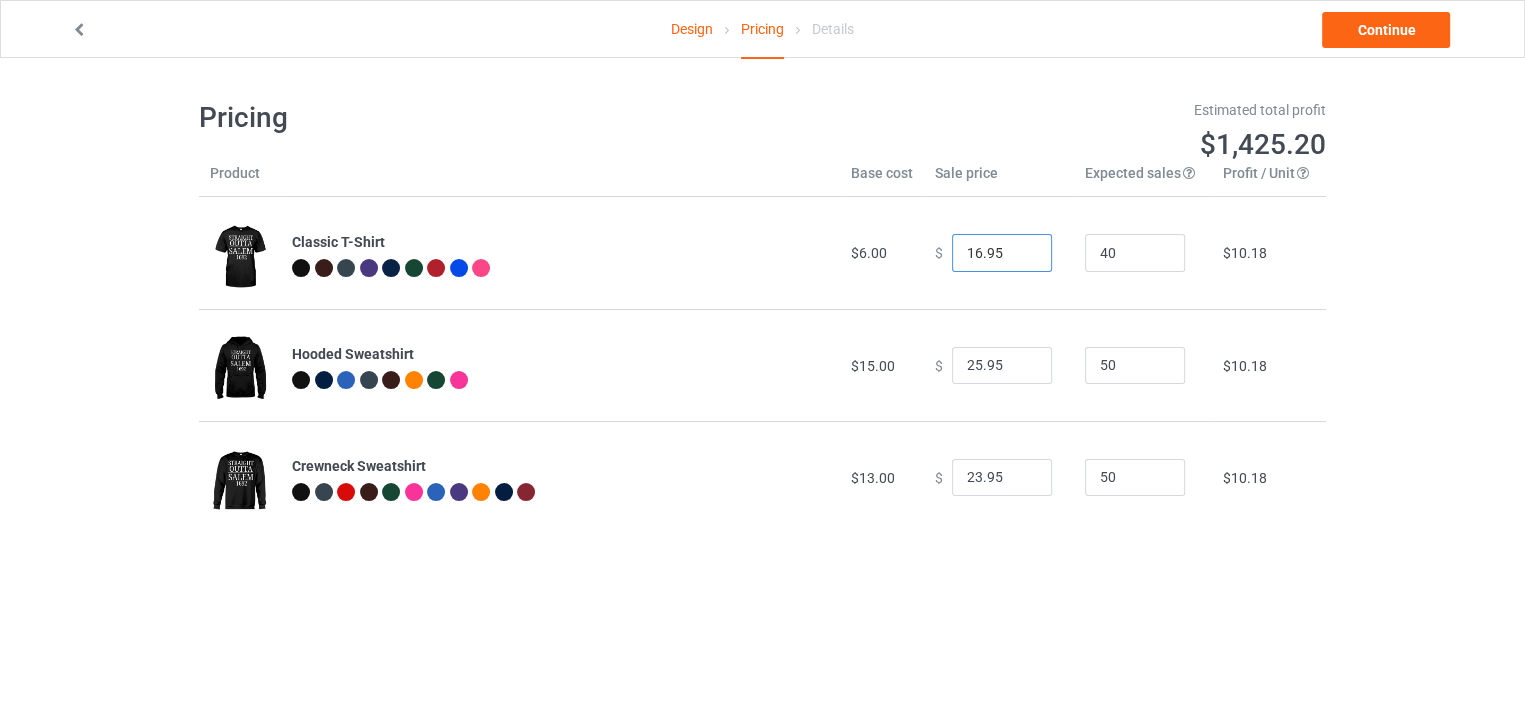 type on "16.95" 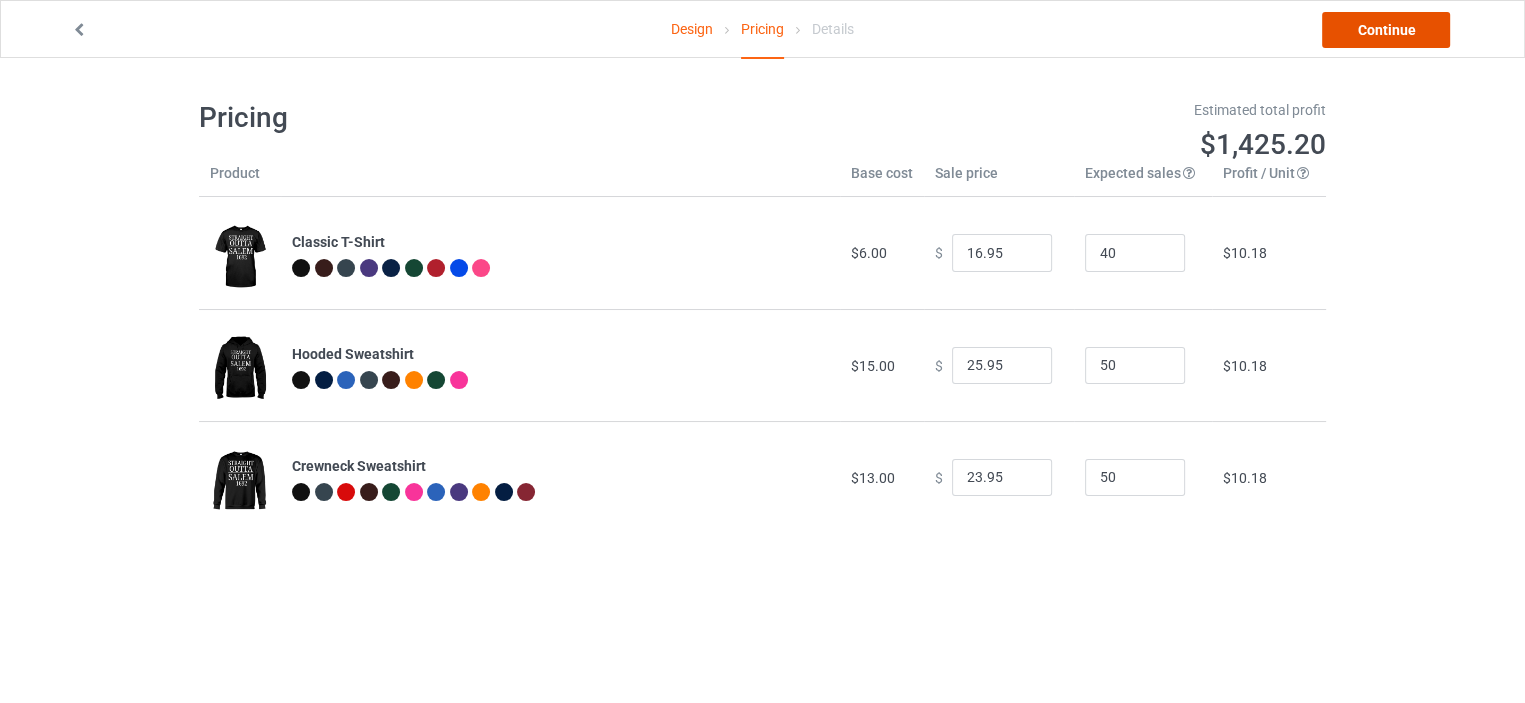 click on "Continue" at bounding box center (1386, 30) 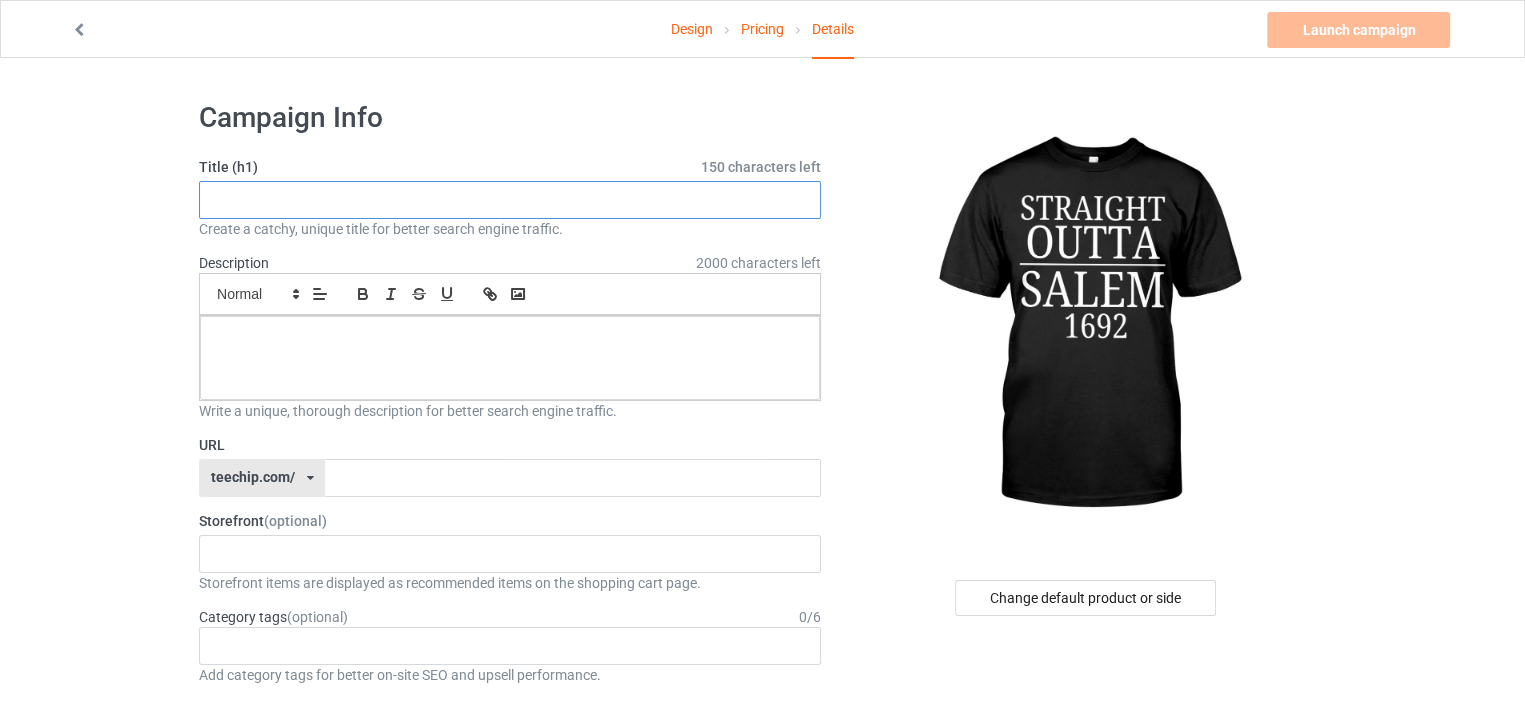 click at bounding box center [510, 200] 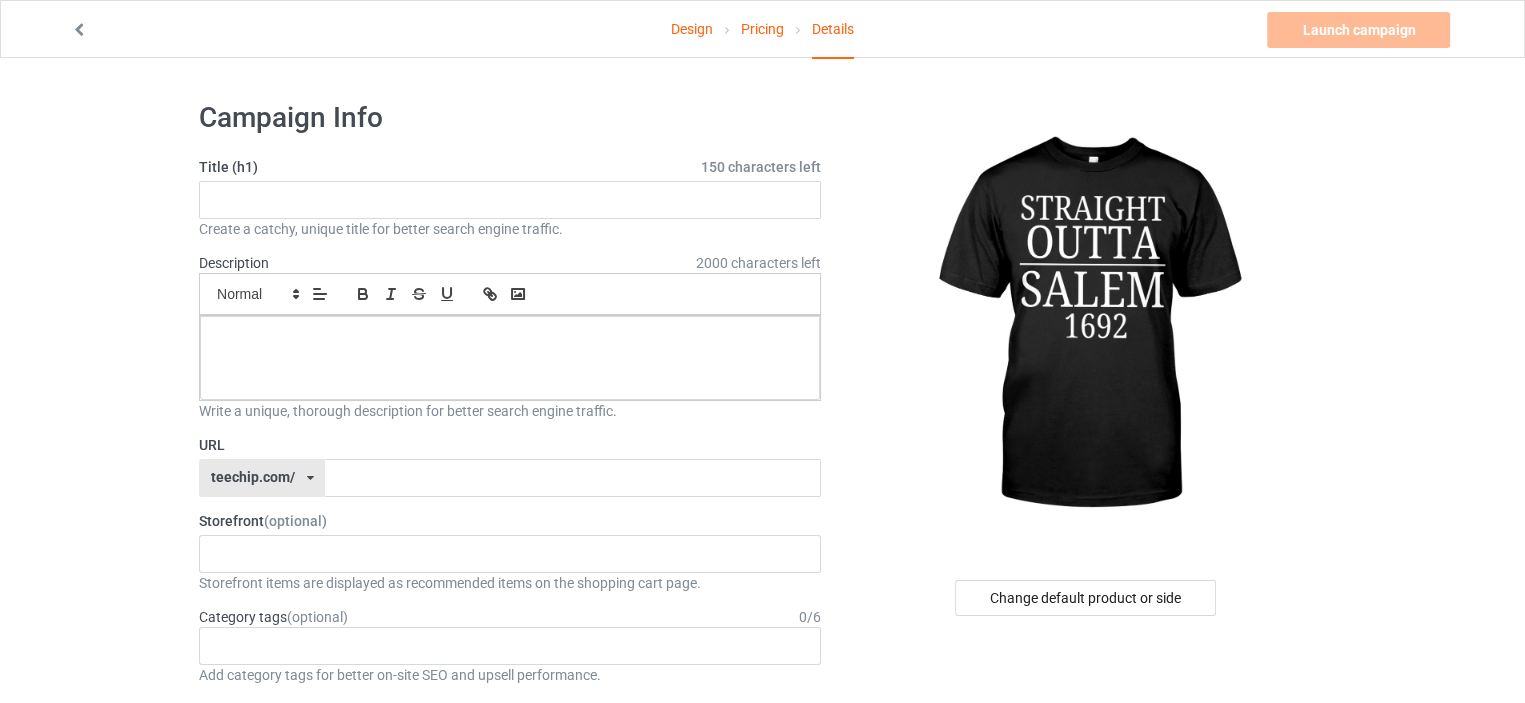 click at bounding box center [1087, 325] 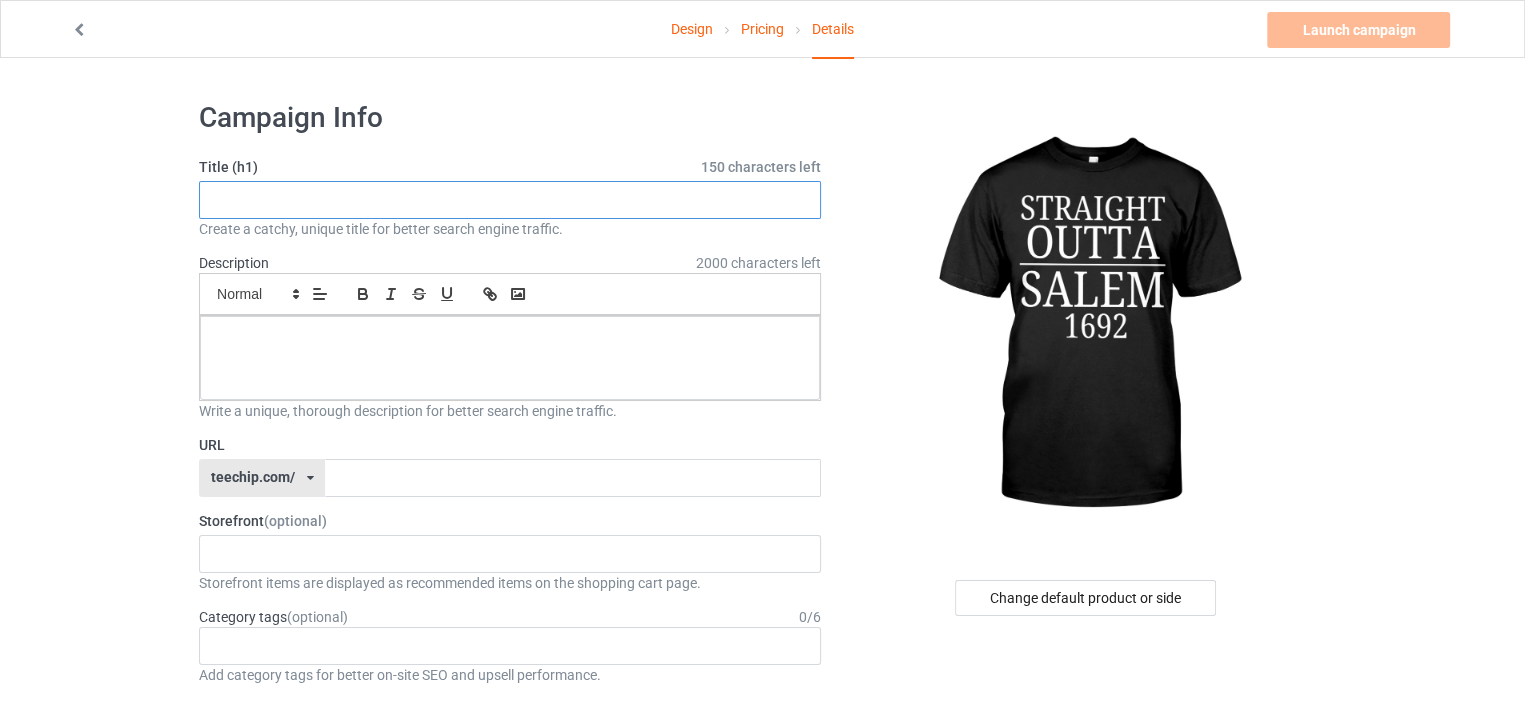 click at bounding box center (510, 200) 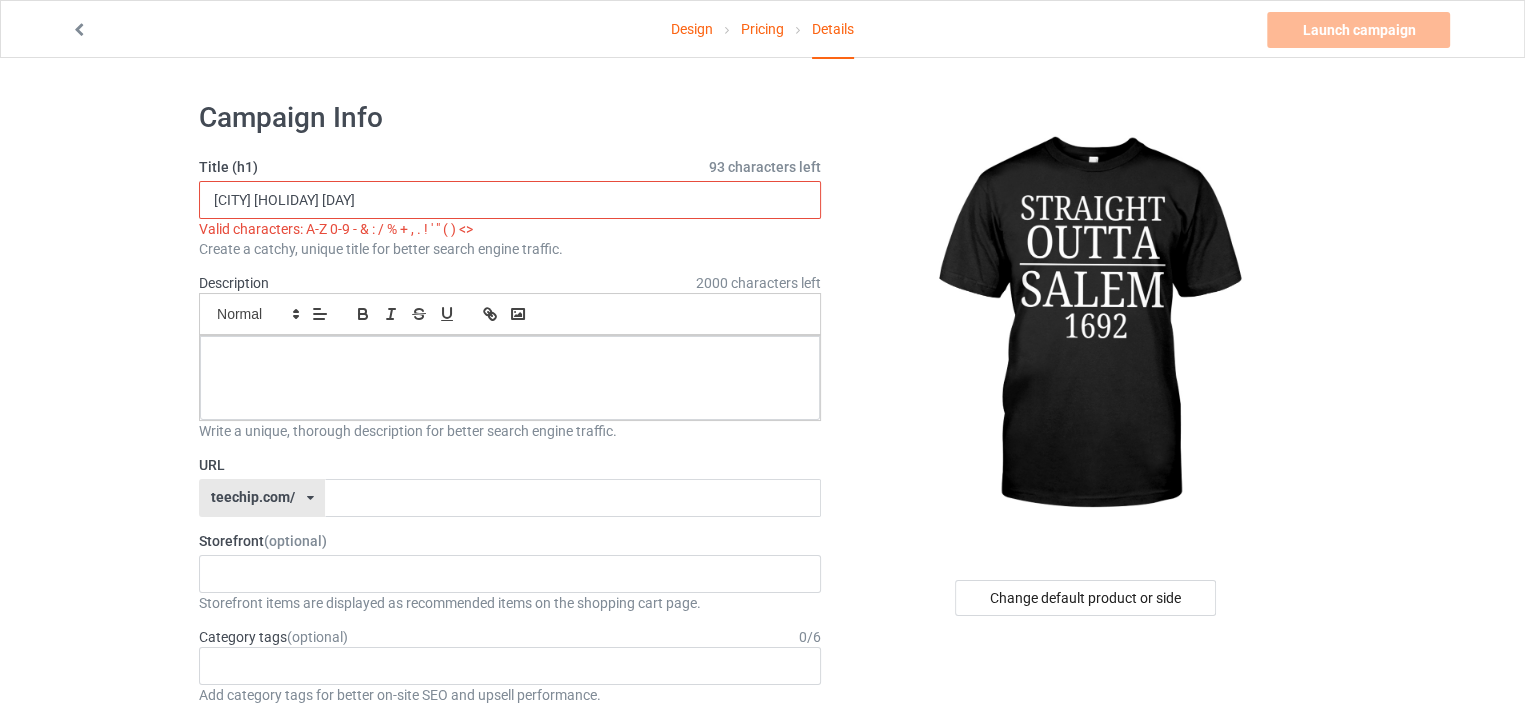 drag, startPoint x: 438, startPoint y: 193, endPoint x: 387, endPoint y: 186, distance: 51.47815 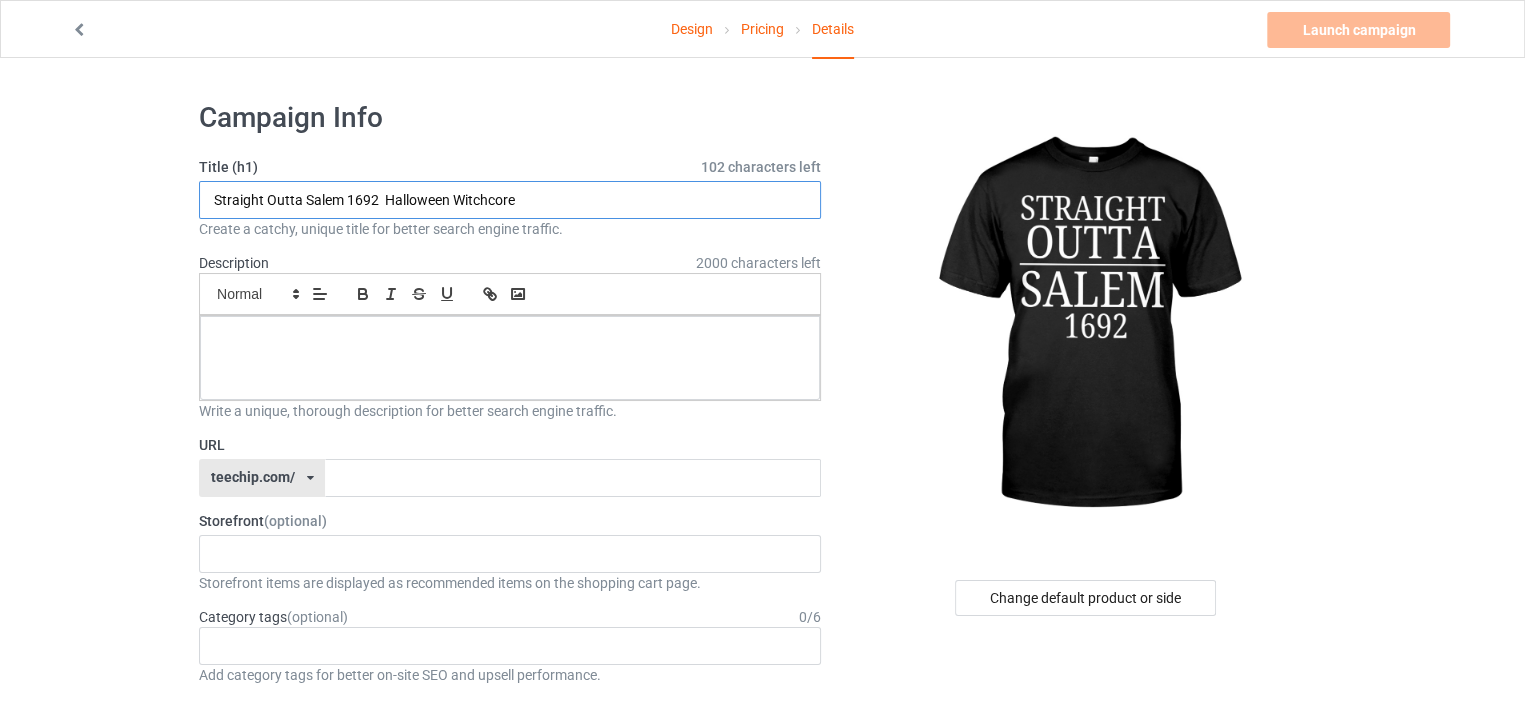 drag, startPoint x: 383, startPoint y: 197, endPoint x: 209, endPoint y: 201, distance: 174.04597 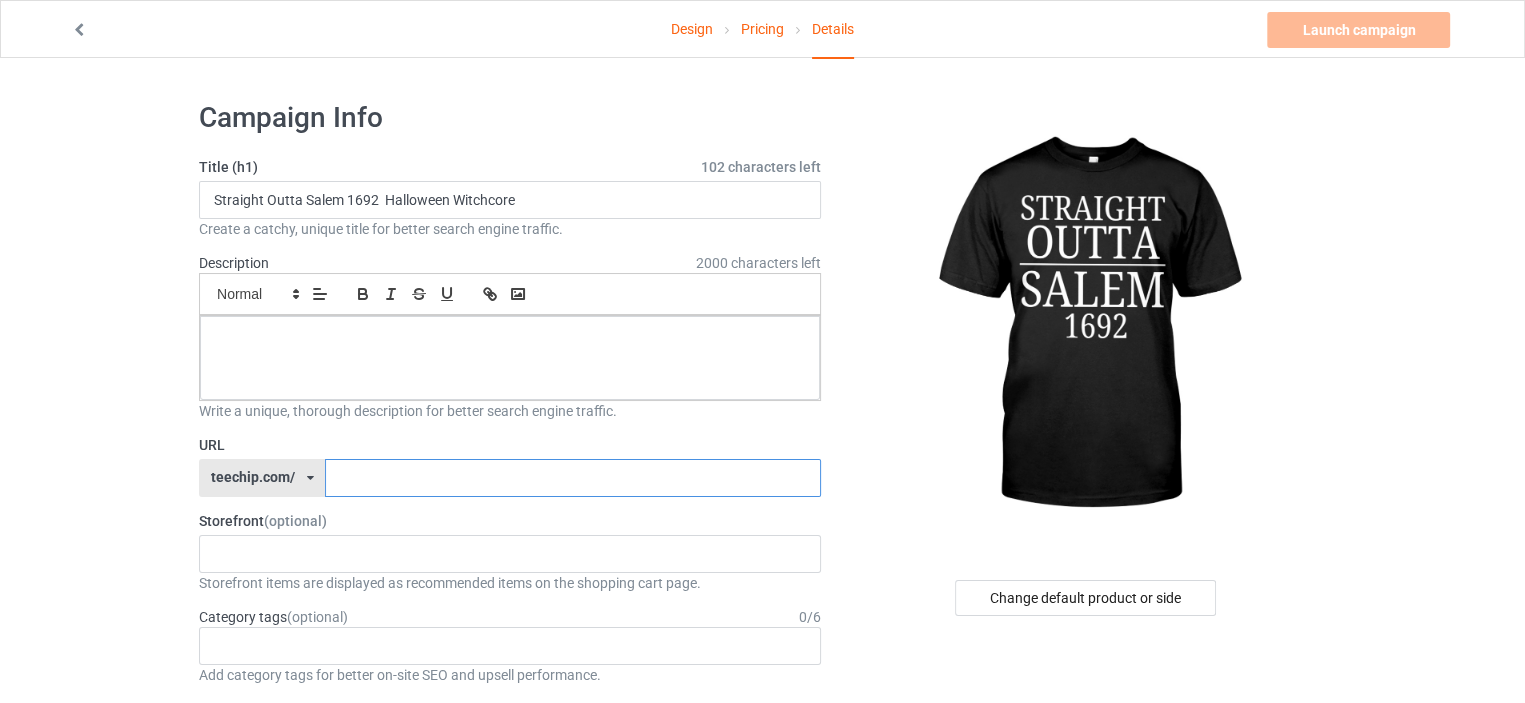 click at bounding box center [572, 478] 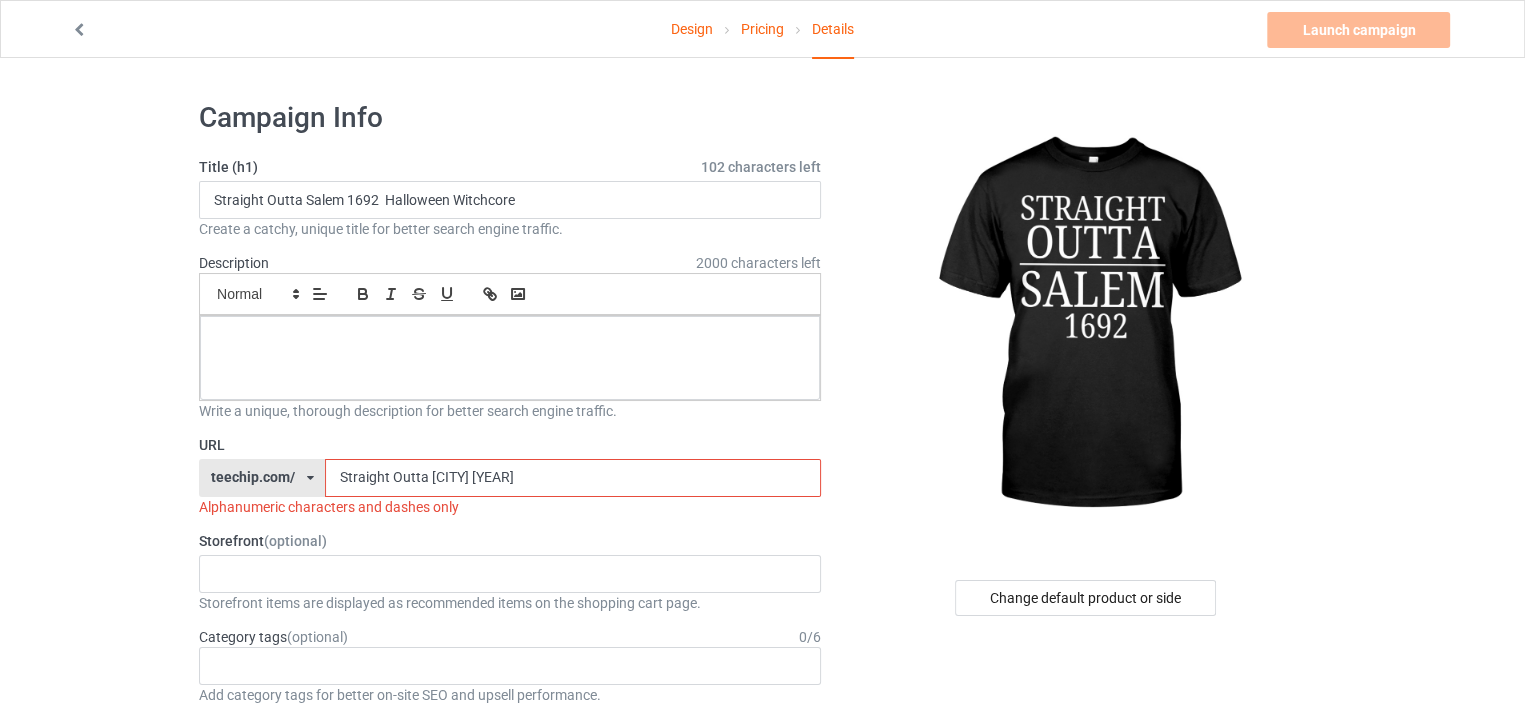 click on "Straight Outta Salem 1692" at bounding box center (572, 478) 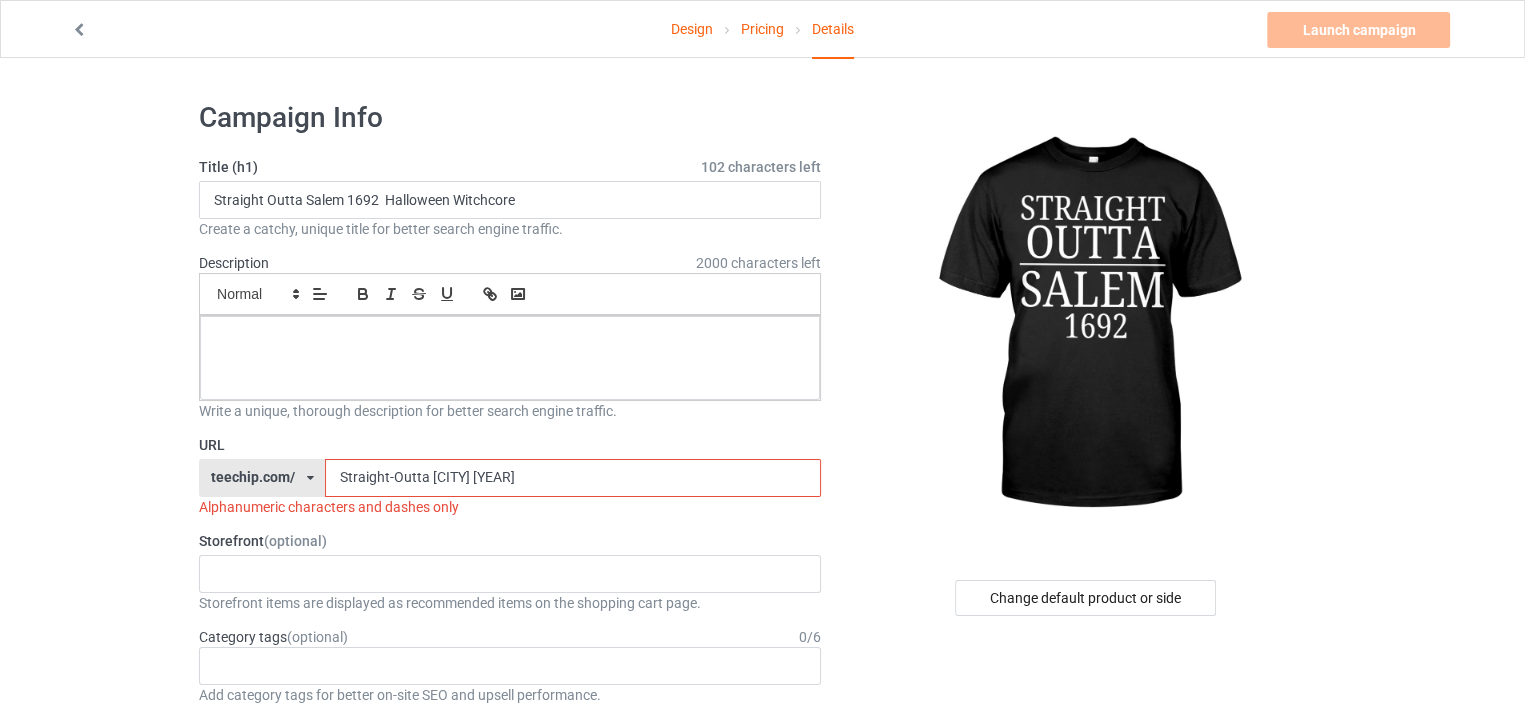 click on "Straight-Outta Salem 1692" at bounding box center (572, 478) 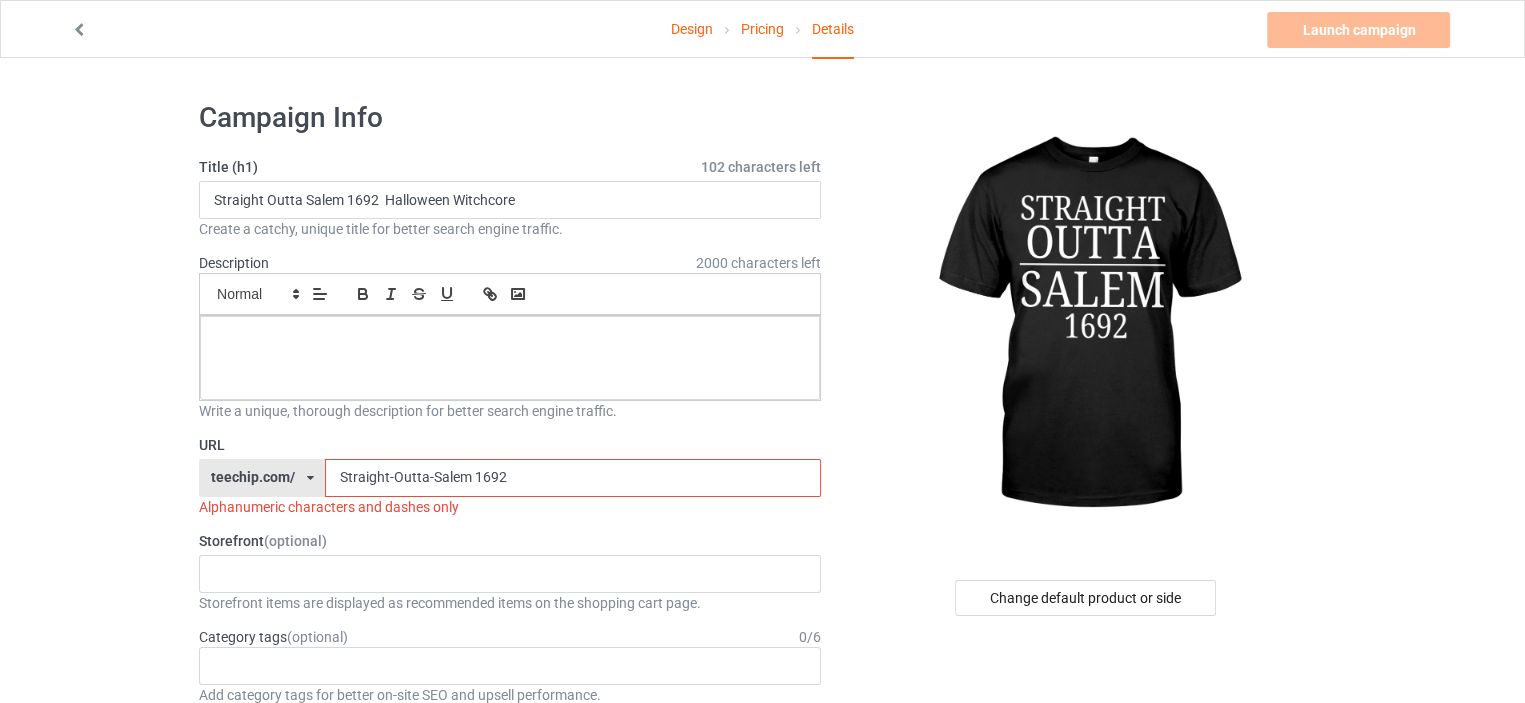 click on "Straight-Outta-Salem 1692" at bounding box center (572, 478) 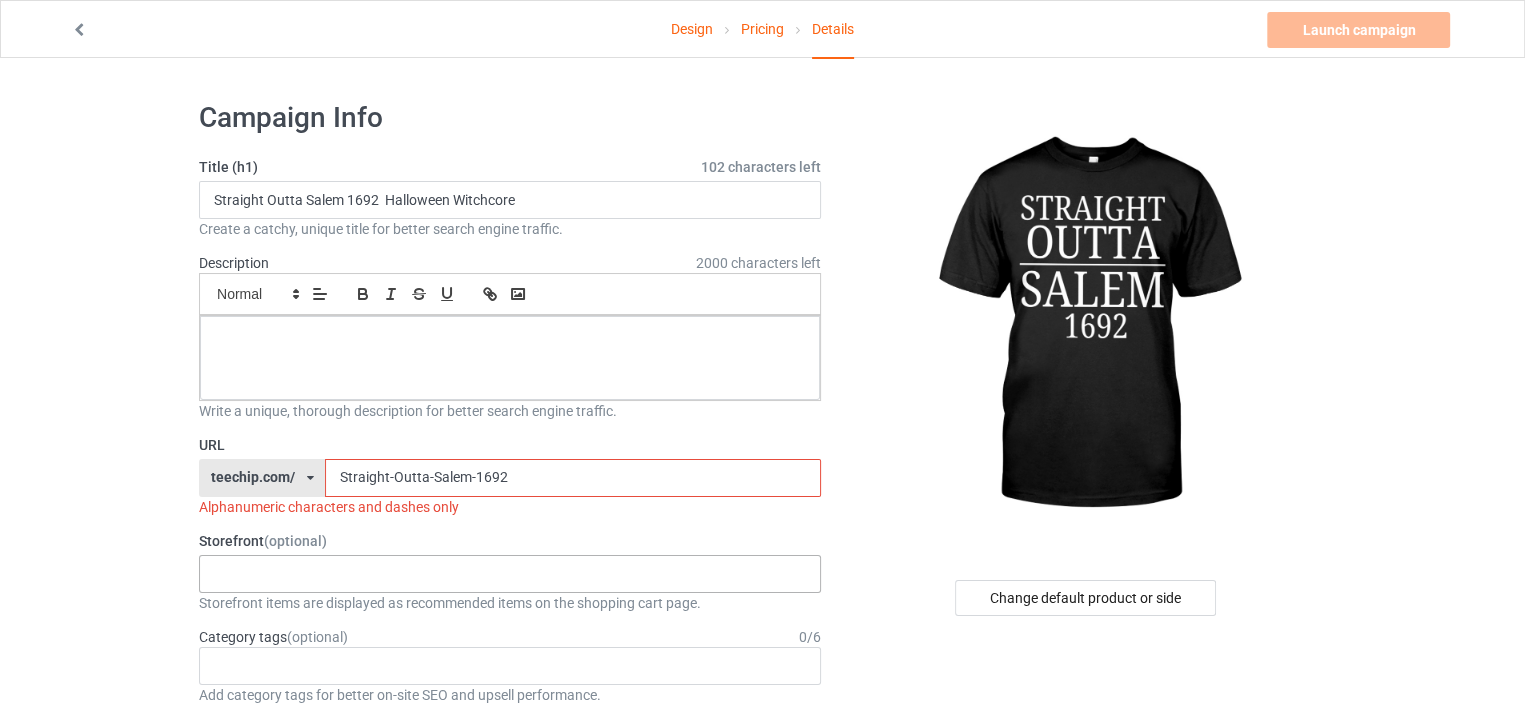 type on "Straight-Outta-Salem-1692" 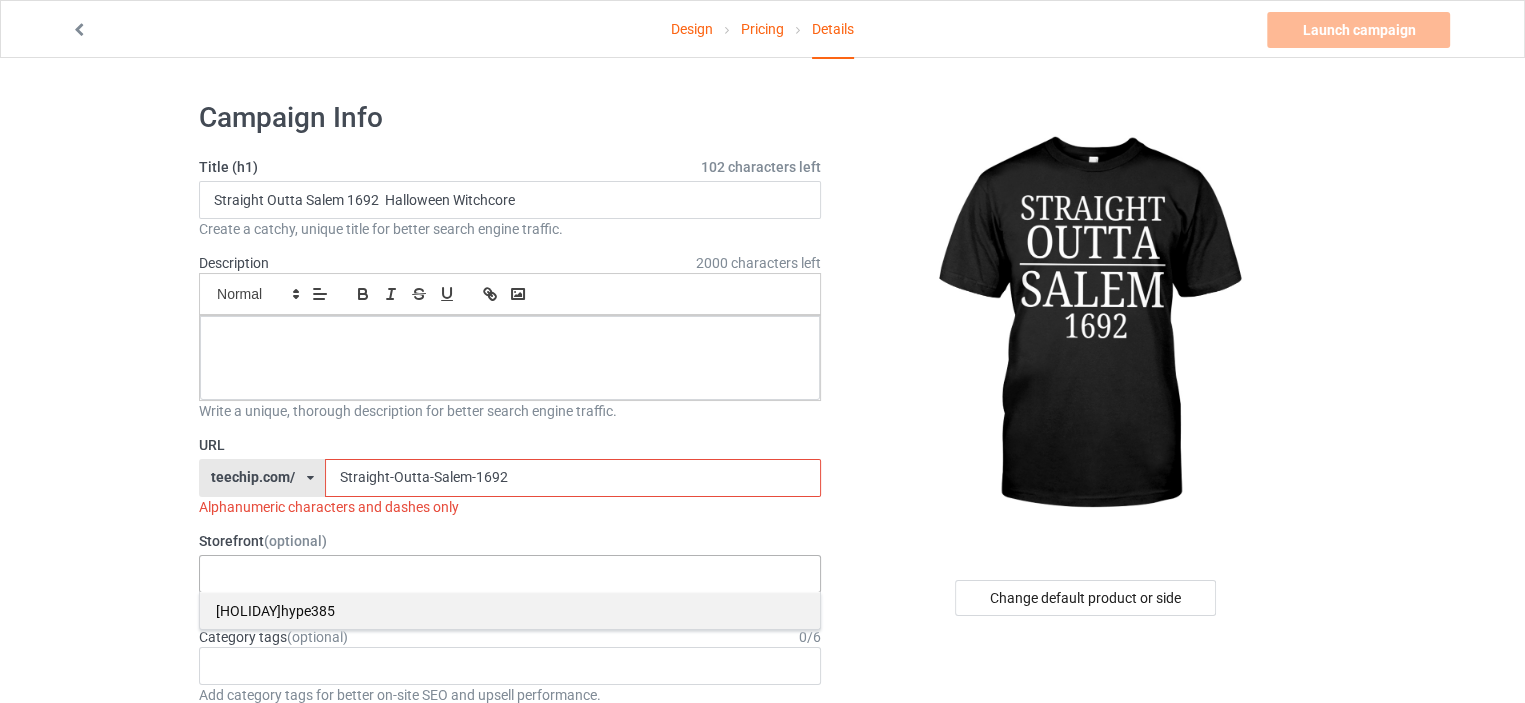 click on "halloweenhype385" at bounding box center (510, 610) 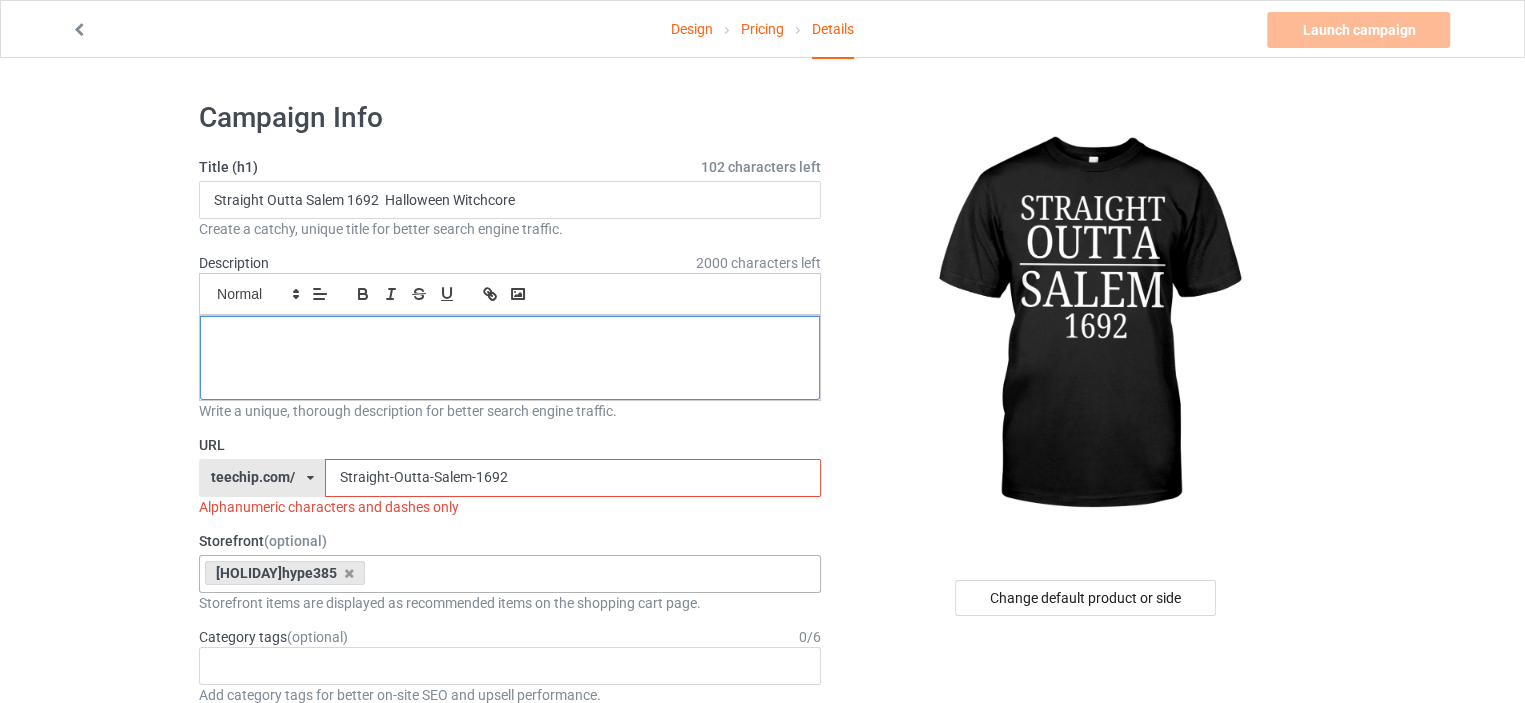 click at bounding box center (510, 358) 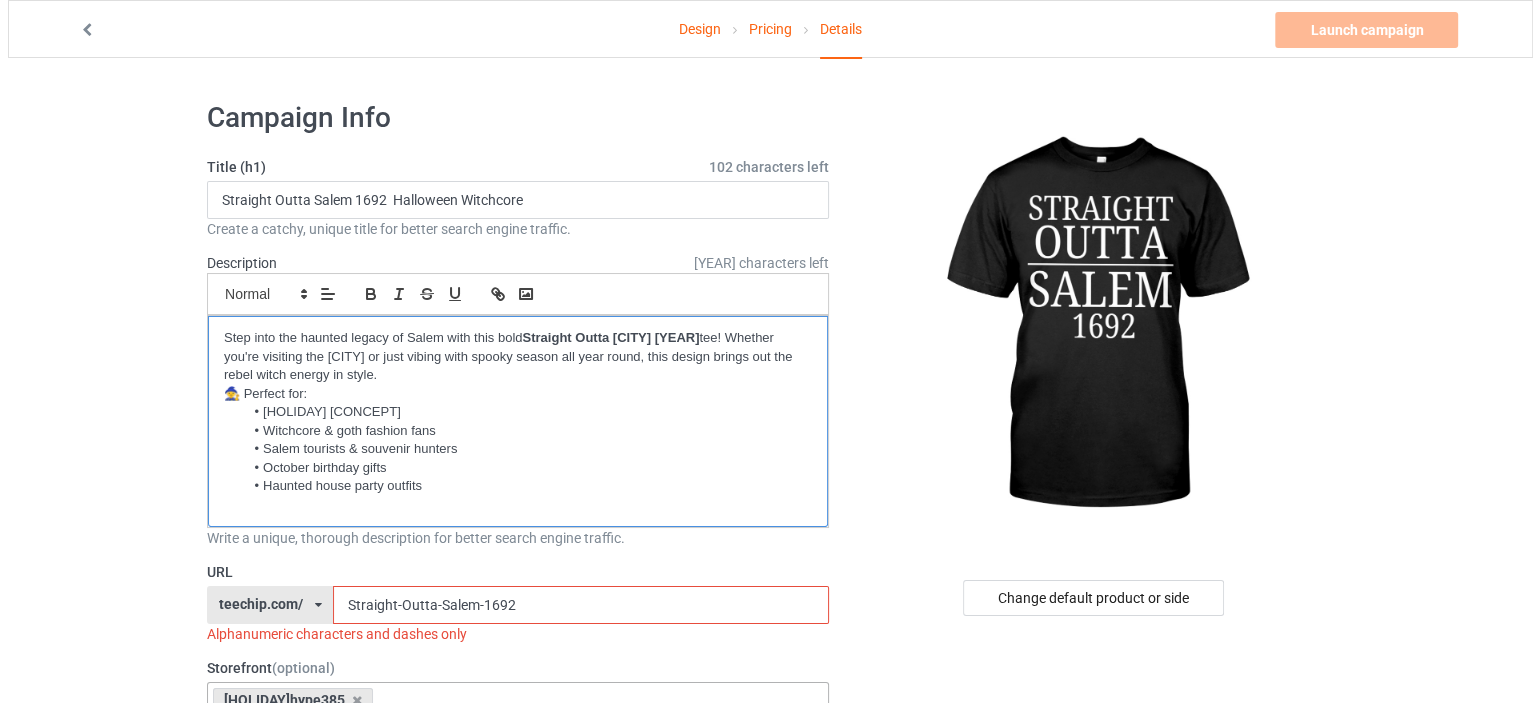 scroll, scrollTop: 0, scrollLeft: 0, axis: both 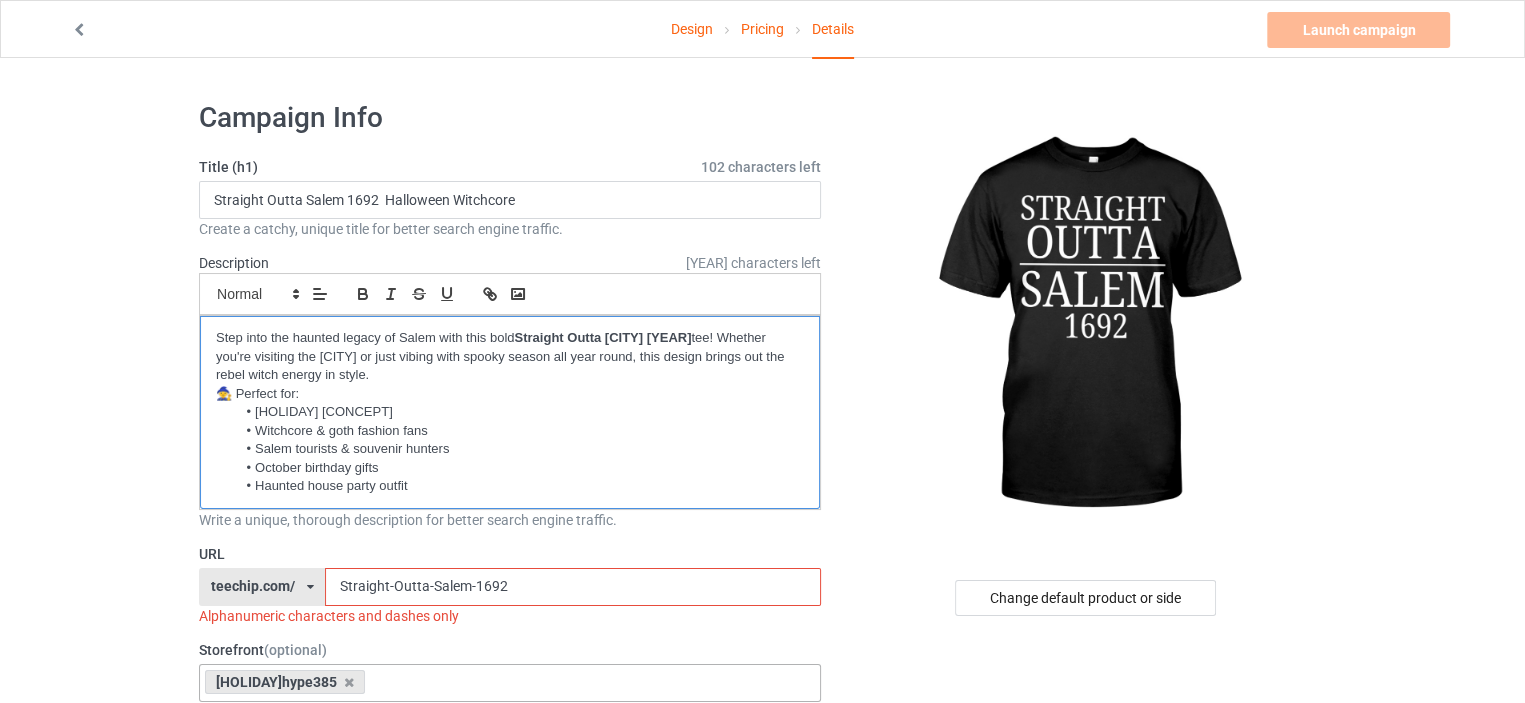 type 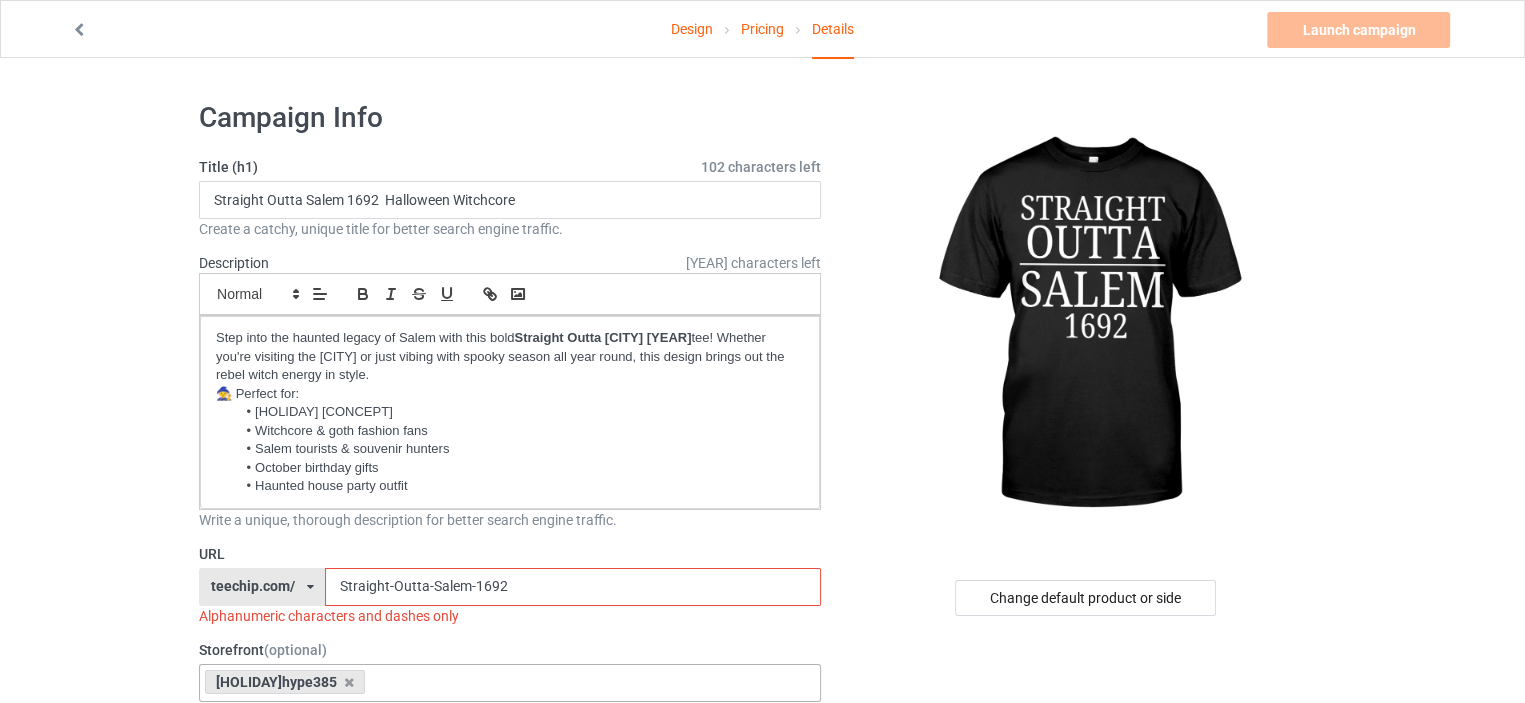click on "Straight-Outta-Salem-1692" at bounding box center [572, 587] 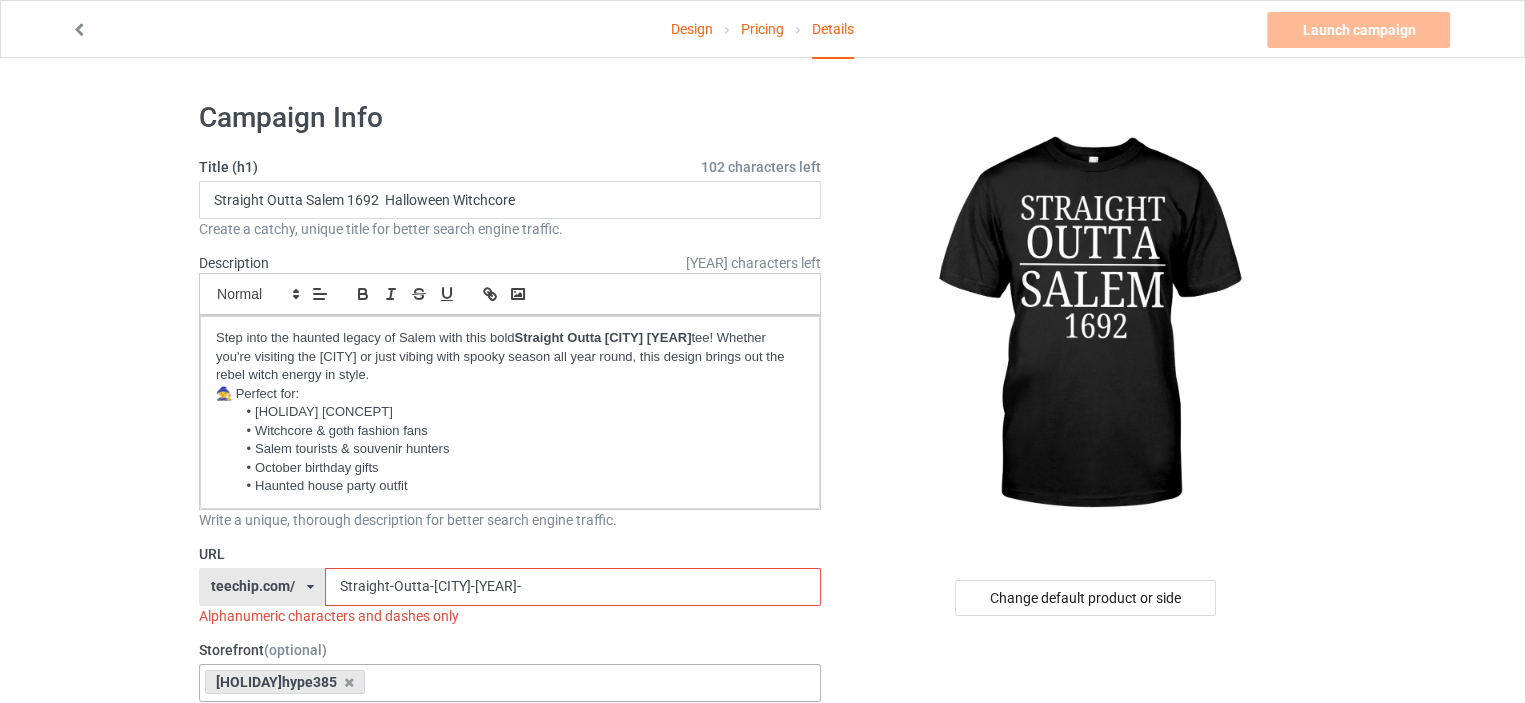 paste on "WitchCityVibes" 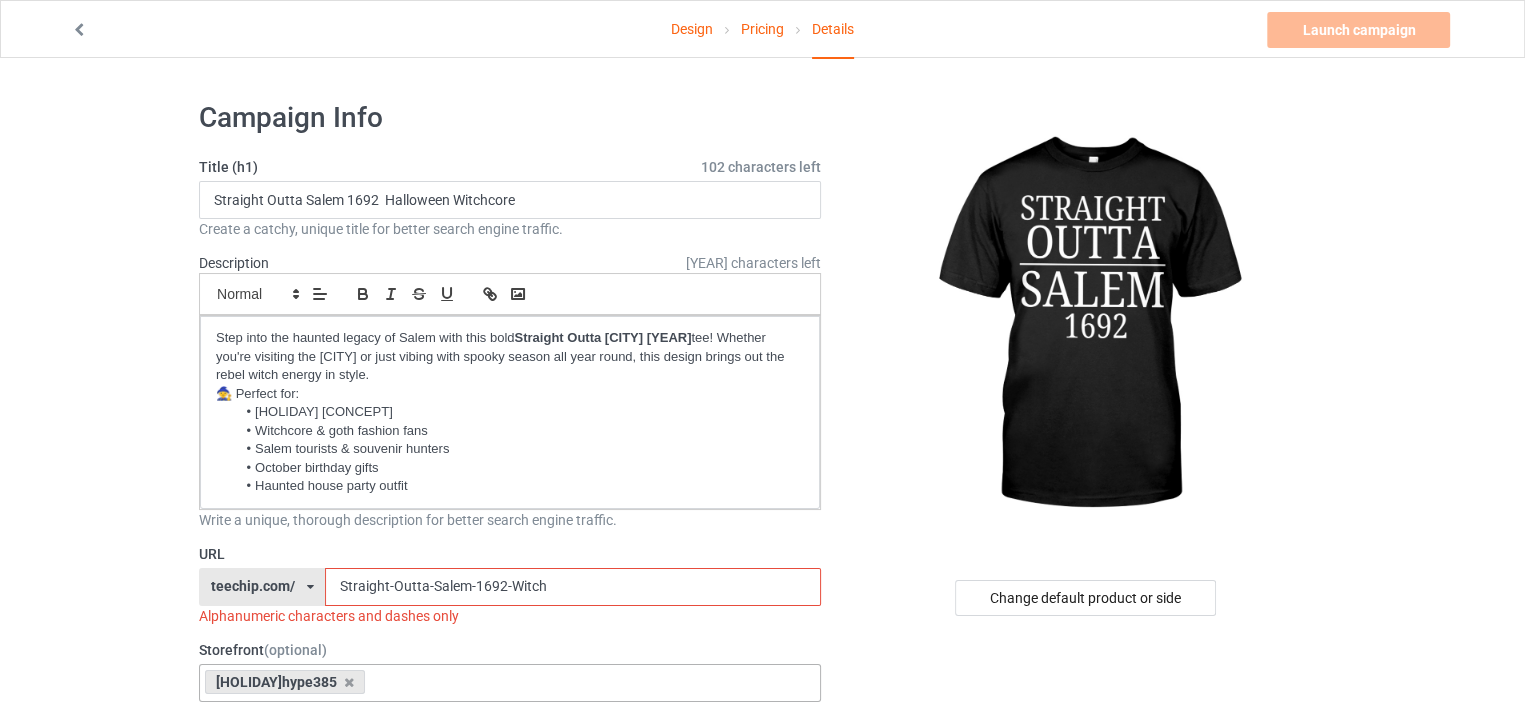 paste on "WitchCityVibes" 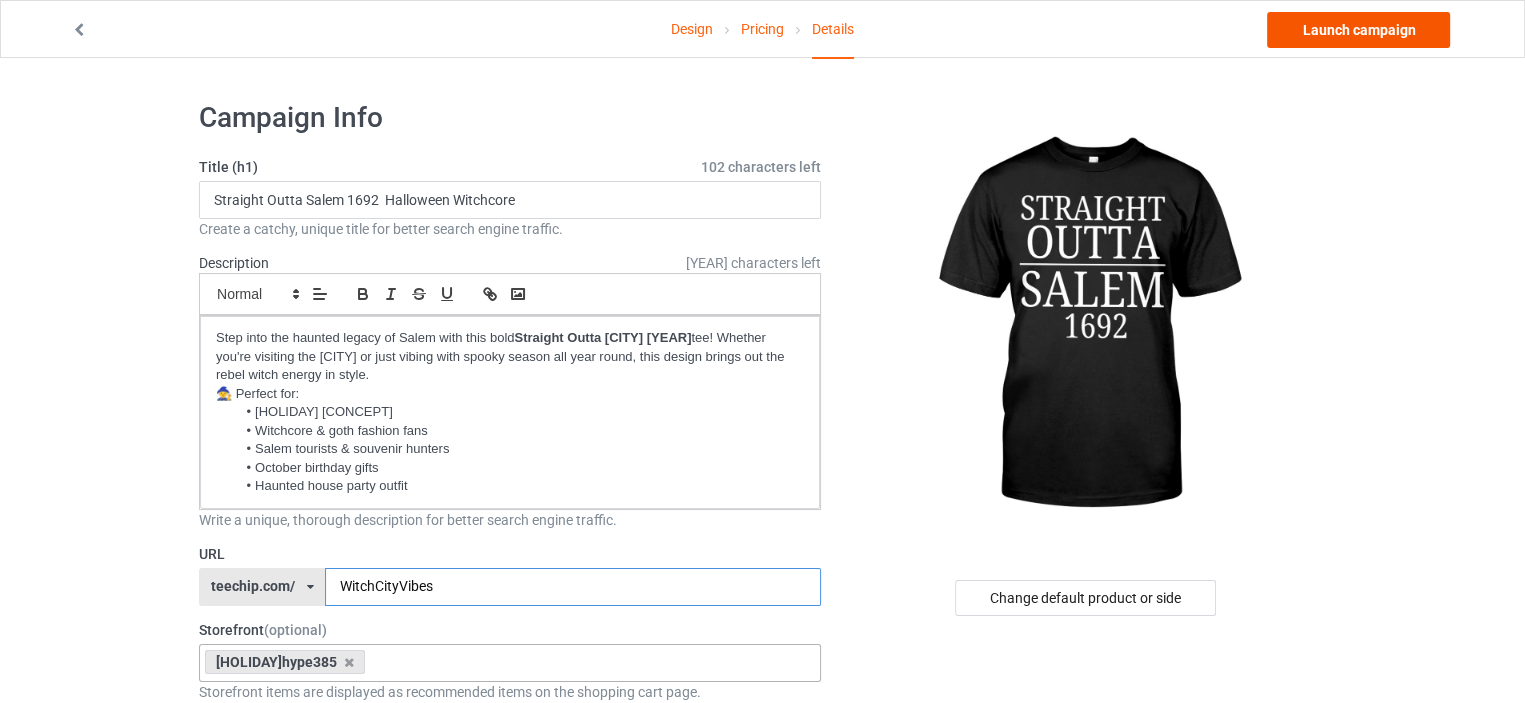 type on "WitchCityVibes" 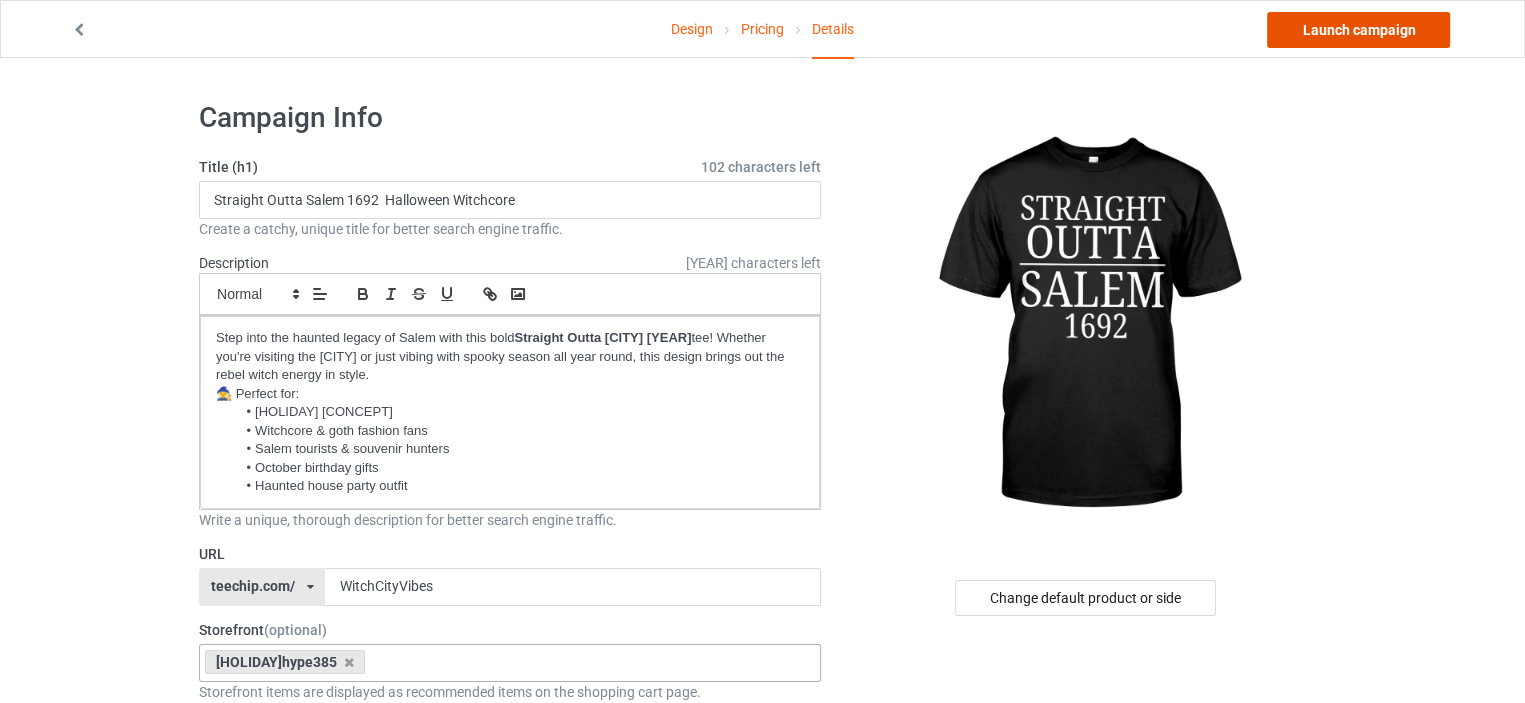 click on "Launch campaign" at bounding box center (1358, 30) 